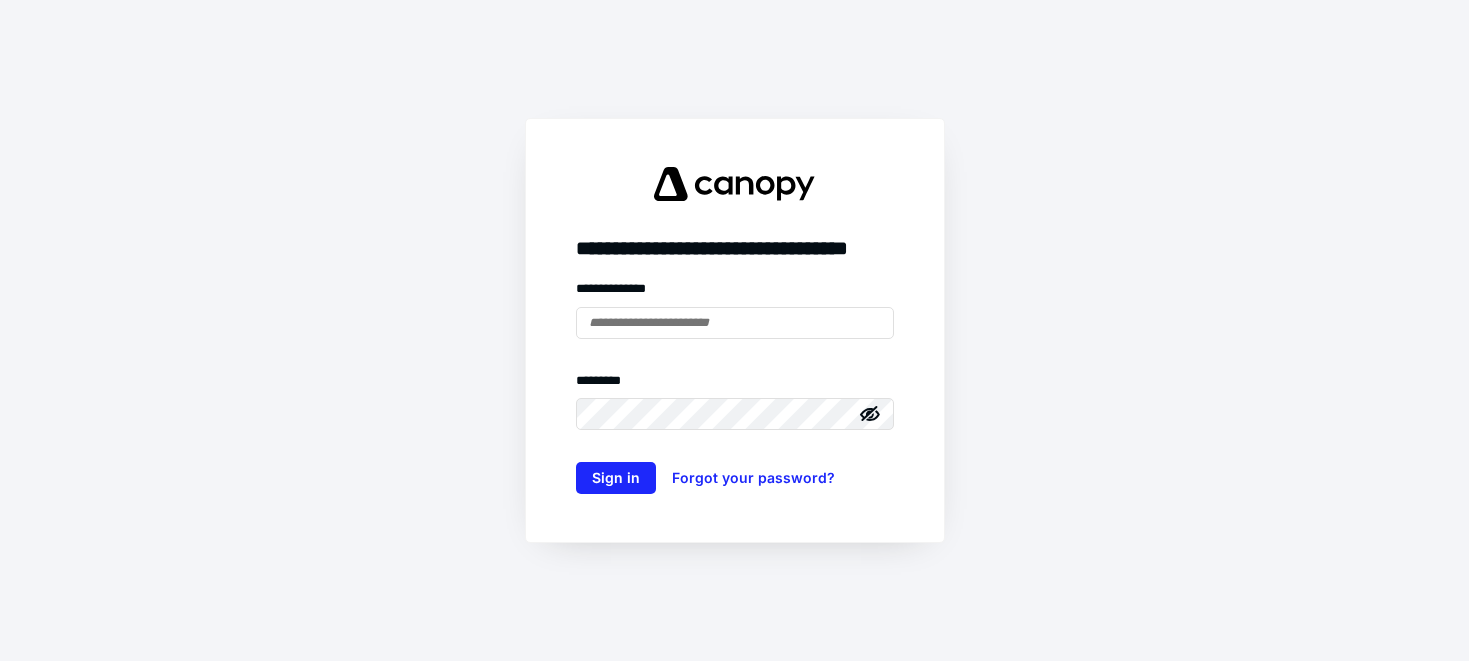 type on "**********" 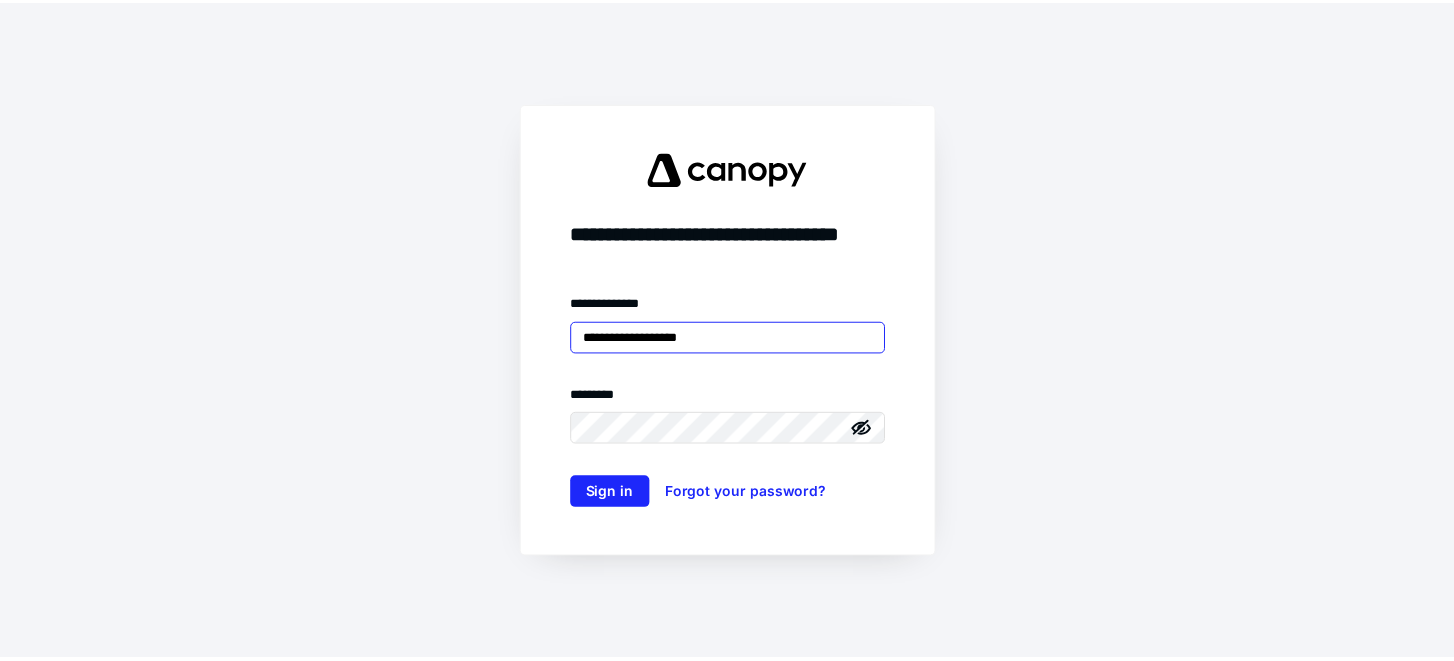scroll, scrollTop: 0, scrollLeft: 0, axis: both 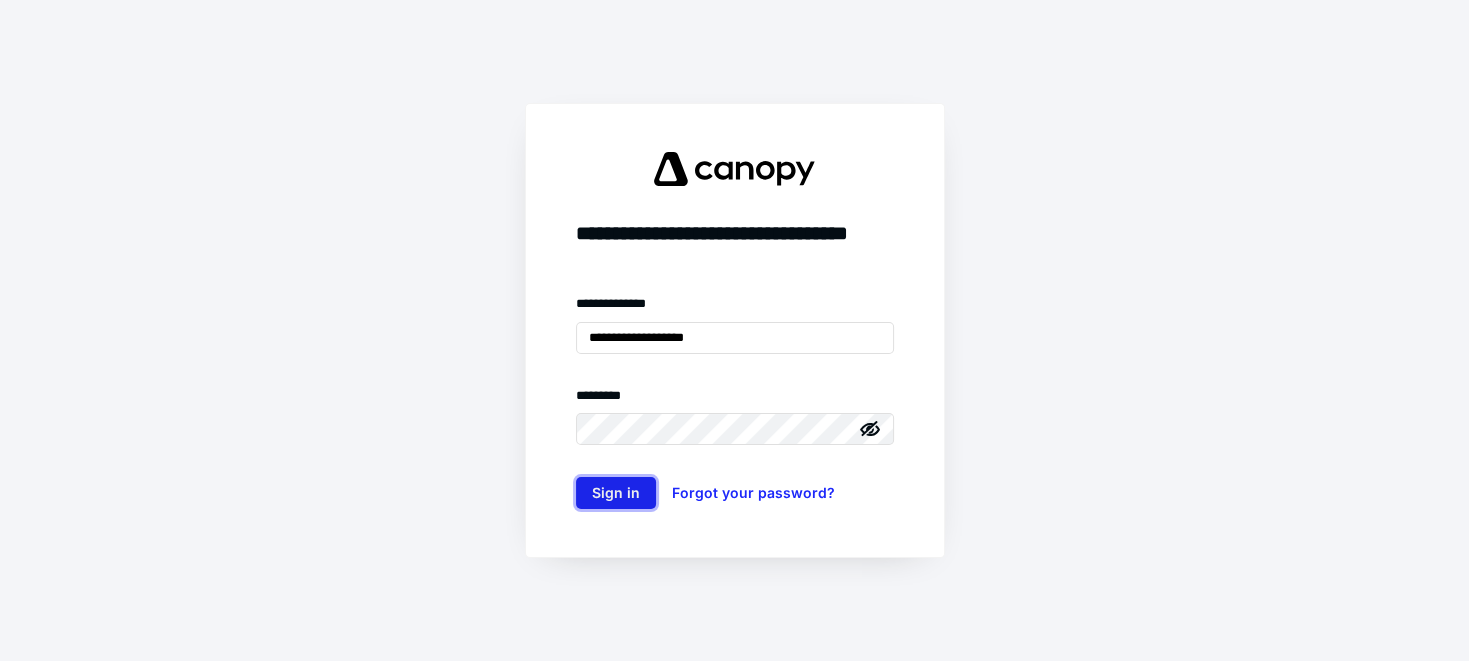 click on "Sign in" at bounding box center (616, 493) 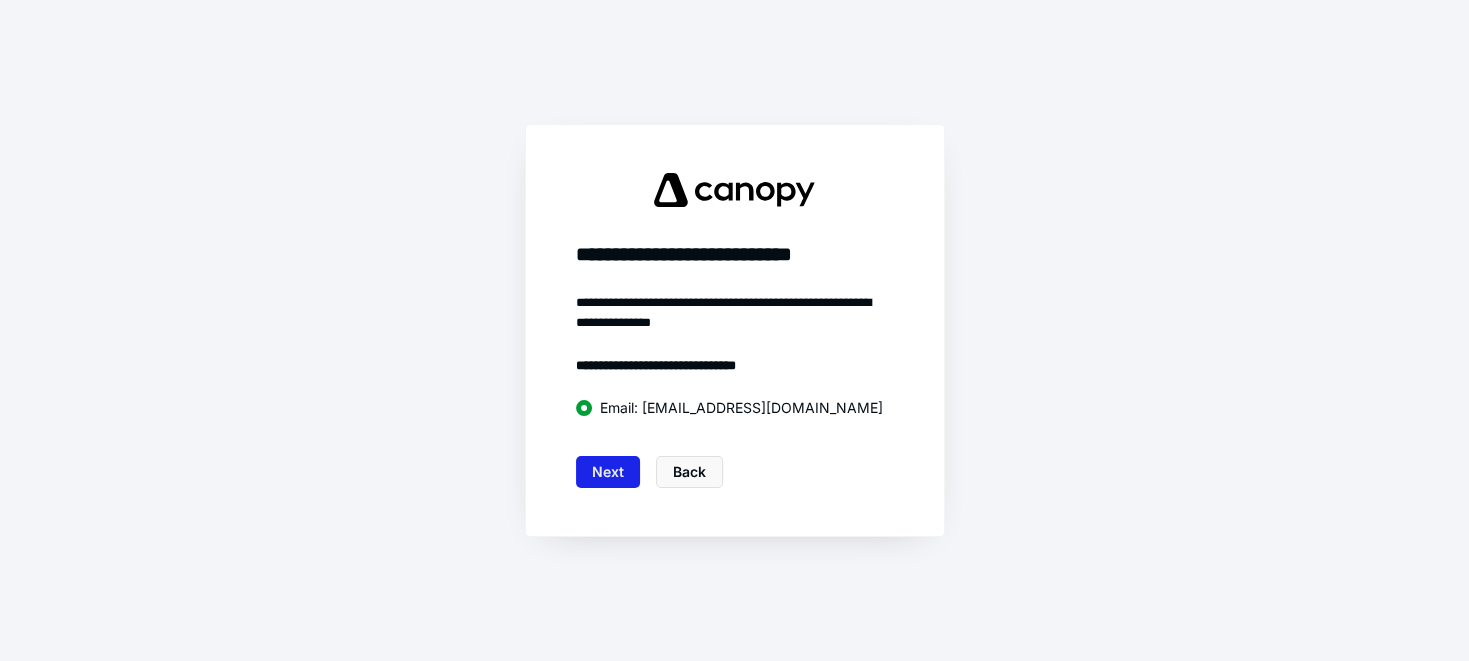click on "Next" at bounding box center (608, 472) 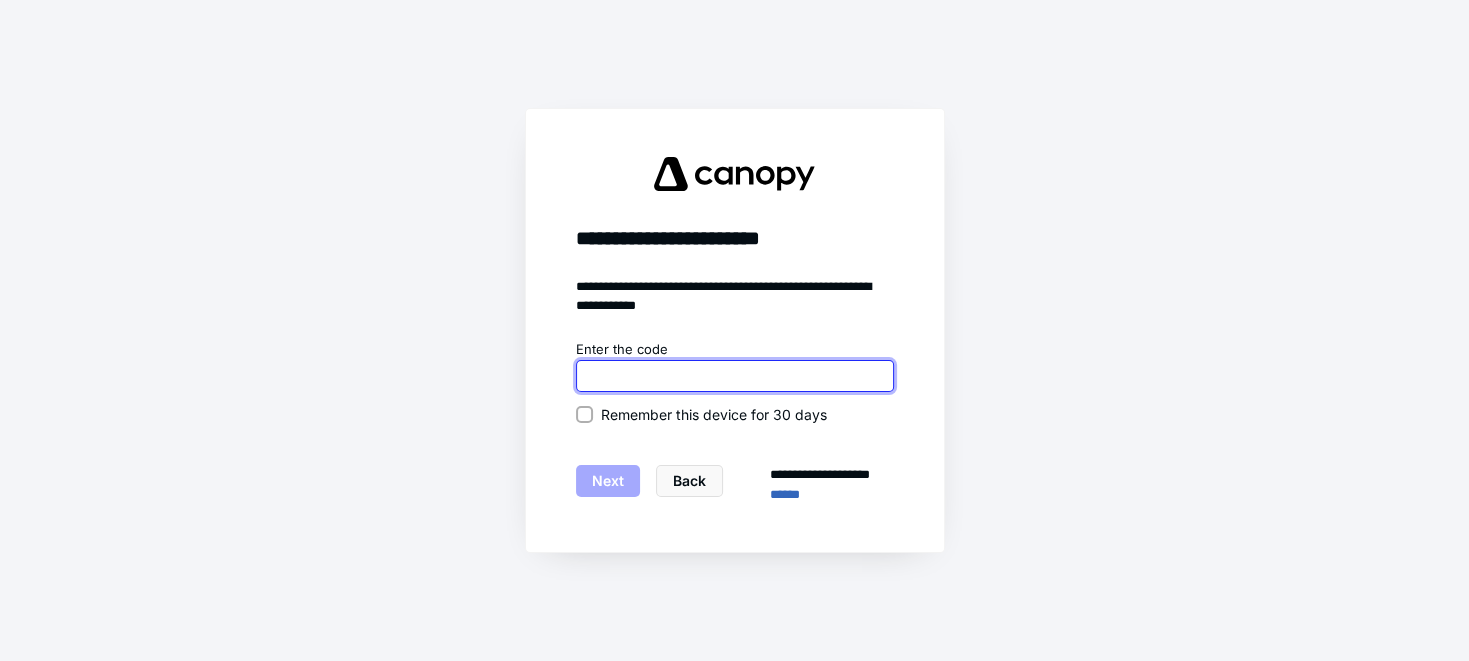 click at bounding box center [735, 376] 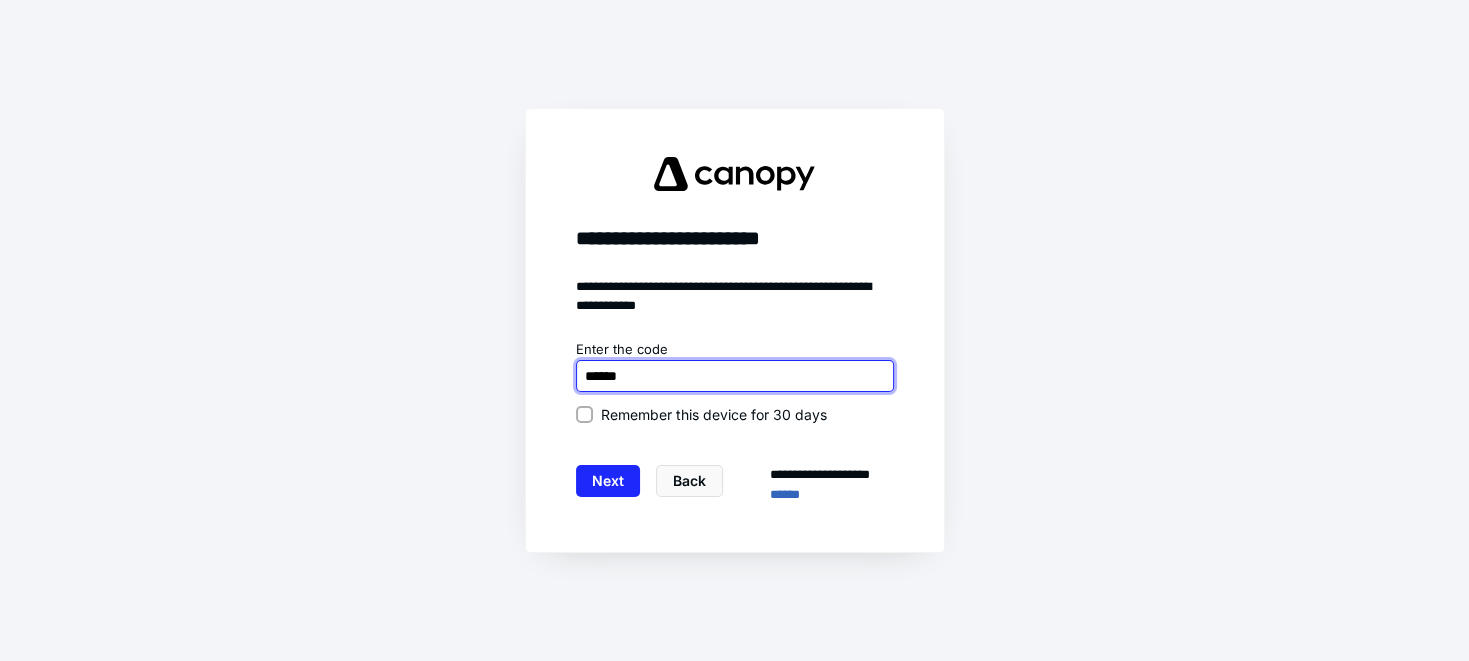 type on "******" 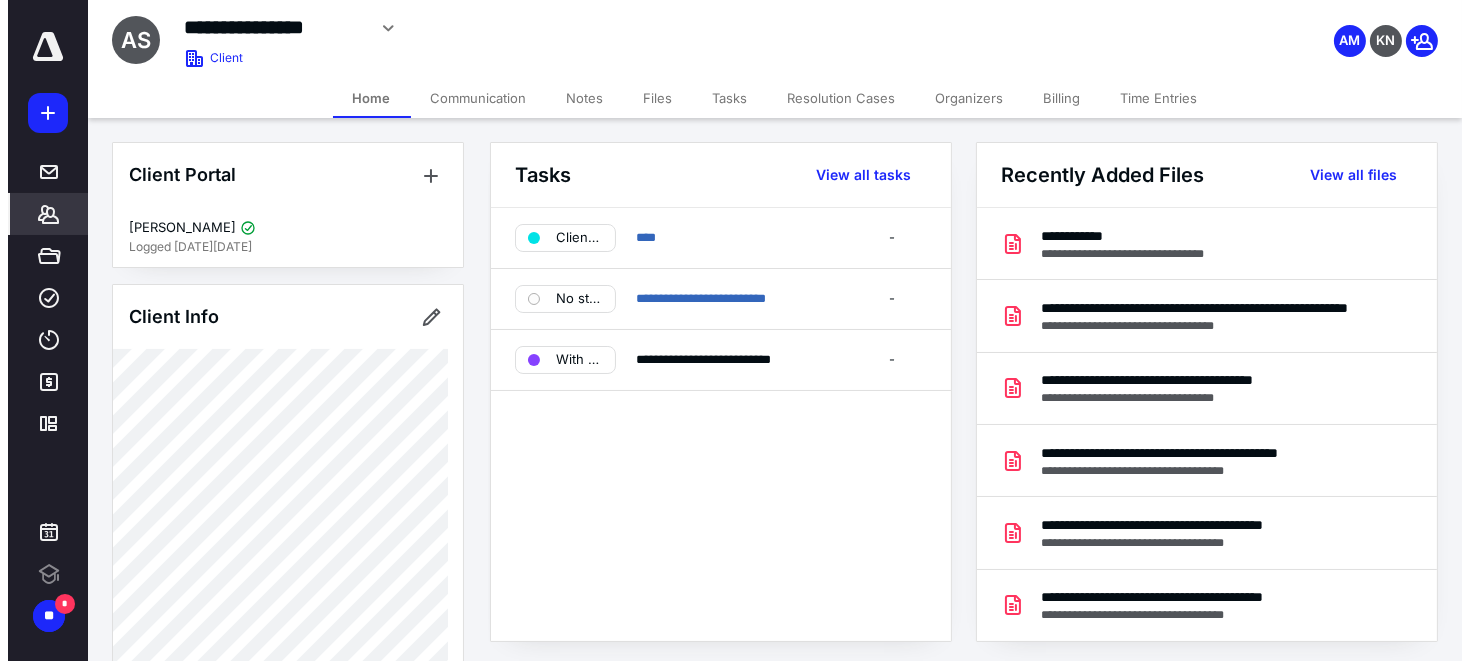 scroll, scrollTop: 0, scrollLeft: 0, axis: both 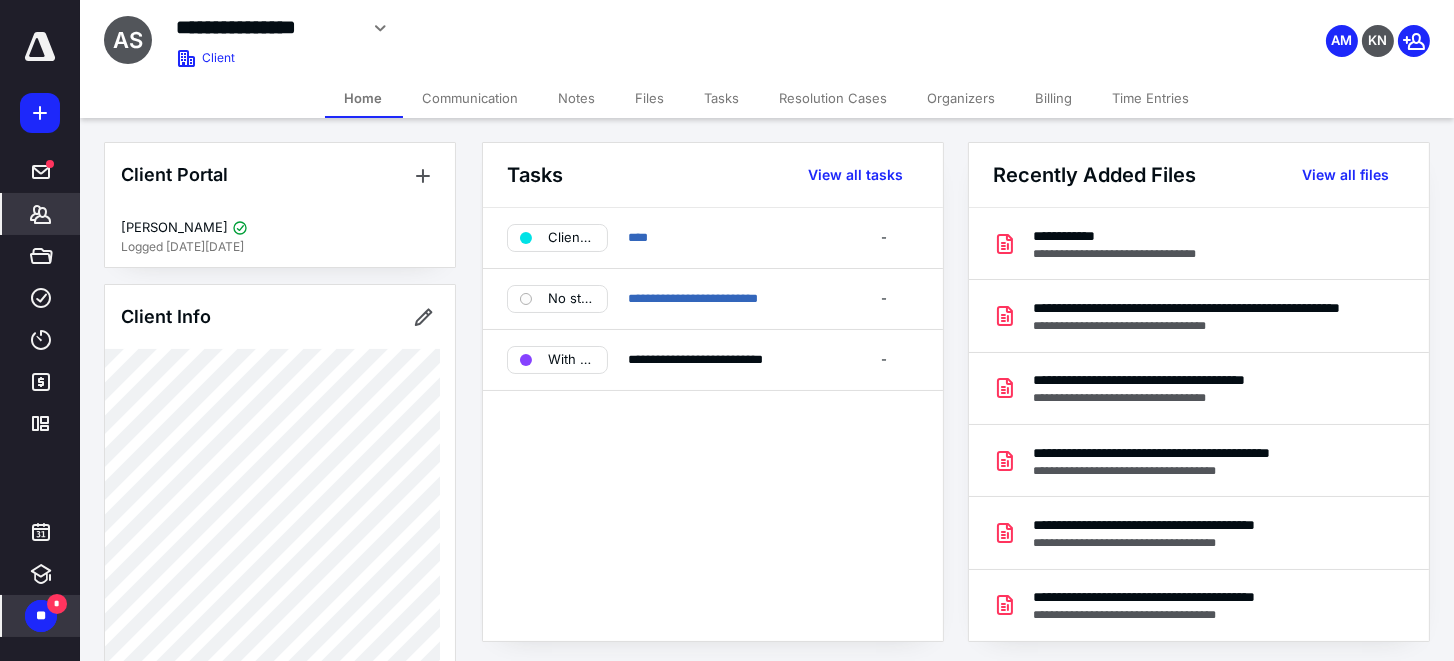 click on "** *" at bounding box center [41, 616] 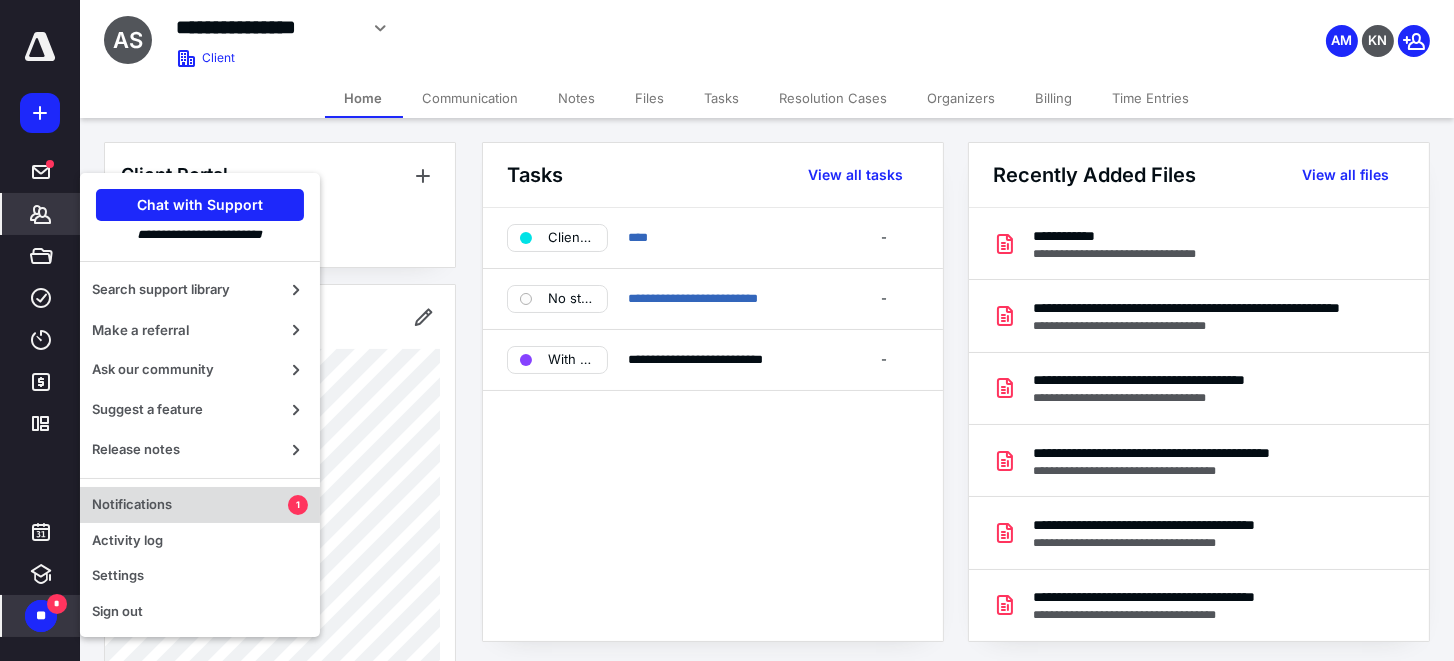 click on "Notifications" at bounding box center (190, 505) 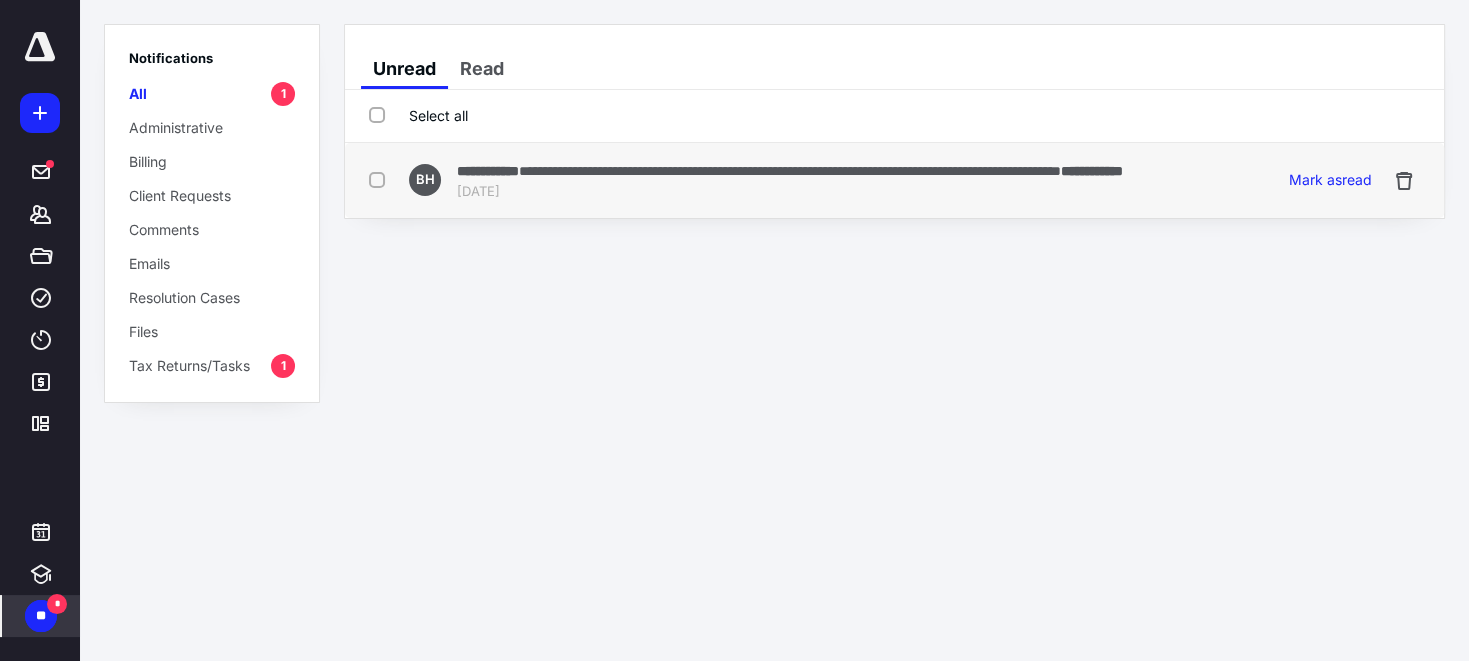 click on "**********" at bounding box center (790, 171) 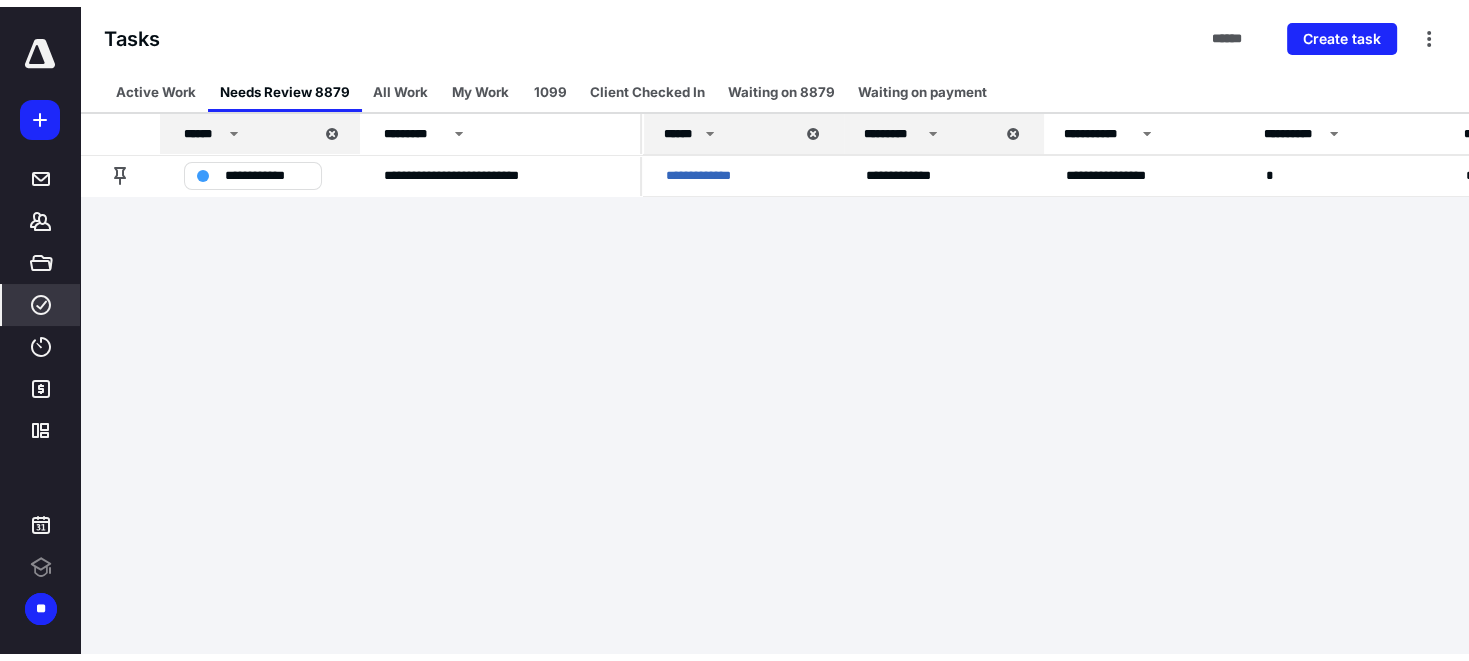 scroll, scrollTop: 0, scrollLeft: 0, axis: both 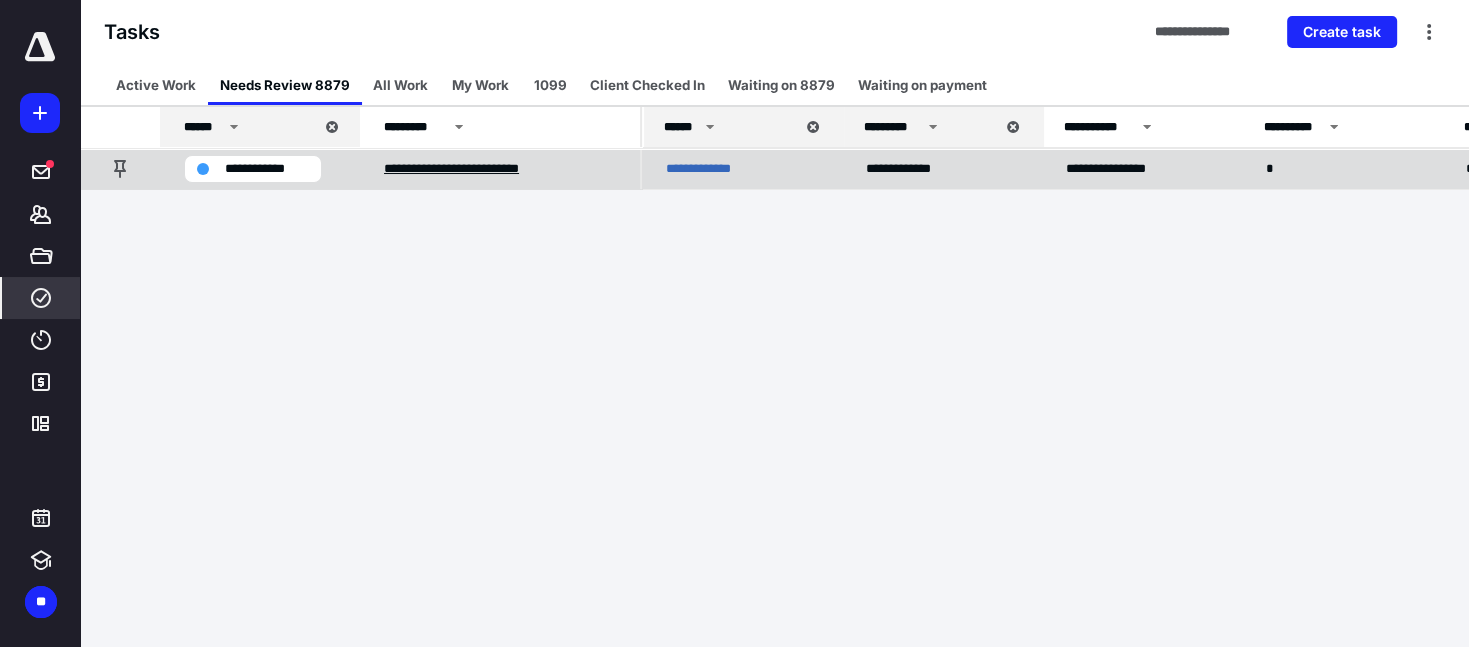 click on "**********" at bounding box center [467, 168] 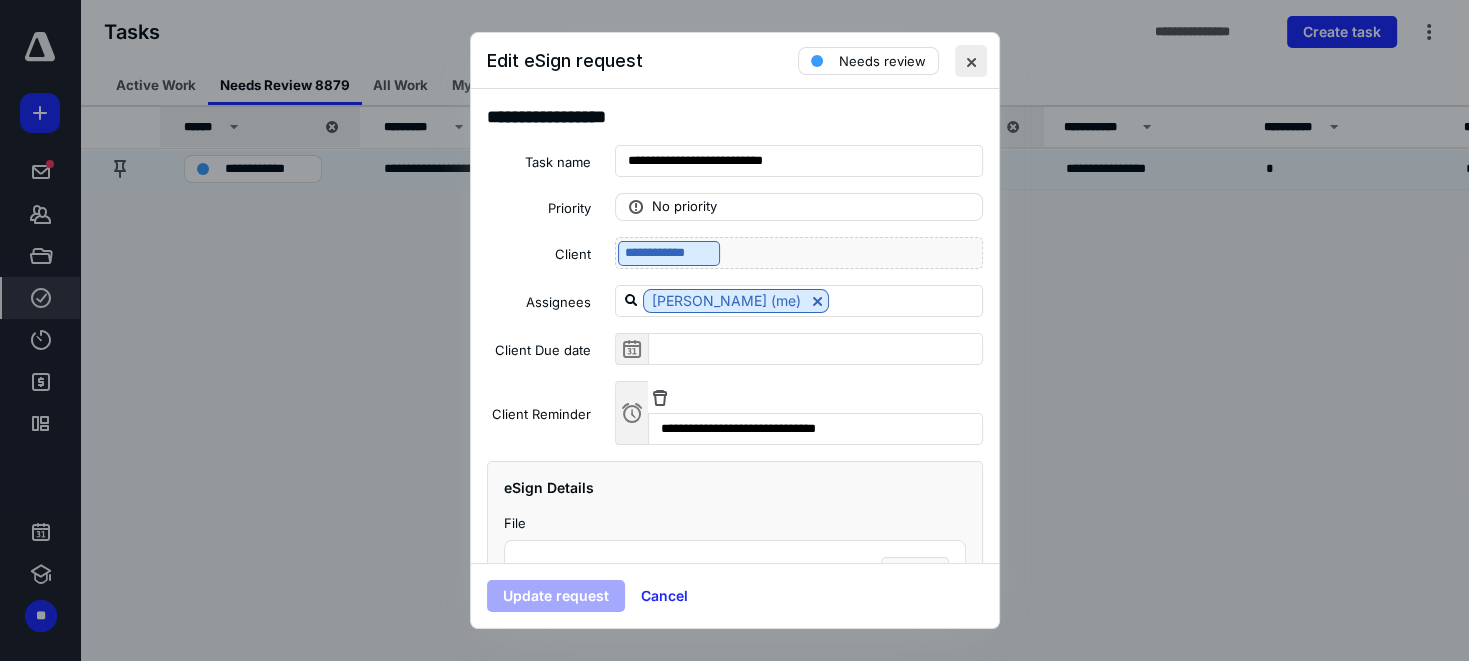 click at bounding box center (971, 61) 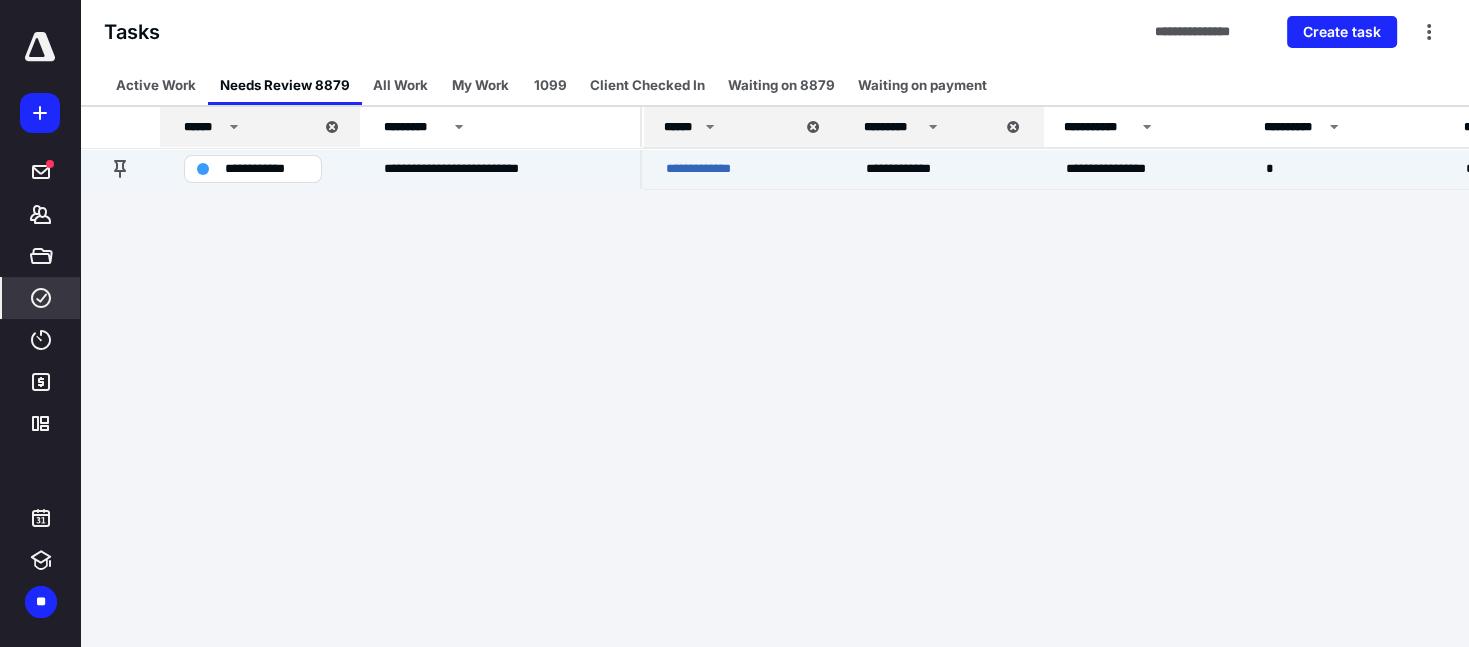 click on "****" at bounding box center [41, 298] 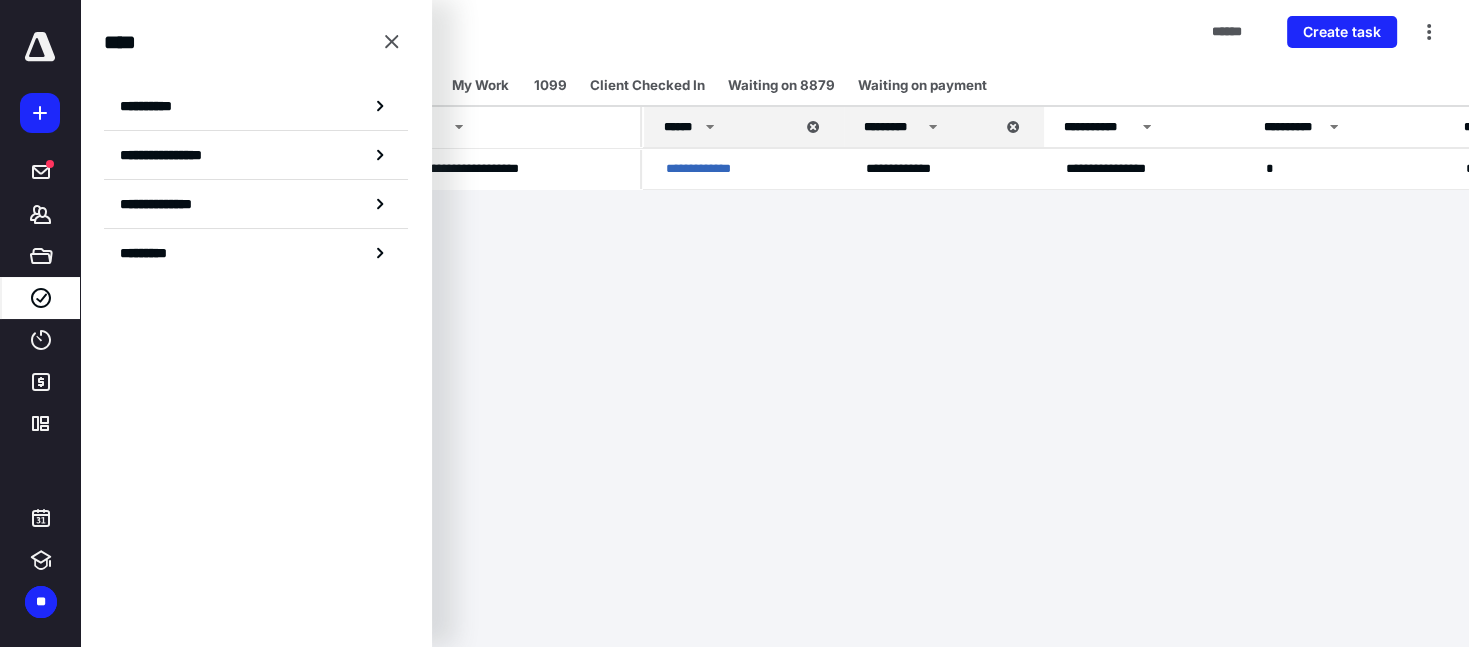 click on "**********" at bounding box center (734, 323) 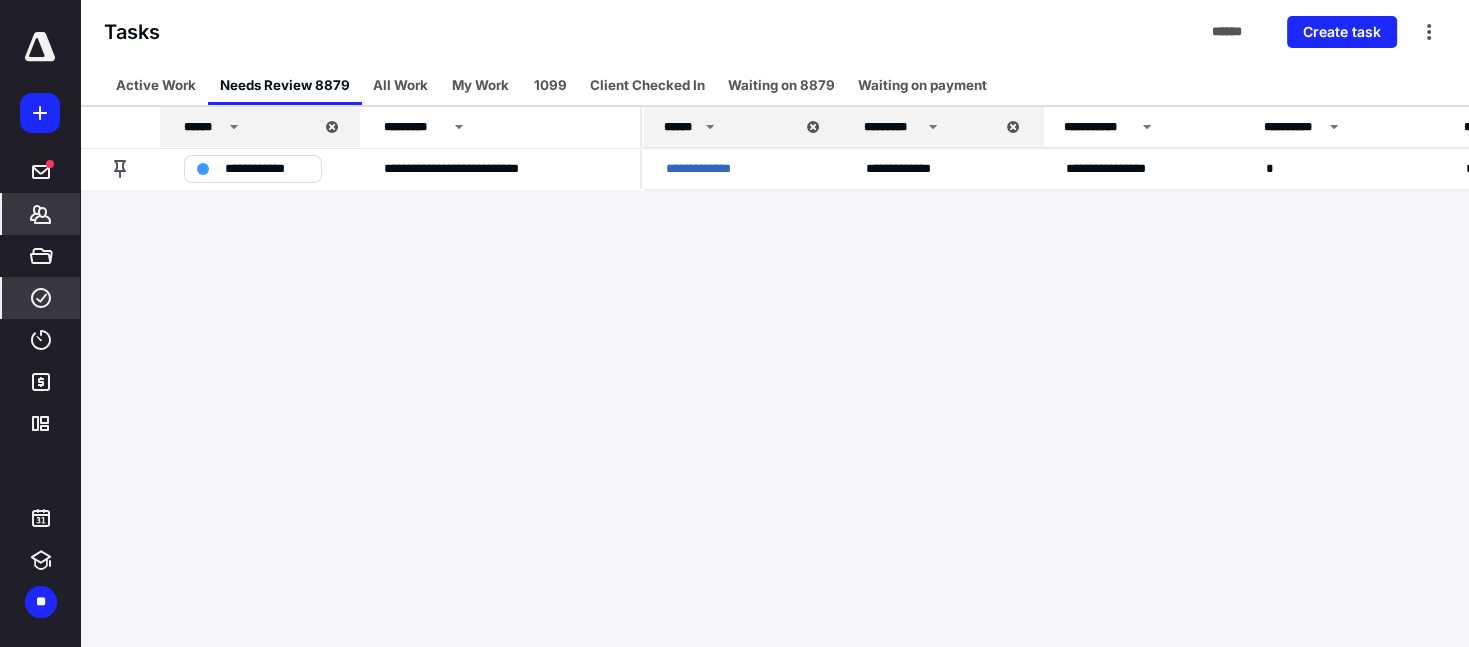 click 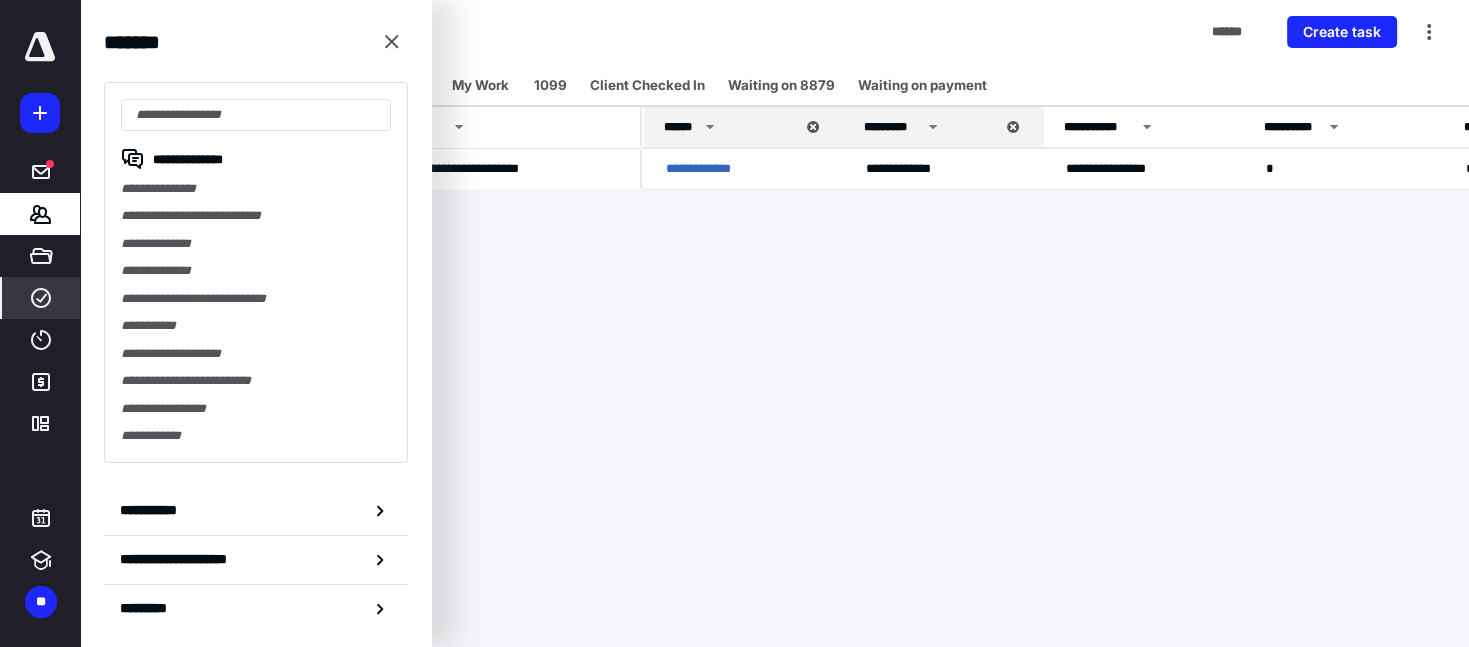 click on "**********" at bounding box center [256, 272] 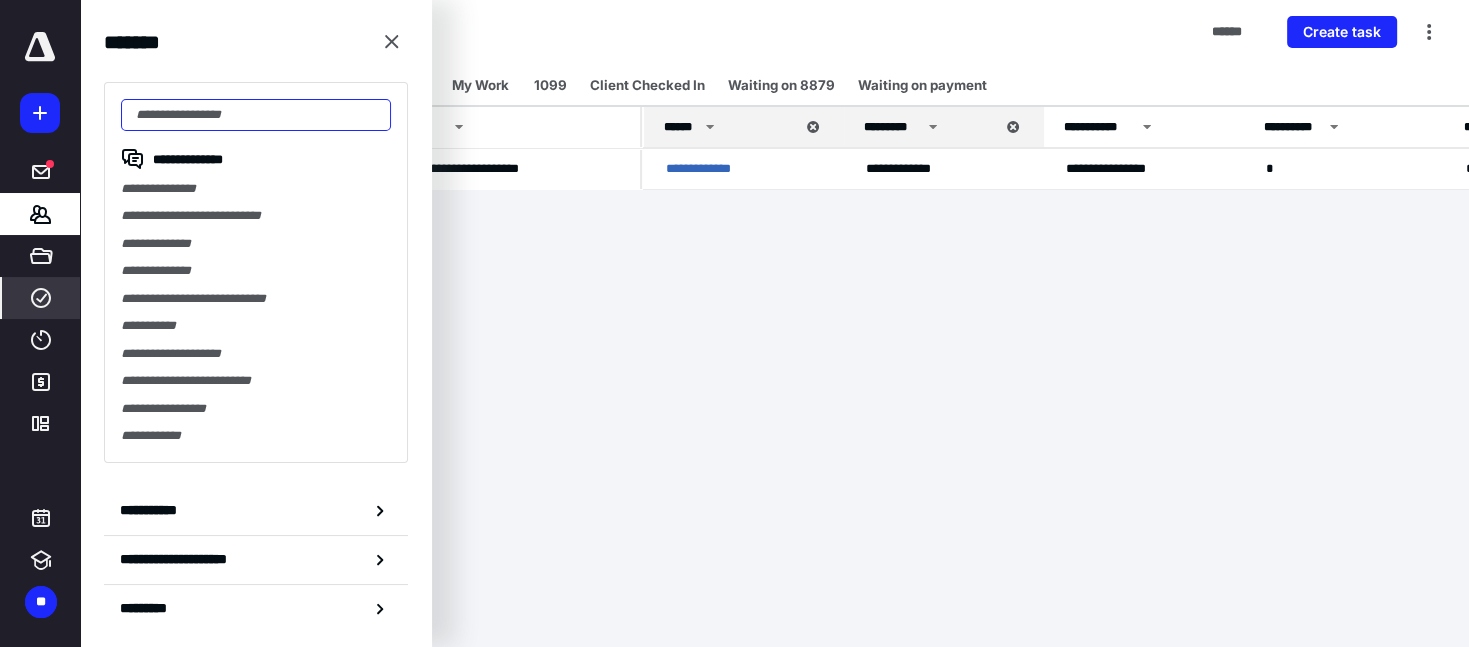 click at bounding box center [256, 115] 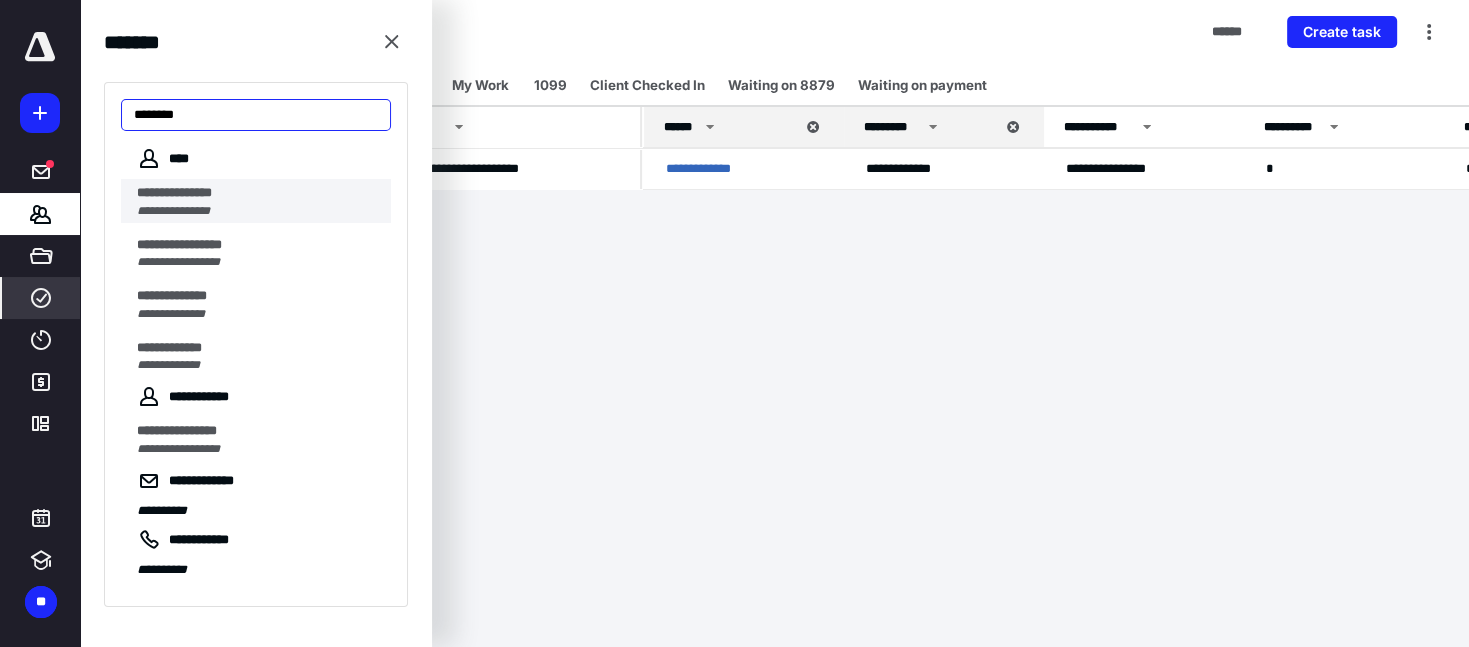 type on "********" 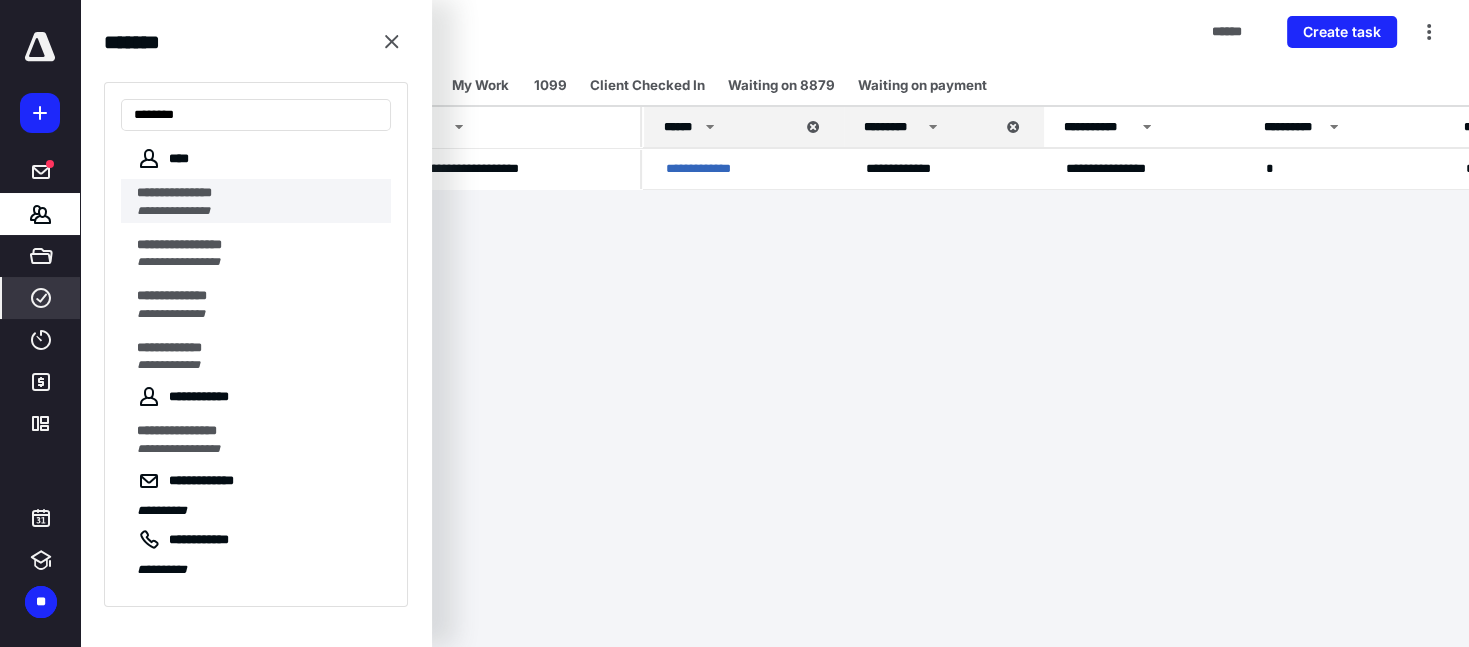 click on "**********" at bounding box center [264, 201] 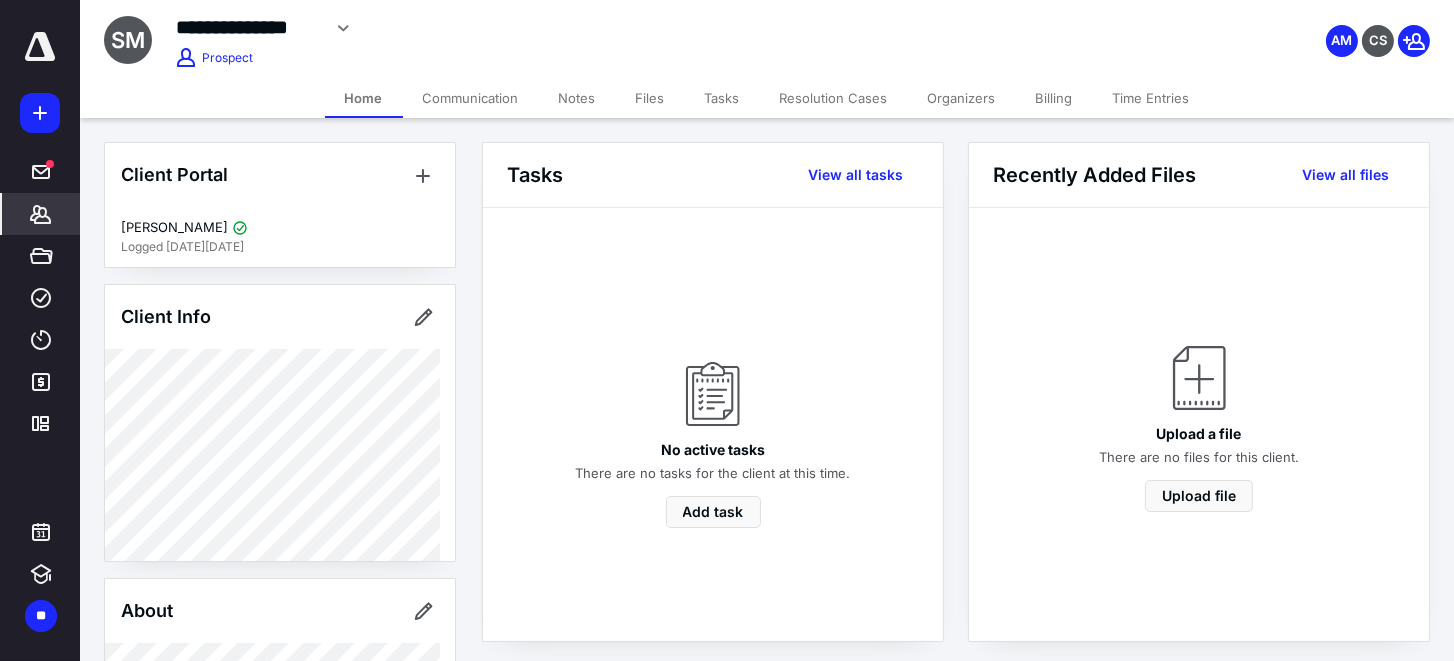 click on "Organizers" at bounding box center [962, 98] 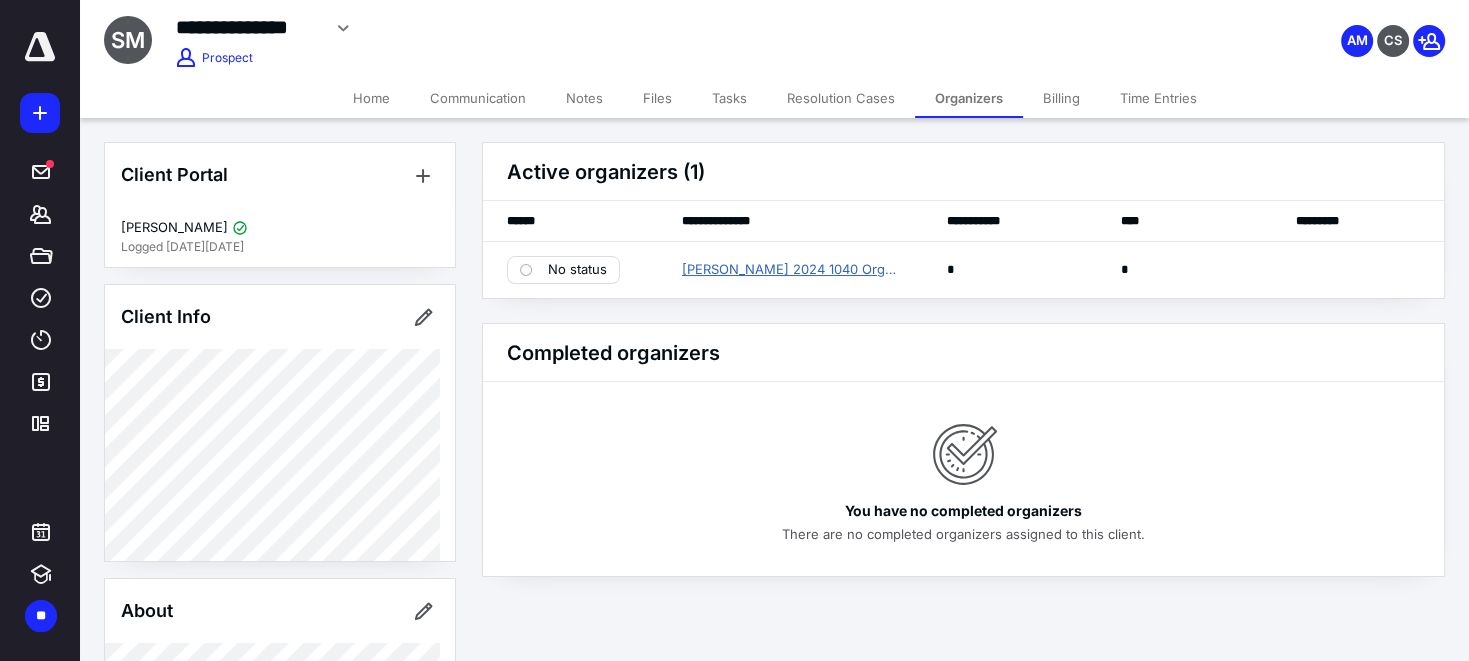 click on "[PERSON_NAME] 2024 1040 Organizer" at bounding box center (790, 270) 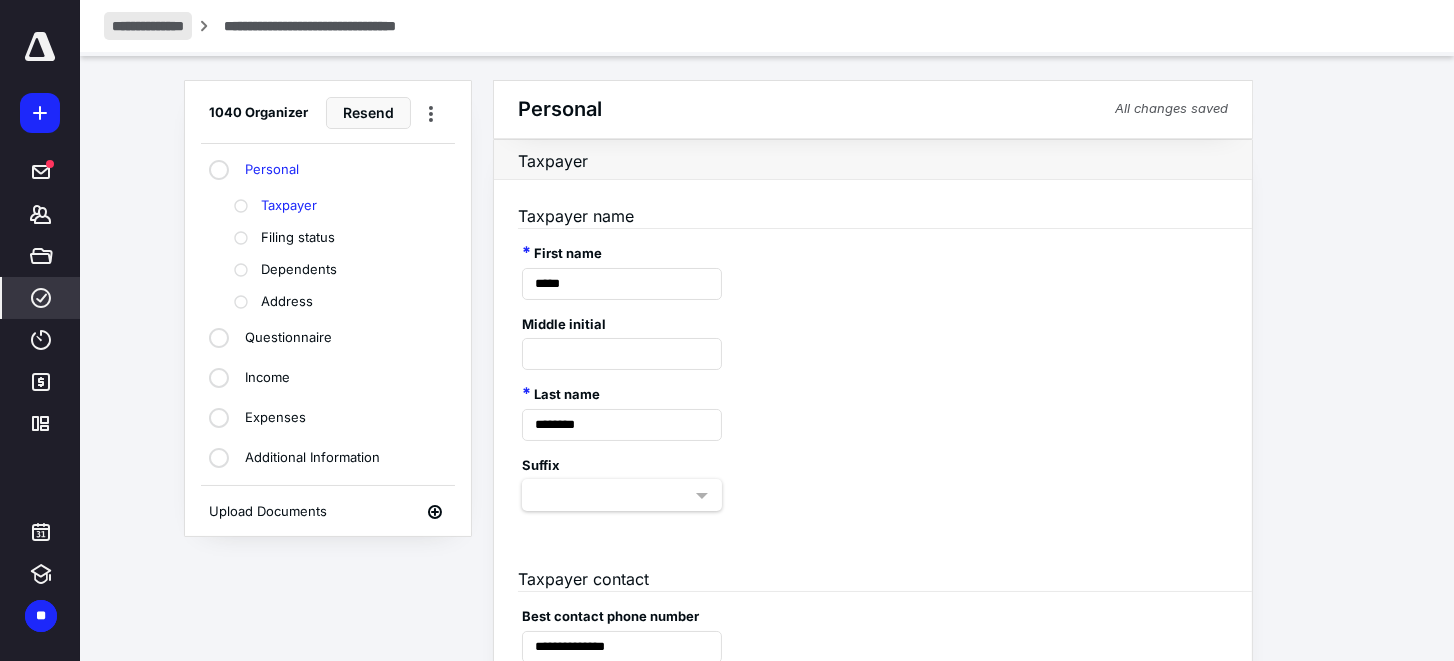 click on "**********" at bounding box center [148, 26] 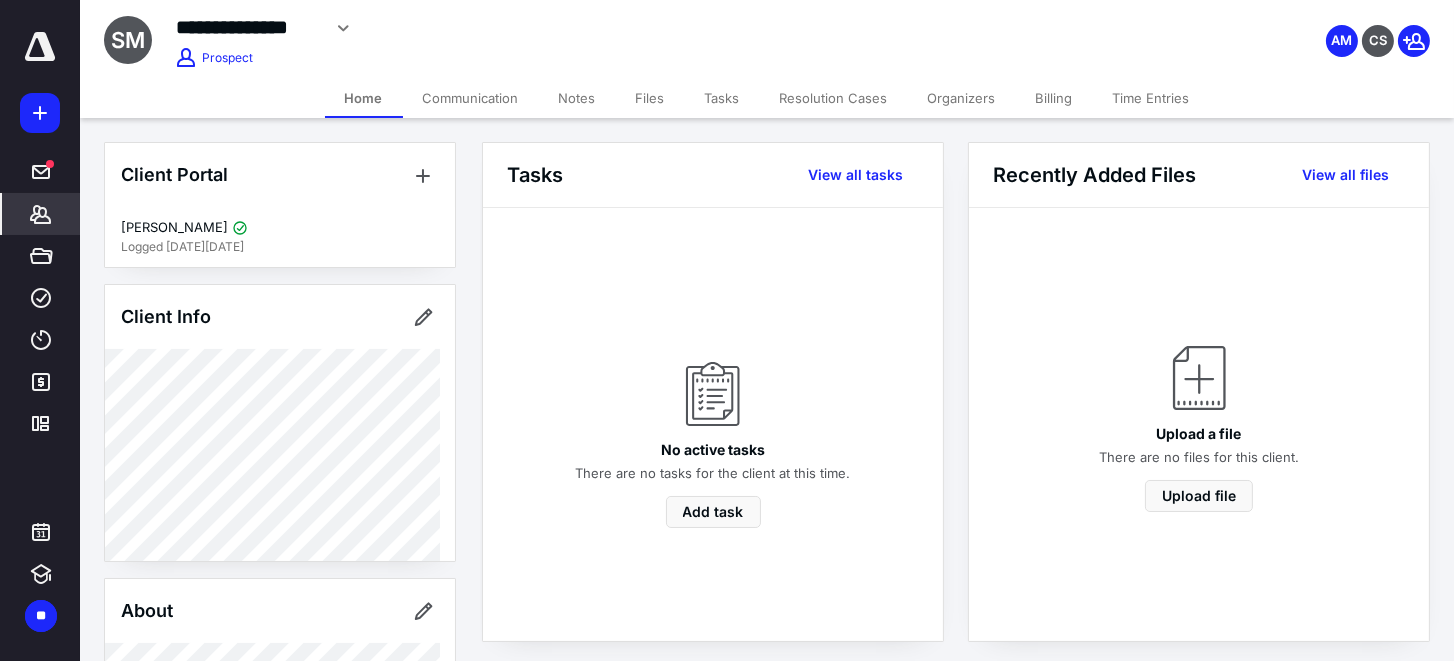 click on "Files" at bounding box center (650, 98) 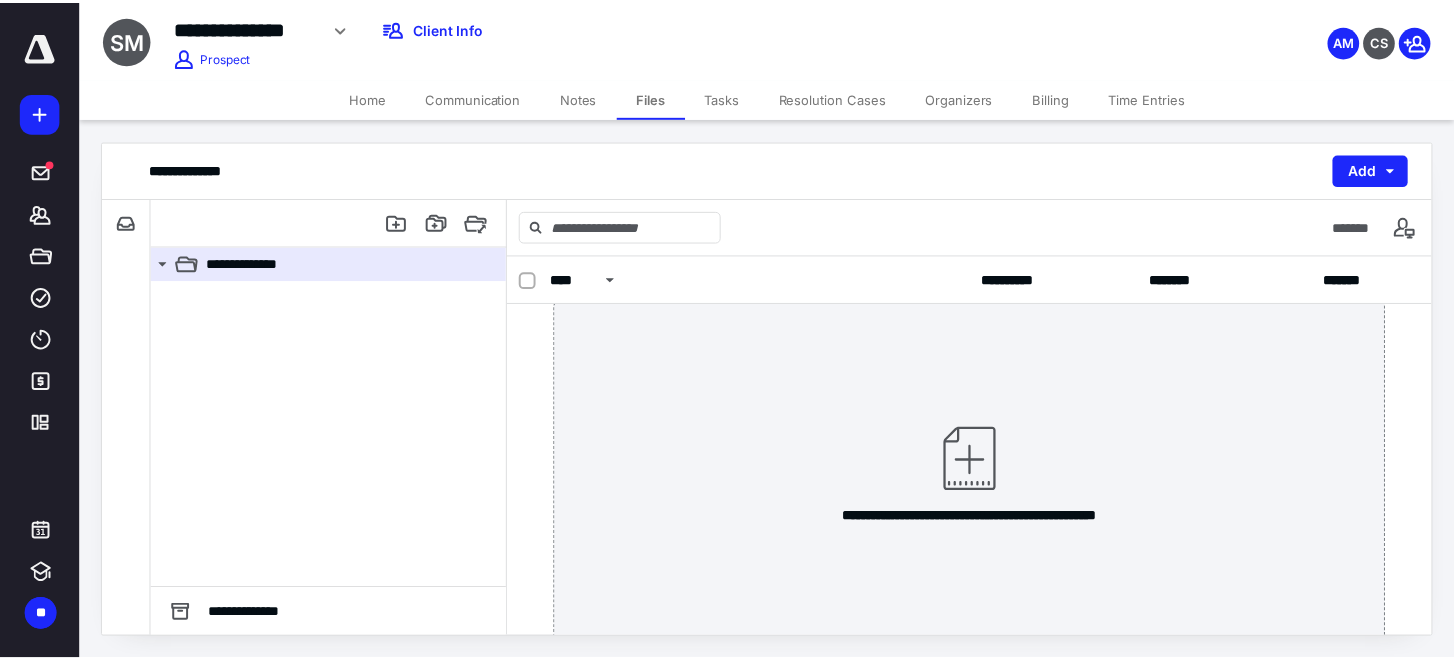 scroll, scrollTop: 0, scrollLeft: 0, axis: both 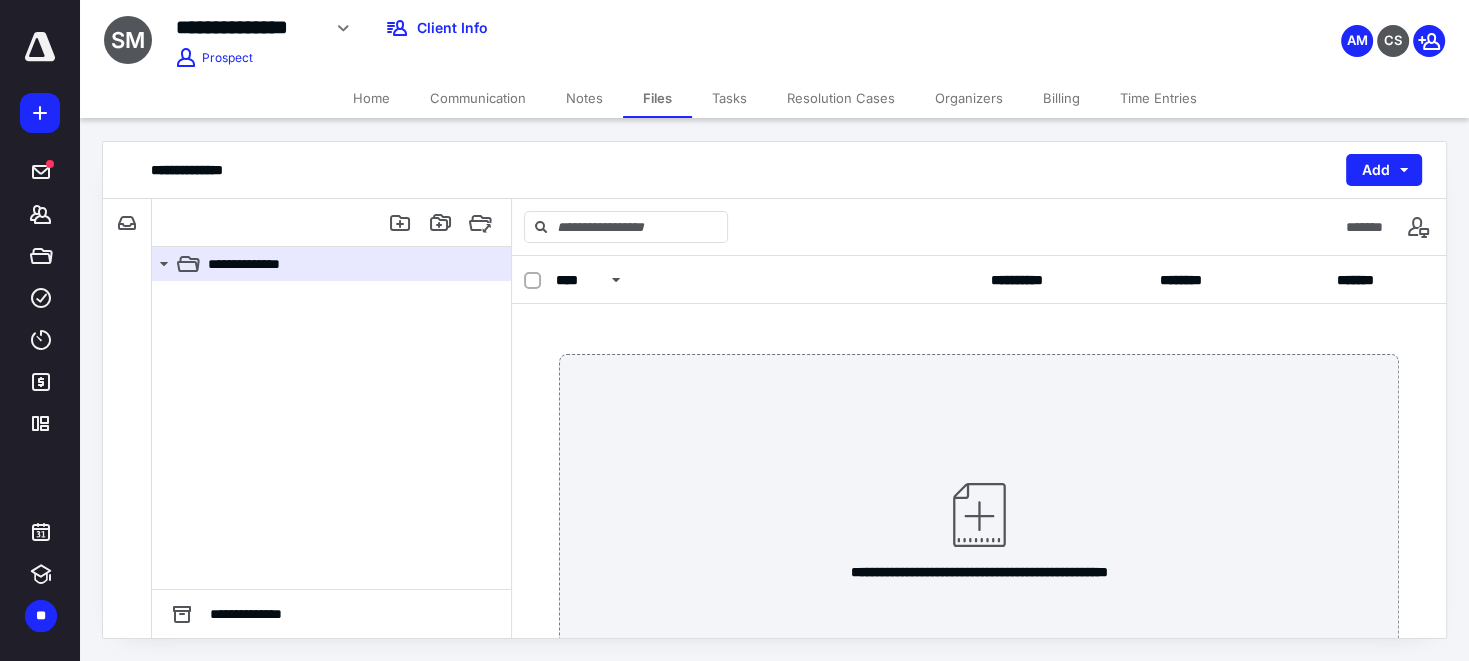 click on "Home" at bounding box center [371, 98] 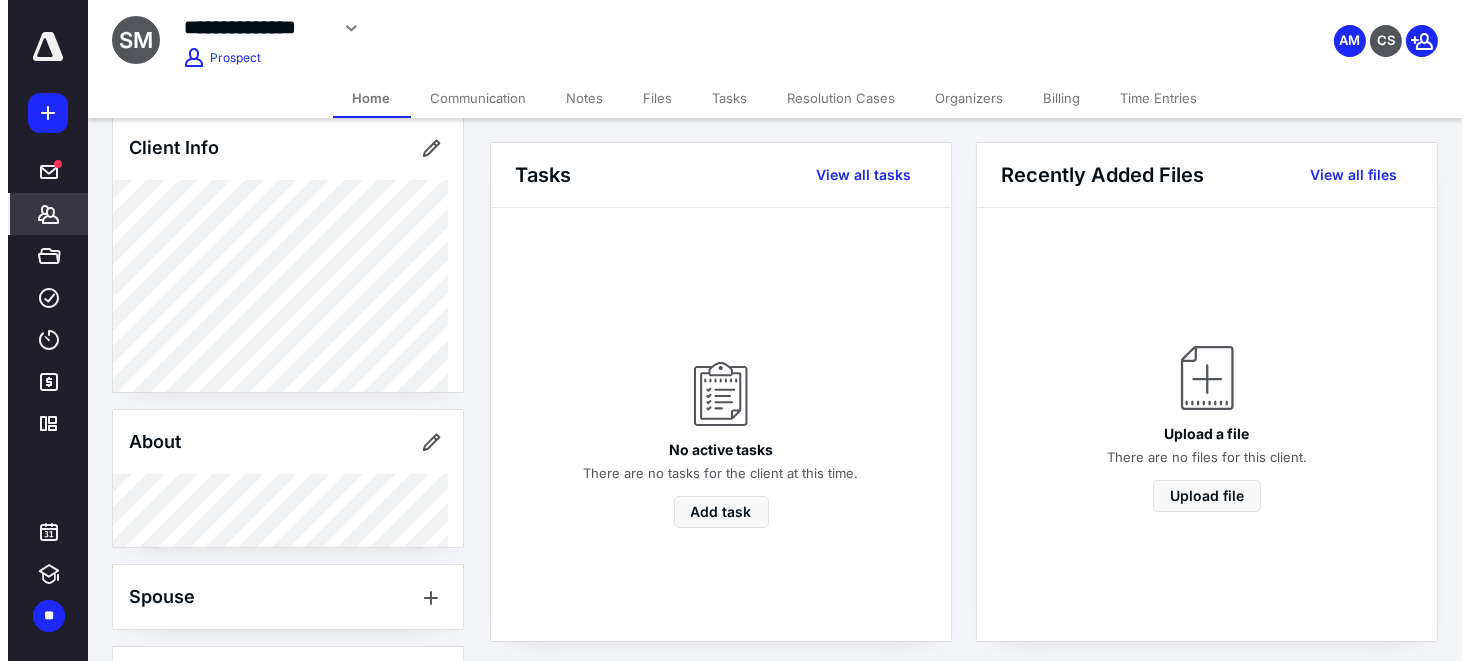 scroll, scrollTop: 106, scrollLeft: 0, axis: vertical 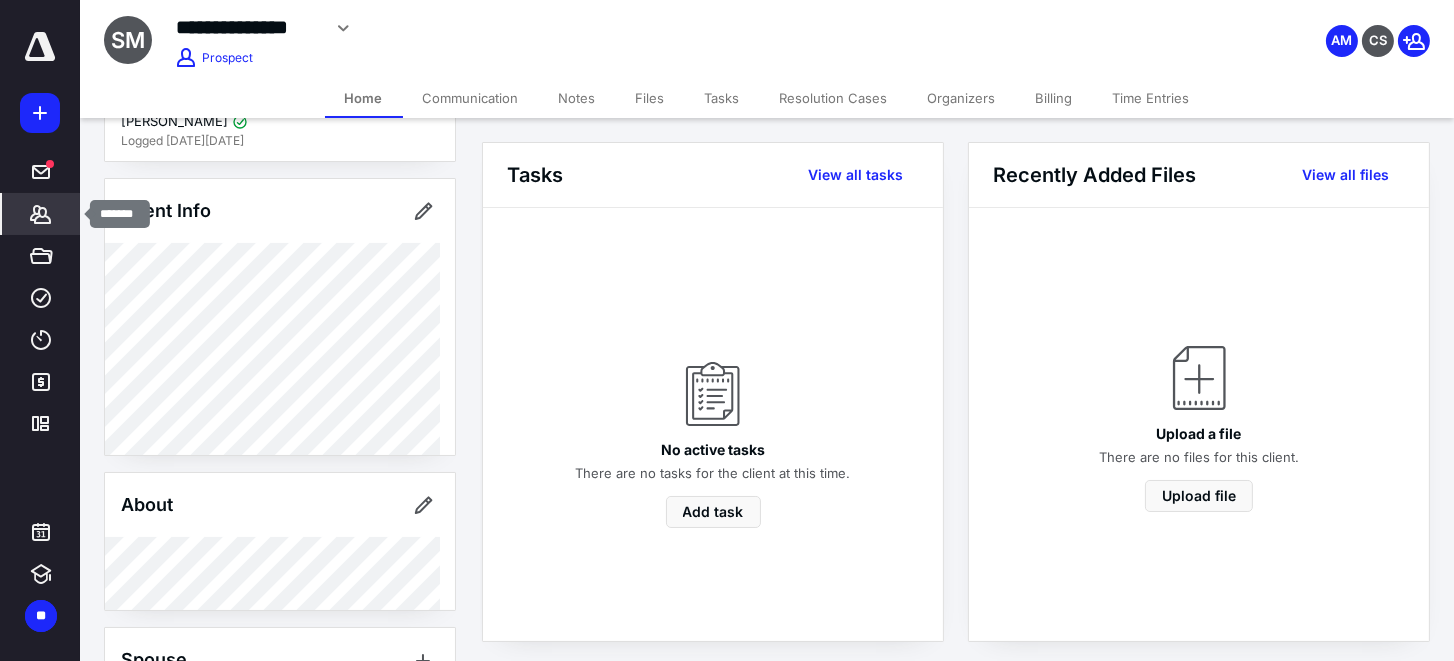 click 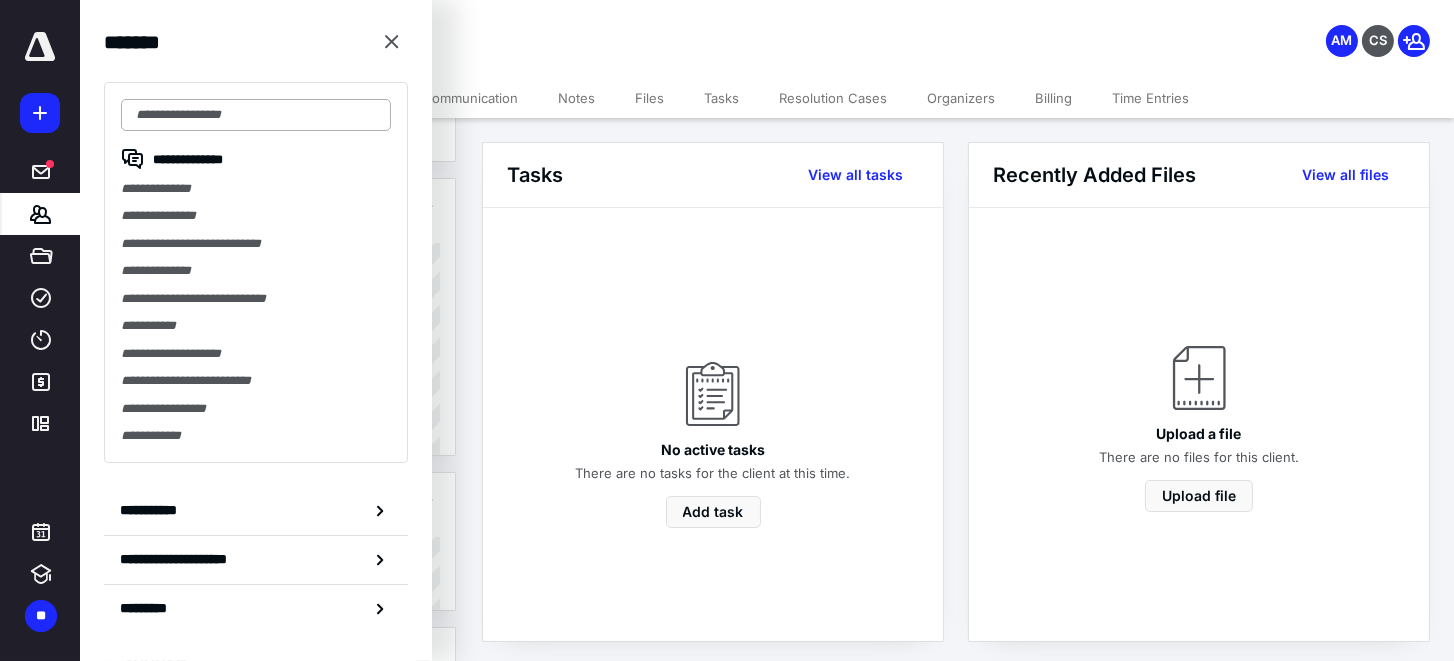 click at bounding box center (256, 115) 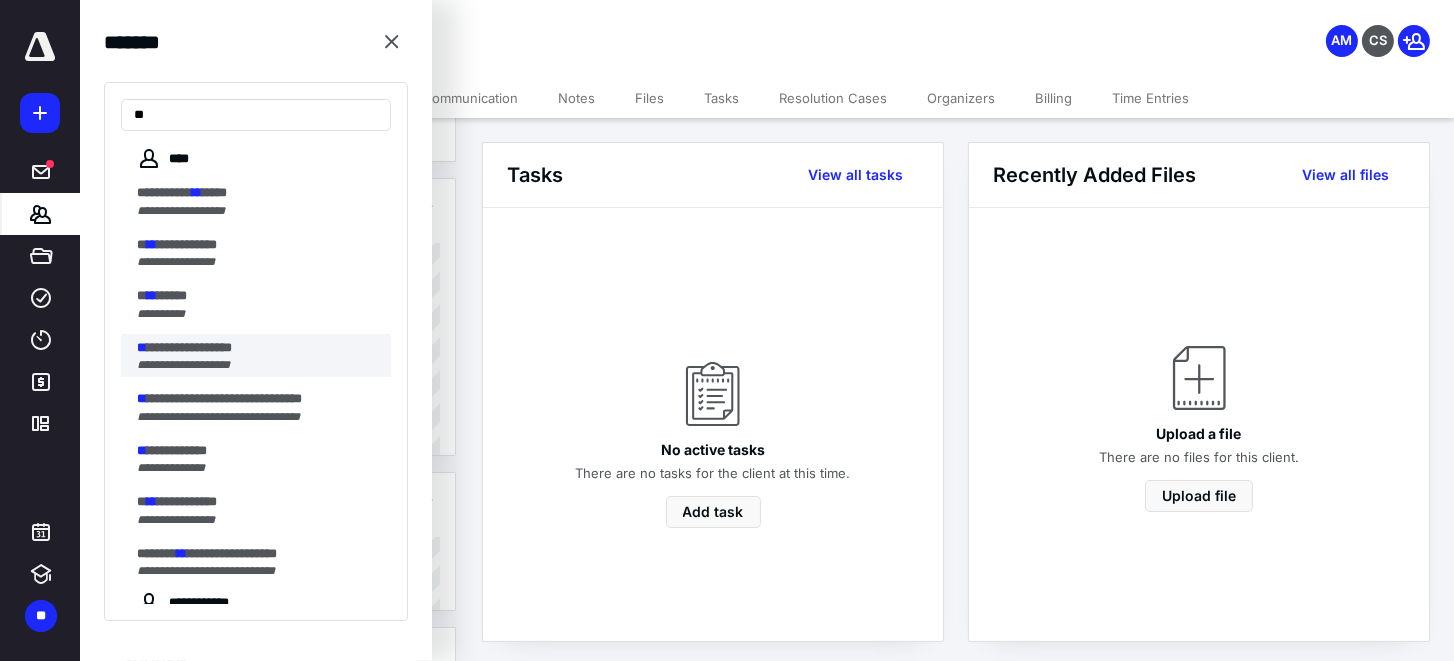 type on "**" 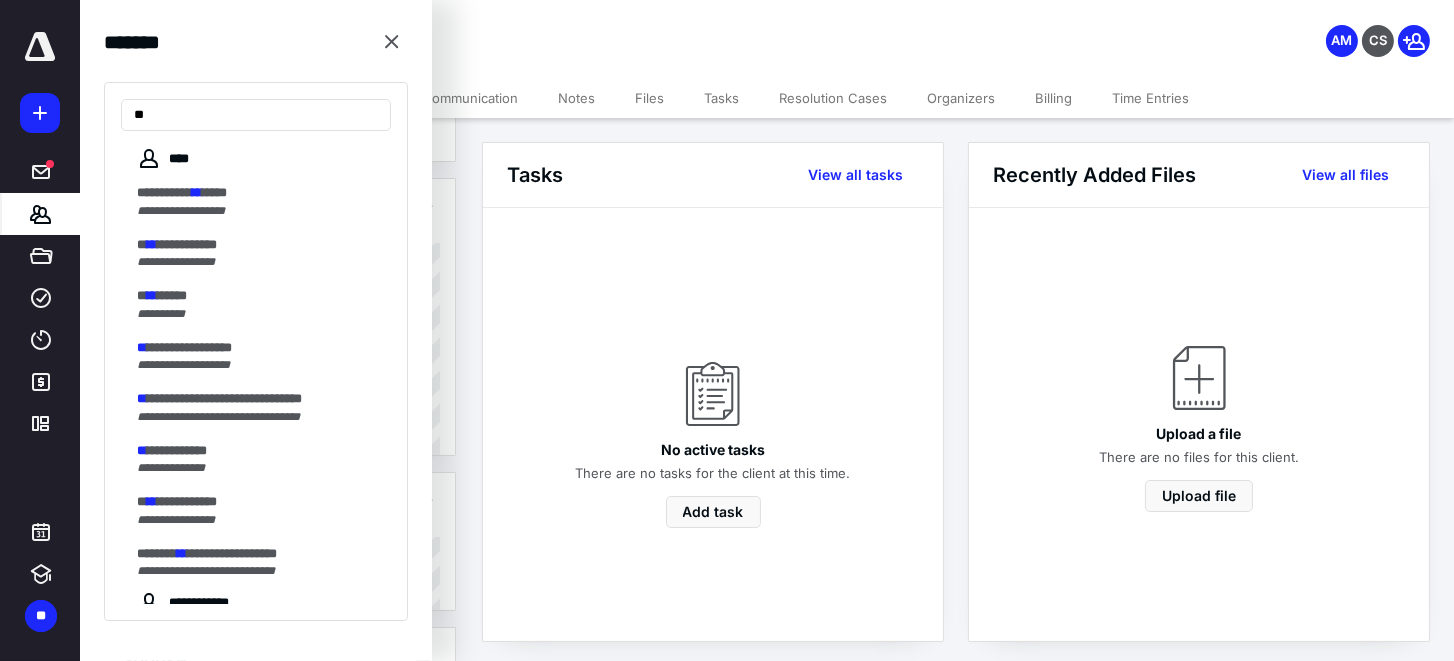 click on "**********" at bounding box center (258, 348) 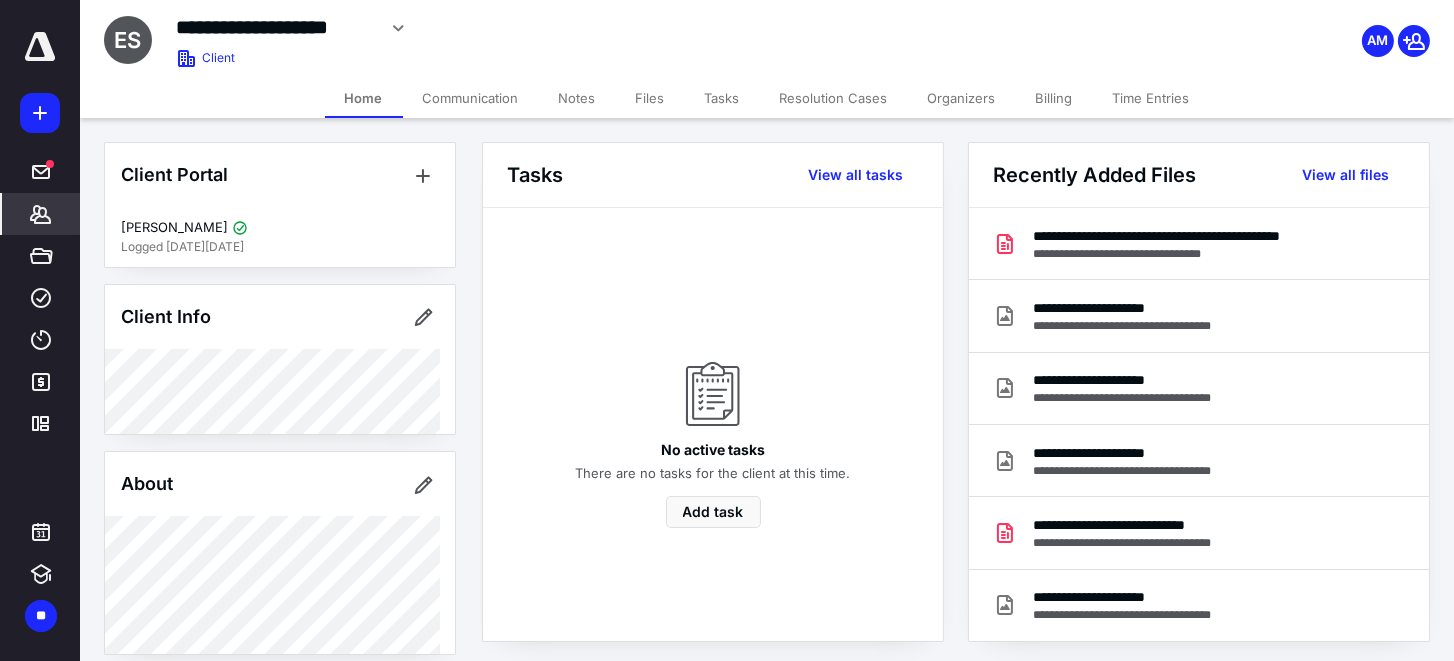 click on "Files" at bounding box center (650, 98) 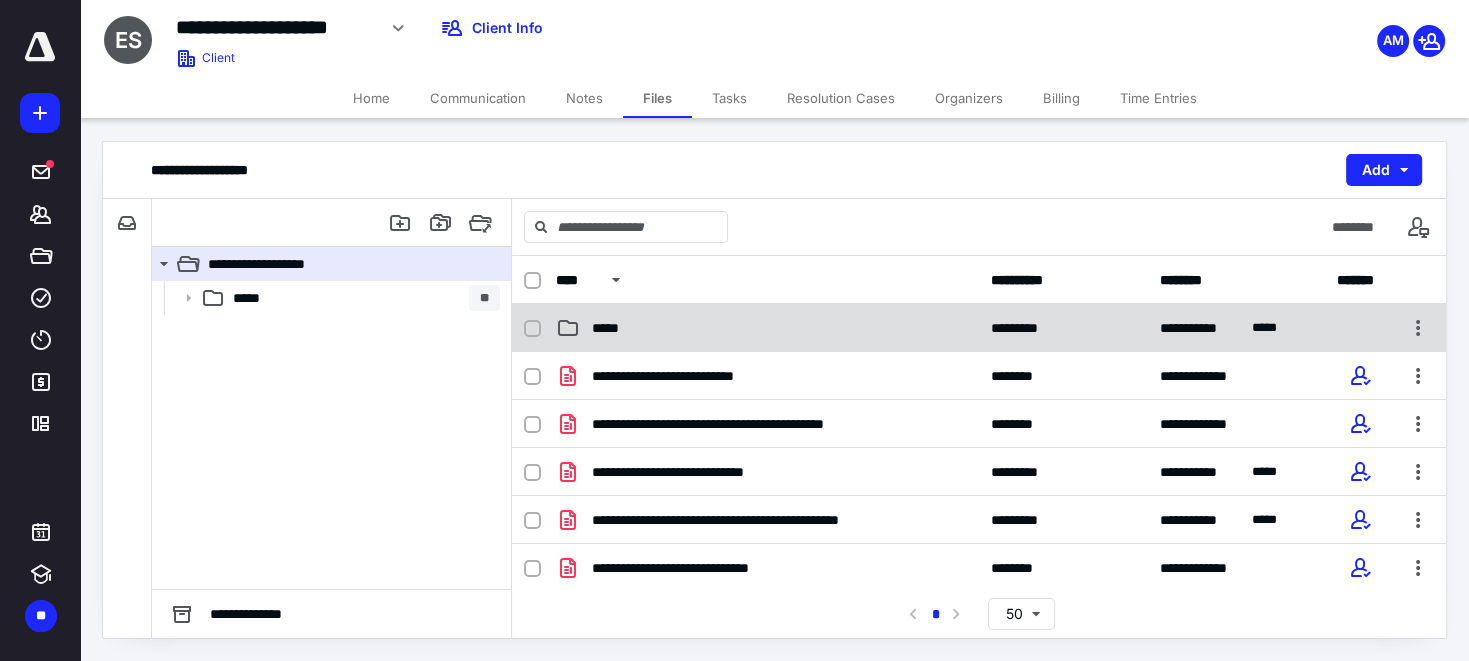 click on "*****" at bounding box center [767, 328] 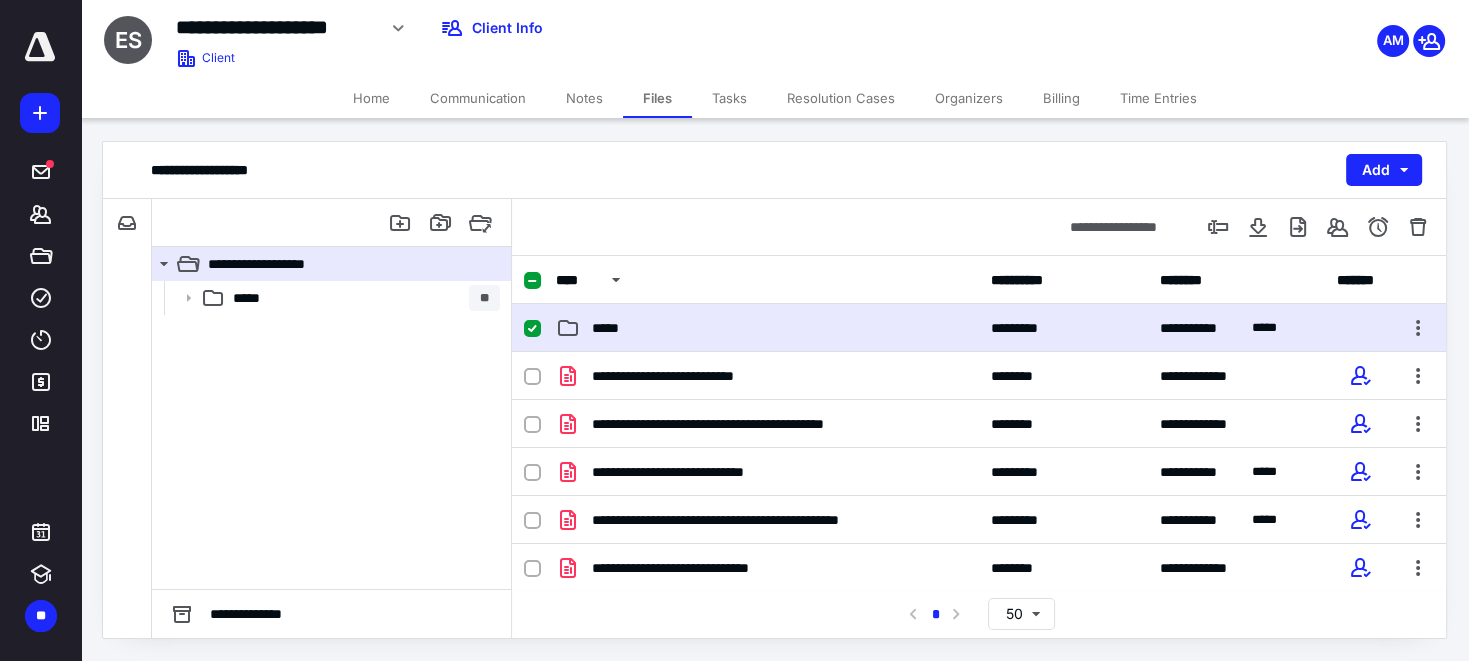 click on "*****" at bounding box center [767, 328] 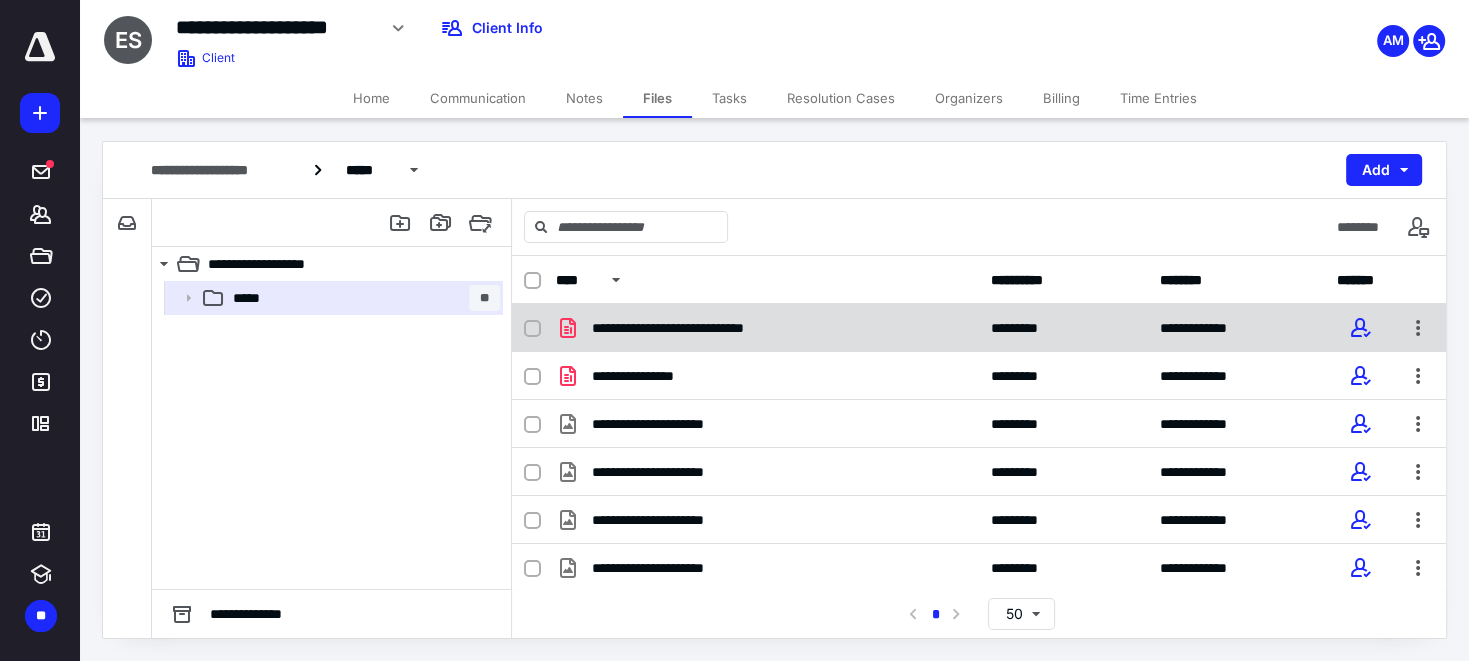 click on "**********" at bounding box center [979, 328] 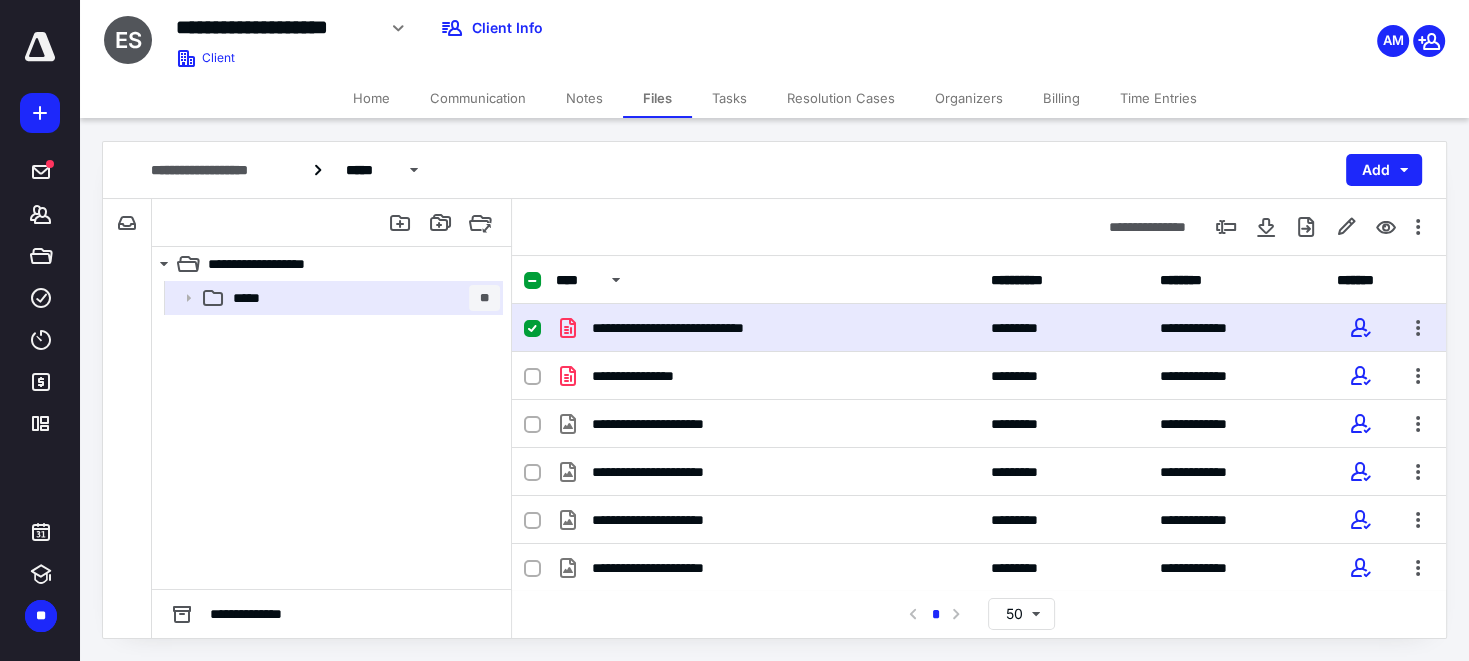 click on "**********" at bounding box center [979, 328] 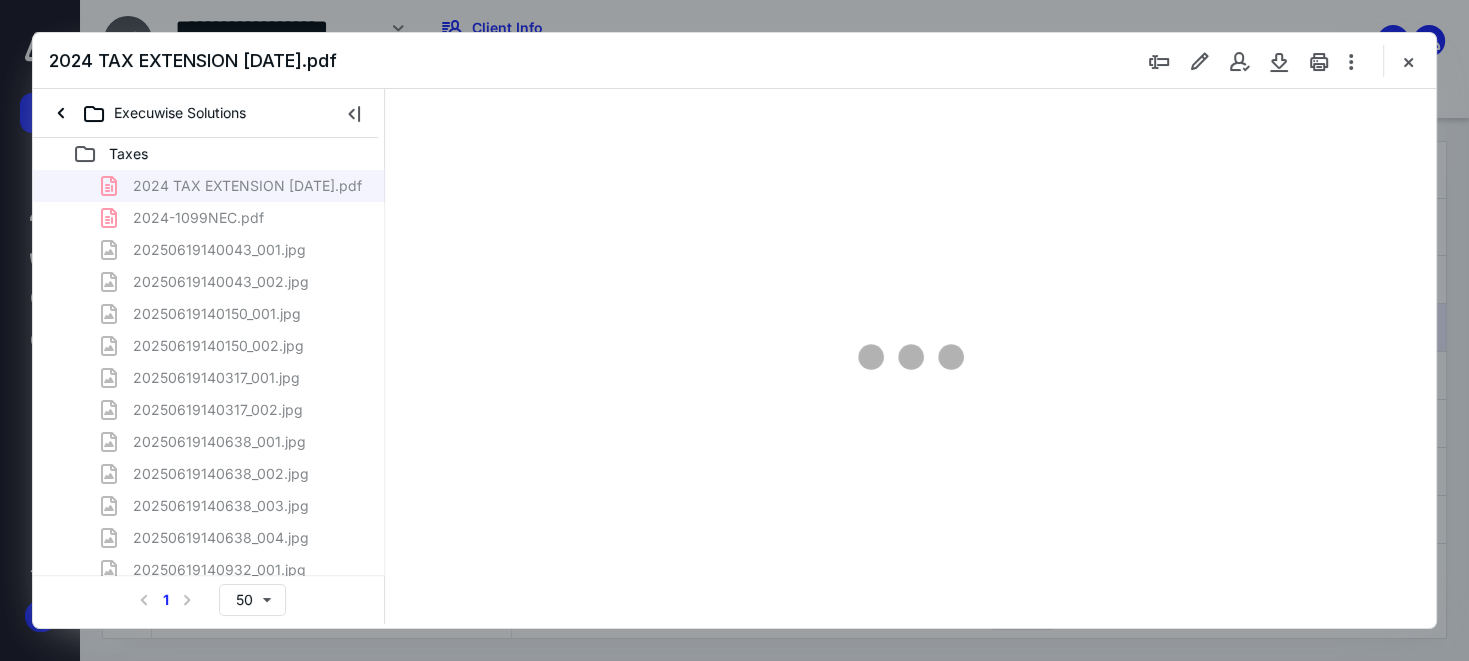 scroll, scrollTop: 0, scrollLeft: 0, axis: both 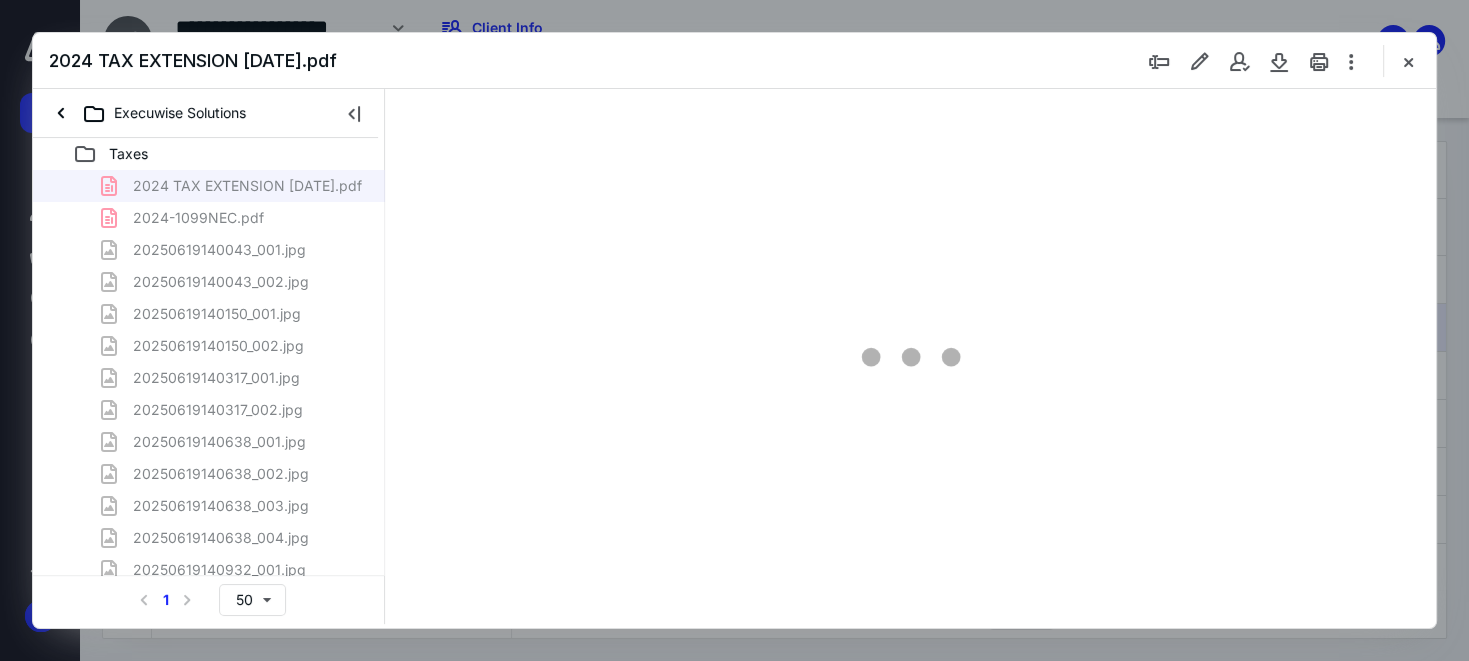 type on "168" 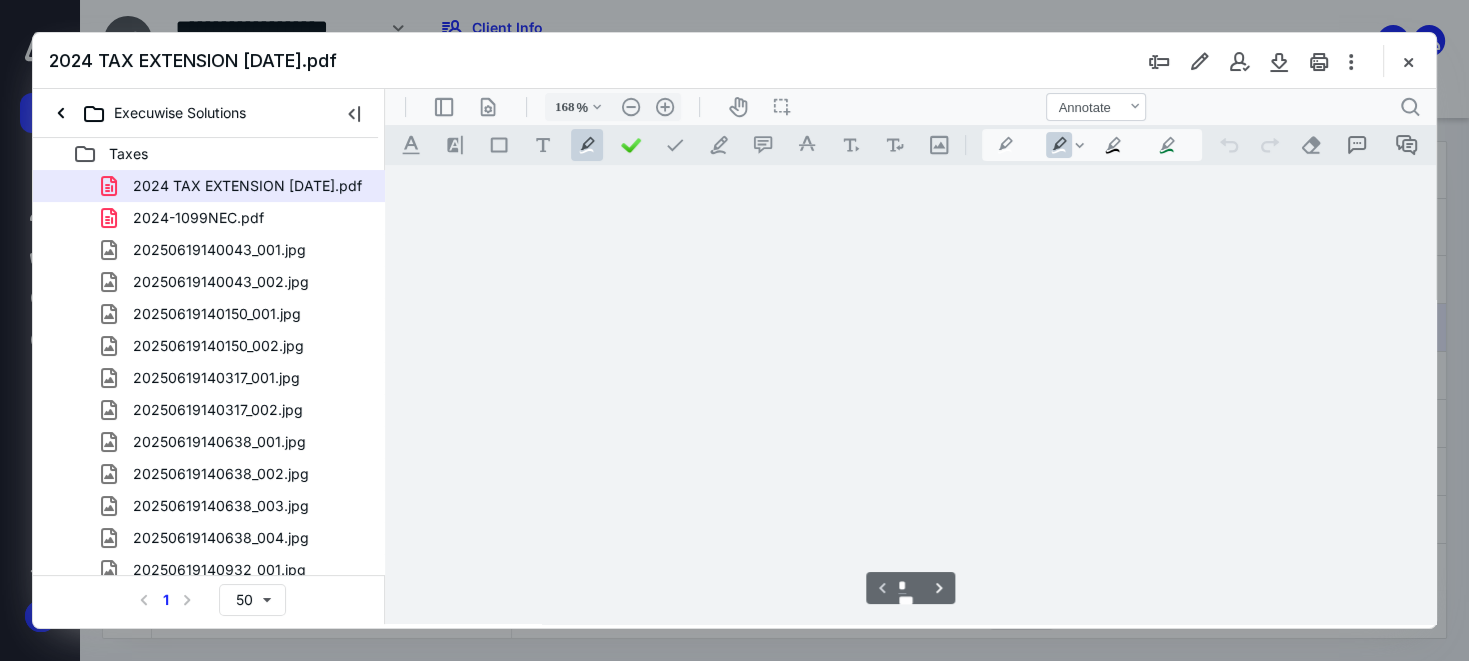 scroll, scrollTop: 82, scrollLeft: 0, axis: vertical 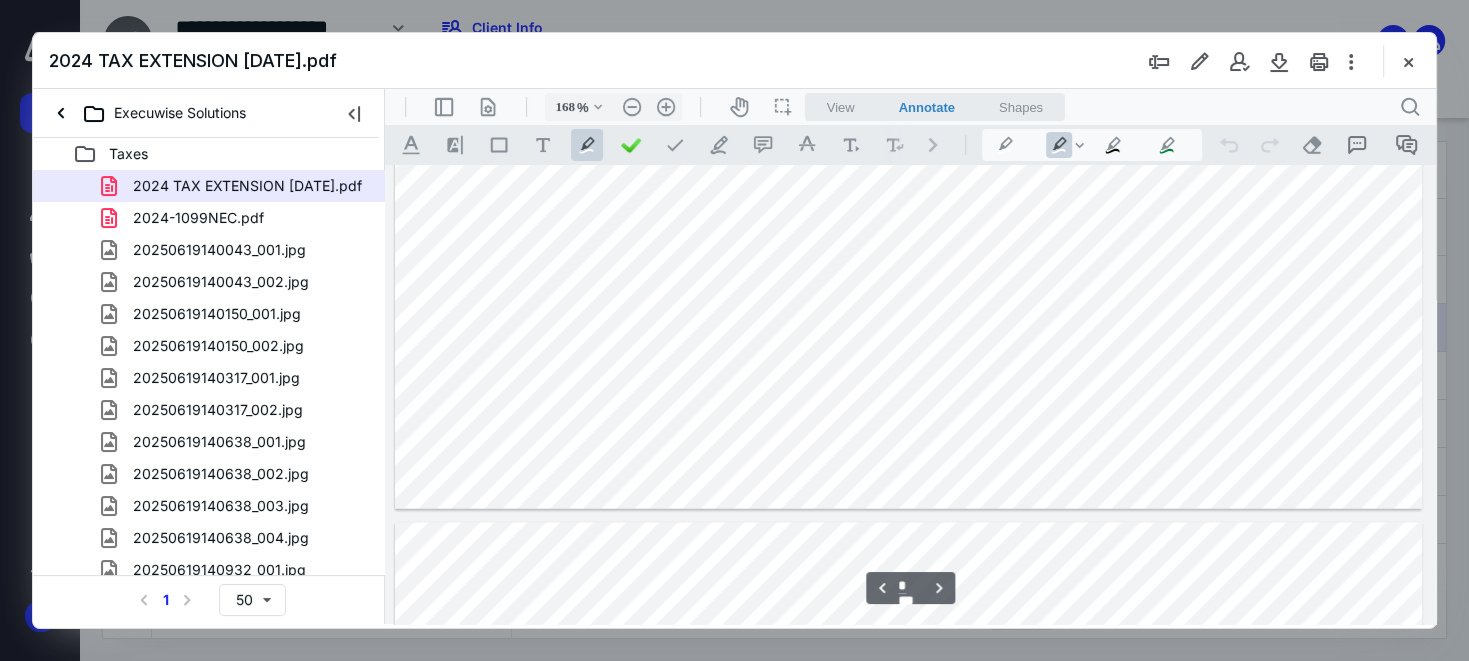 type on "*" 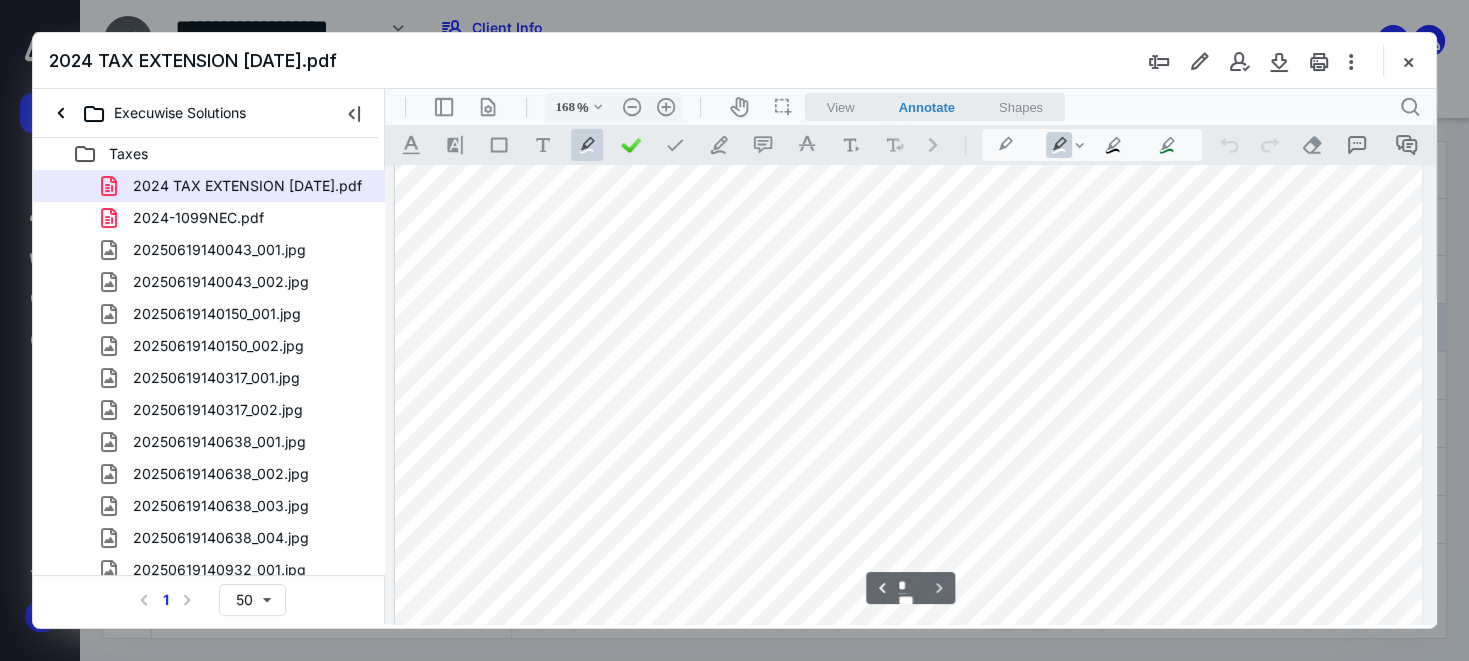 scroll, scrollTop: 4916, scrollLeft: 0, axis: vertical 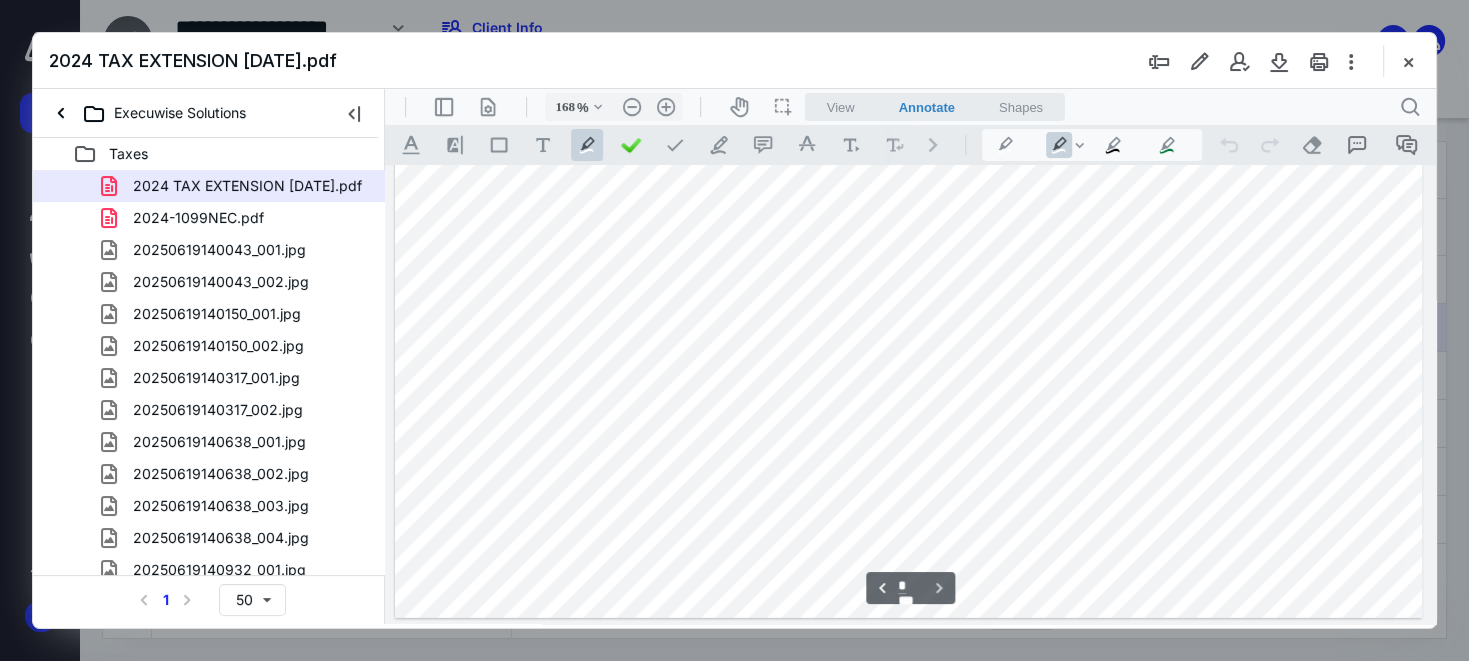 click on "20250619140043_001.jpg" at bounding box center [219, 250] 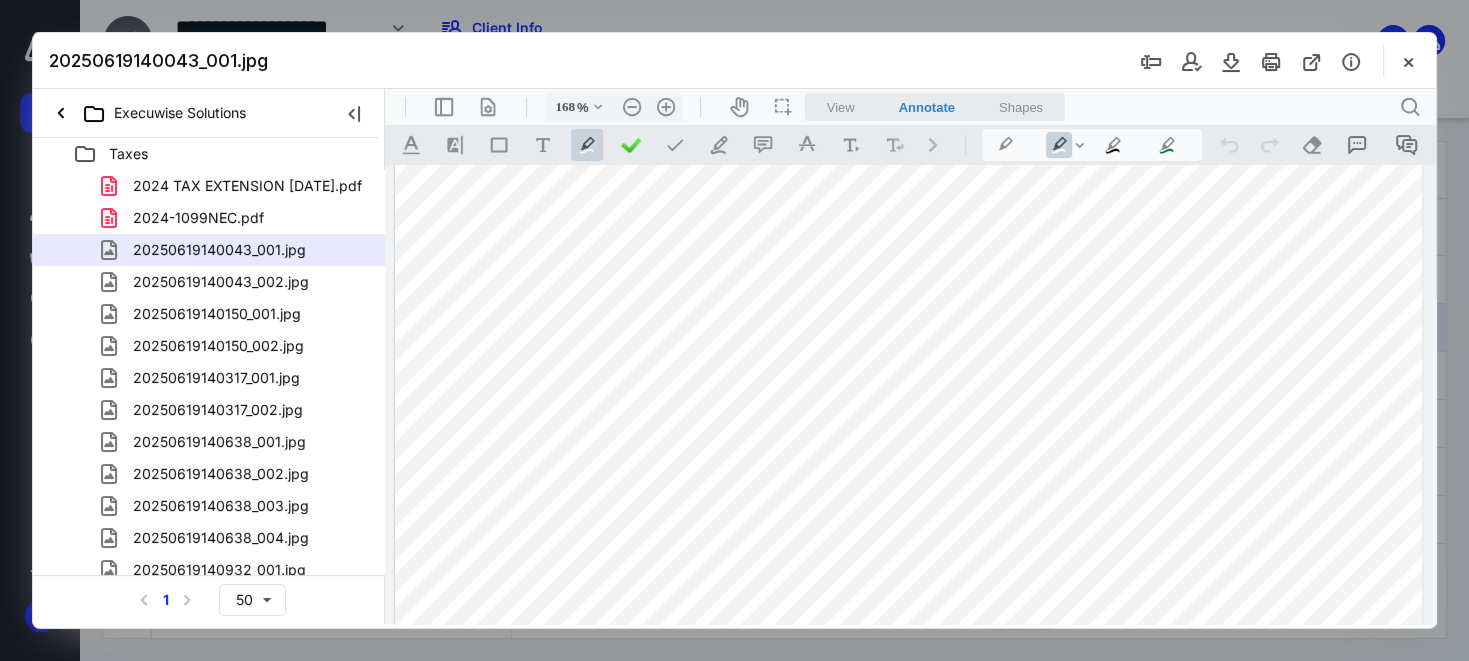 scroll, scrollTop: 884, scrollLeft: 0, axis: vertical 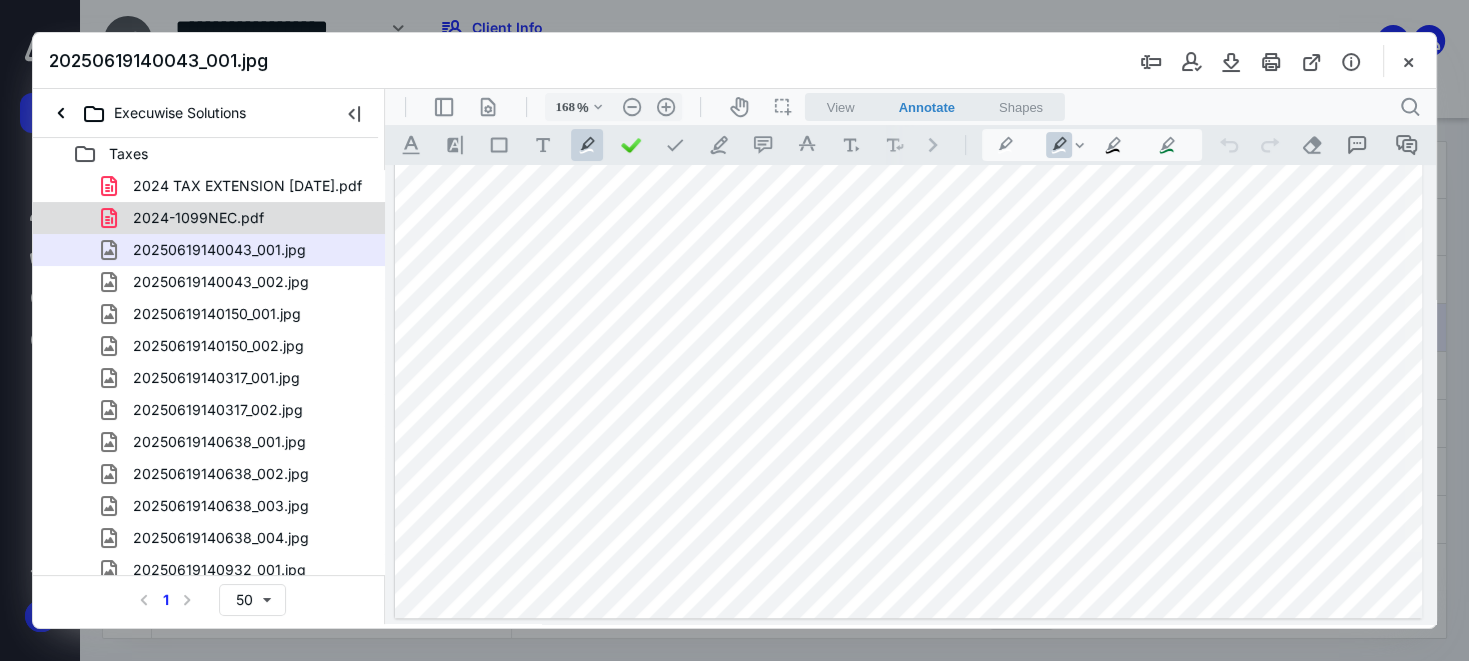click on "2024-1099NEC.pdf" at bounding box center (186, 218) 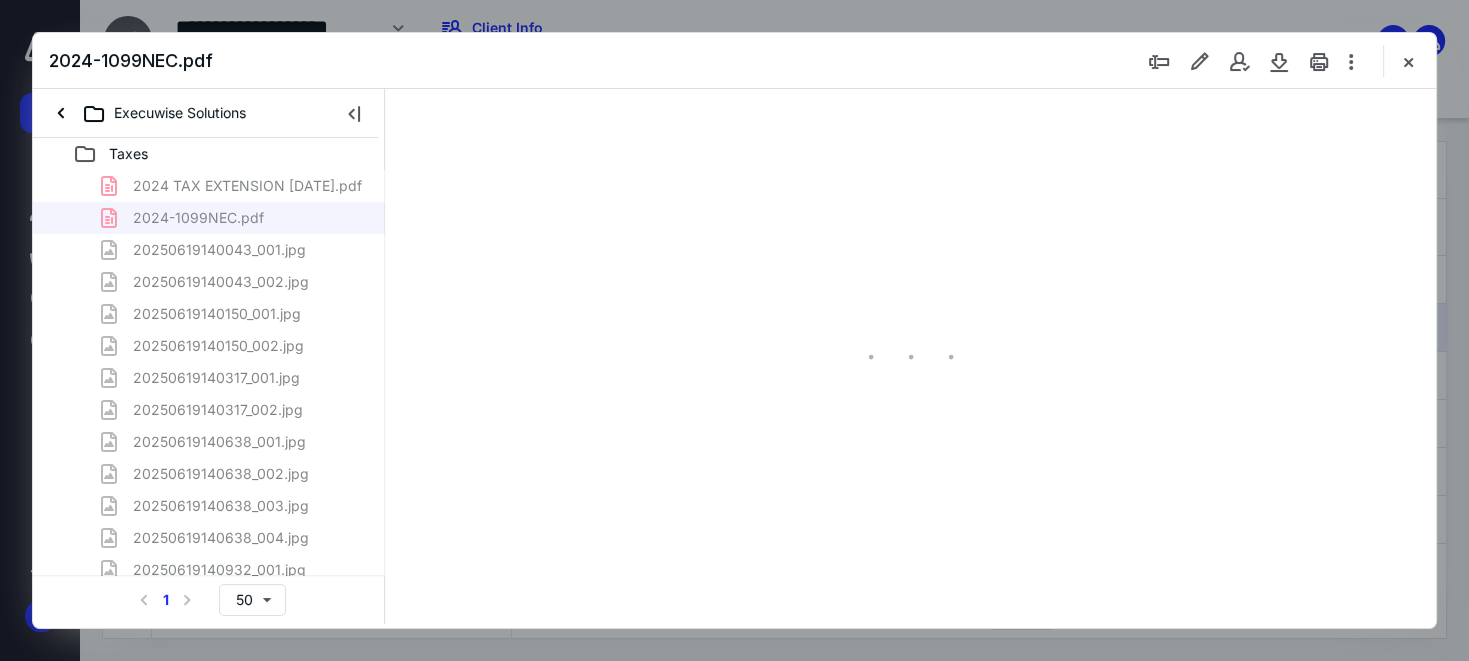type on "167" 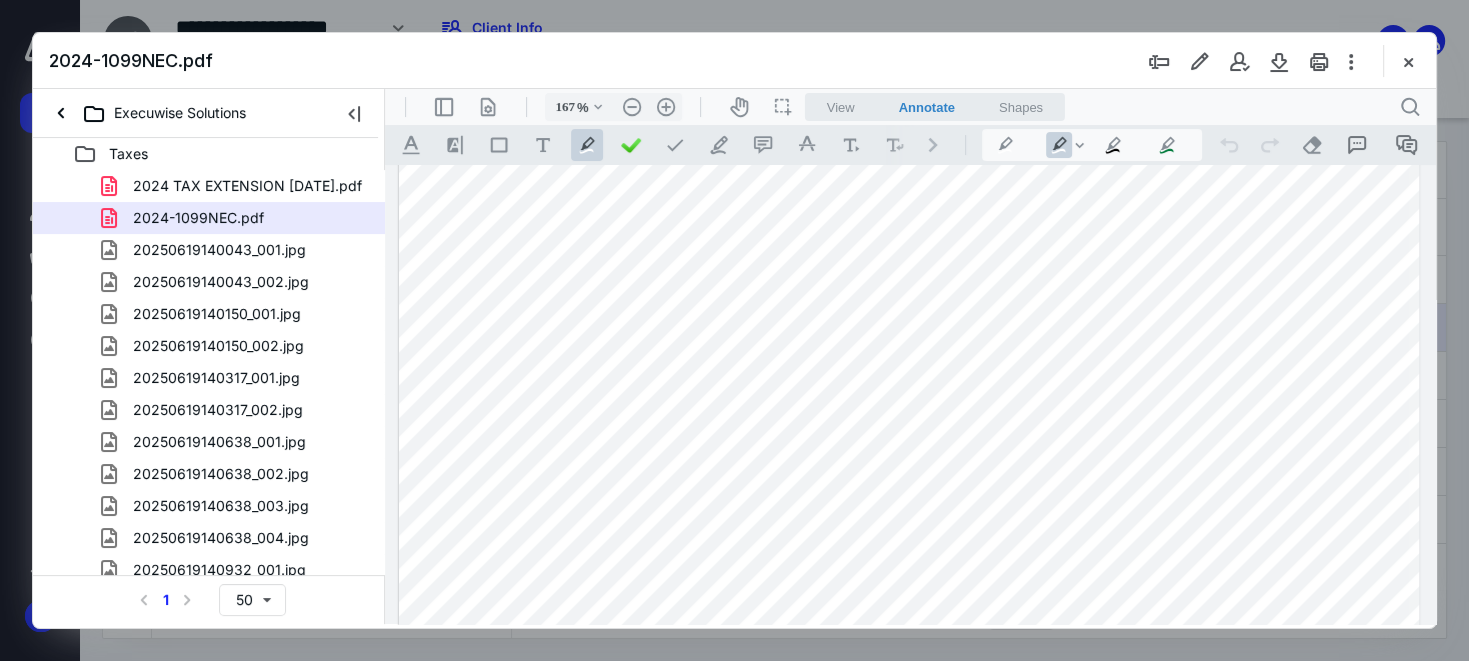 type on "*" 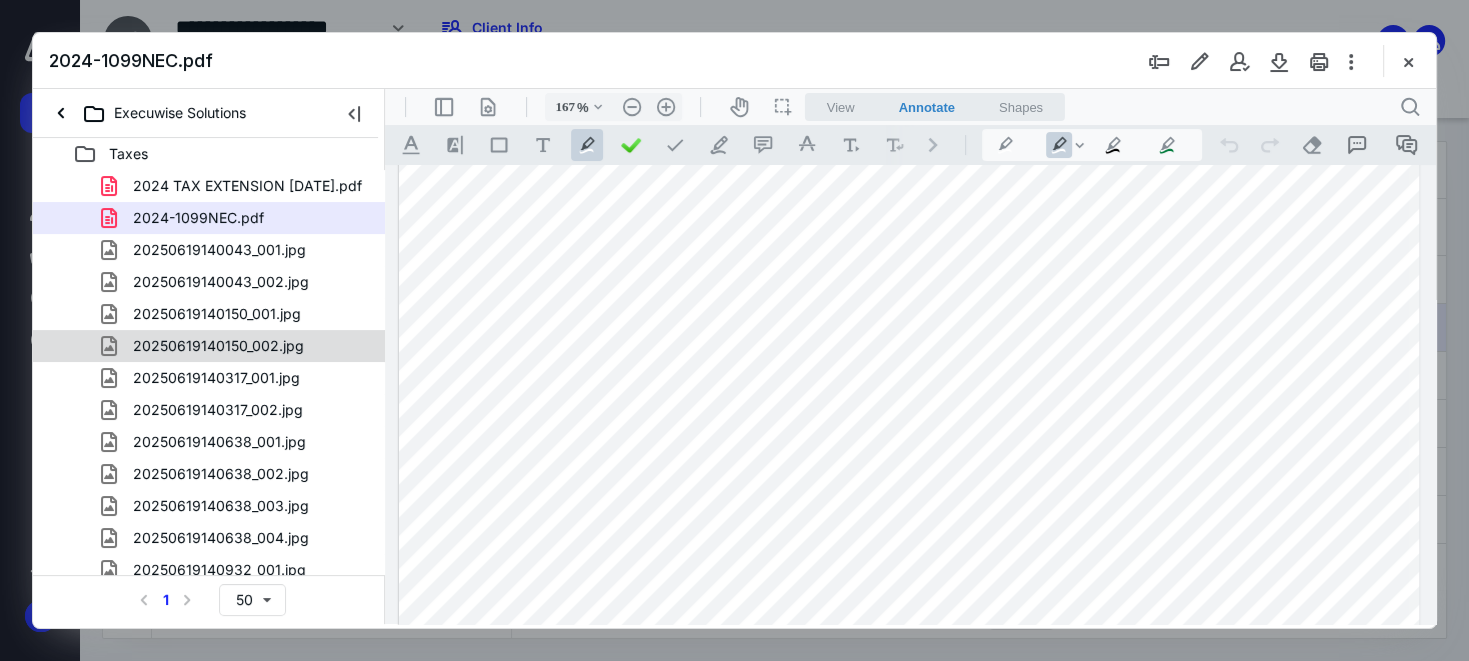 scroll, scrollTop: 1226, scrollLeft: 0, axis: vertical 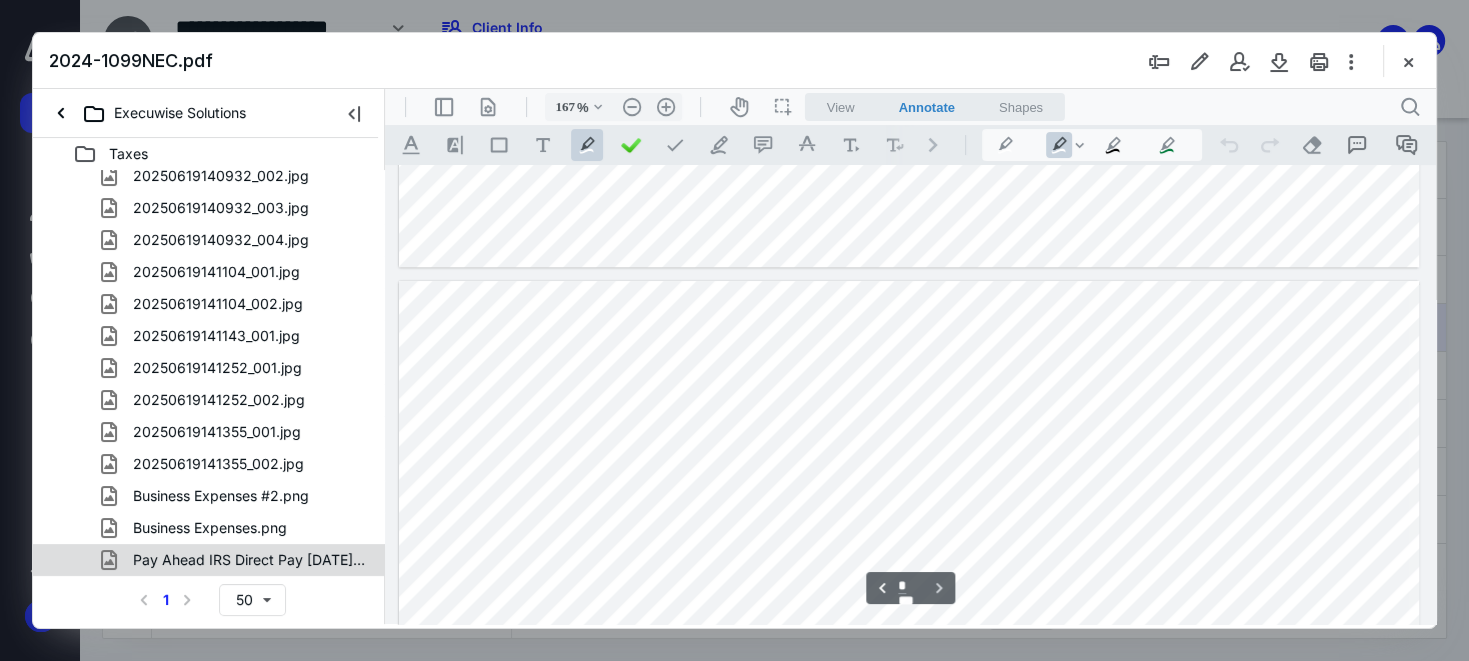 click on "Pay Ahead IRS Direct Pay [DATE].png" at bounding box center [237, 560] 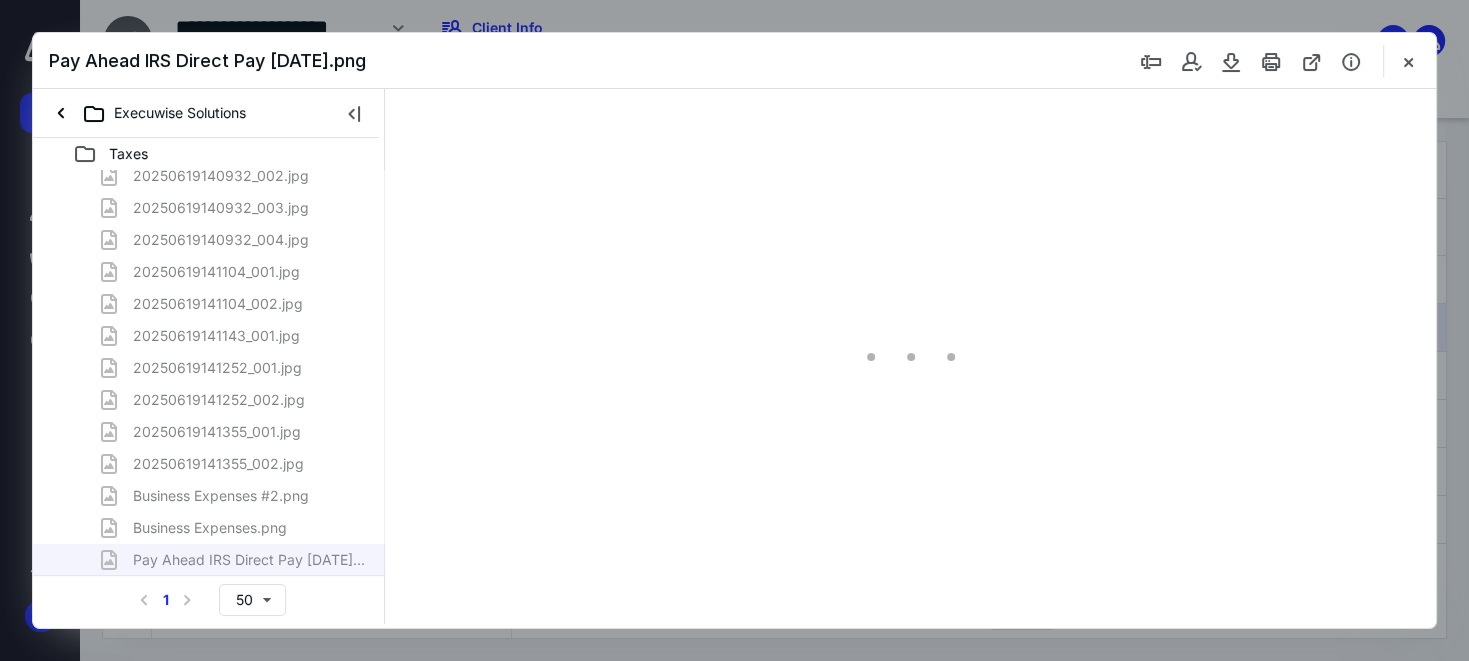 scroll, scrollTop: 0, scrollLeft: 0, axis: both 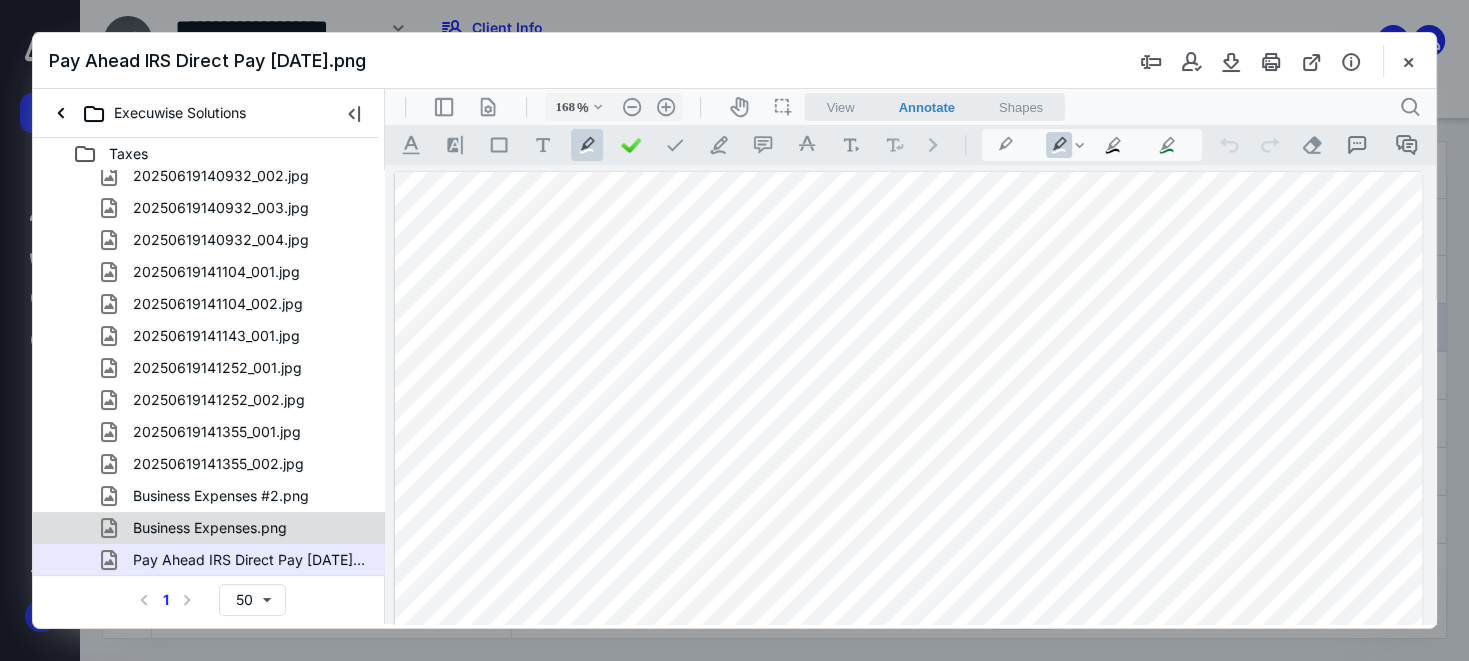 click on "Business Expenses.png" at bounding box center (210, 528) 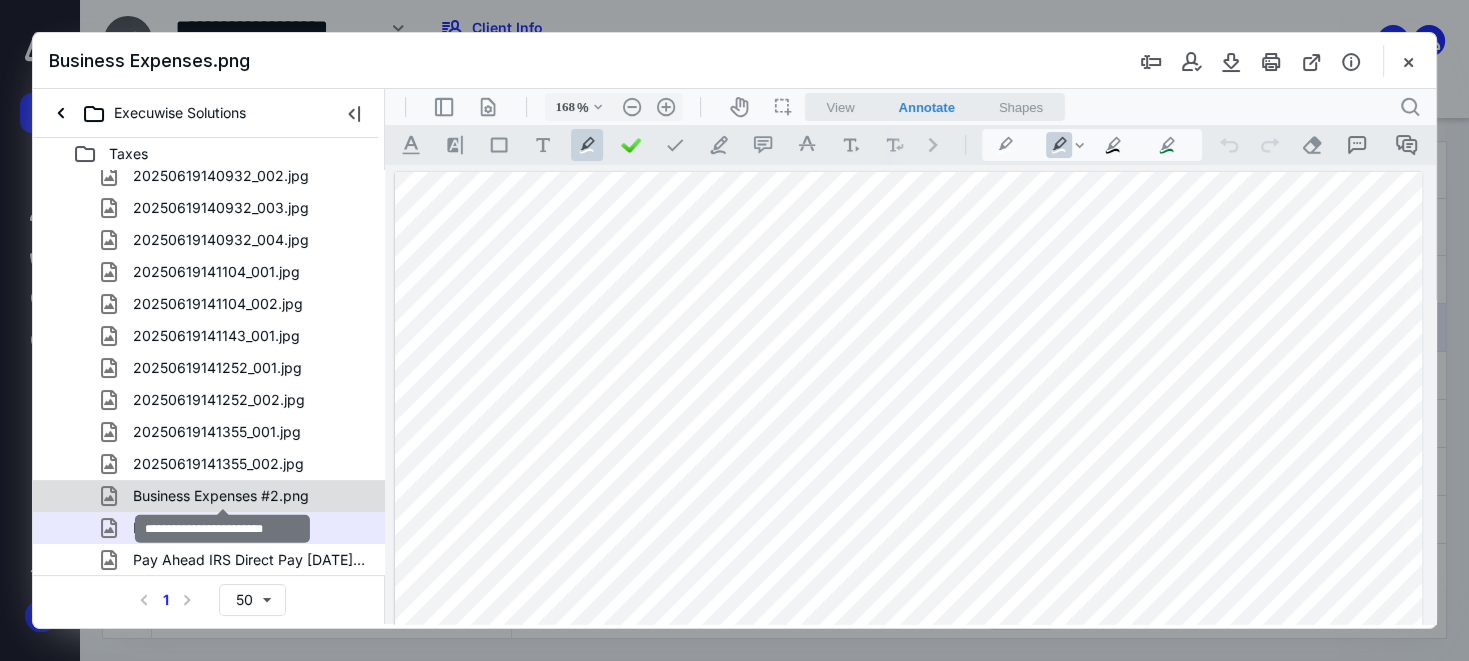 click on "Business Expenses #2.png" at bounding box center [221, 496] 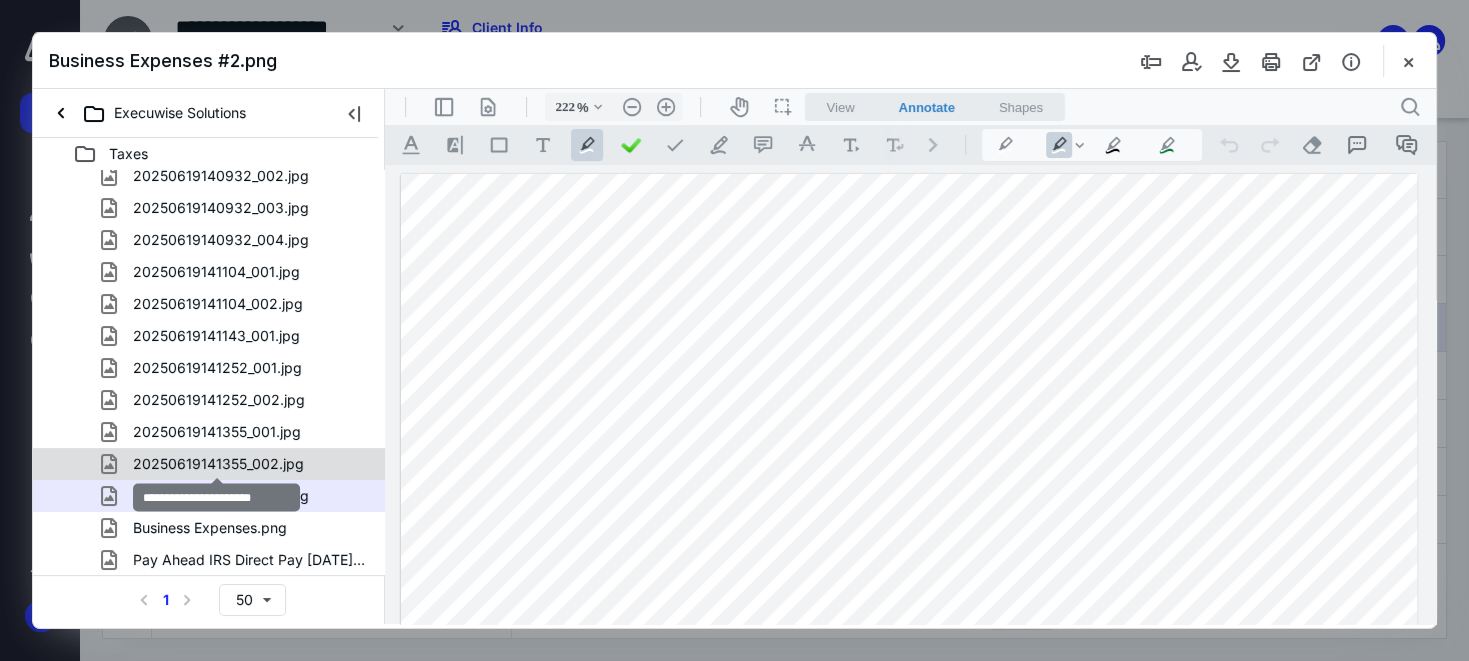click on "20250619141355_002.jpg" at bounding box center [218, 464] 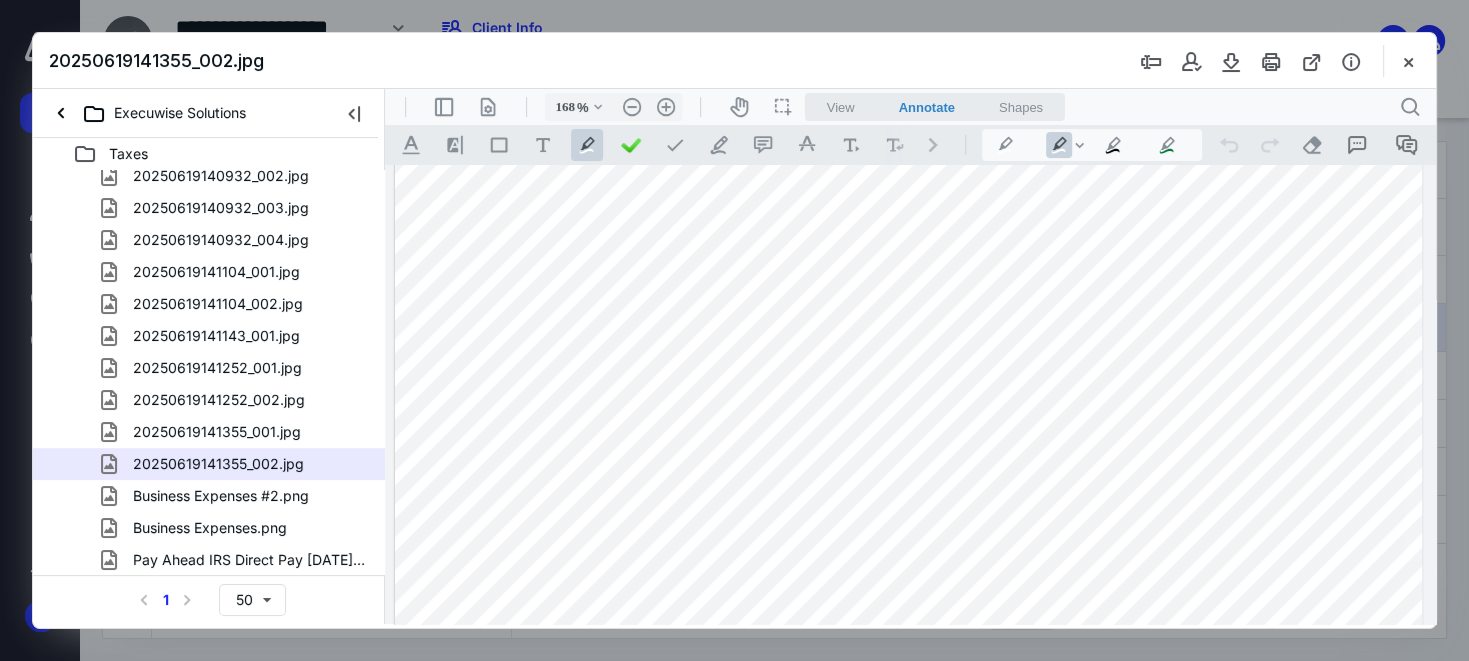 scroll, scrollTop: 884, scrollLeft: 0, axis: vertical 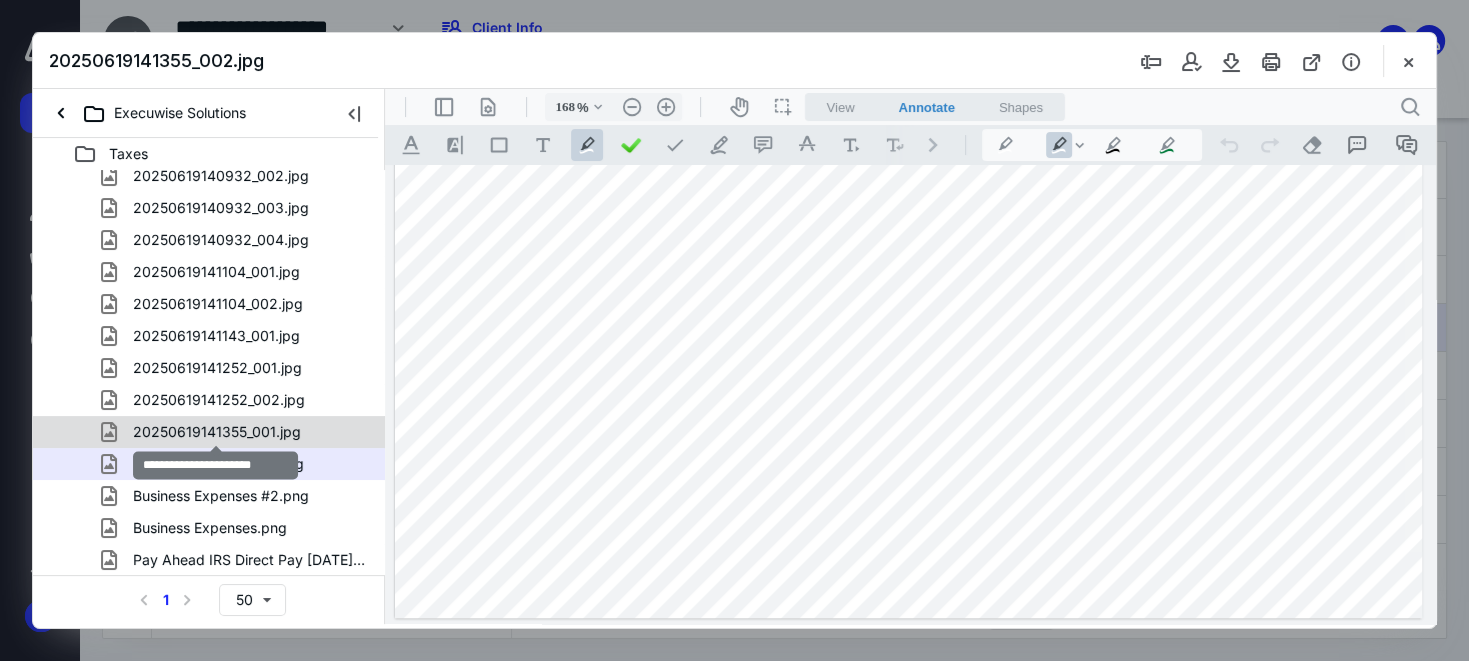 click on "20250619141355_001.jpg" at bounding box center [217, 432] 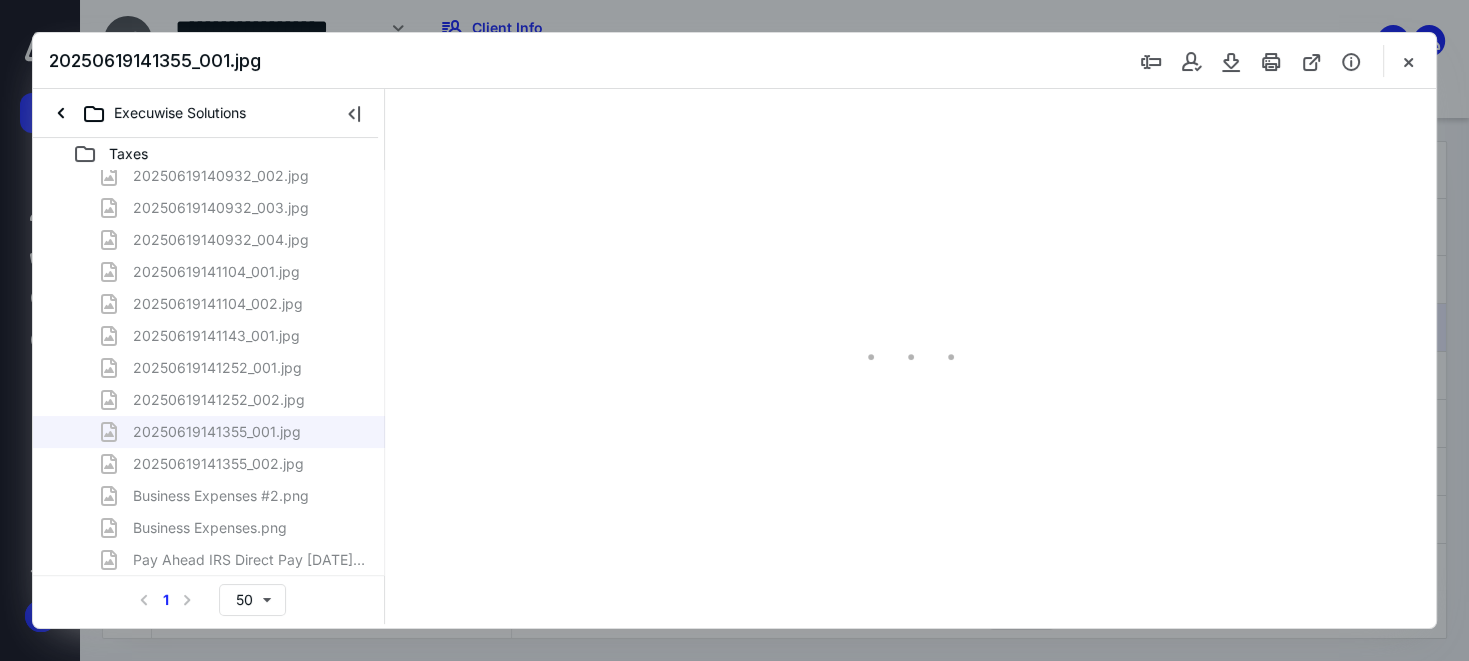 scroll, scrollTop: 0, scrollLeft: 0, axis: both 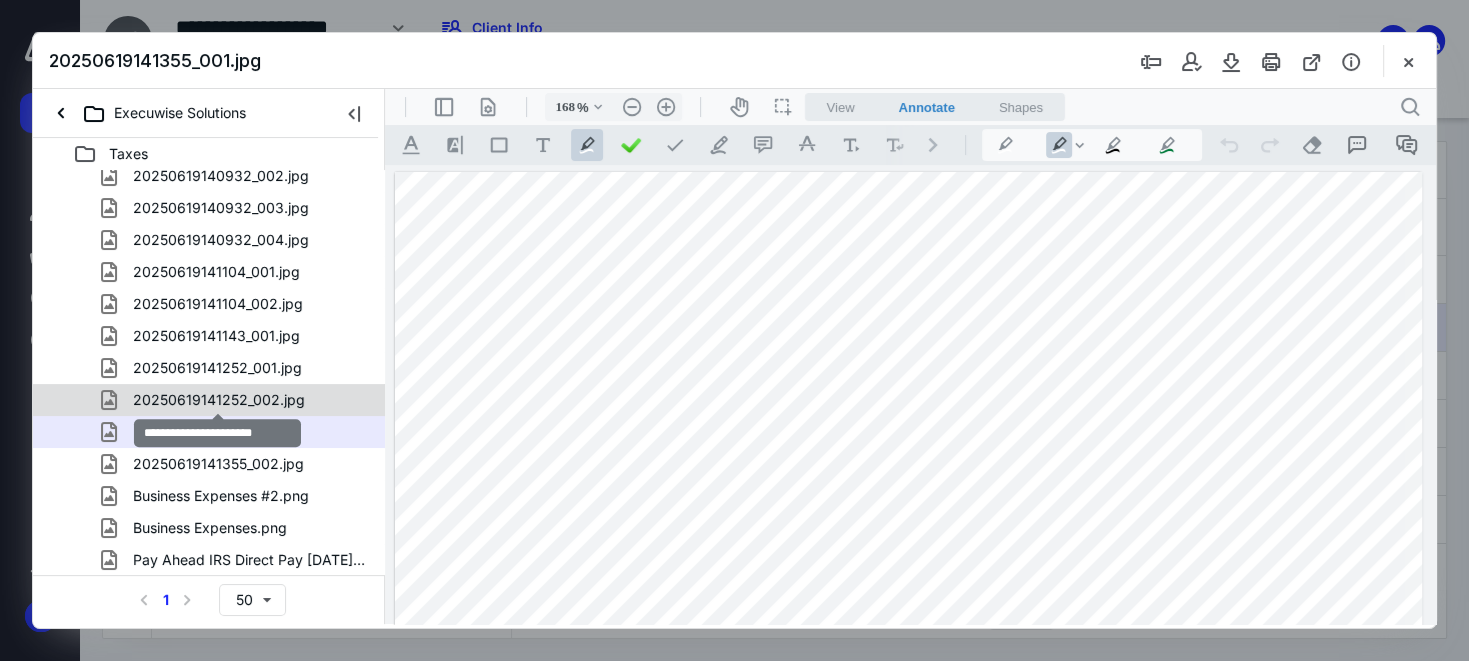 click on "20250619141252_002.jpg" at bounding box center [219, 400] 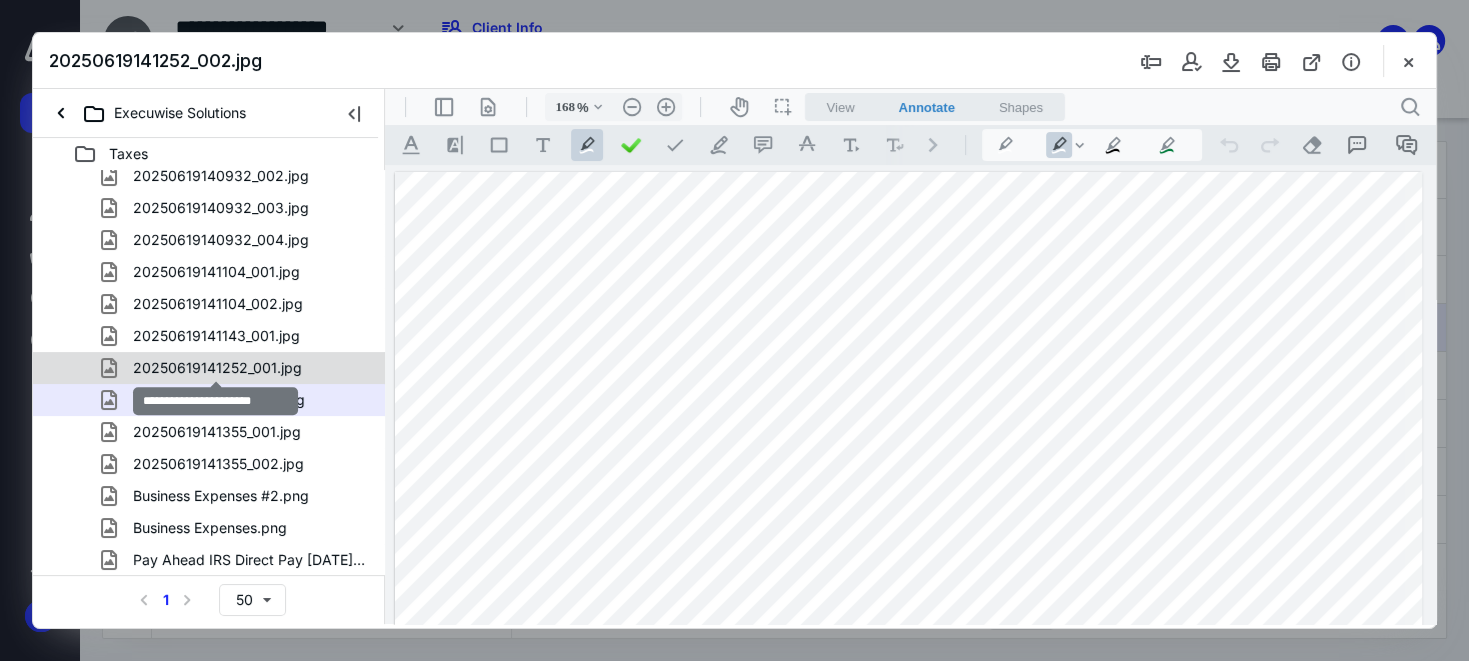 click on "20250619141252_001.jpg" at bounding box center (217, 368) 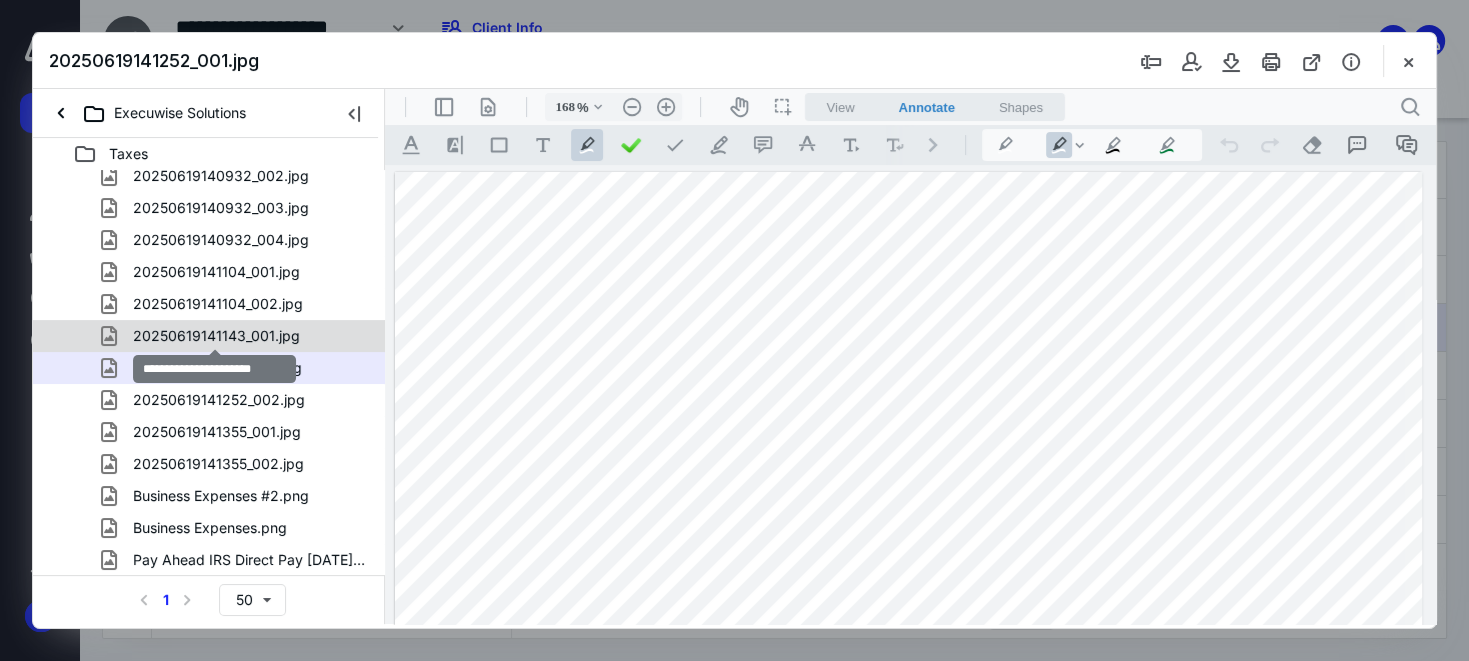 click on "20250619141143_001.jpg" at bounding box center [216, 336] 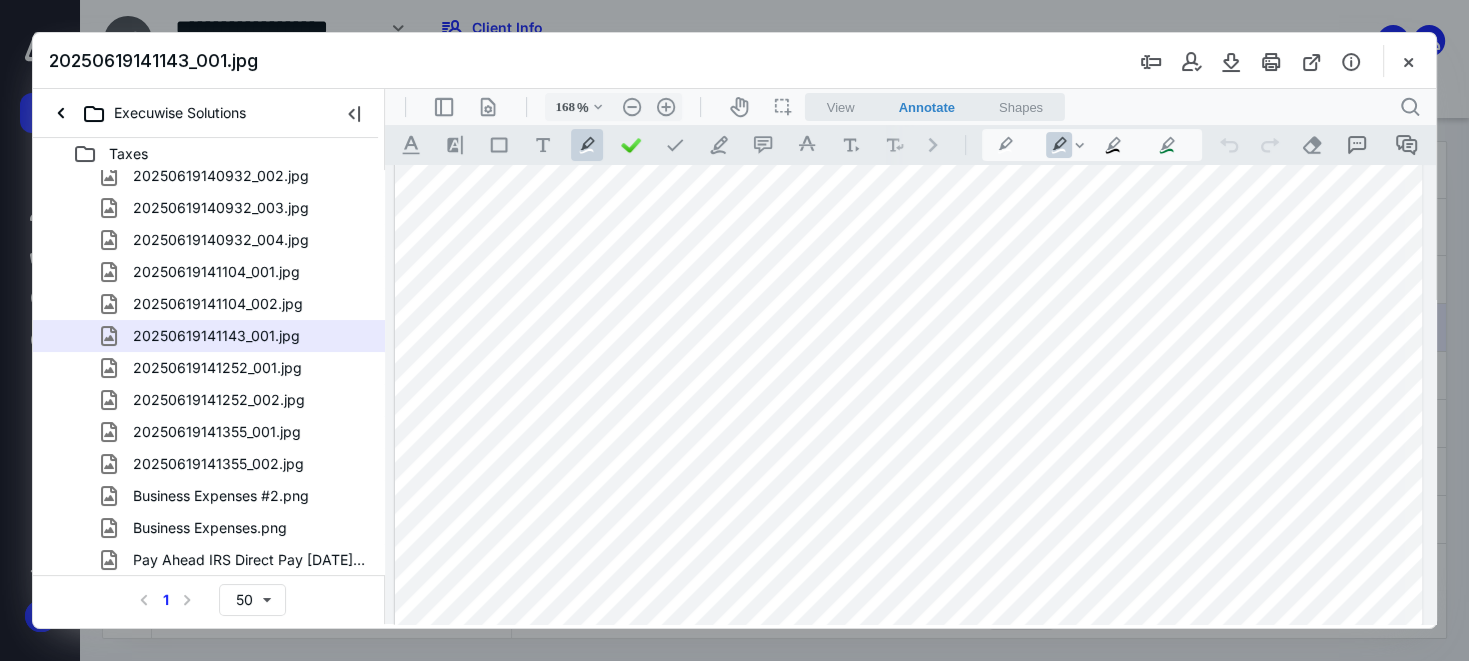 scroll, scrollTop: 884, scrollLeft: 0, axis: vertical 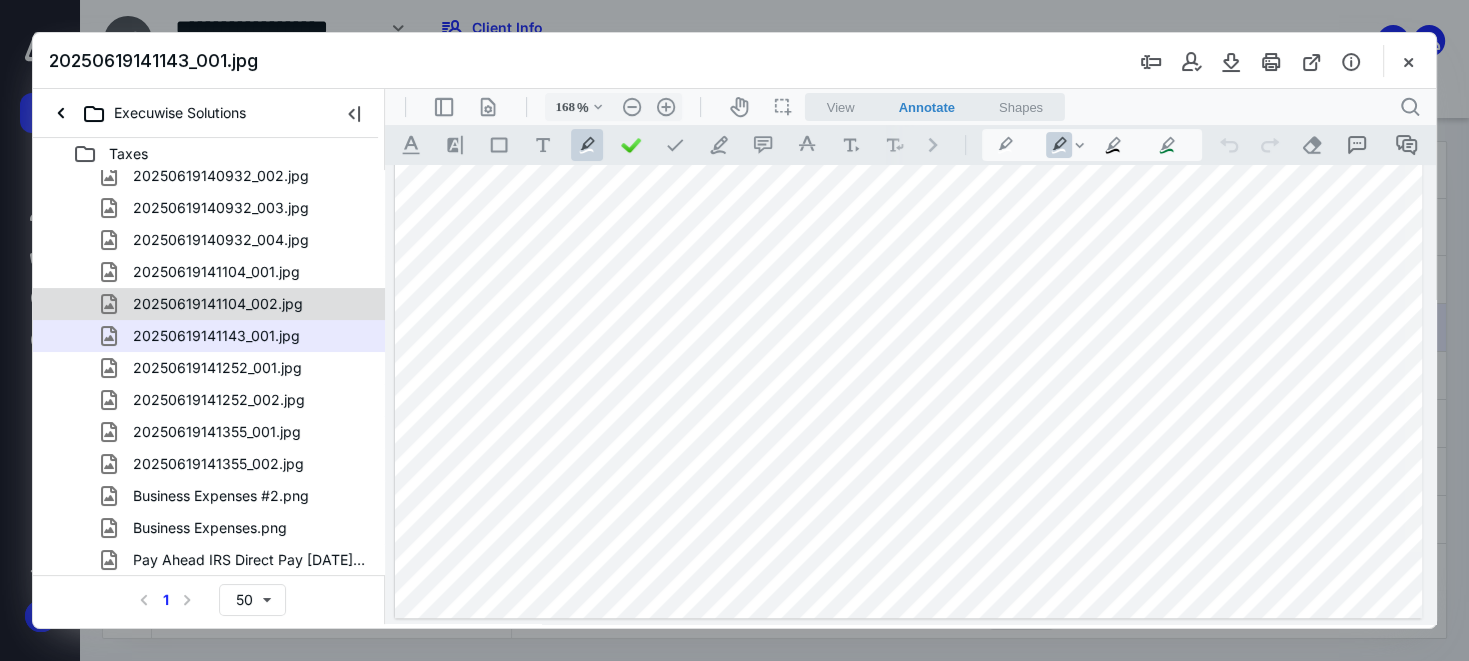click on "20250619141104_002.jpg" at bounding box center (218, 304) 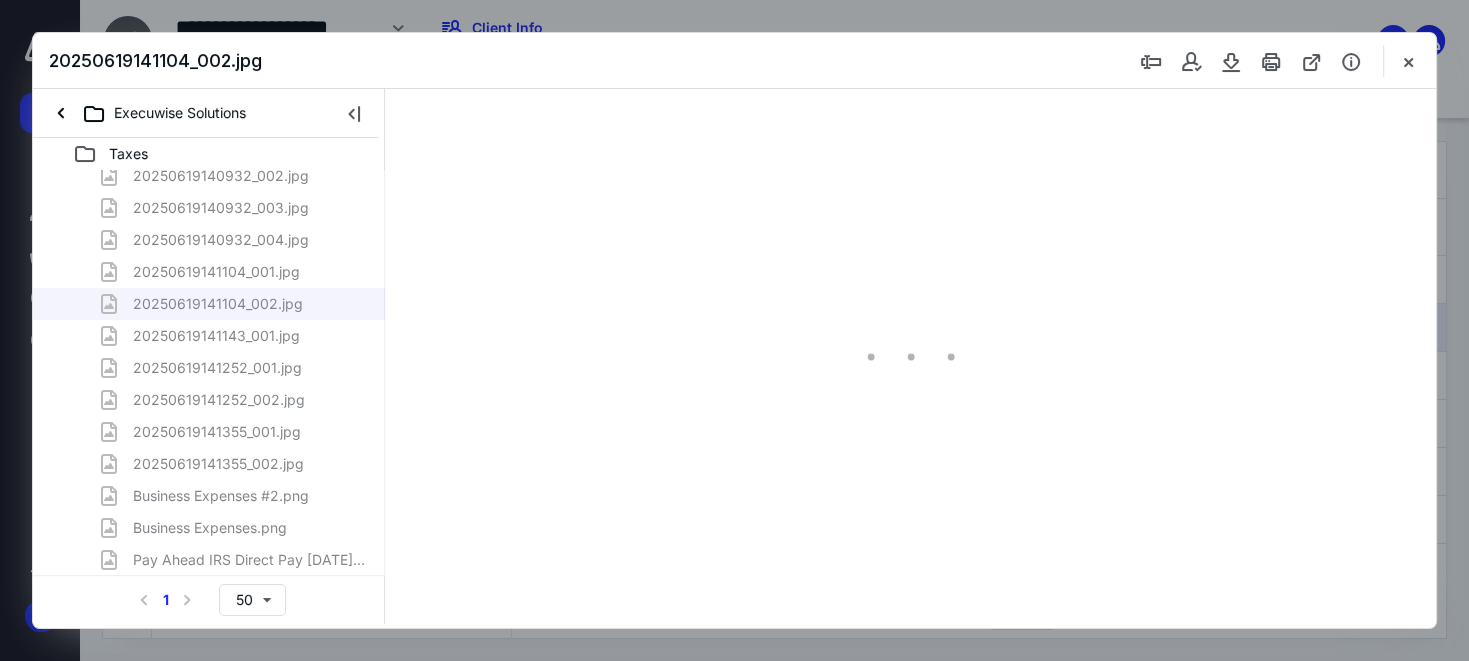 scroll, scrollTop: 0, scrollLeft: 0, axis: both 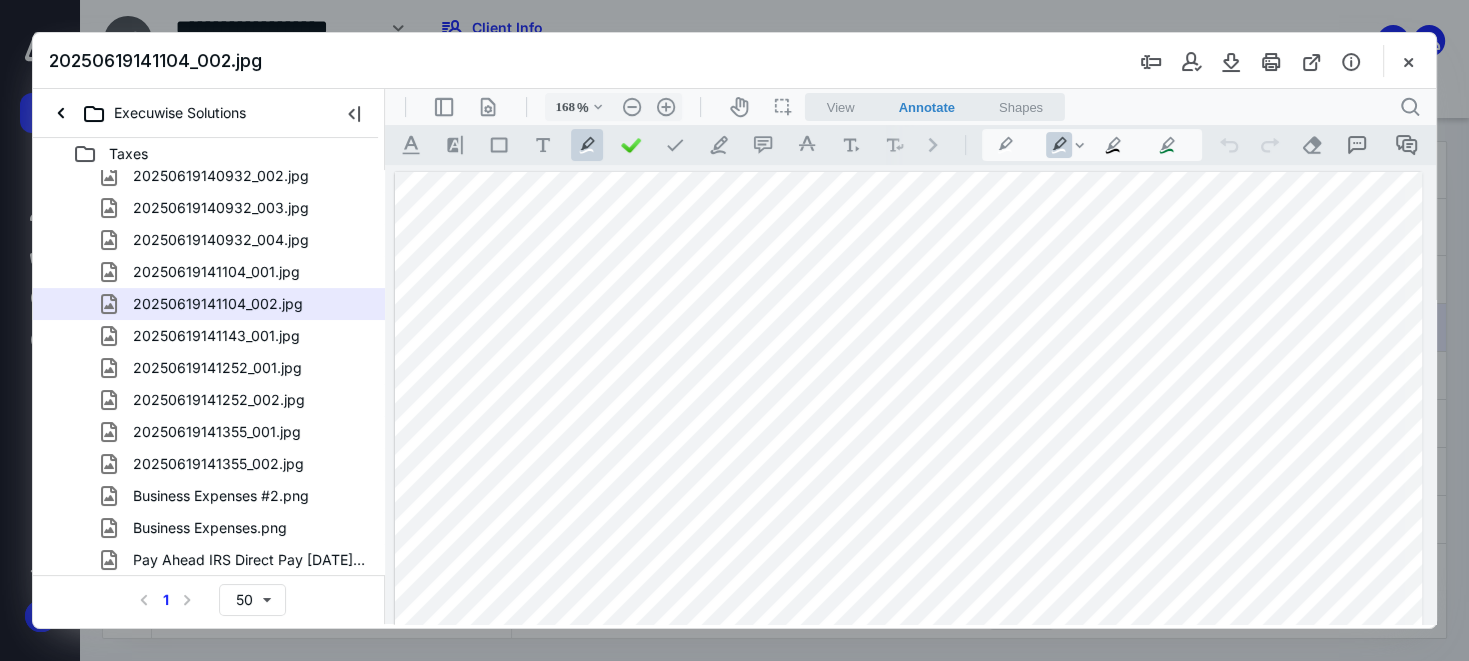 drag, startPoint x: 627, startPoint y: 357, endPoint x: 608, endPoint y: 295, distance: 64.84597 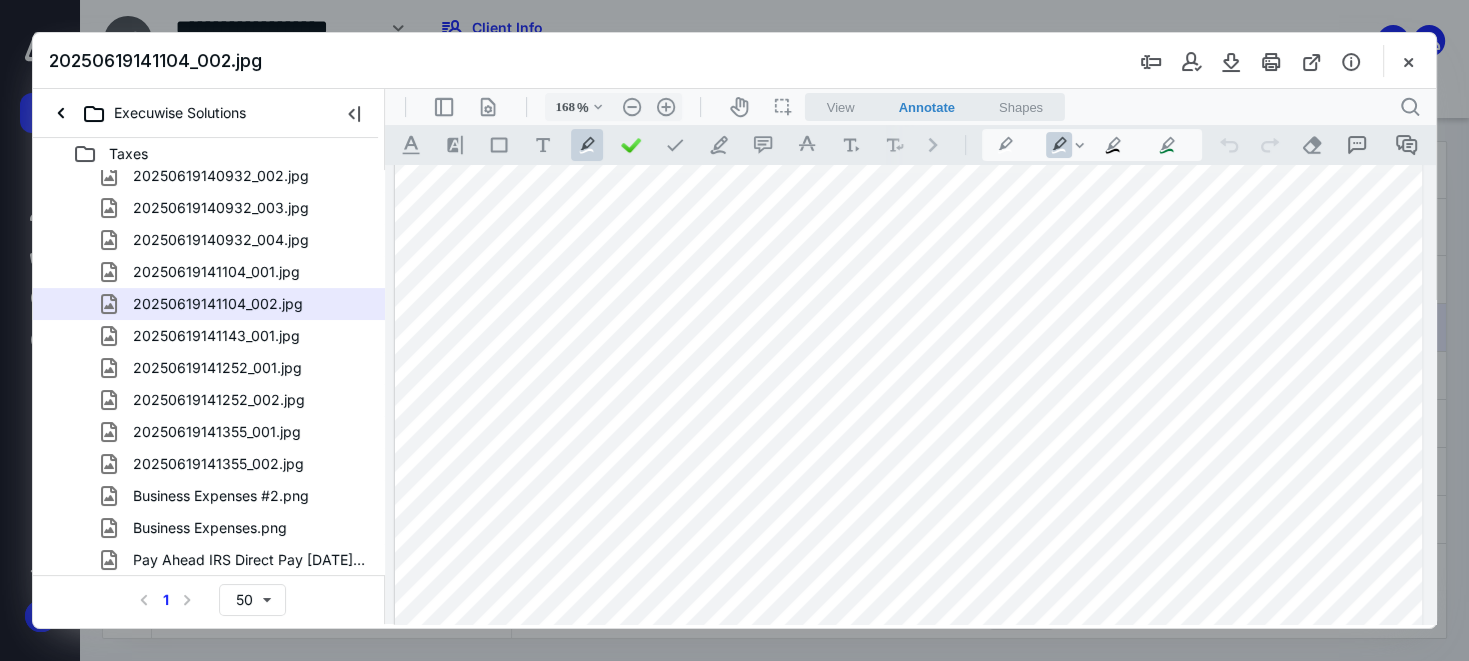 scroll, scrollTop: 184, scrollLeft: 0, axis: vertical 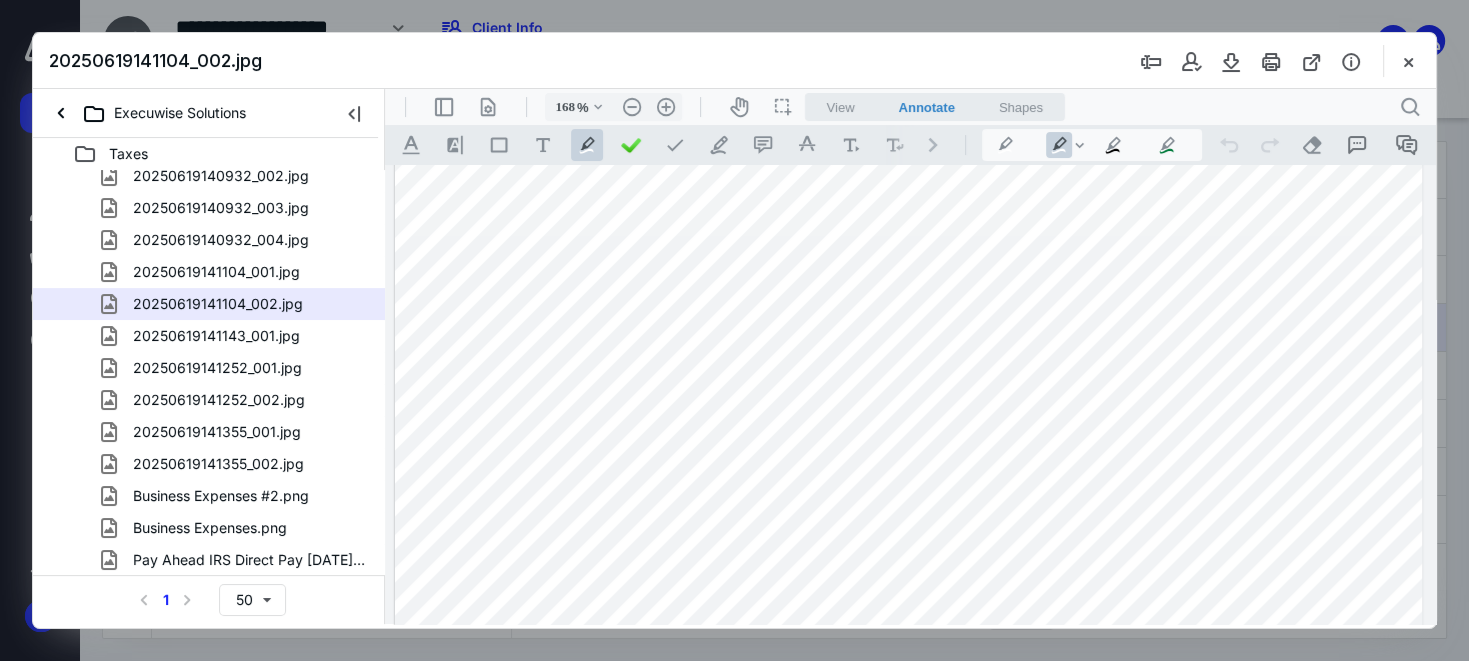 click on "20250619141104_001.jpg" at bounding box center (216, 272) 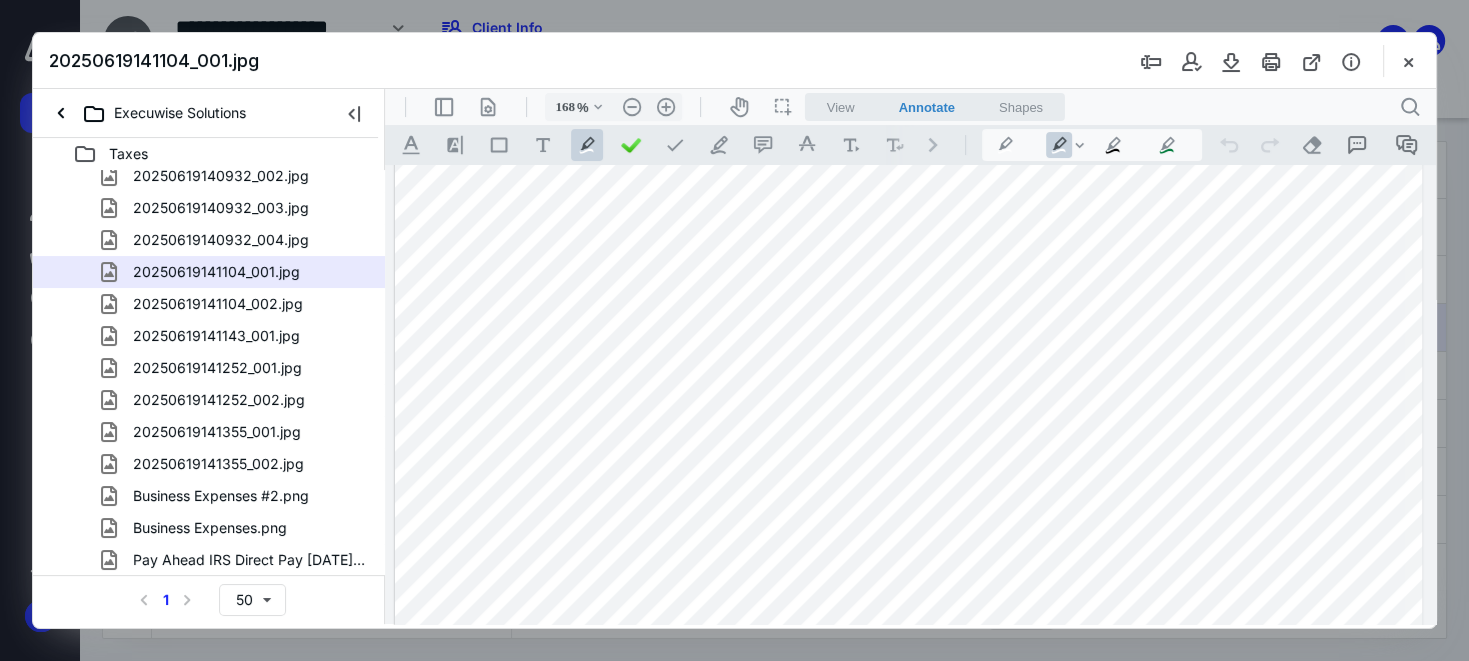 scroll, scrollTop: 884, scrollLeft: 0, axis: vertical 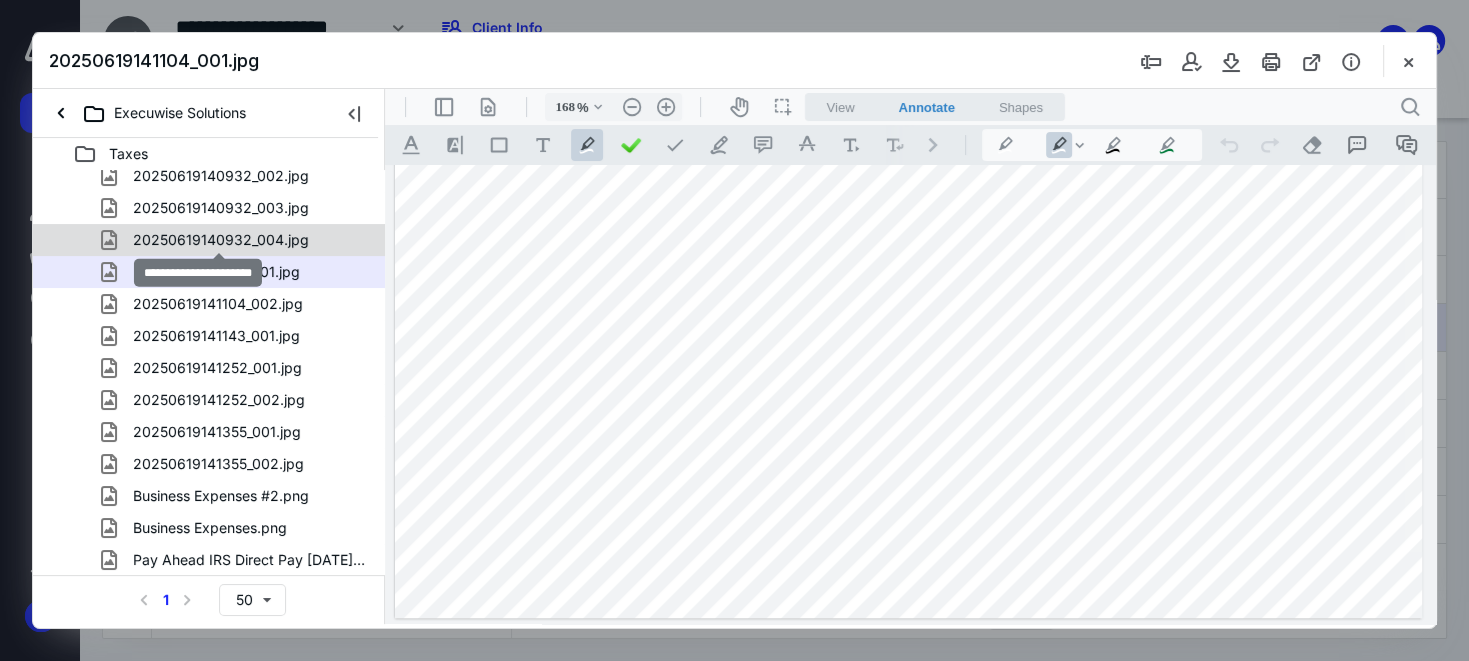 click on "20250619140932_004.jpg" at bounding box center (221, 240) 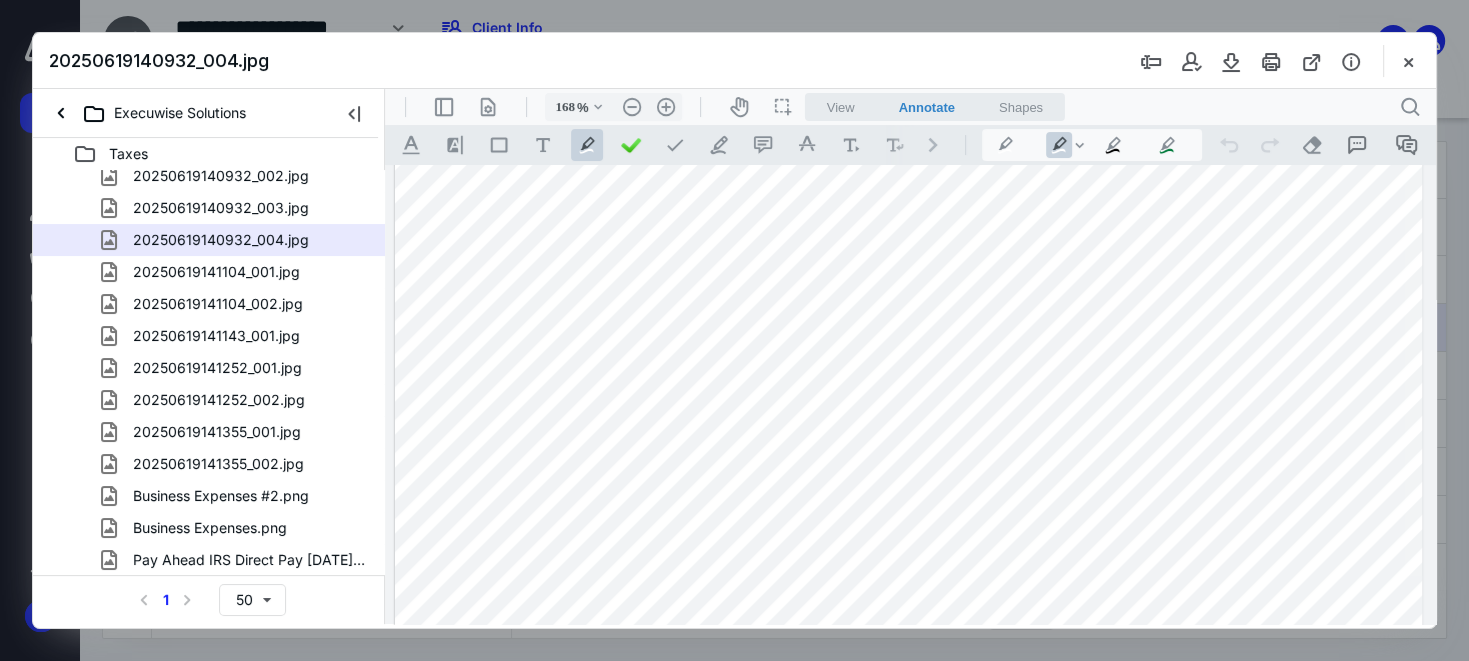 scroll, scrollTop: 884, scrollLeft: 0, axis: vertical 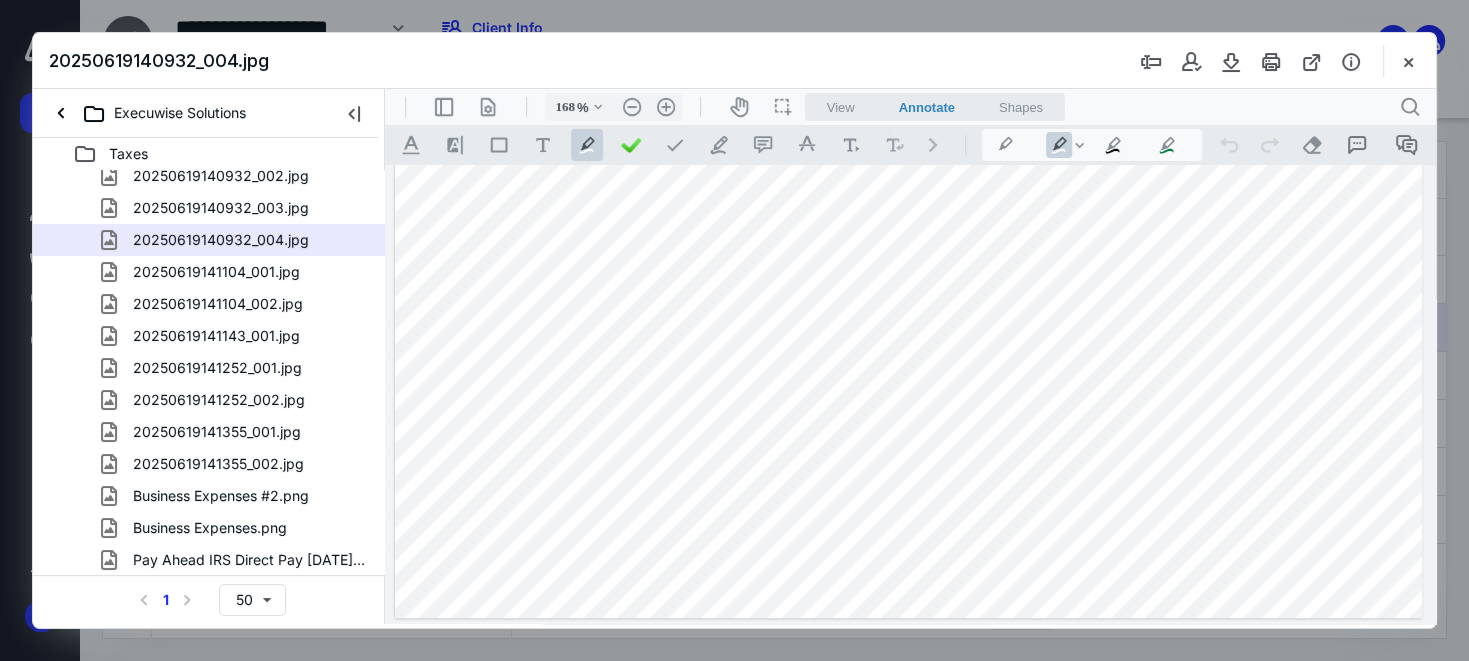 click on "20250619140932_003.jpg" at bounding box center (221, 208) 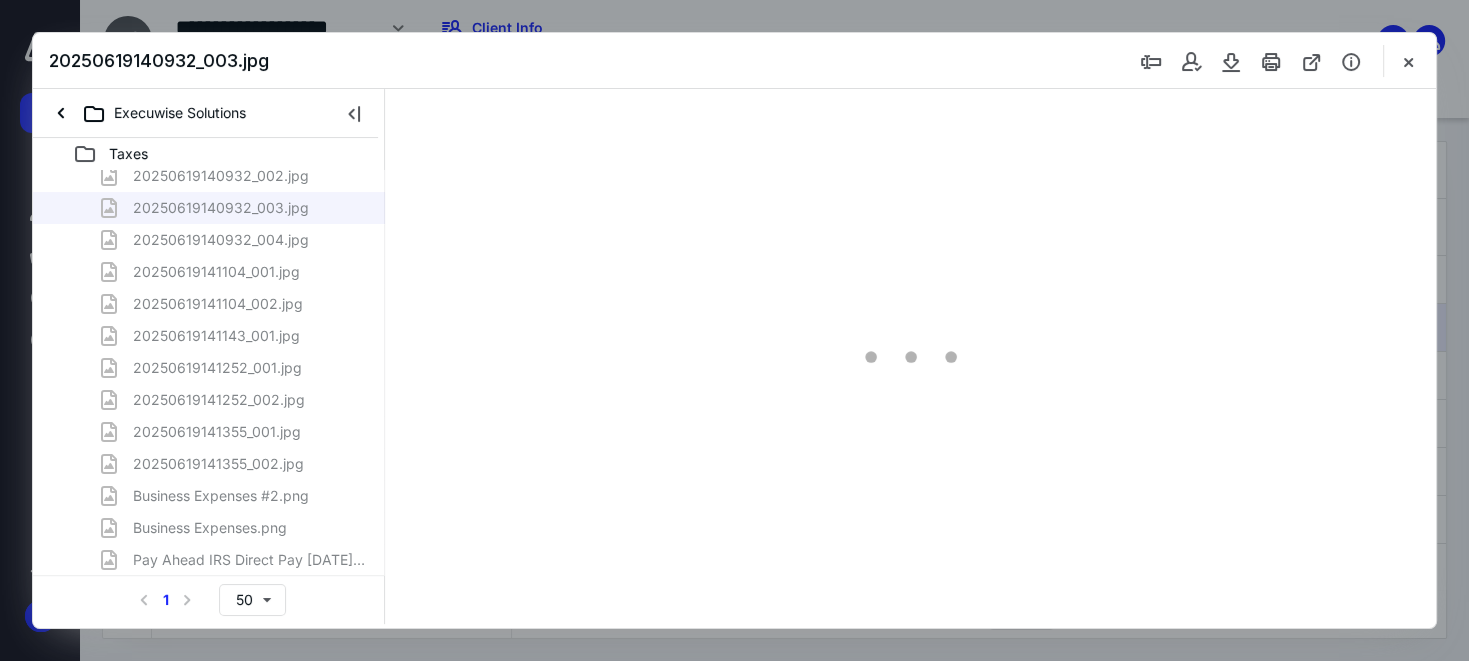 scroll, scrollTop: 0, scrollLeft: 0, axis: both 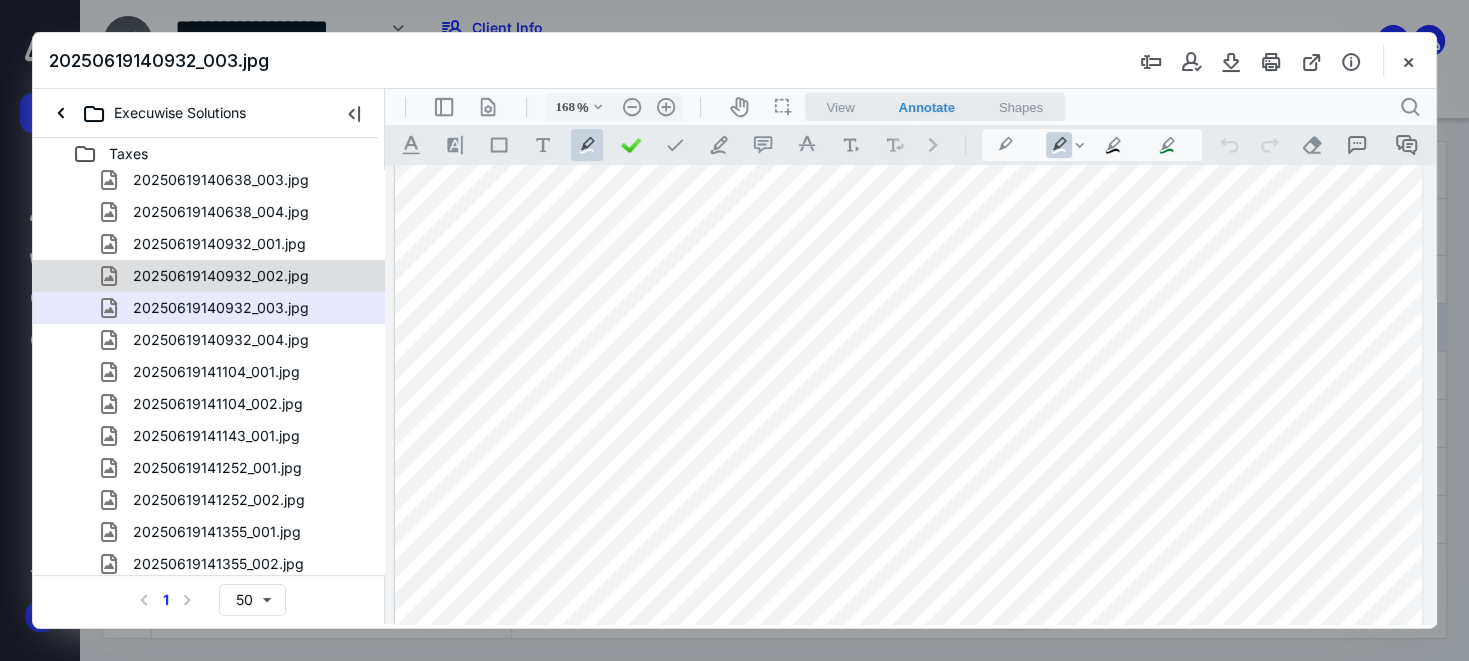 click on "20250619140932_002.jpg" at bounding box center [221, 276] 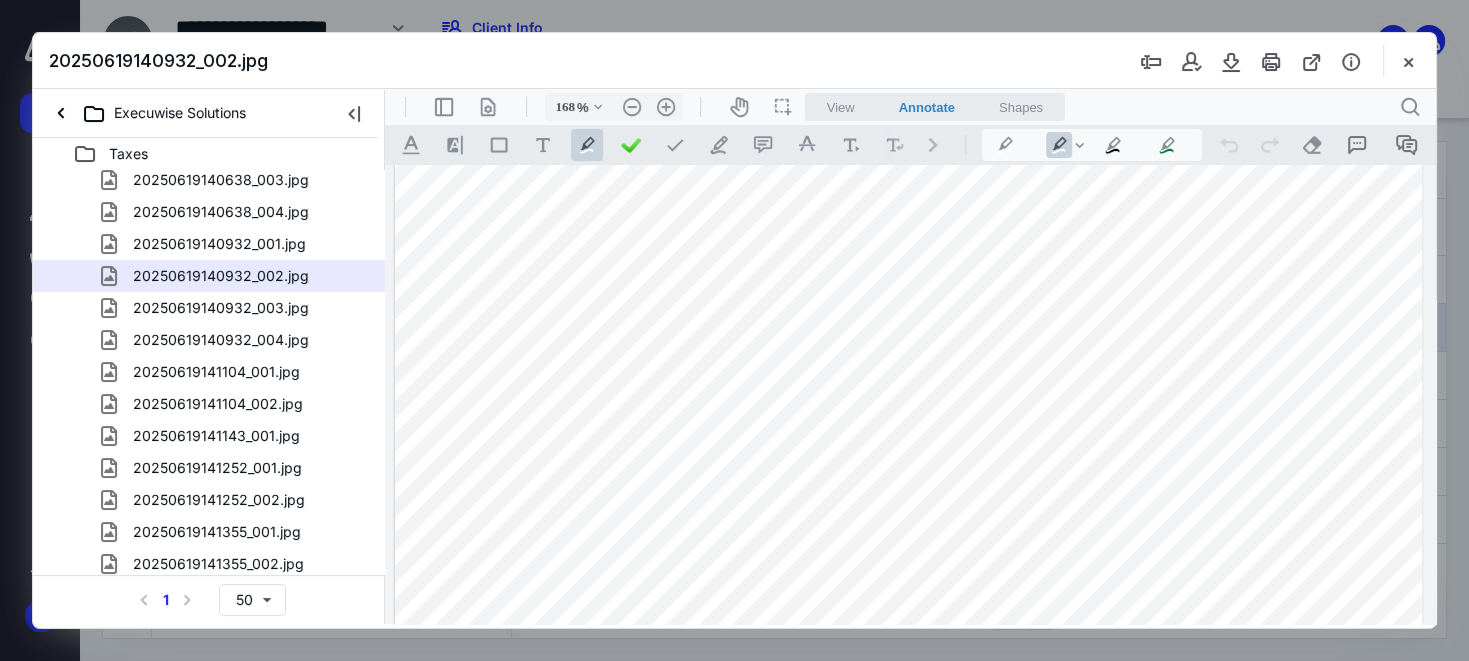 scroll, scrollTop: 600, scrollLeft: 0, axis: vertical 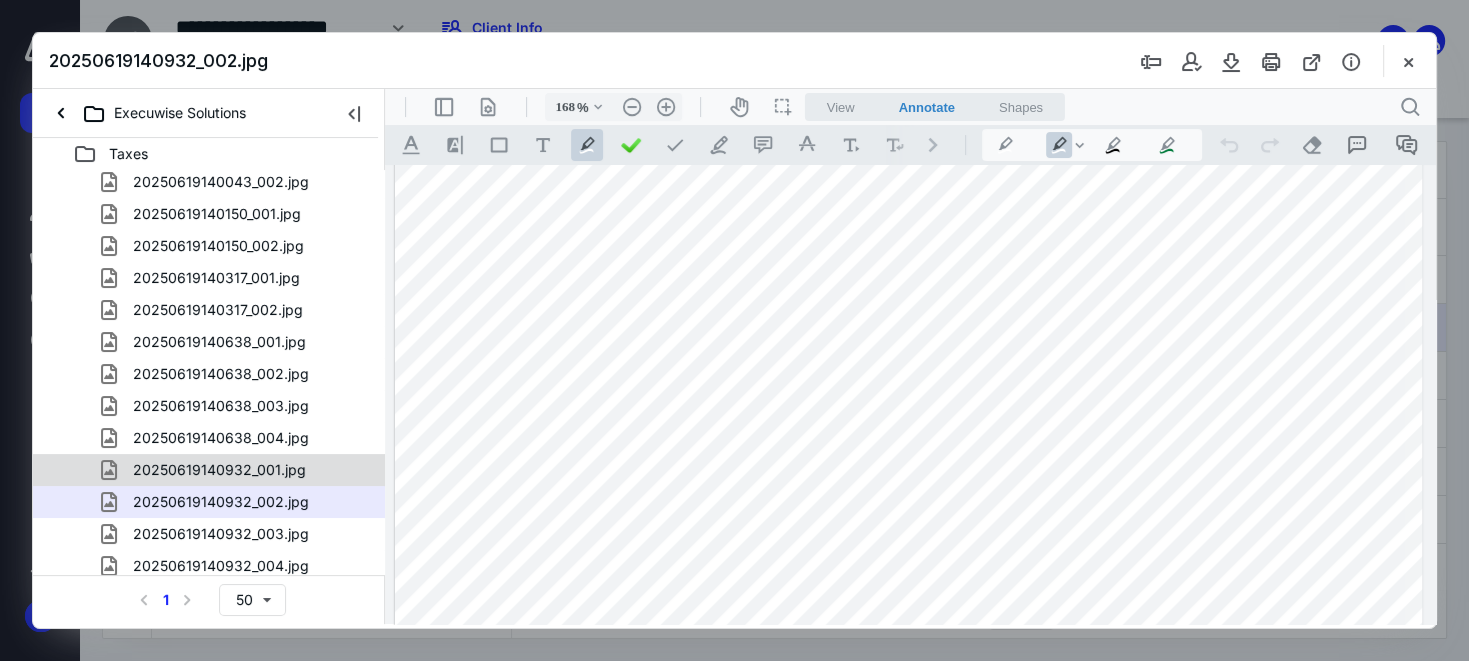 click on "20250619140932_001.jpg" at bounding box center [219, 470] 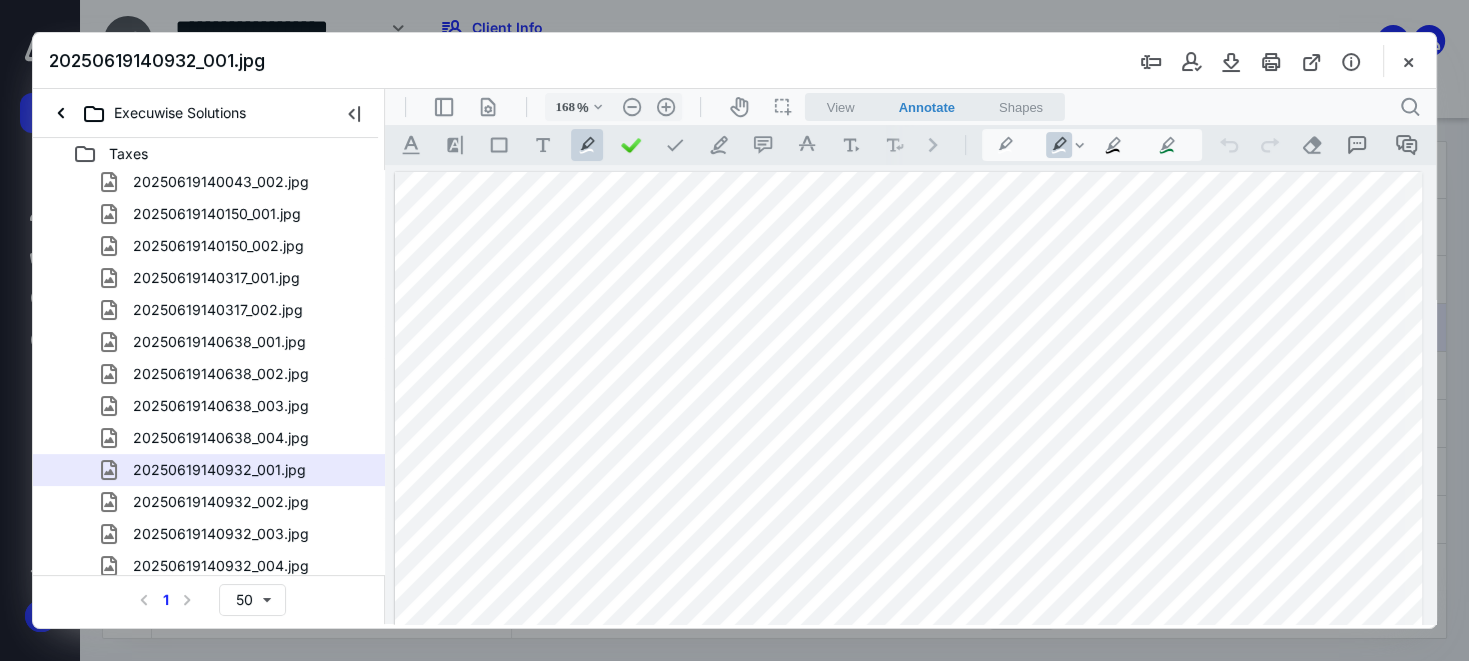 scroll, scrollTop: 700, scrollLeft: 0, axis: vertical 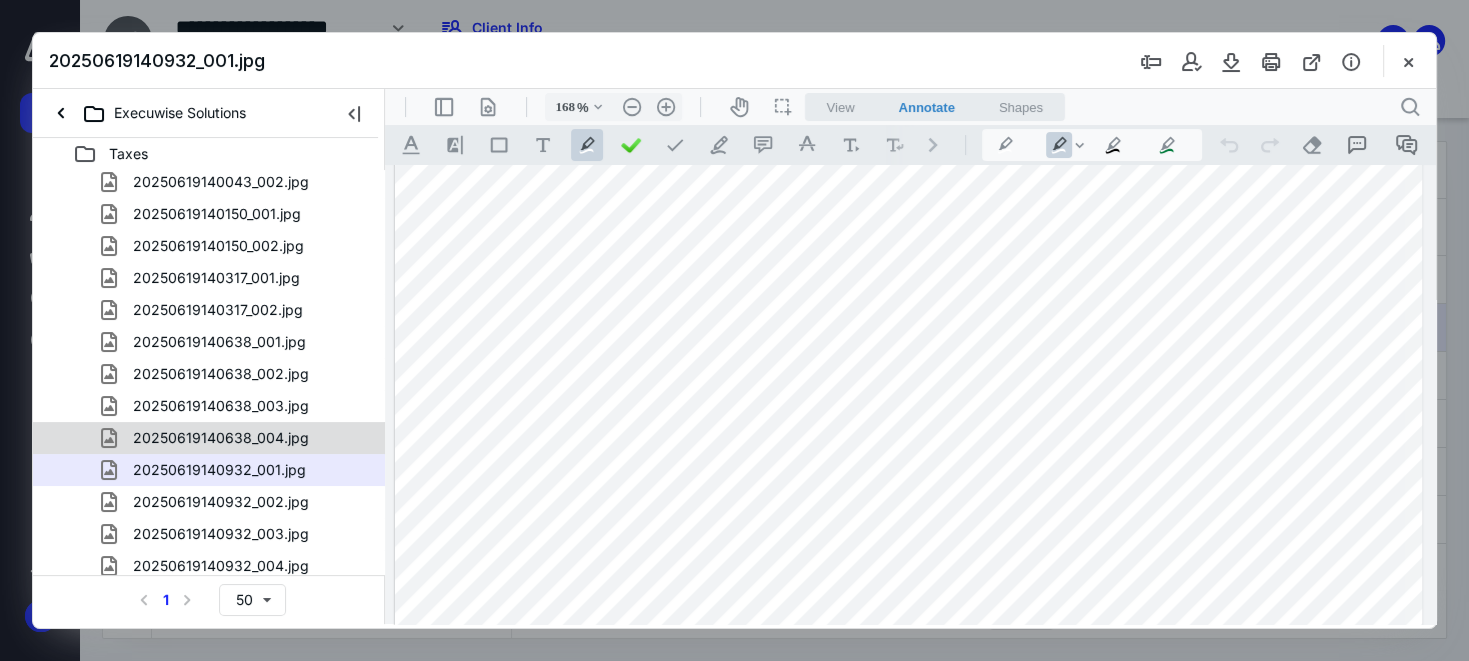 click on "20250619140638_004.jpg" at bounding box center [221, 438] 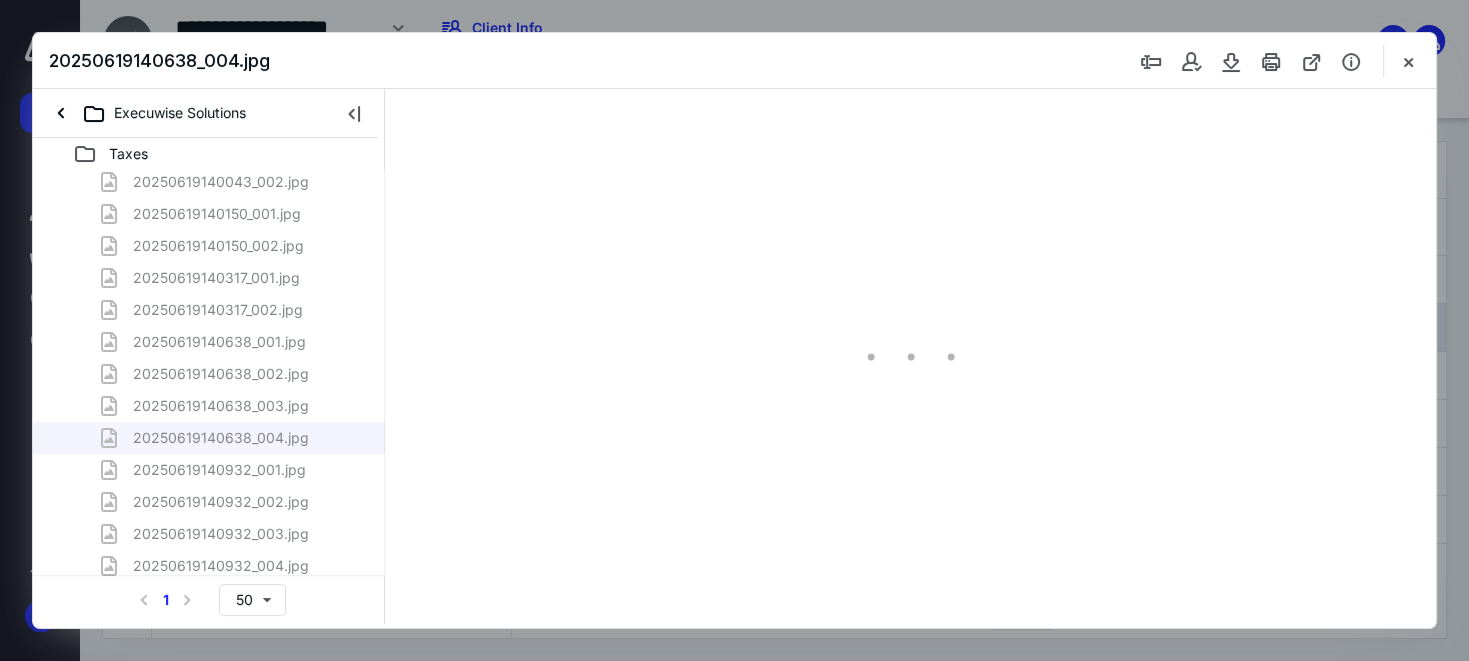scroll, scrollTop: 0, scrollLeft: 0, axis: both 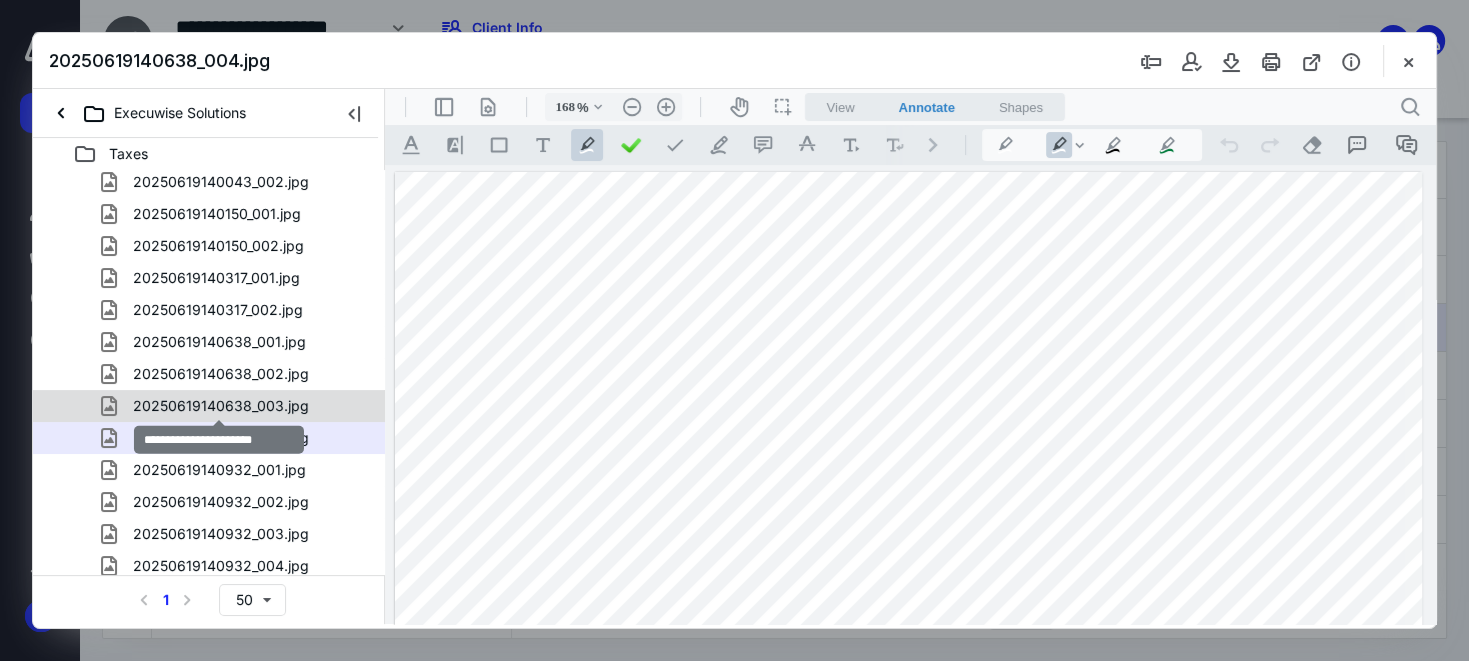 click on "20250619140638_003.jpg" at bounding box center (221, 406) 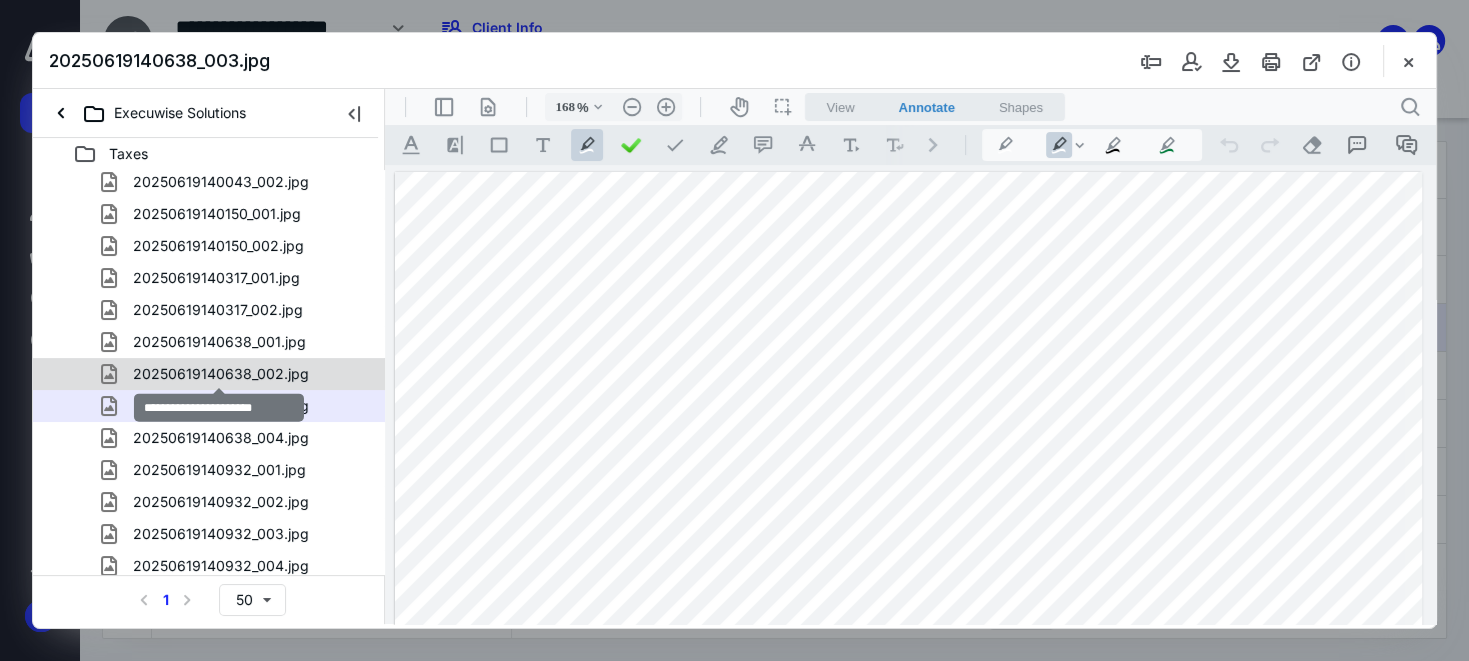 click on "20250619140638_002.jpg" at bounding box center (221, 374) 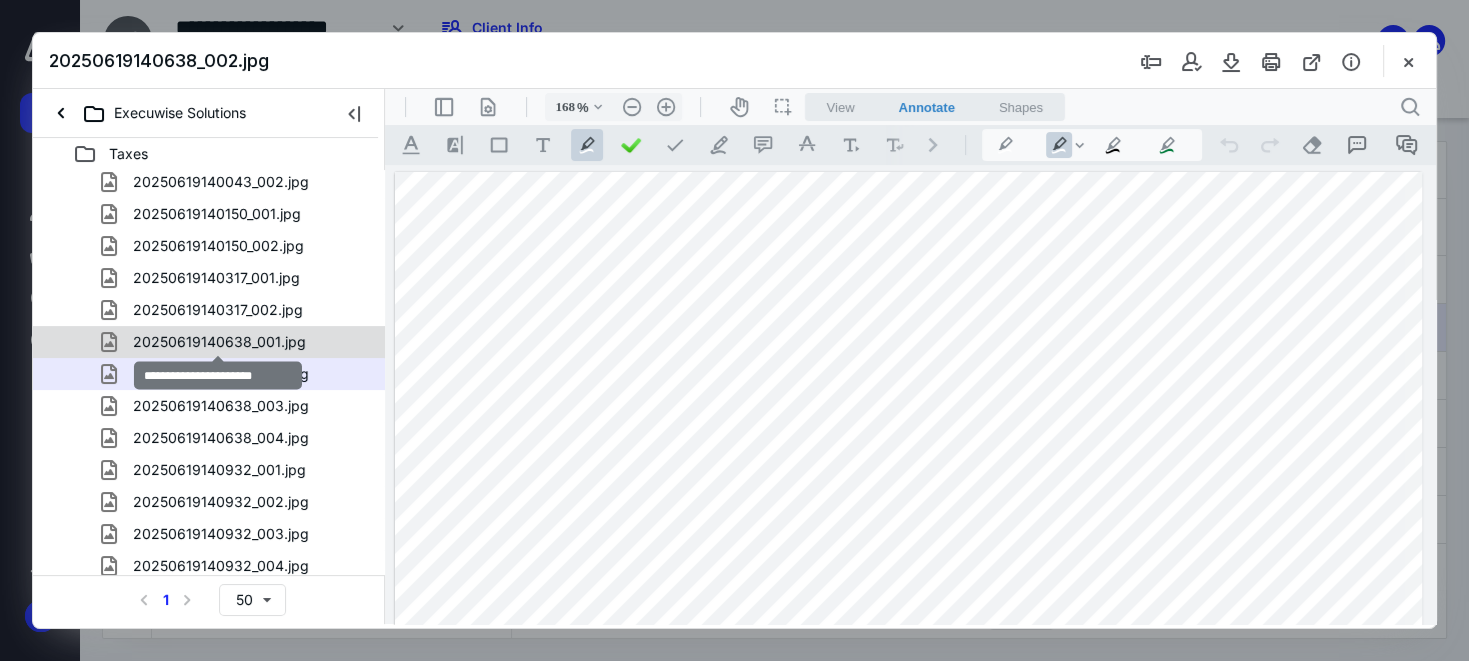 click on "20250619140638_001.jpg" at bounding box center (219, 342) 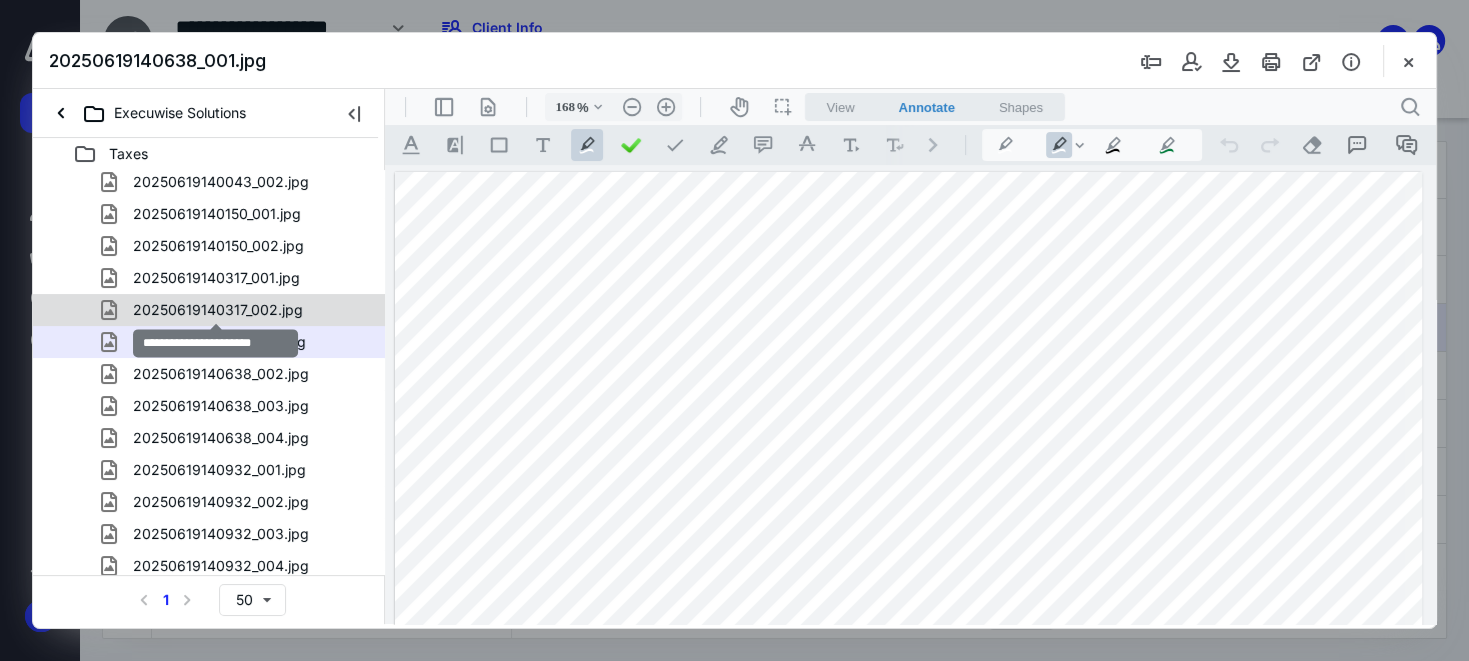 click on "20250619140317_002.jpg" at bounding box center [218, 310] 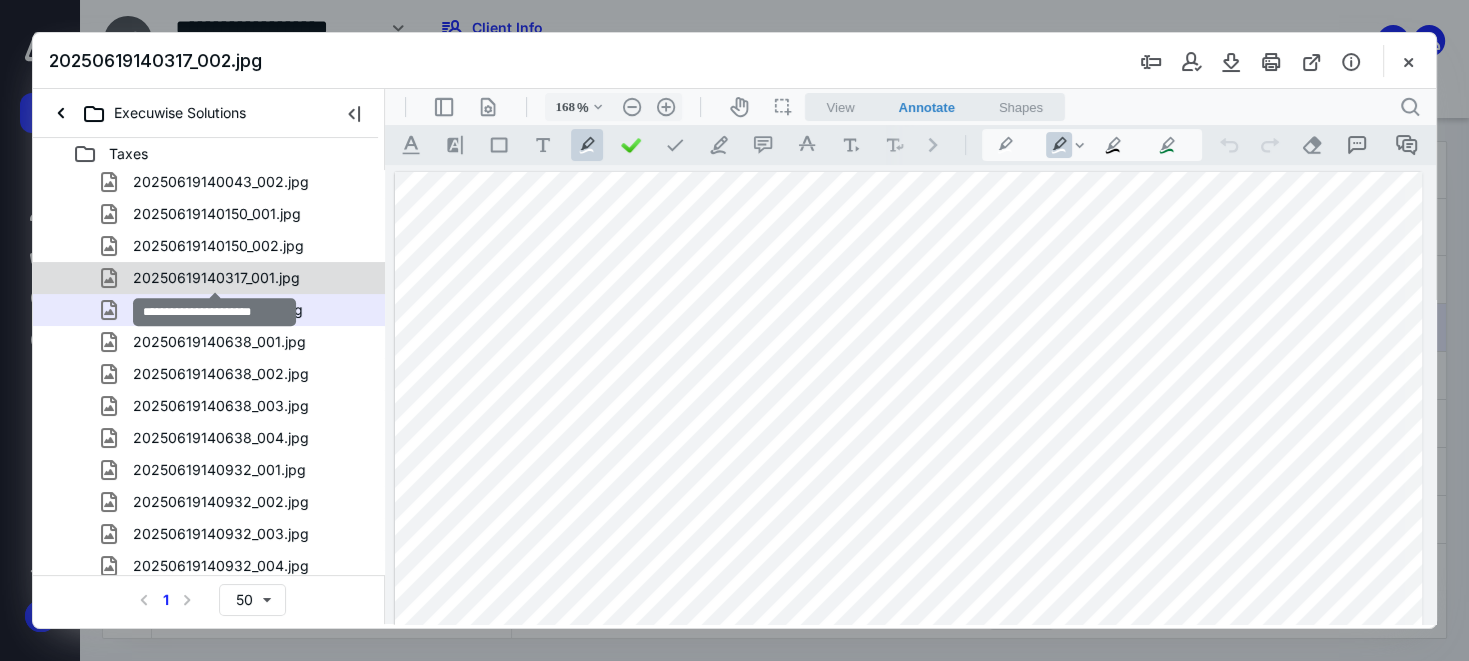 click on "20250619140317_001.jpg" at bounding box center [216, 278] 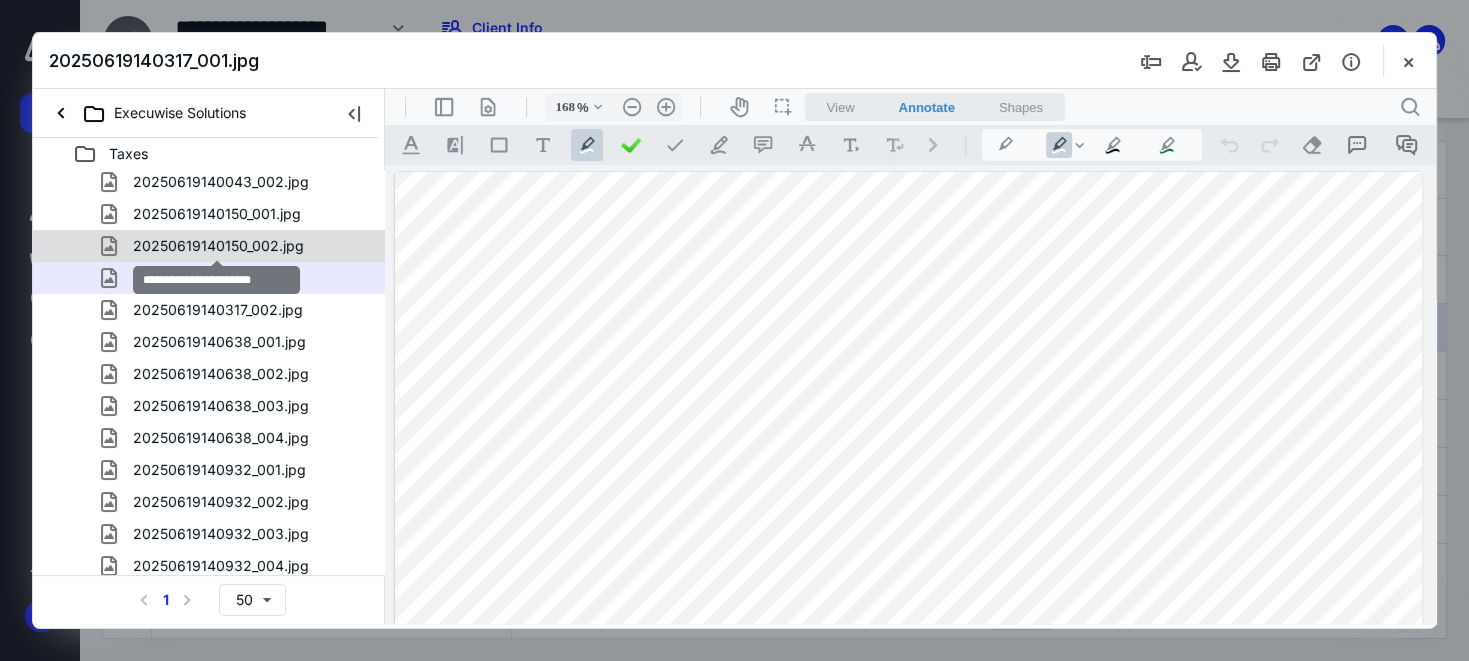 click on "20250619140150_002.jpg" at bounding box center [218, 246] 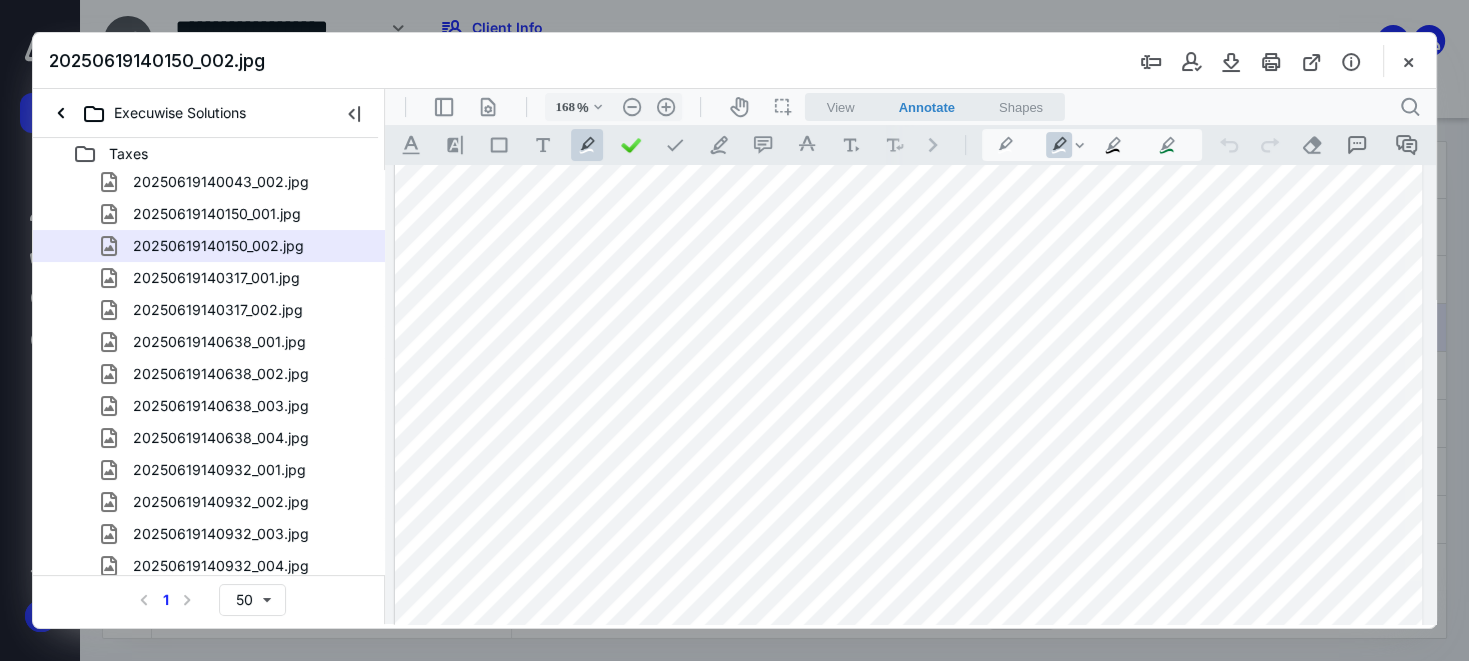 scroll, scrollTop: 884, scrollLeft: 0, axis: vertical 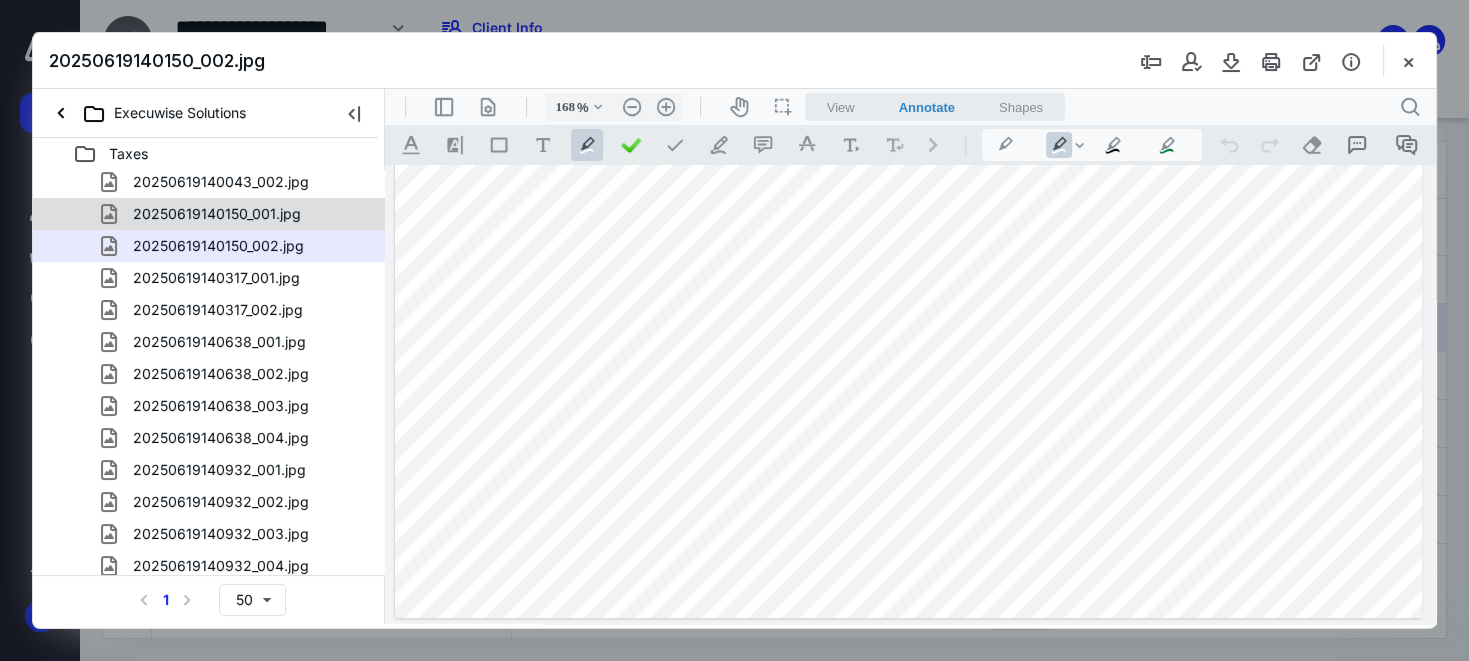 click on "20250619140150_001.jpg" at bounding box center [217, 214] 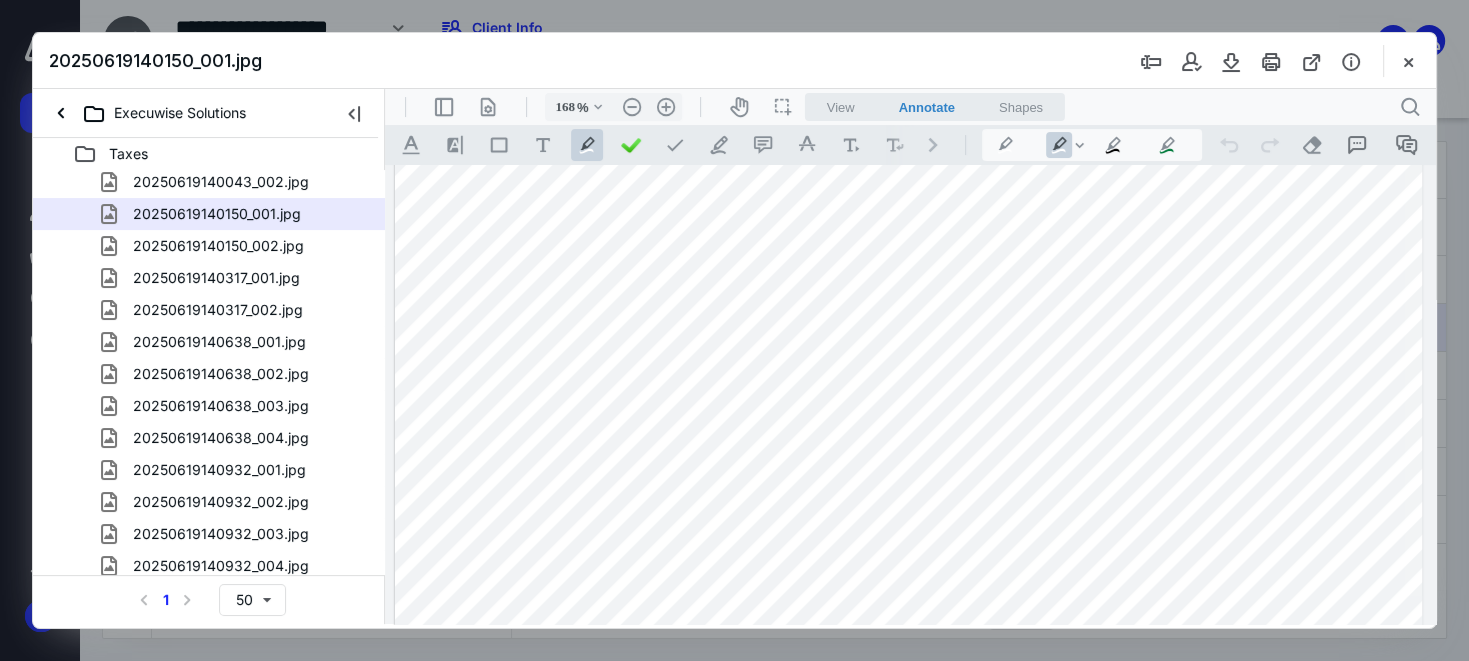 scroll, scrollTop: 884, scrollLeft: 0, axis: vertical 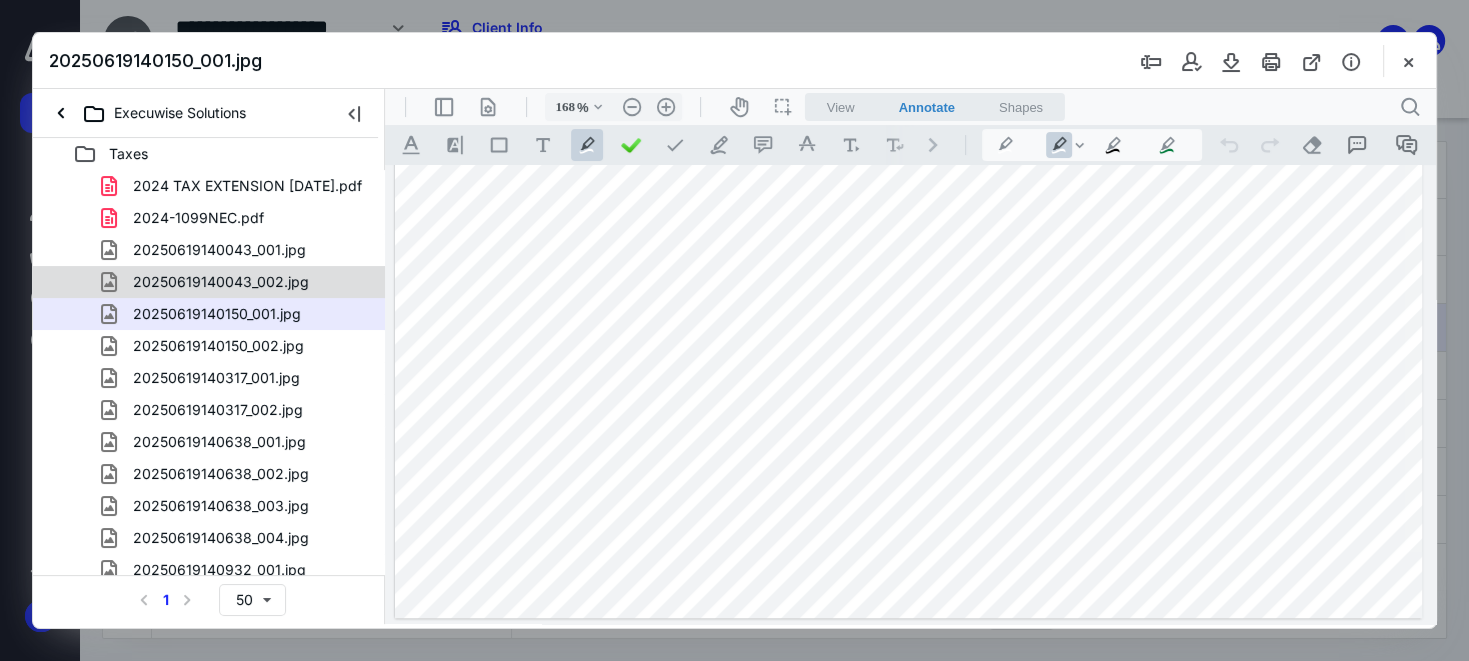 click on "20250619140043_002.jpg" at bounding box center [209, 282] 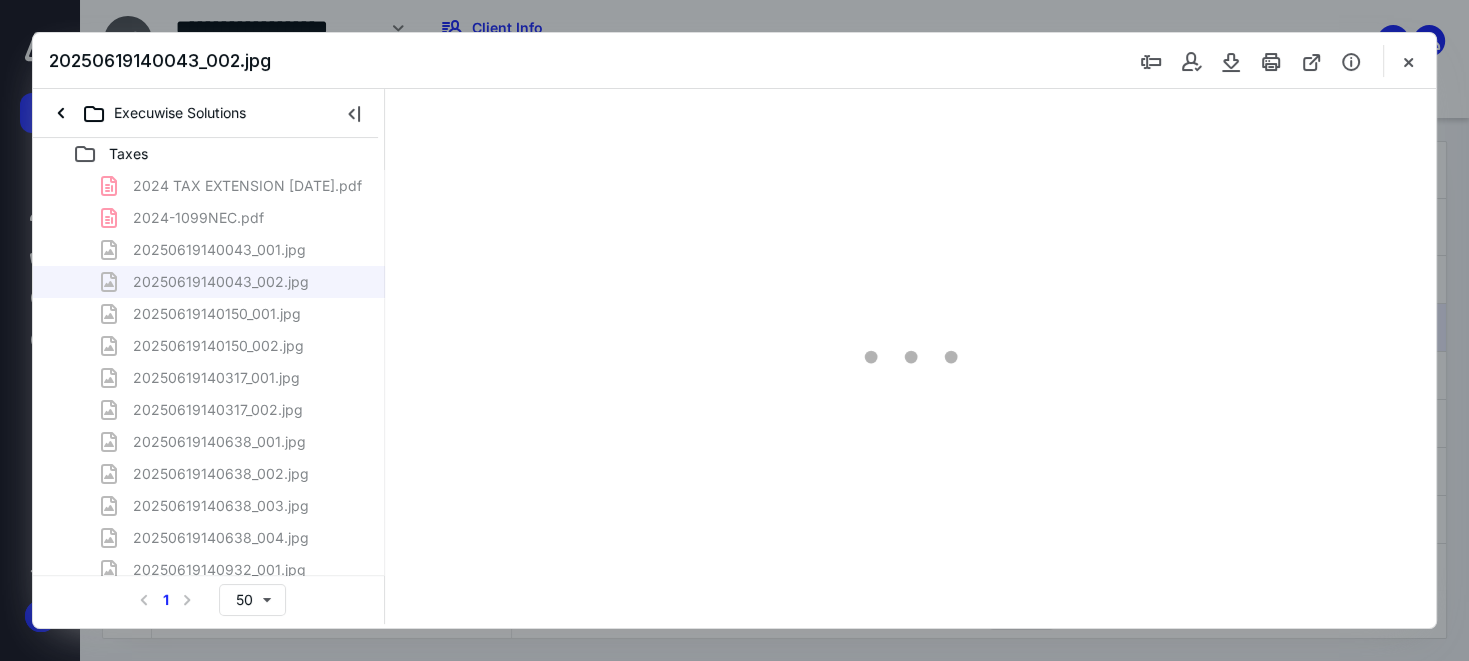 scroll, scrollTop: 0, scrollLeft: 0, axis: both 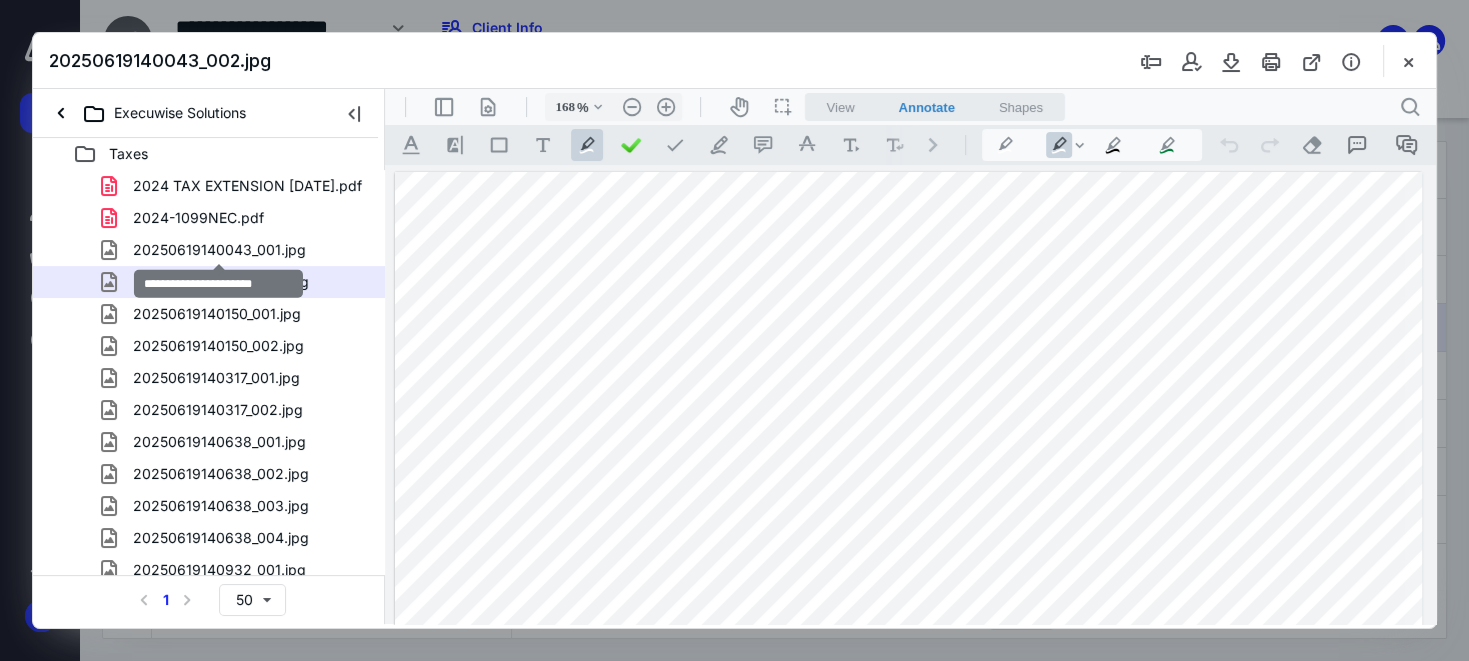 click on "20250619140043_001.jpg" at bounding box center (219, 250) 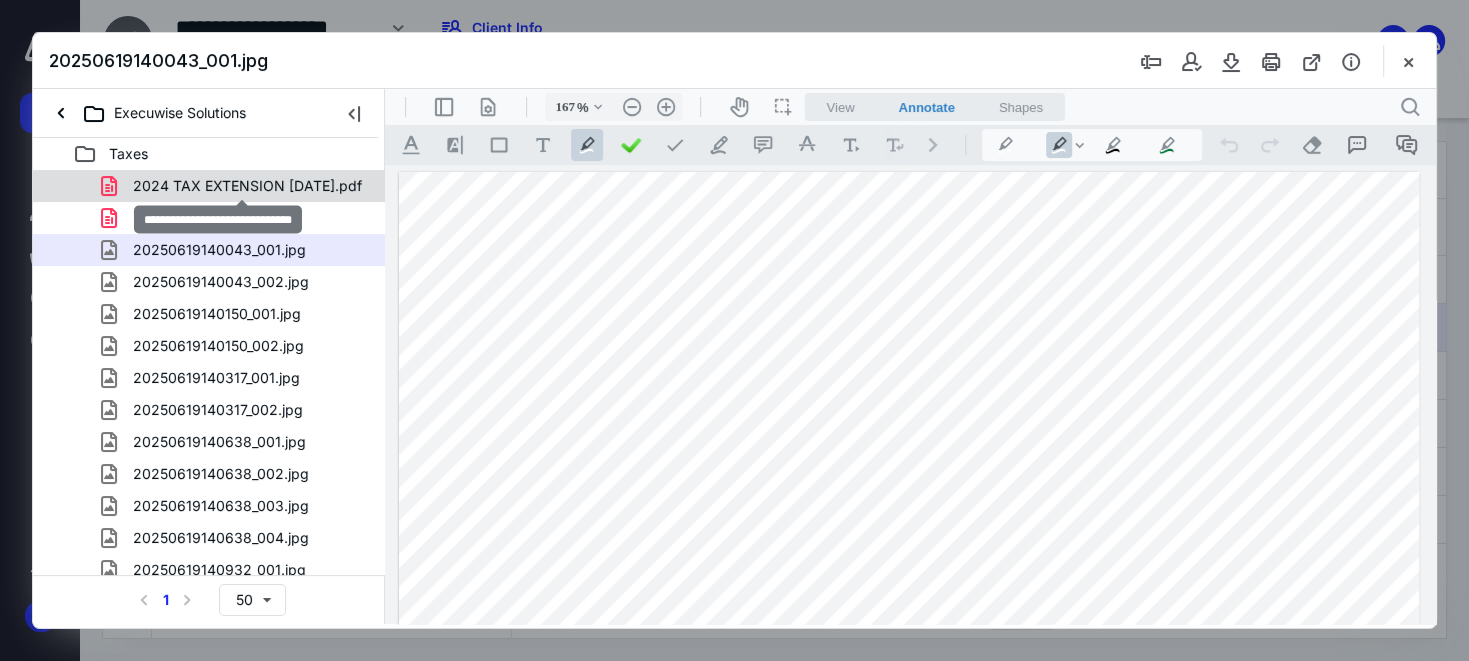 click on "2024 TAX EXTENSION [DATE].pdf" at bounding box center [247, 186] 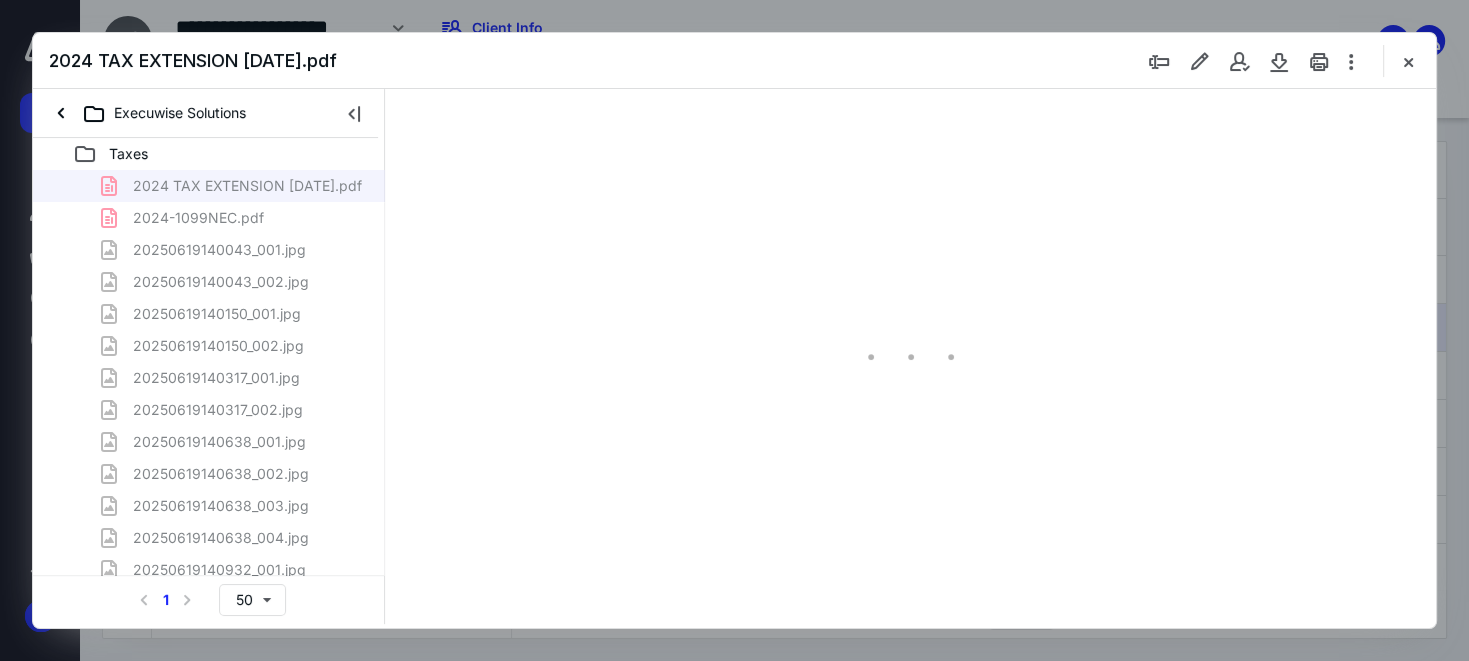 type on "168" 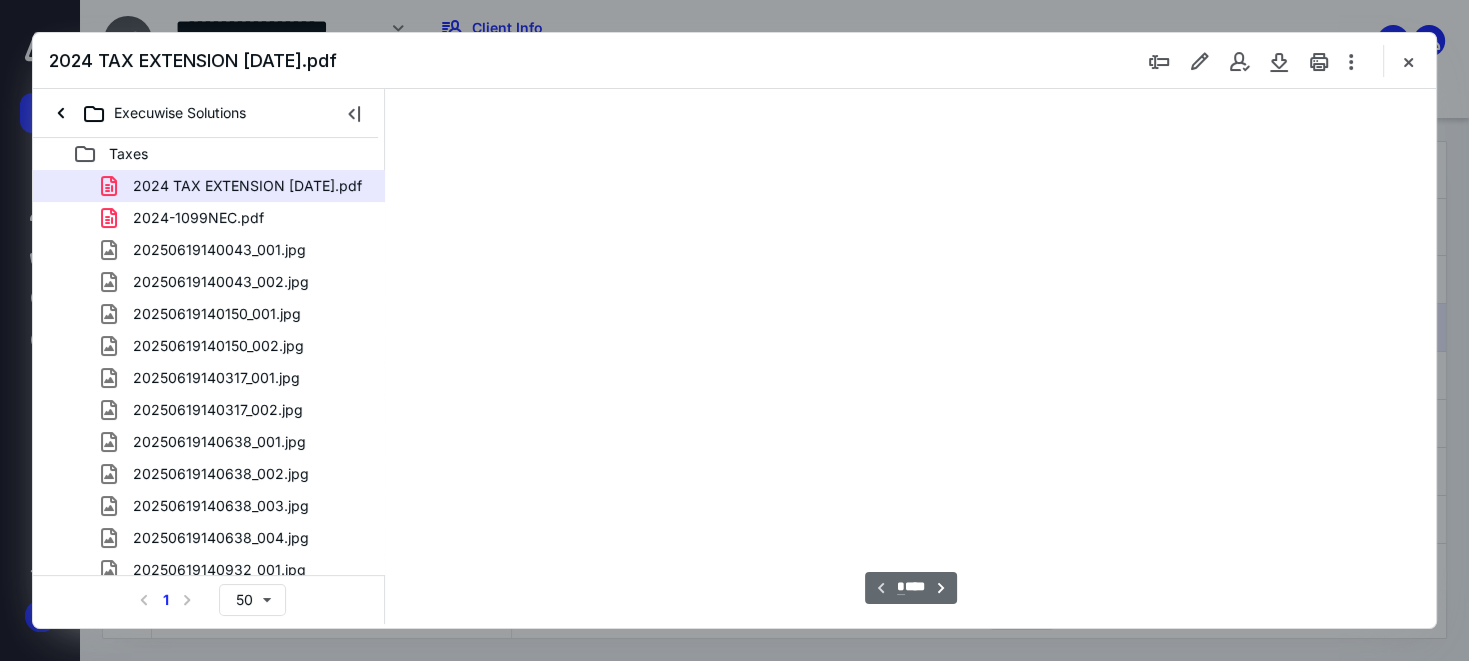 scroll 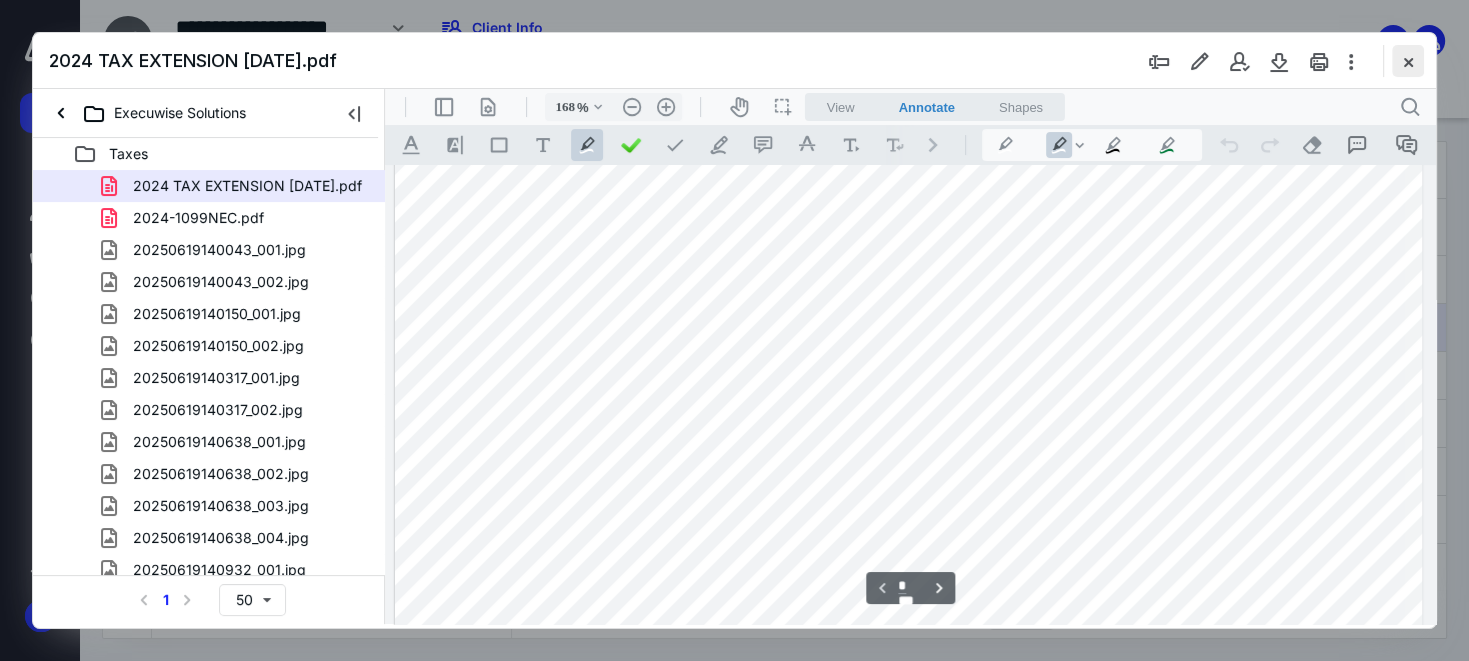 click at bounding box center [1408, 61] 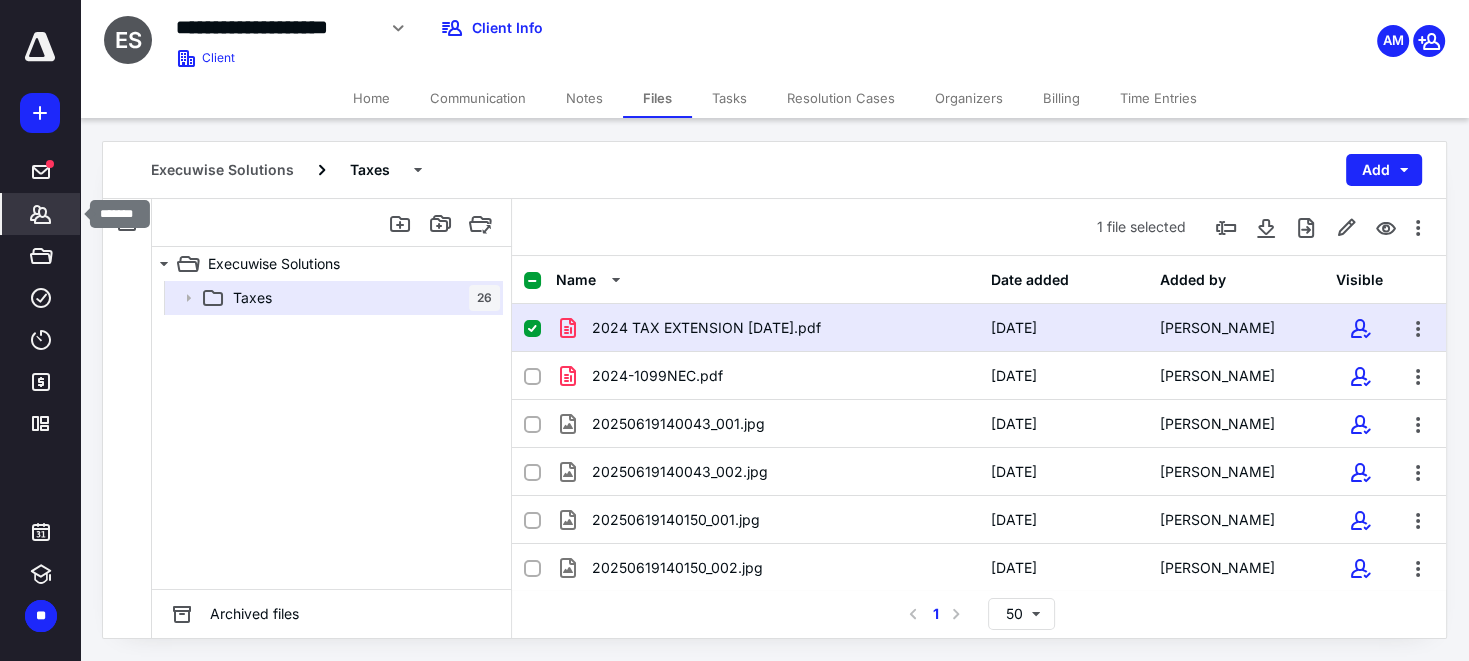 click on "*******" at bounding box center (41, 214) 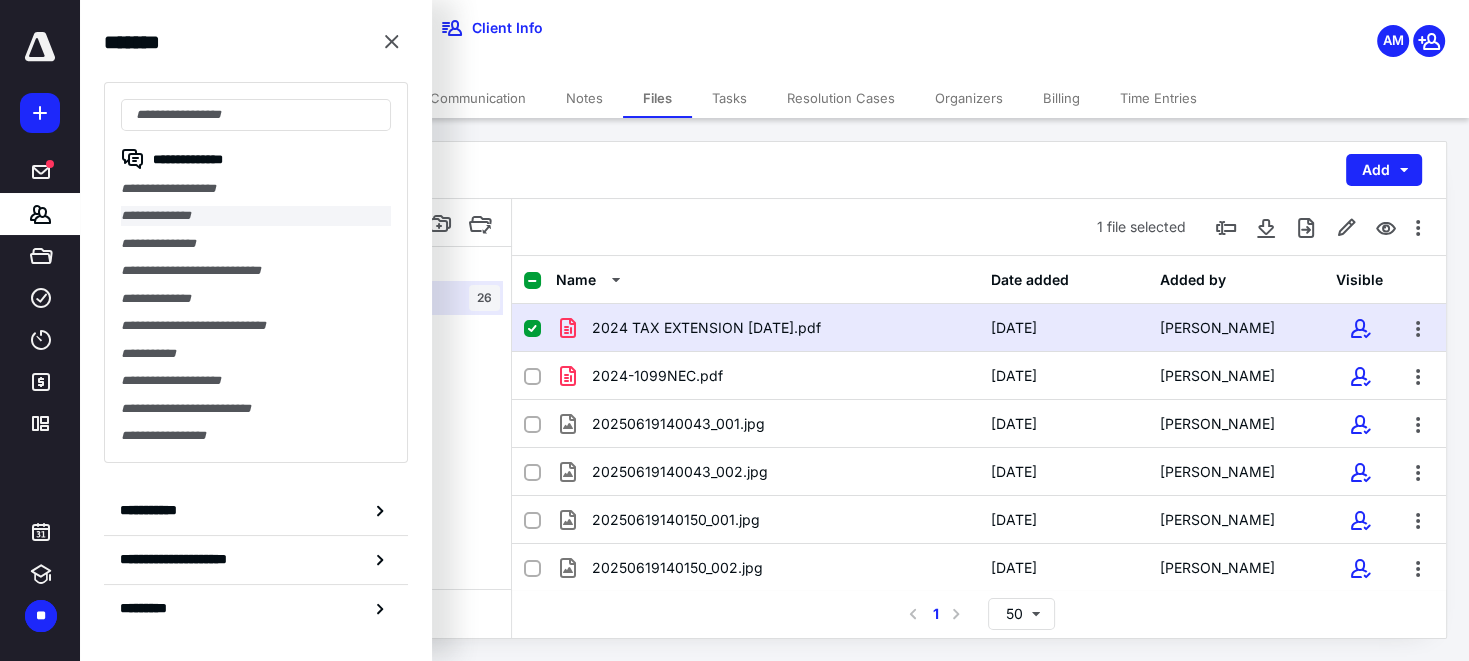 click on "**********" at bounding box center (256, 215) 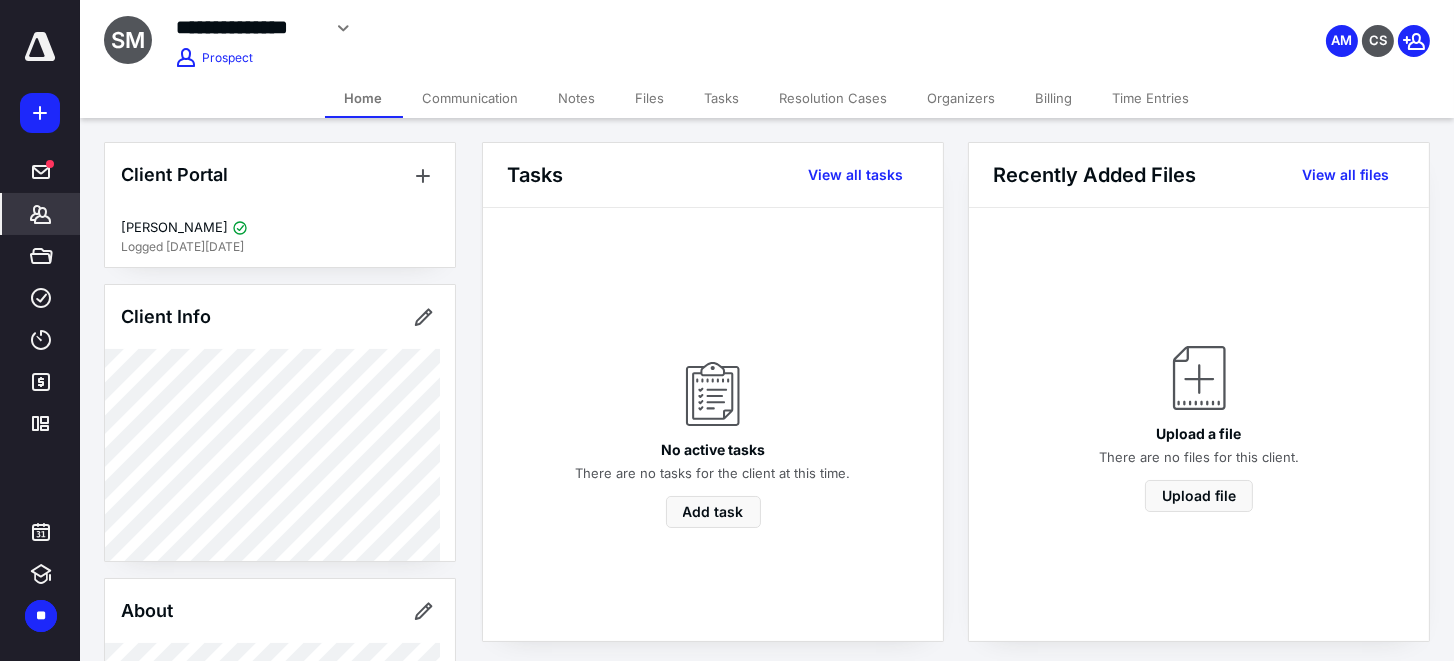 click on "Organizers" at bounding box center [962, 98] 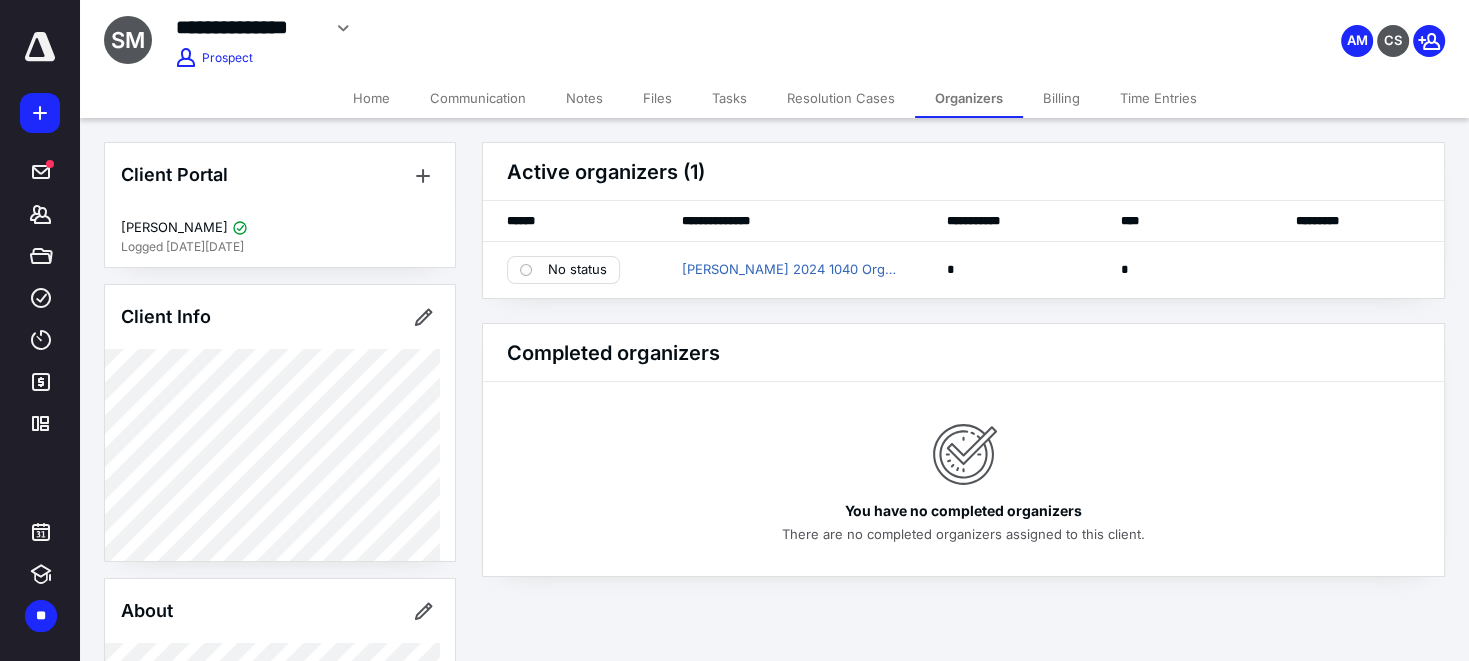 click on "Tasks" at bounding box center (729, 98) 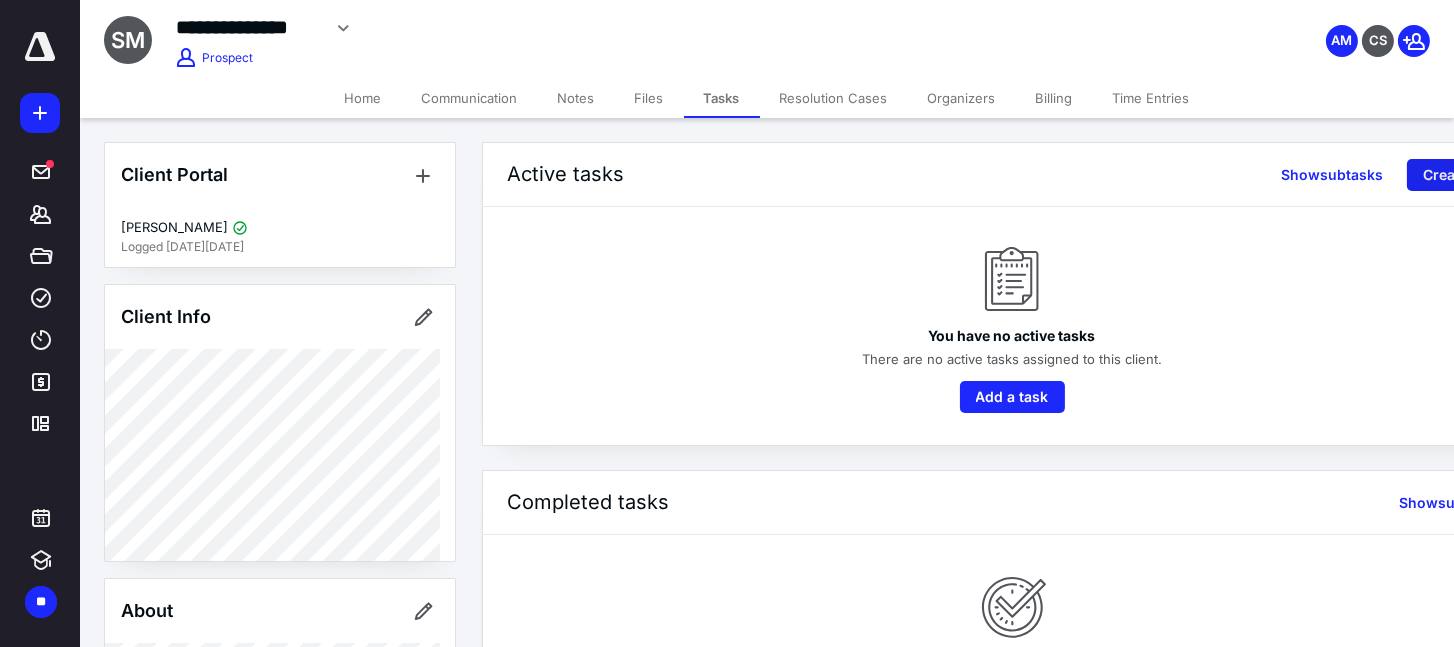 click on "Create task" at bounding box center [1462, 175] 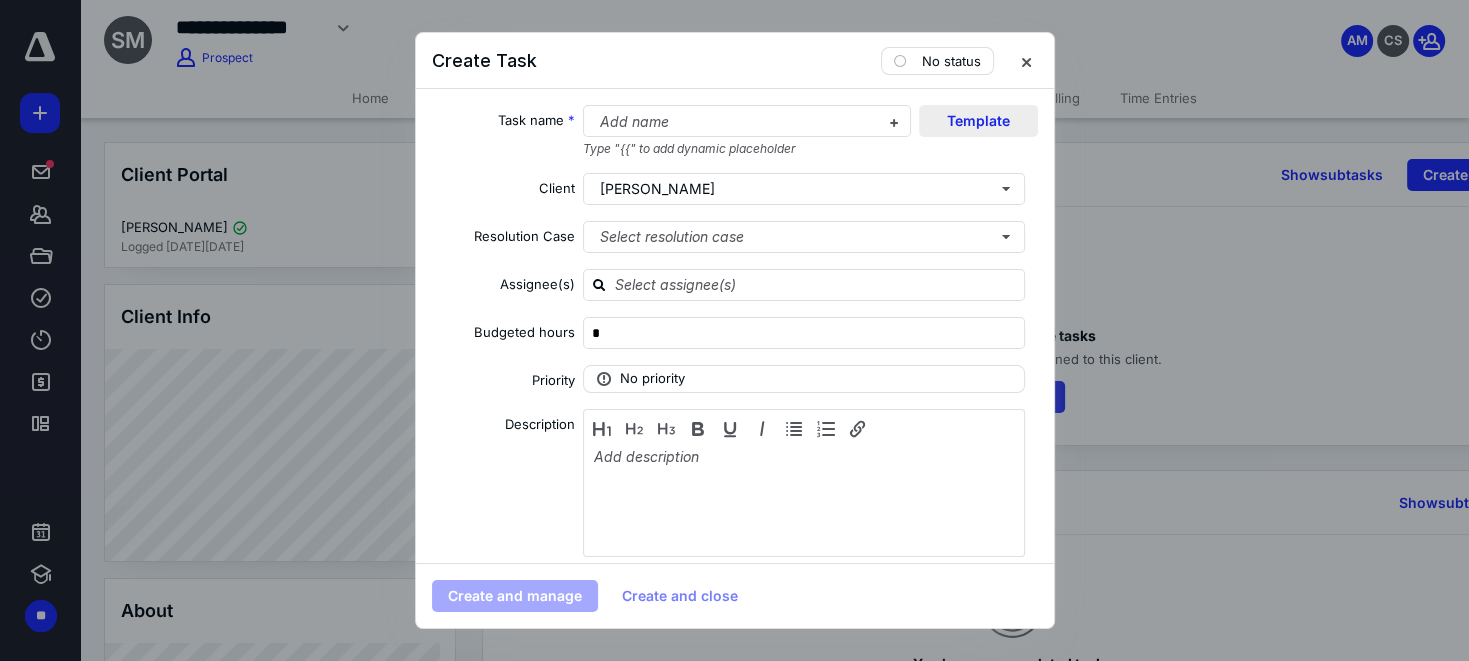 click on "Template" at bounding box center [978, 121] 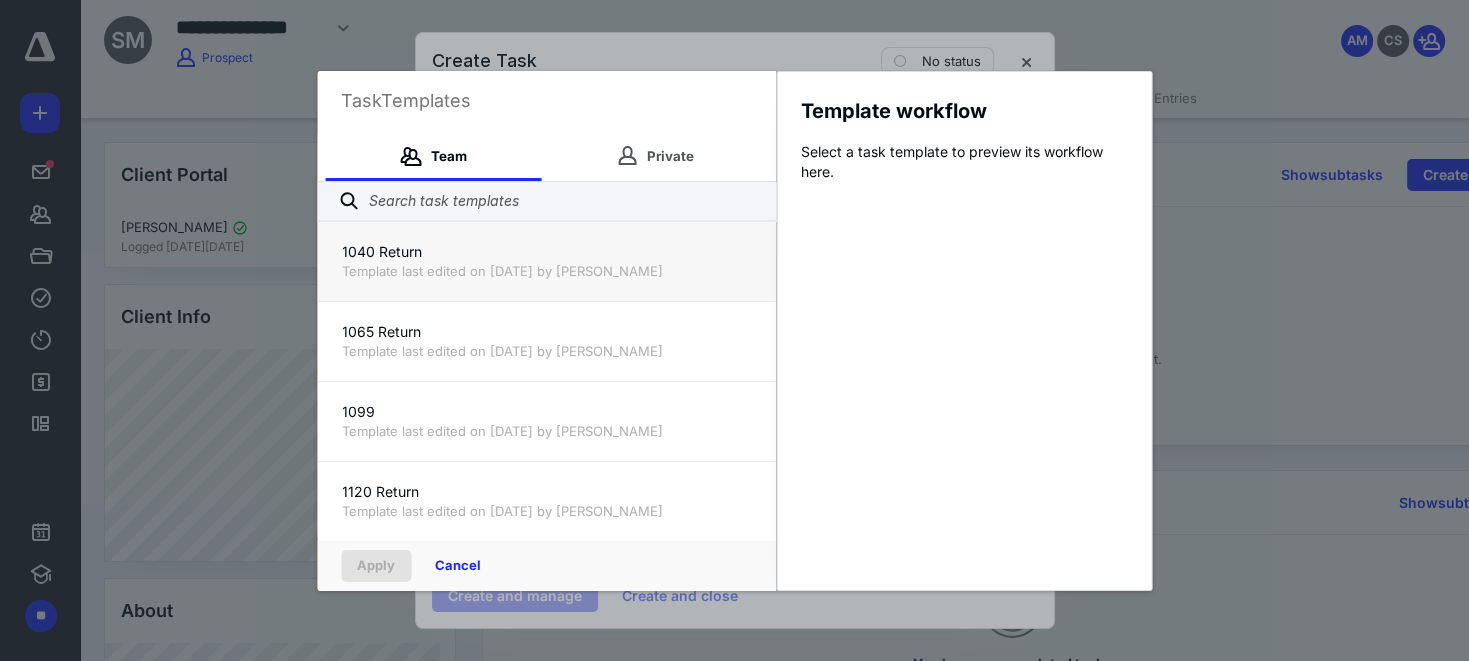 click on "Template last edited on [DATE] by [PERSON_NAME]" at bounding box center (546, 271) 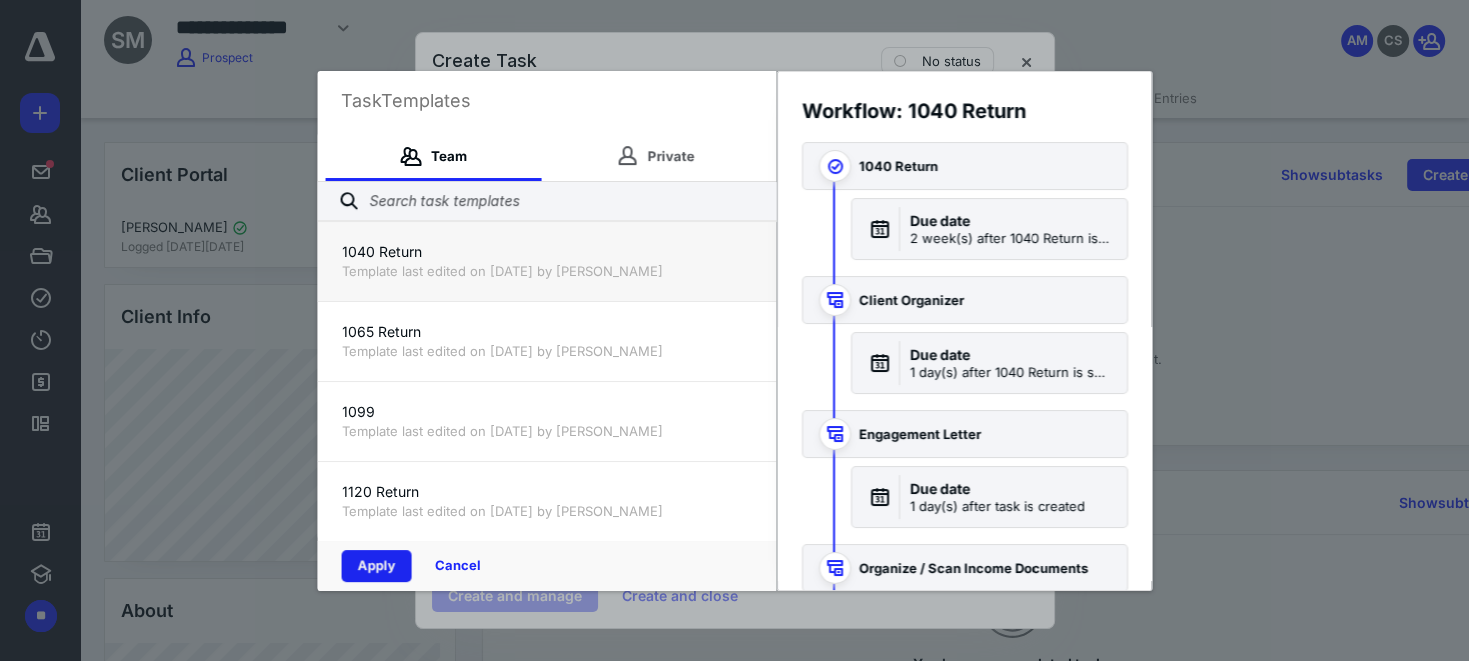 drag, startPoint x: 372, startPoint y: 568, endPoint x: 851, endPoint y: 177, distance: 618.3219 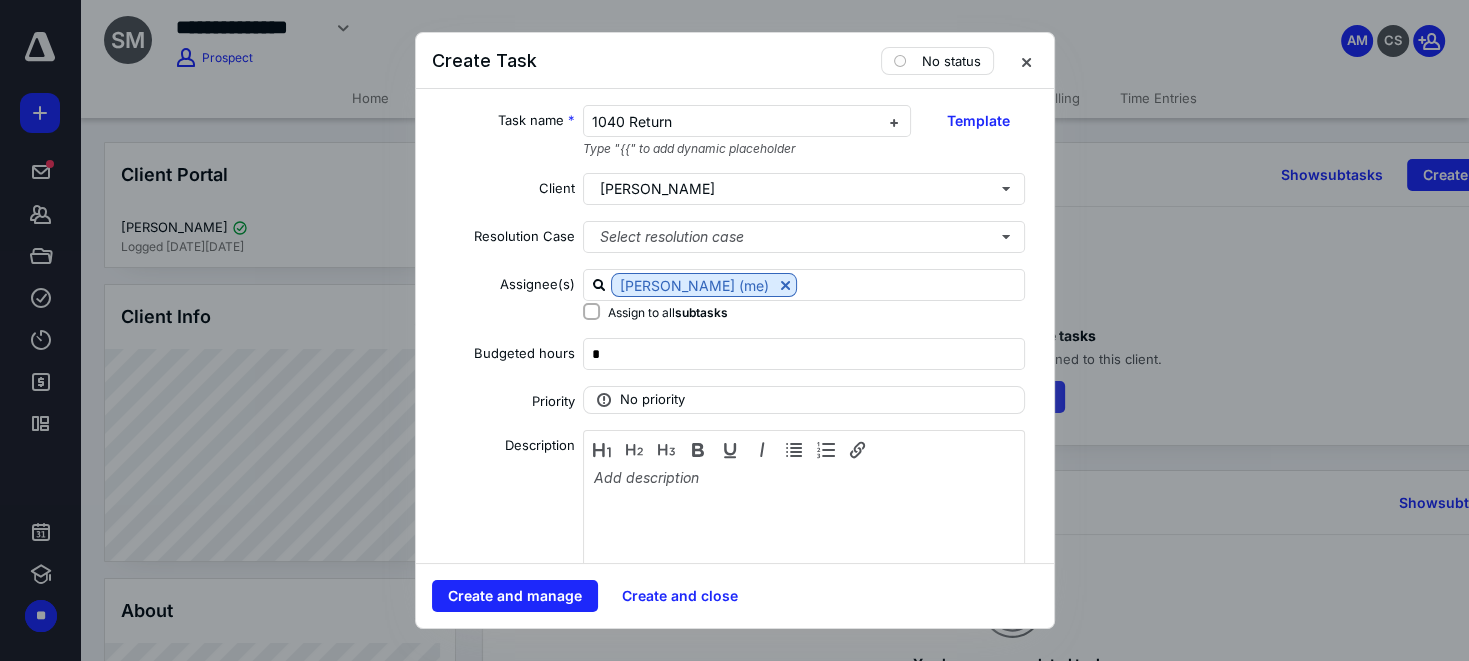 click on "**********" at bounding box center [735, 330] 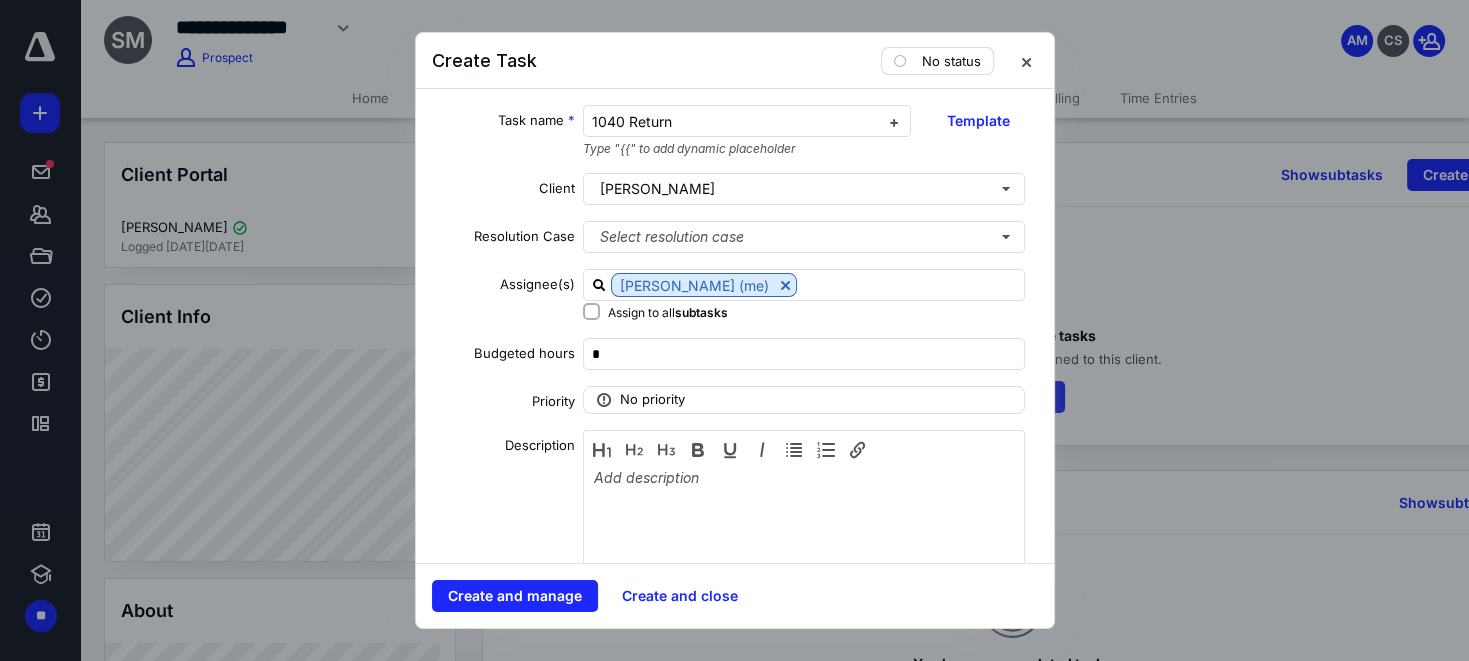 click on "No status" at bounding box center (937, 61) 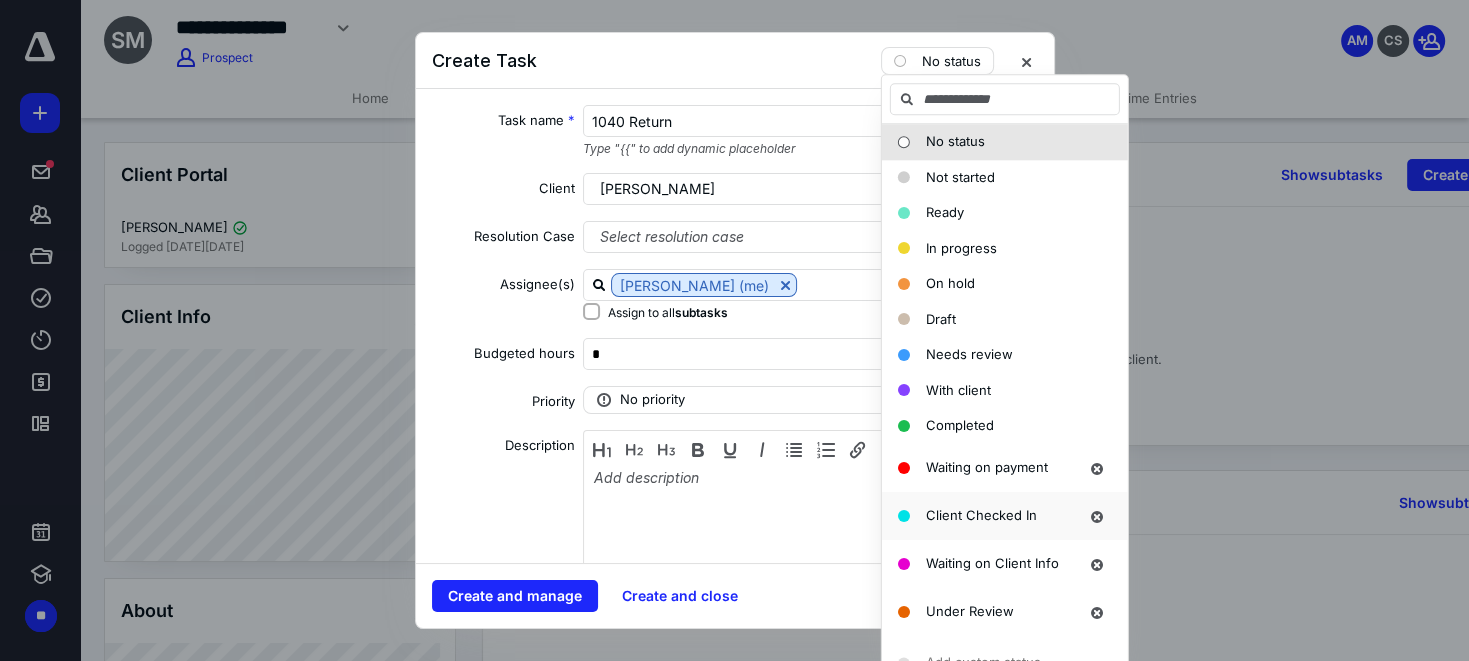 click on "Client Checked In" at bounding box center [981, 515] 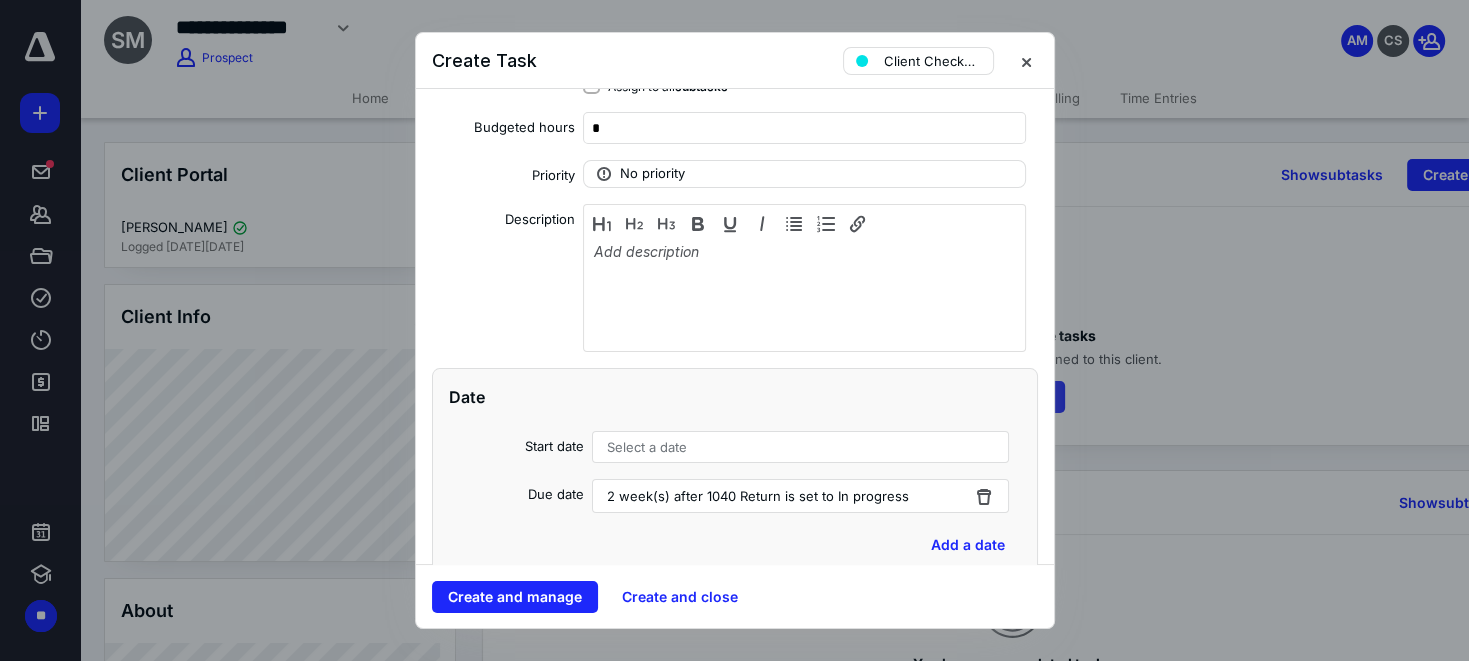 scroll, scrollTop: 400, scrollLeft: 0, axis: vertical 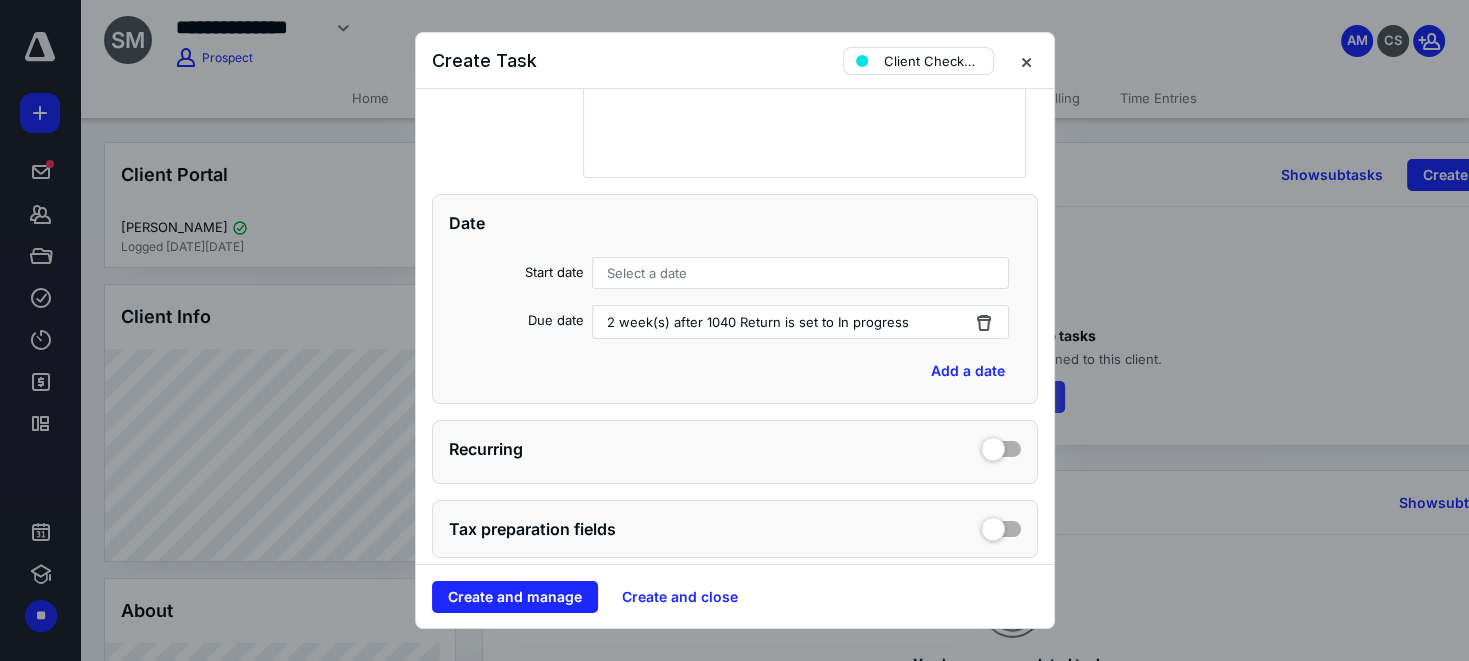 click on "Select a date" at bounding box center (801, 273) 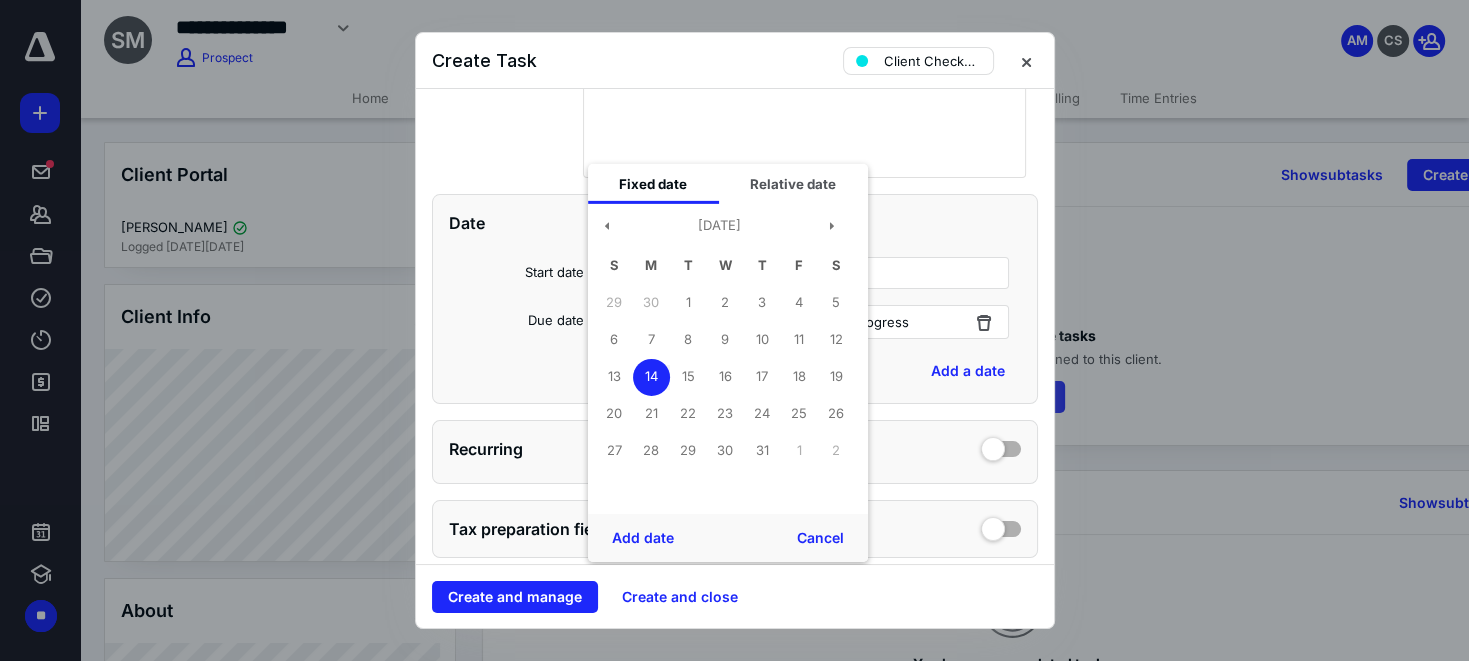 drag, startPoint x: 648, startPoint y: 545, endPoint x: 573, endPoint y: 576, distance: 81.154175 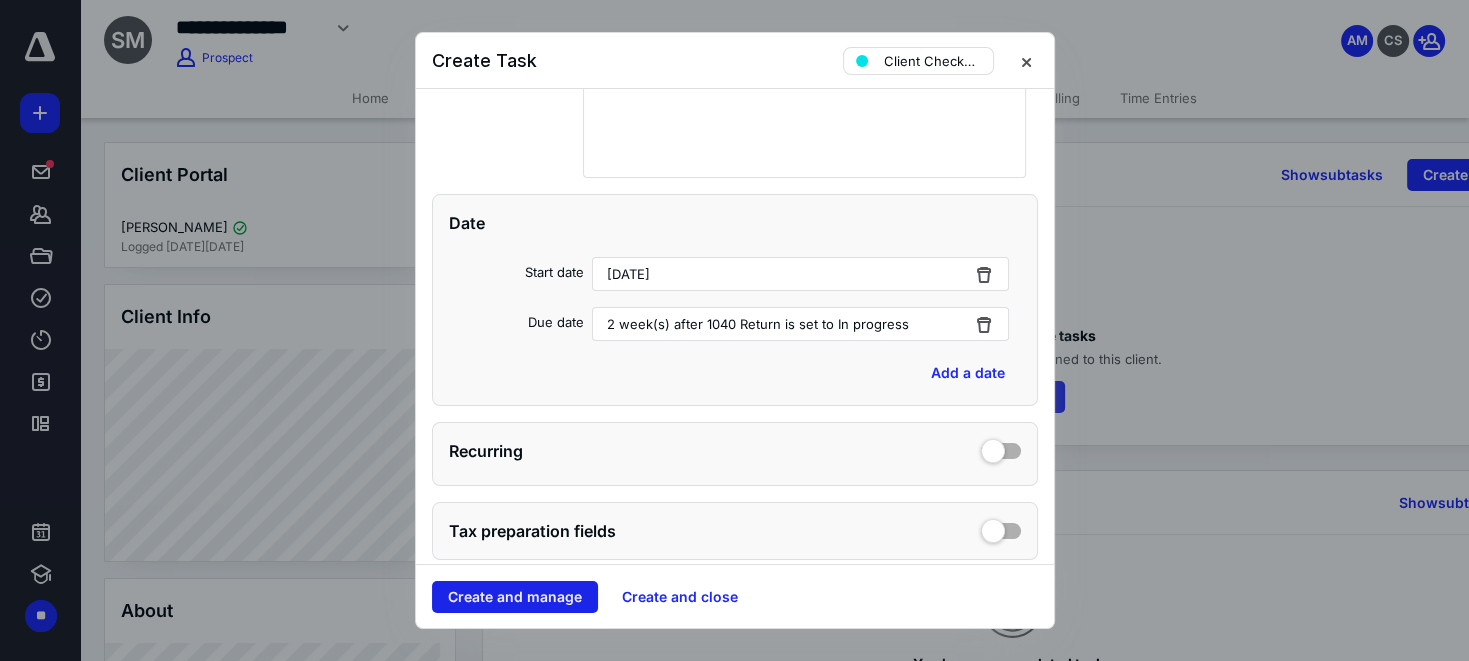 click on "Create and manage" at bounding box center [515, 597] 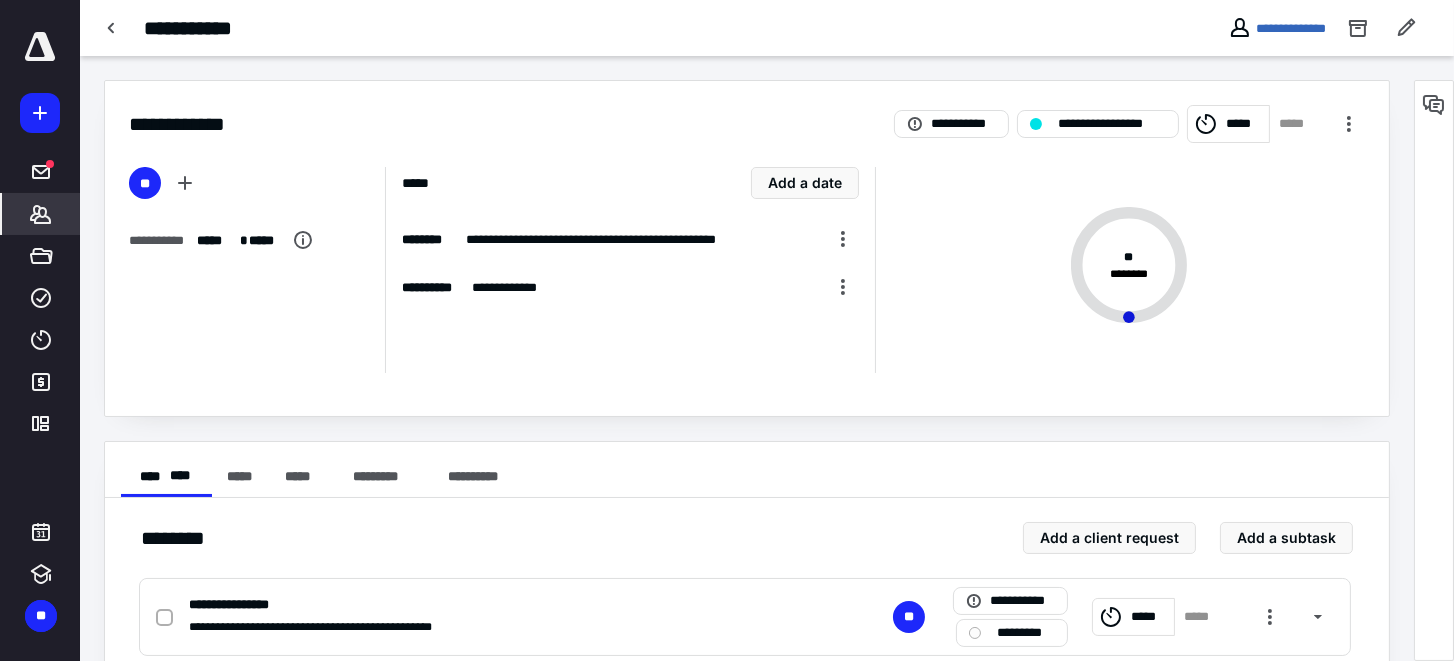click 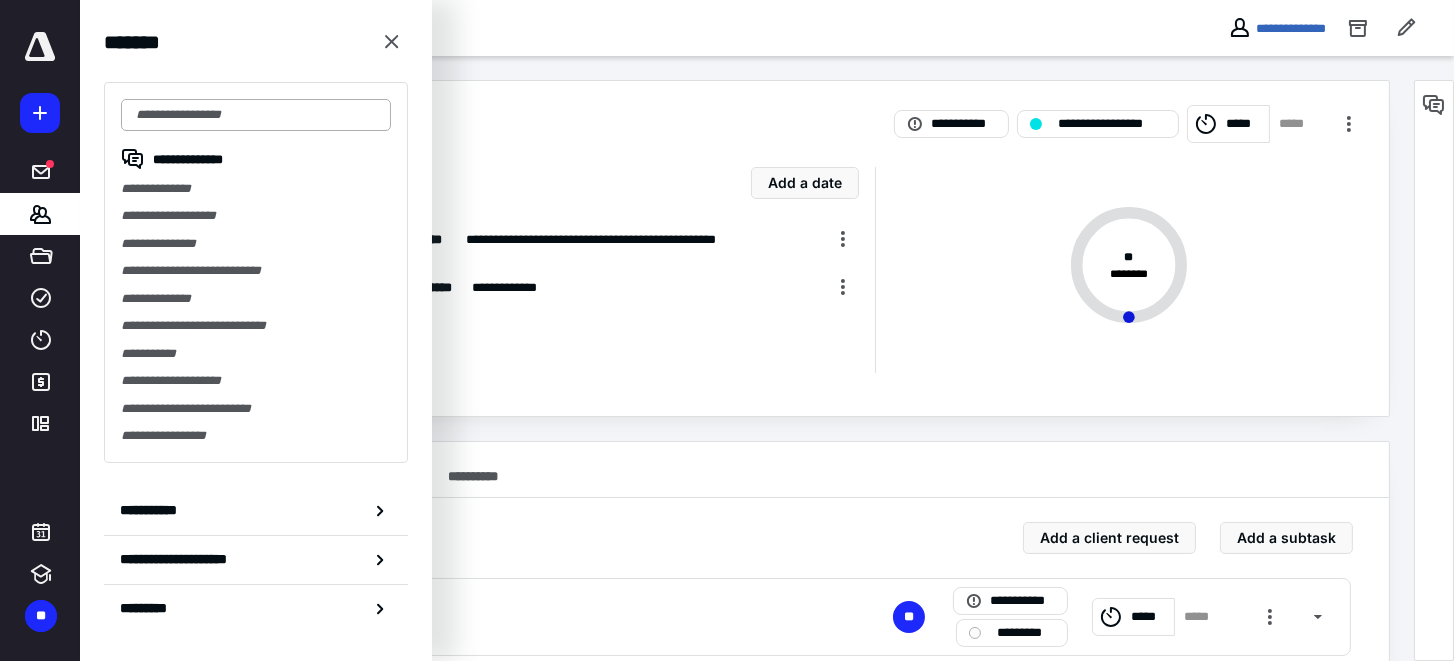 click at bounding box center [256, 115] 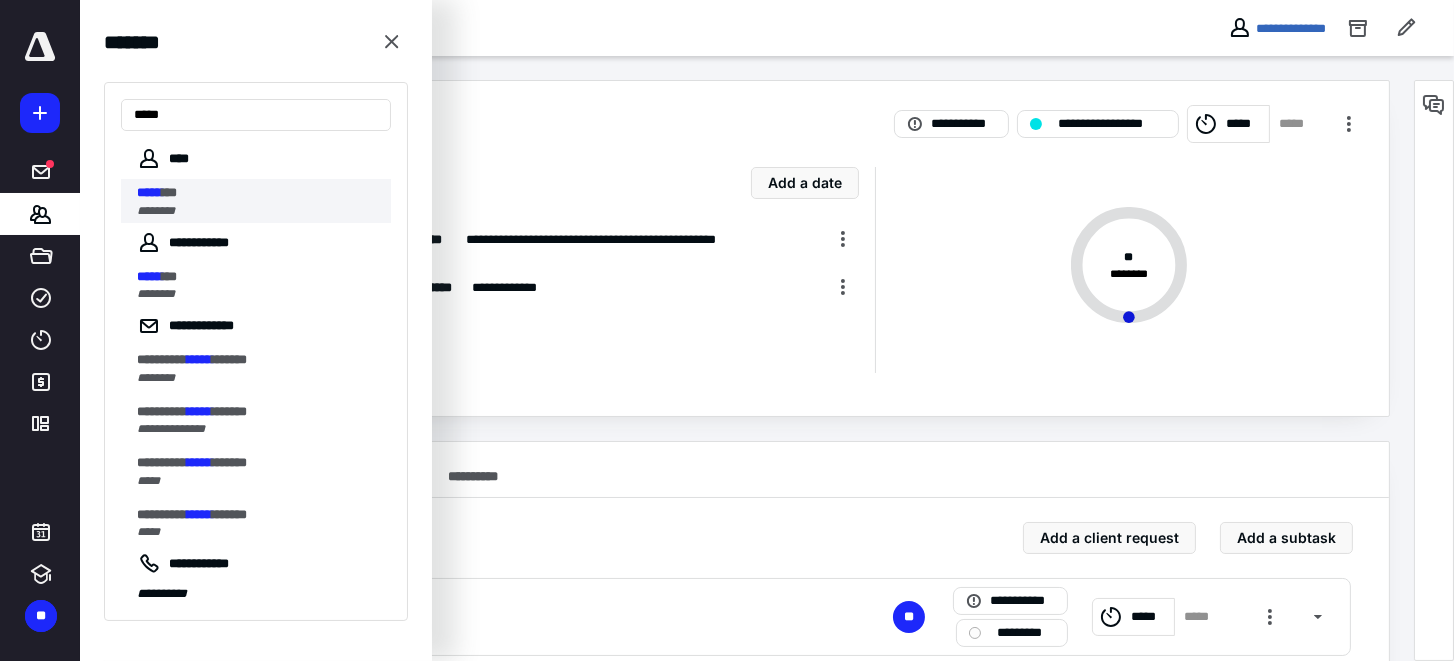 type on "*****" 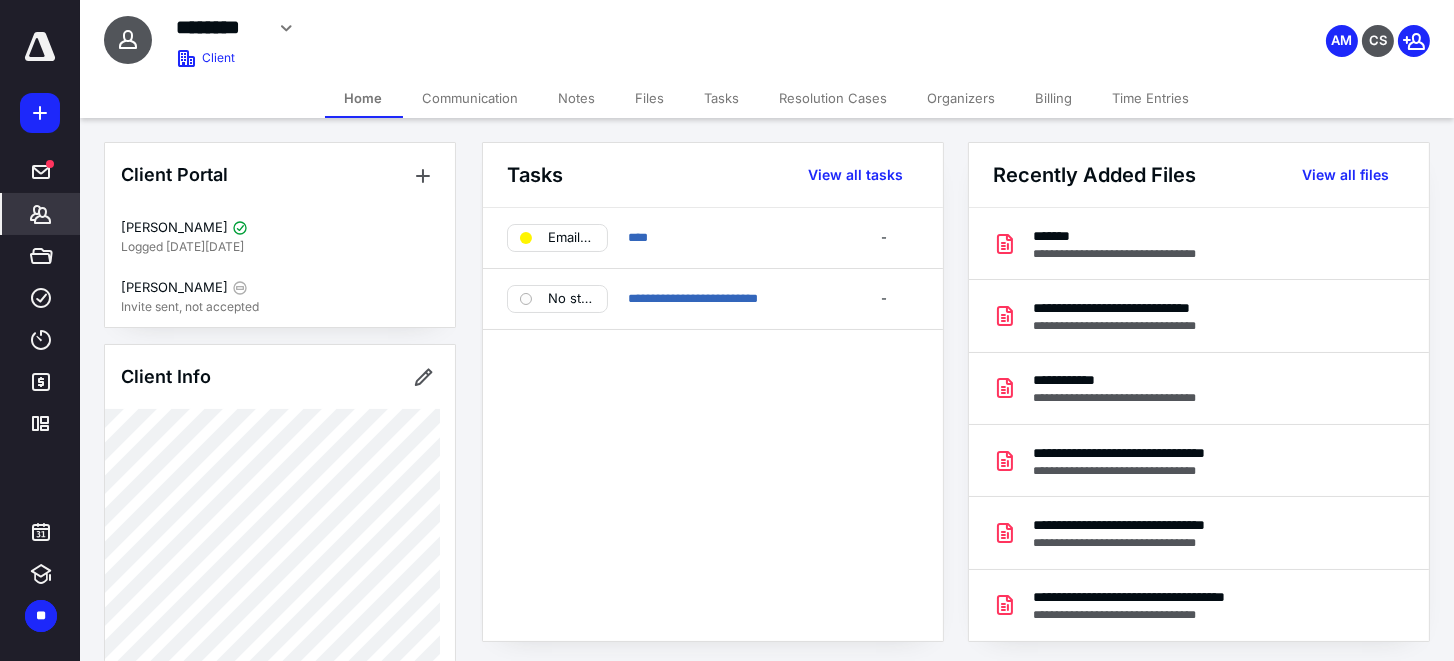 click on "******** Edit Archive Delete Client AM CS" at bounding box center [767, 39] 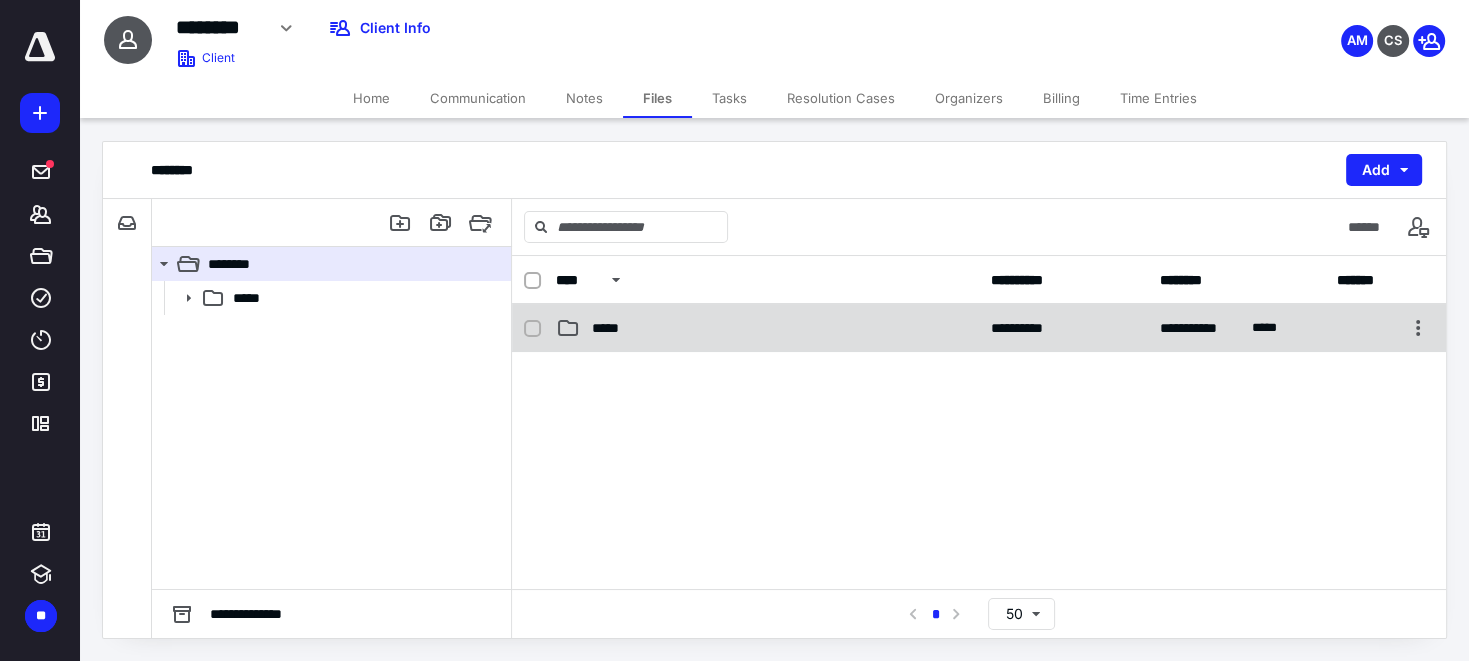 click on "**********" at bounding box center [979, 328] 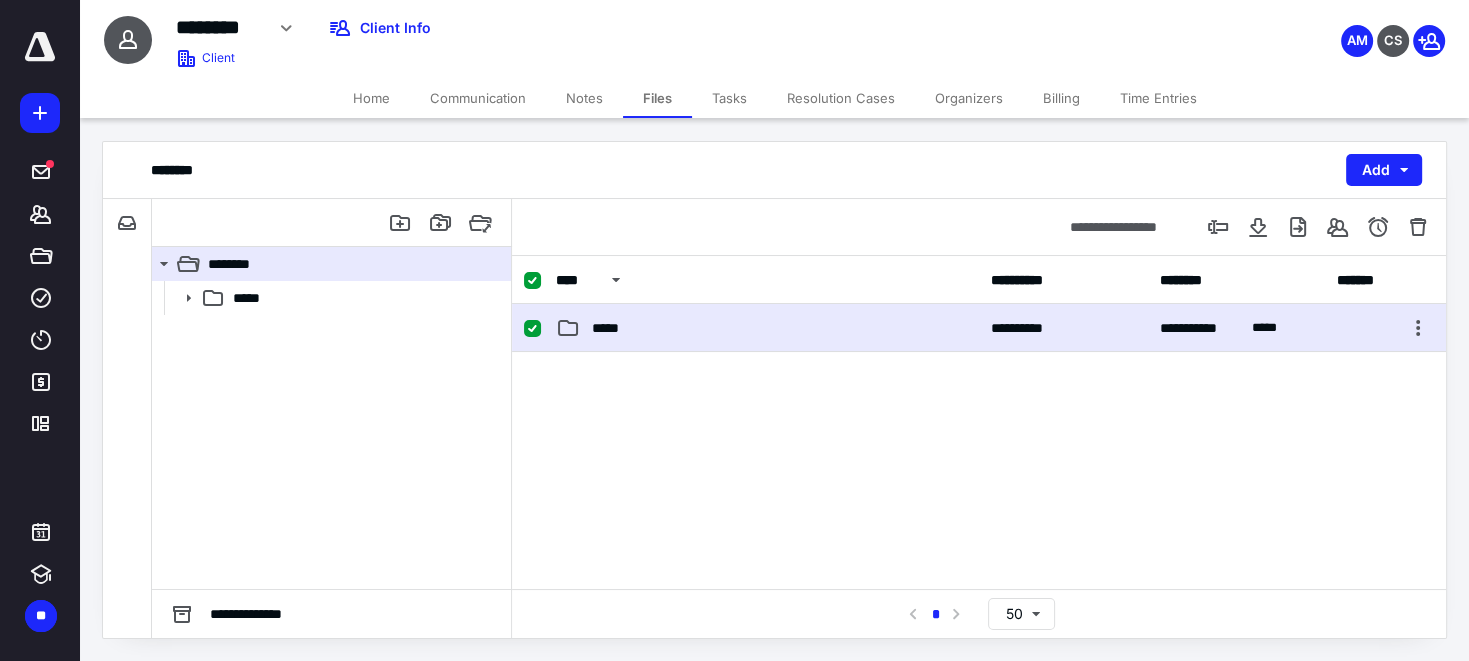 drag, startPoint x: 589, startPoint y: 344, endPoint x: 585, endPoint y: 328, distance: 16.492422 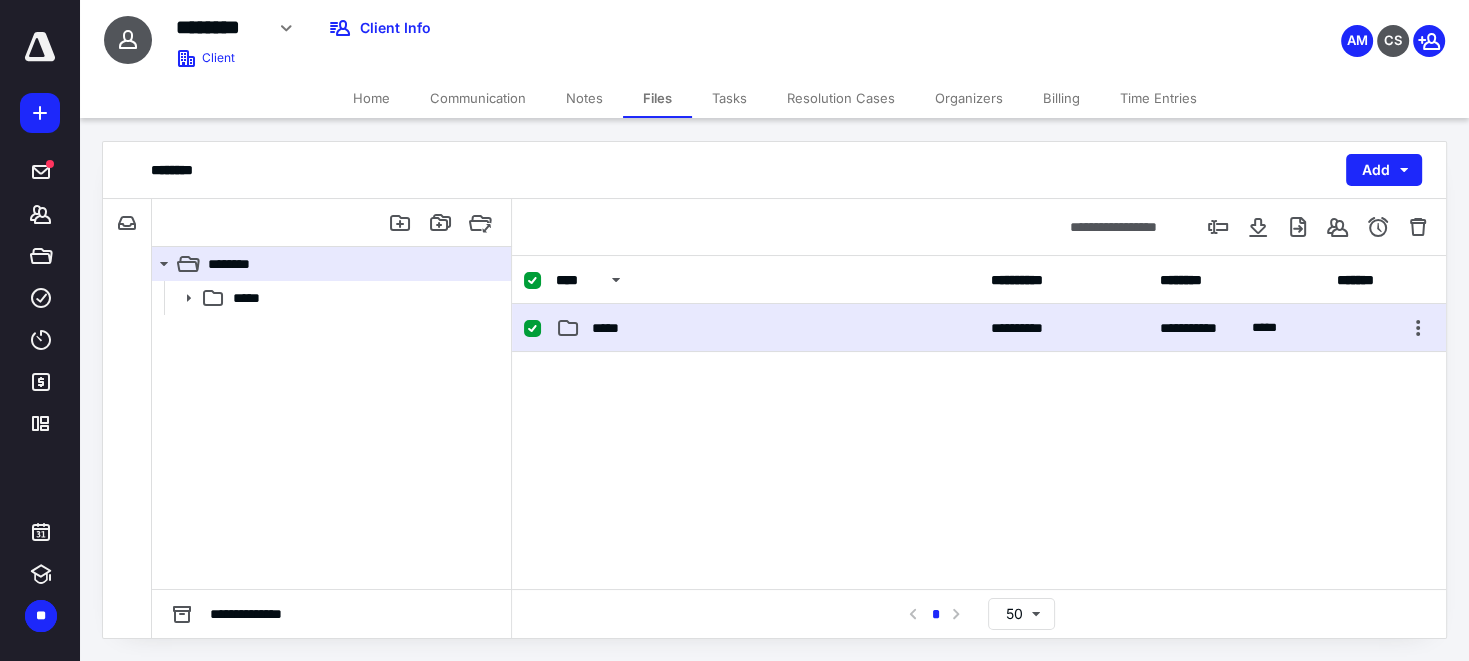 checkbox on "false" 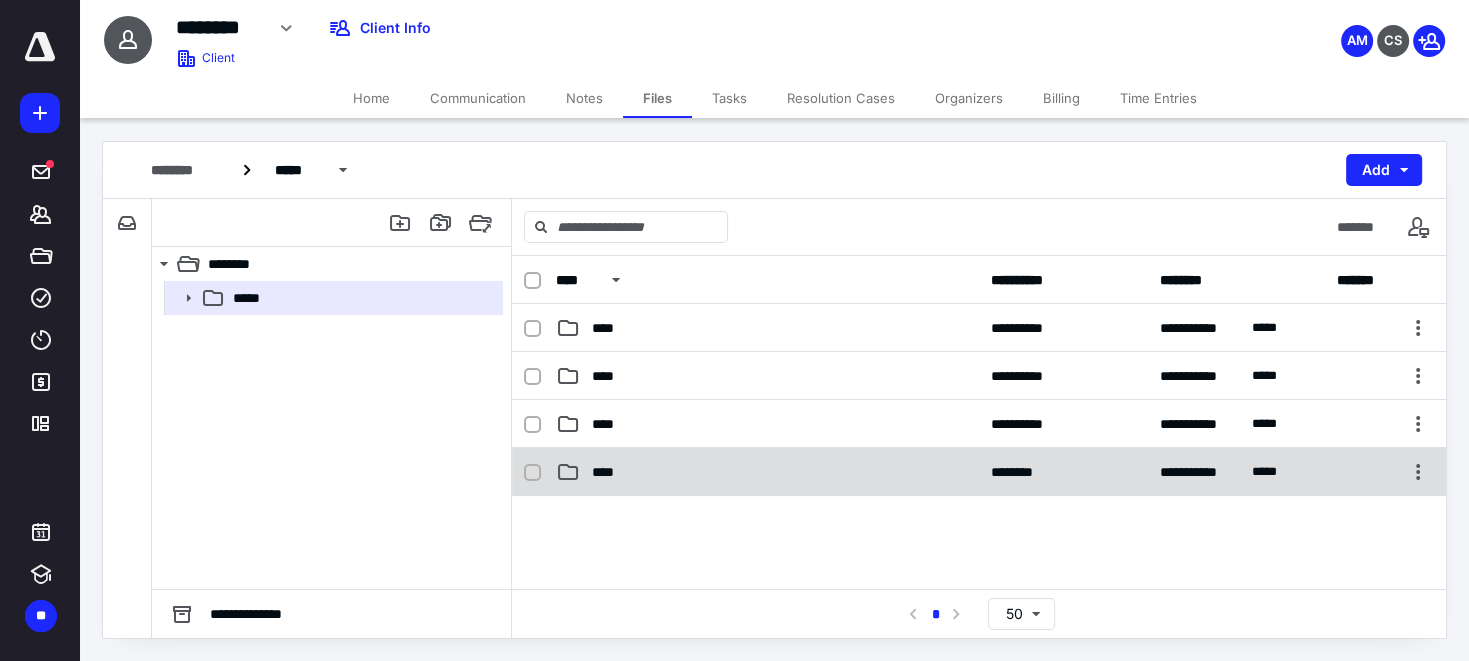 click on "****" at bounding box center [609, 472] 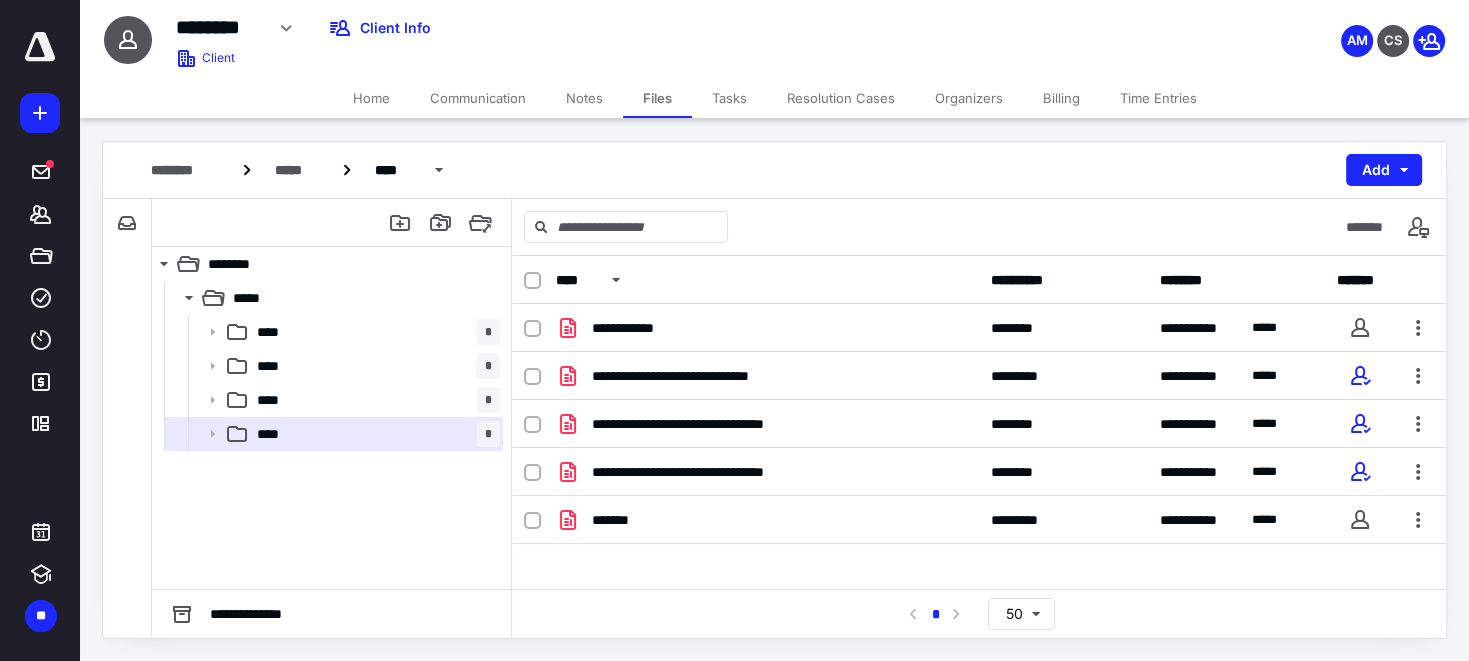 click on "Communication" at bounding box center (478, 98) 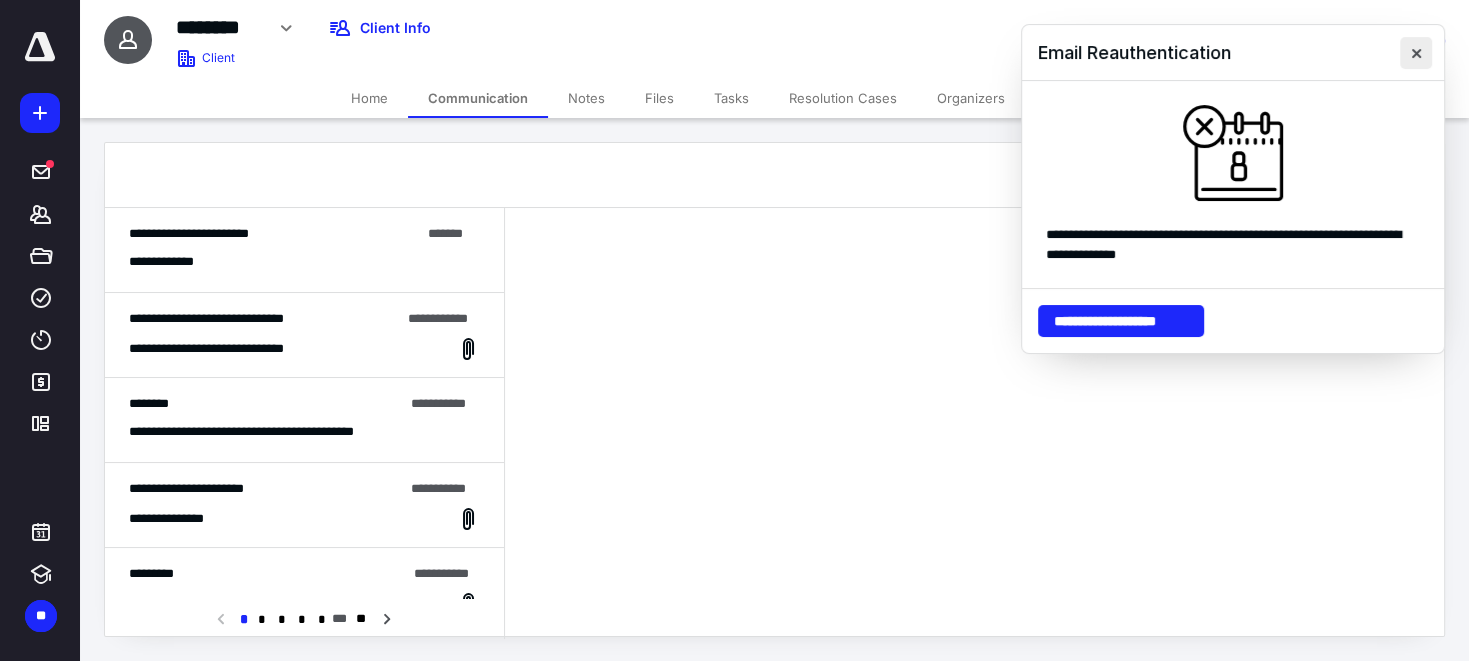 click at bounding box center [1416, 53] 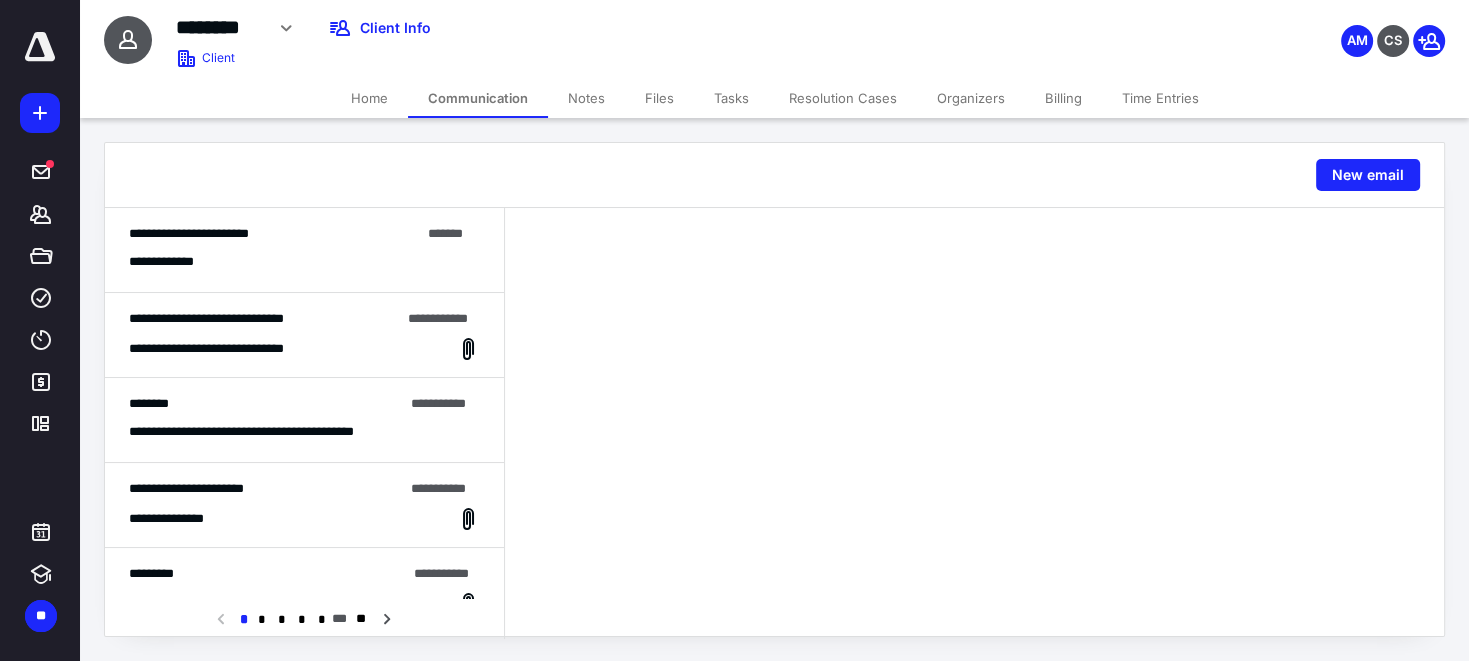 click on "**********" at bounding box center [304, 261] 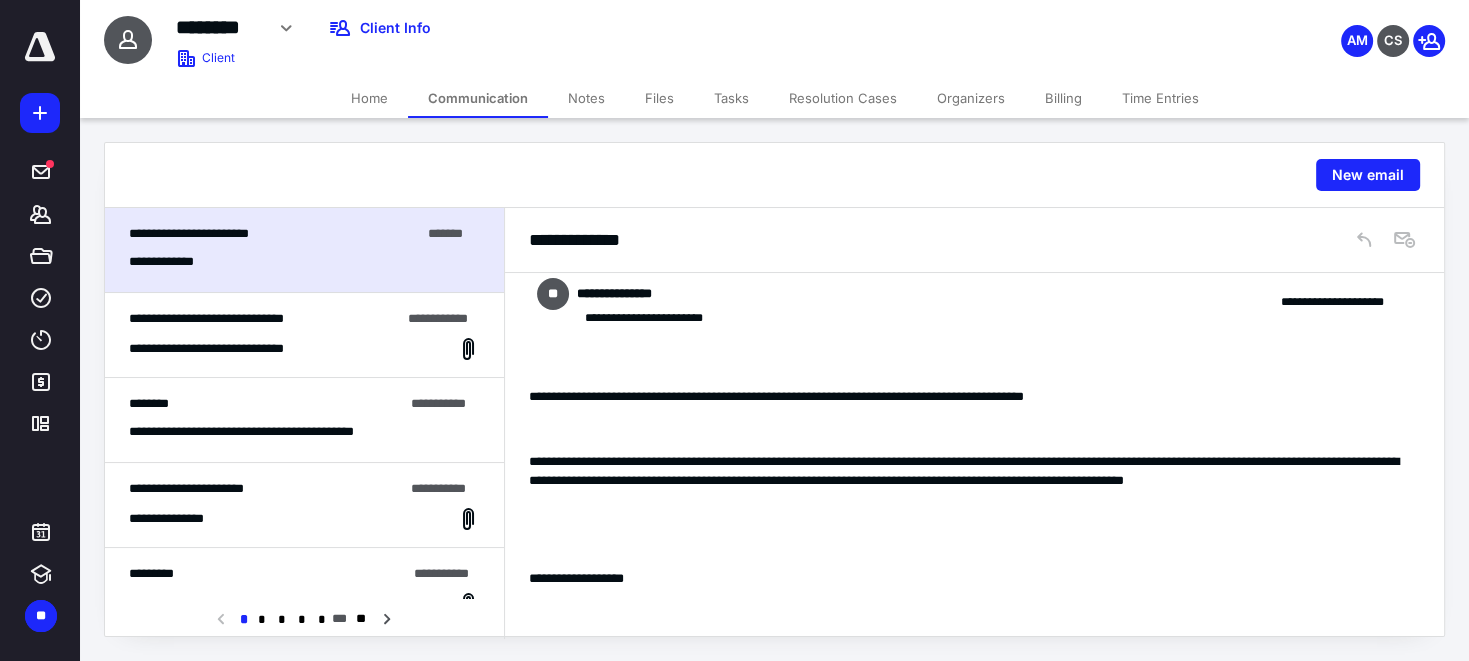scroll, scrollTop: 0, scrollLeft: 0, axis: both 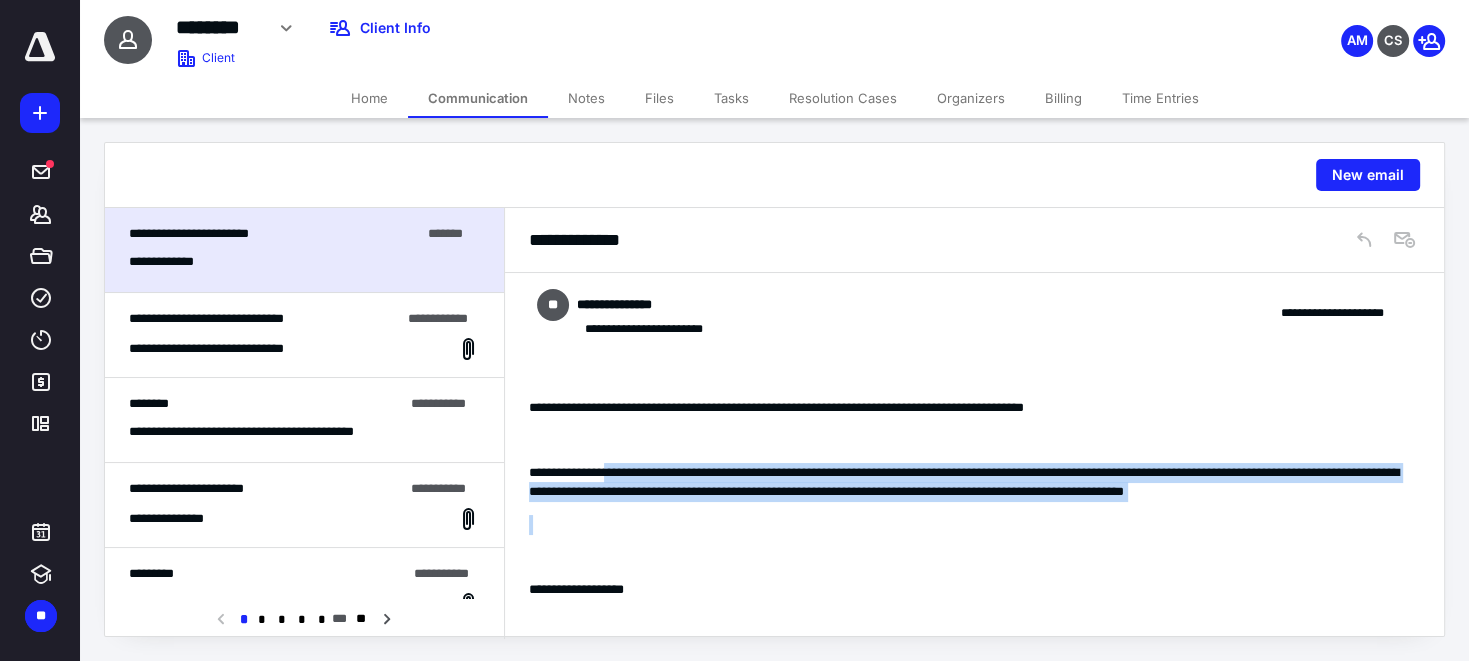 drag, startPoint x: 606, startPoint y: 456, endPoint x: 834, endPoint y: 508, distance: 233.85466 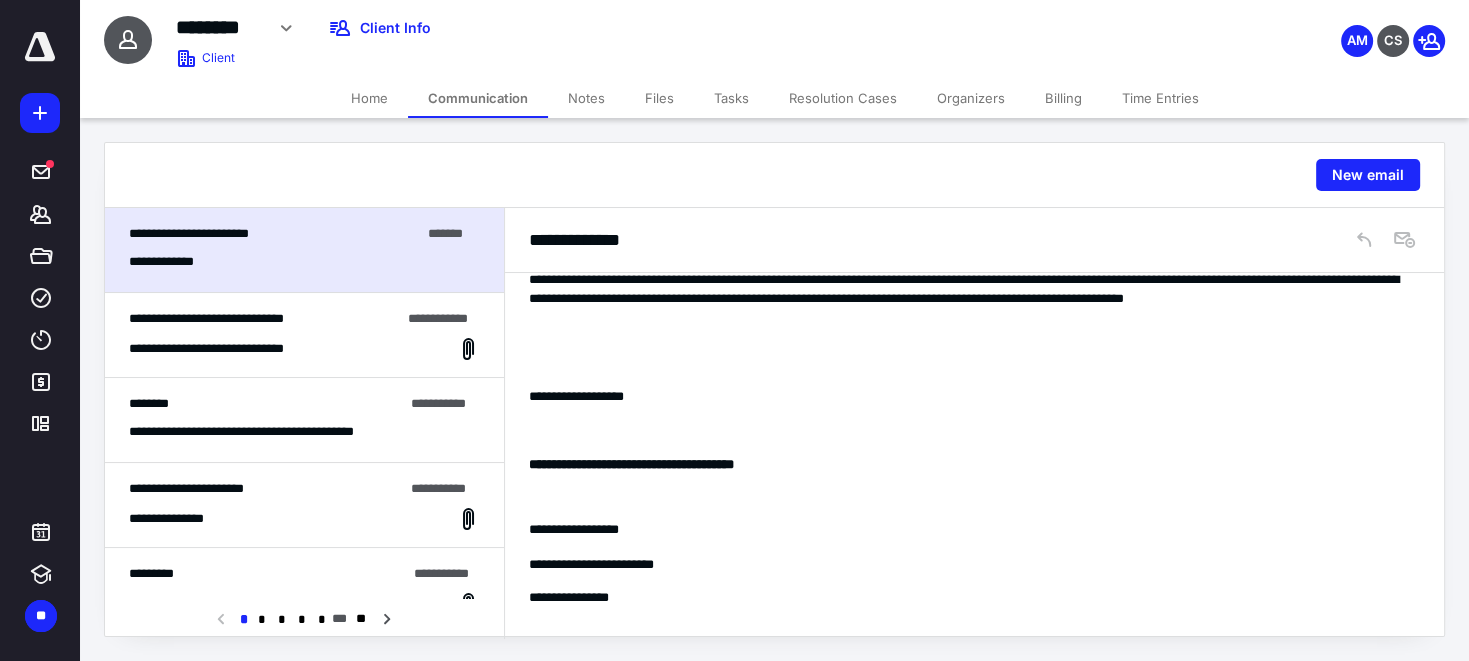 scroll, scrollTop: 0, scrollLeft: 0, axis: both 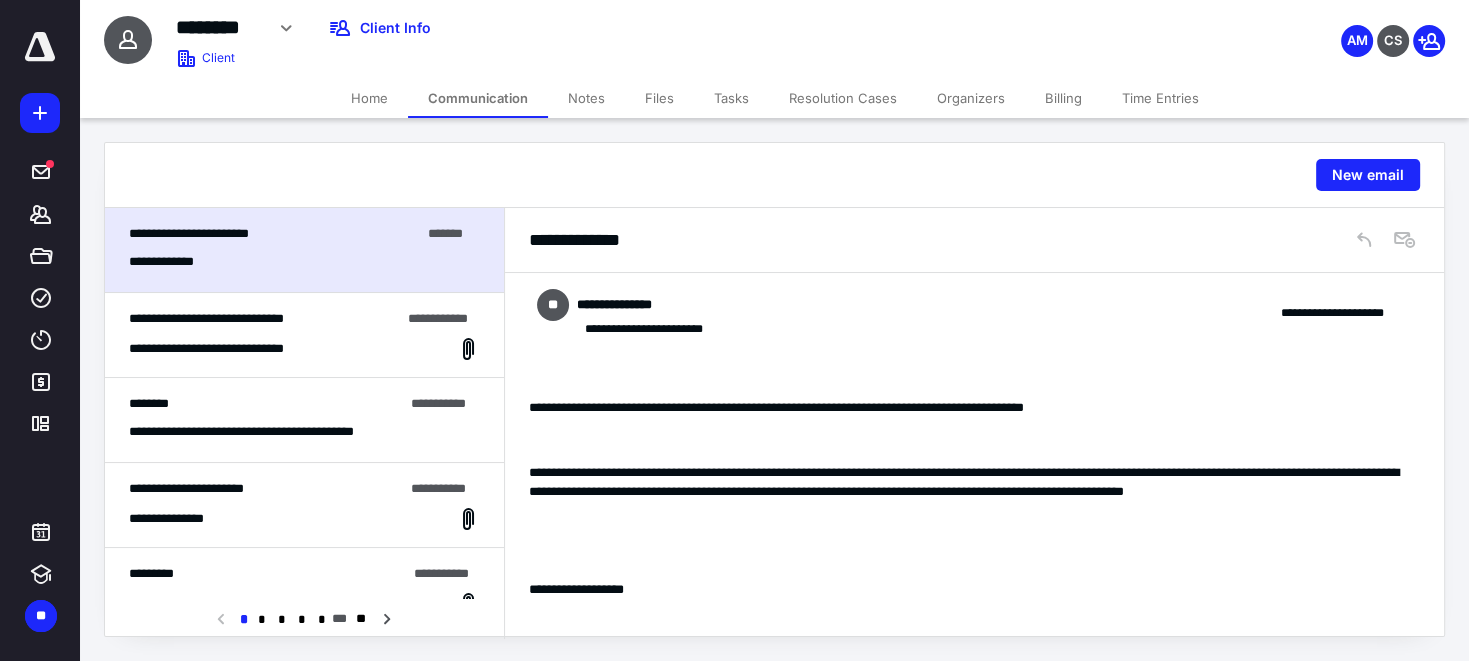click on "**********" at bounding box center [206, 318] 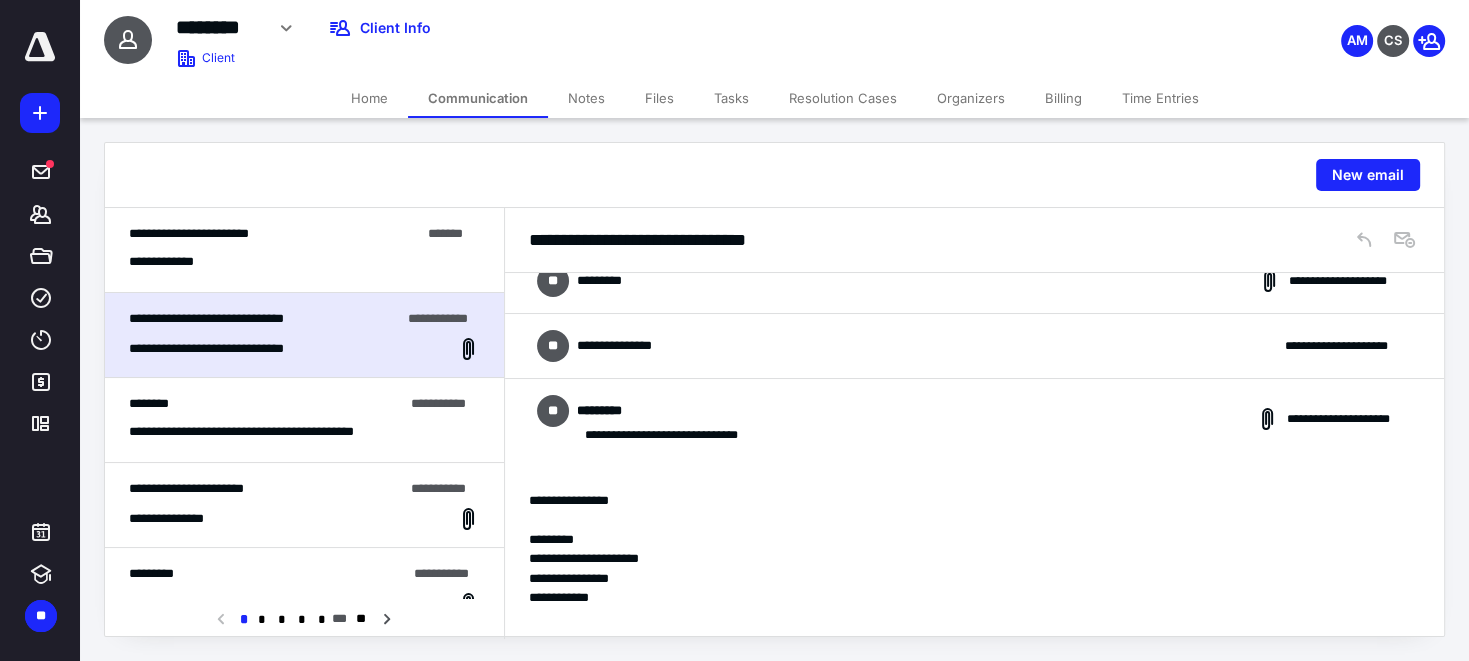 scroll, scrollTop: 0, scrollLeft: 0, axis: both 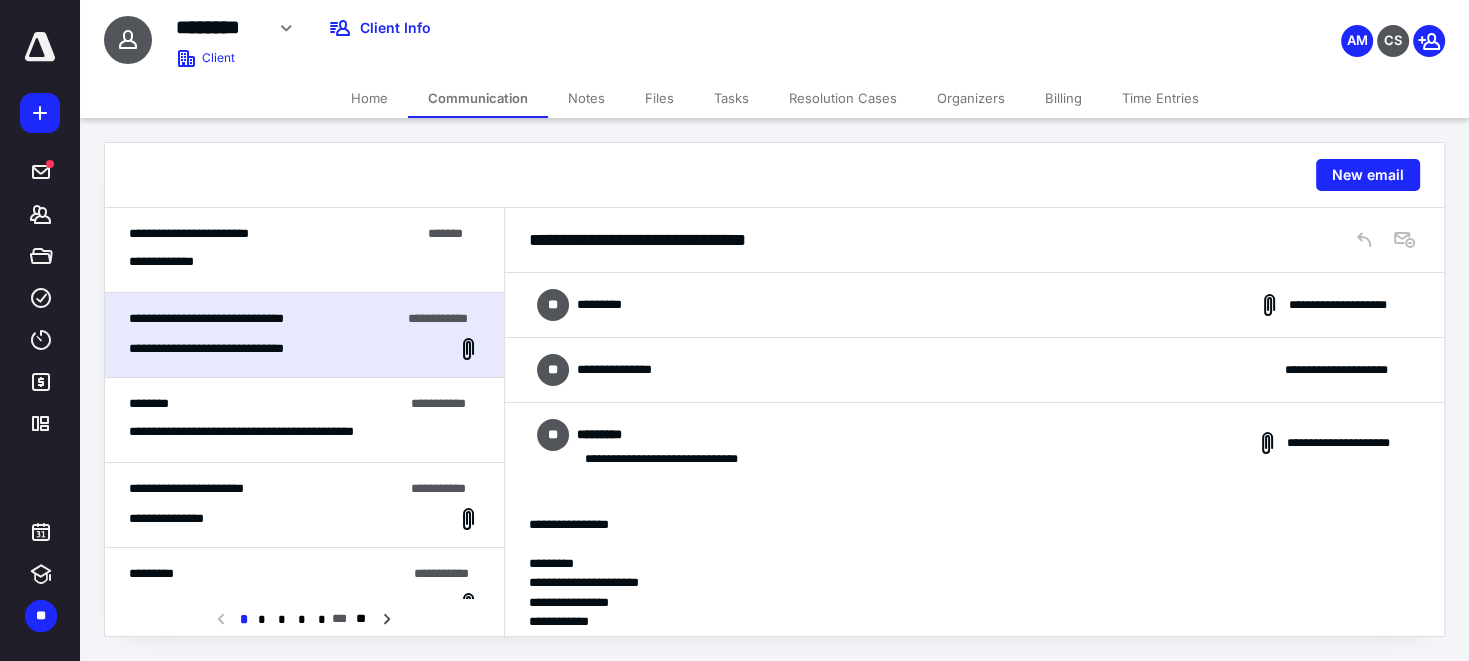 click on "Home" at bounding box center [369, 98] 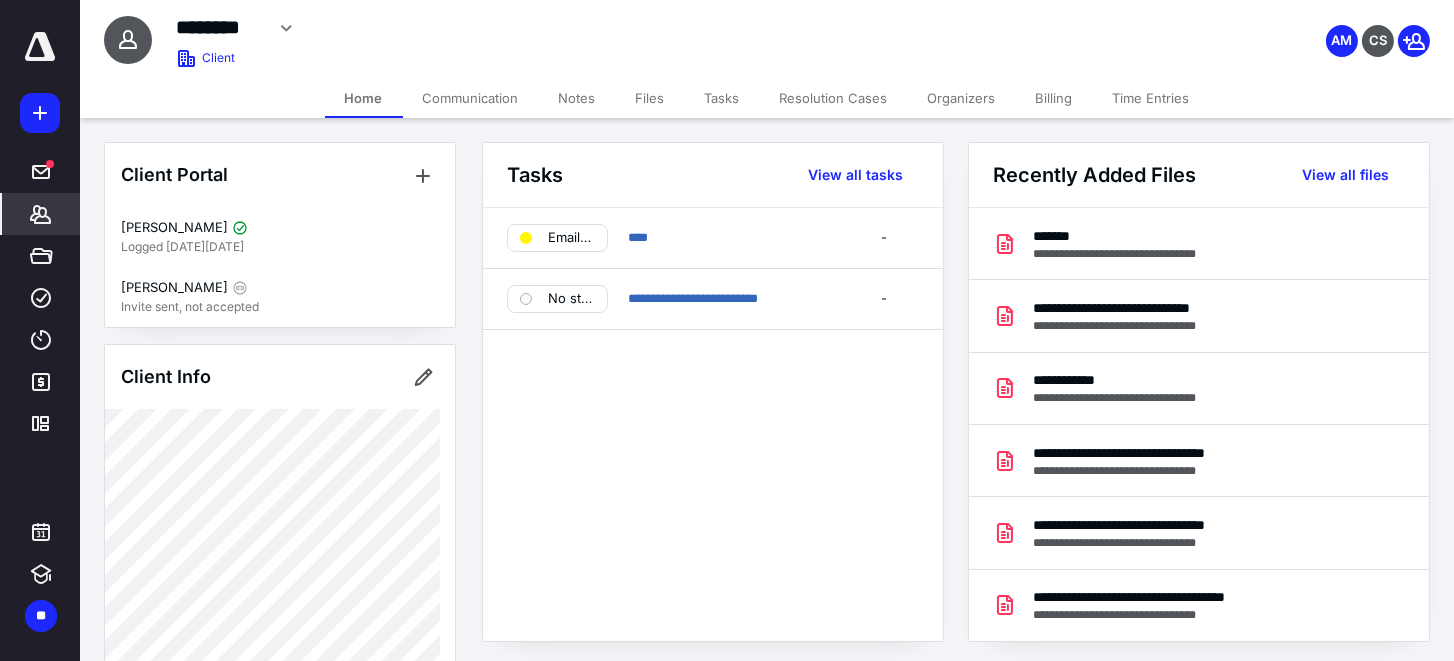 click on "Files" at bounding box center [650, 98] 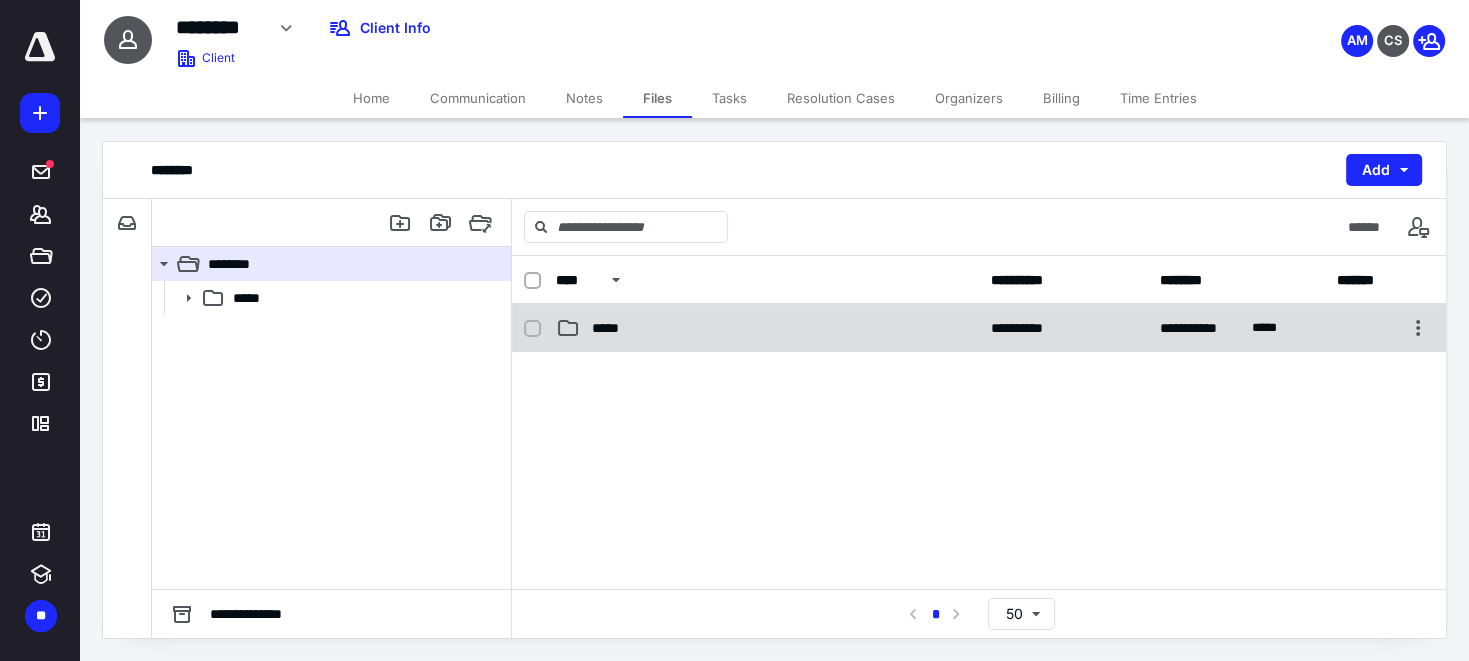 click on "*****" at bounding box center (767, 328) 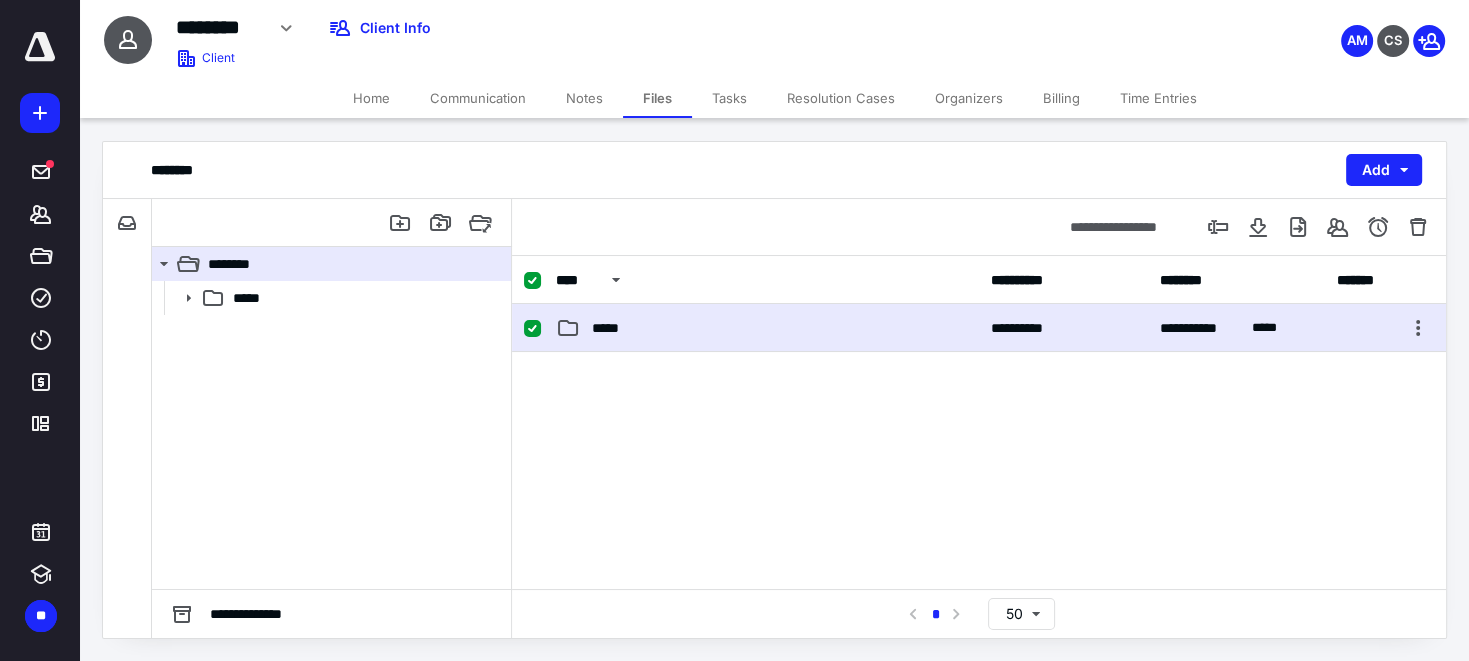 click on "*****" at bounding box center (611, 328) 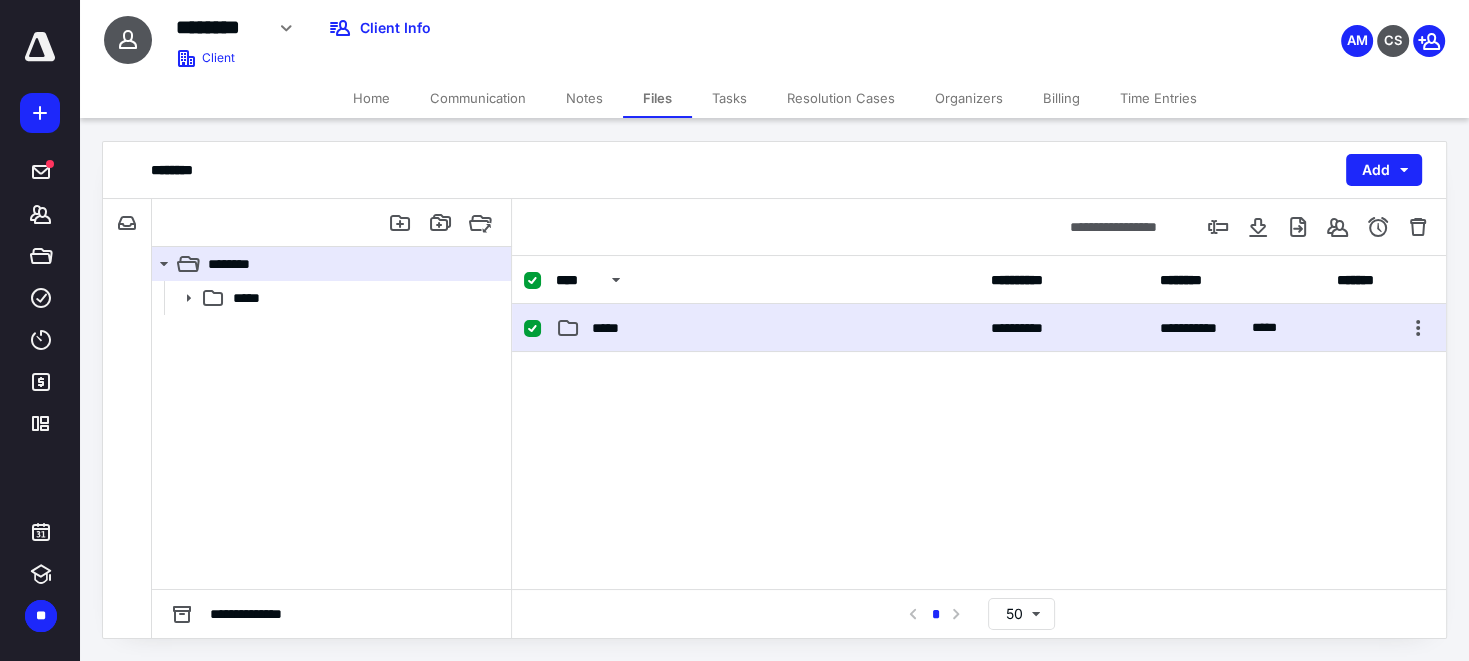 checkbox on "false" 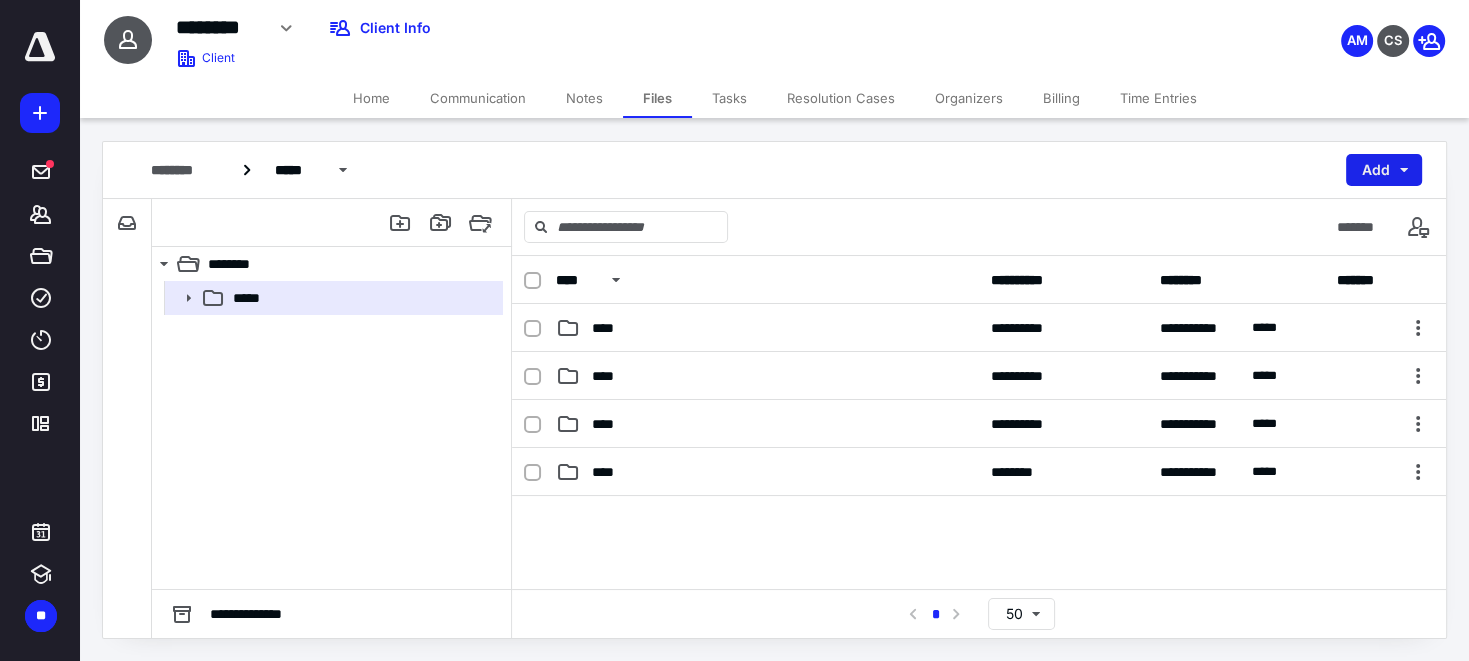 drag, startPoint x: 1382, startPoint y: 148, endPoint x: 1373, endPoint y: 162, distance: 16.643316 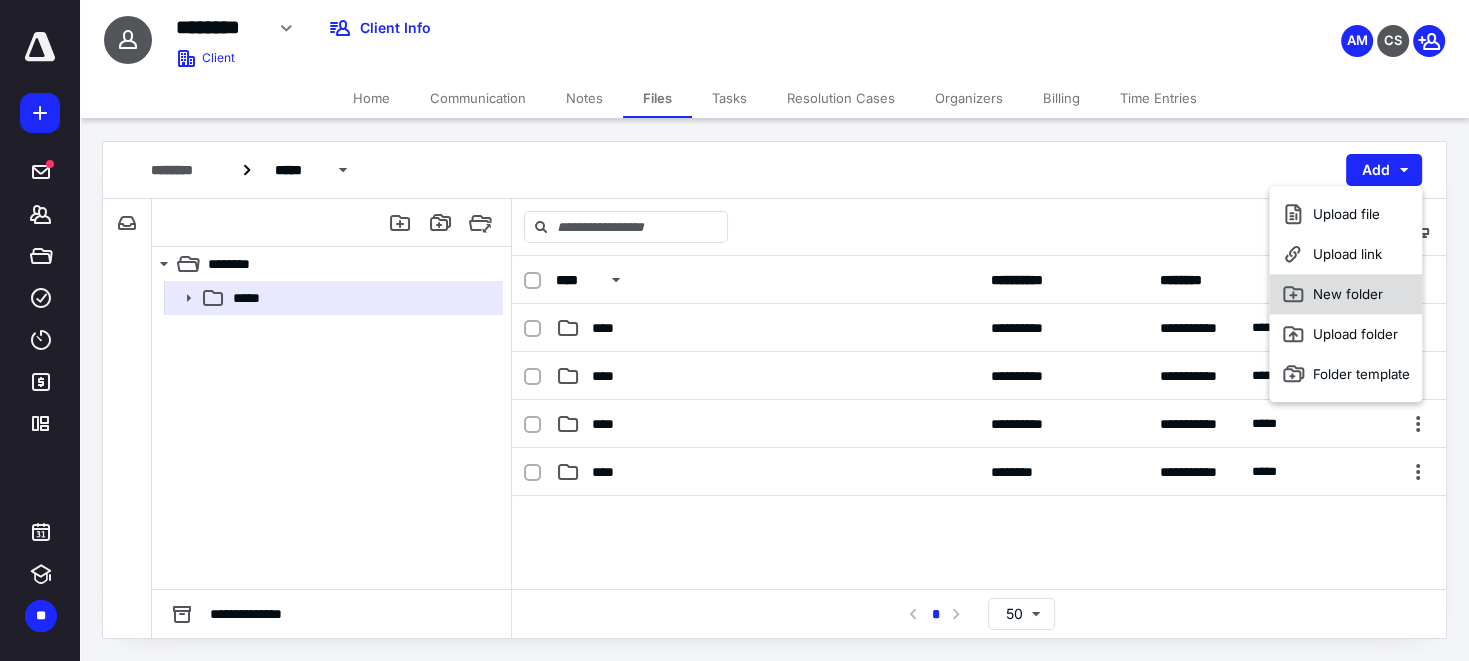 click on "New folder" at bounding box center (1345, 294) 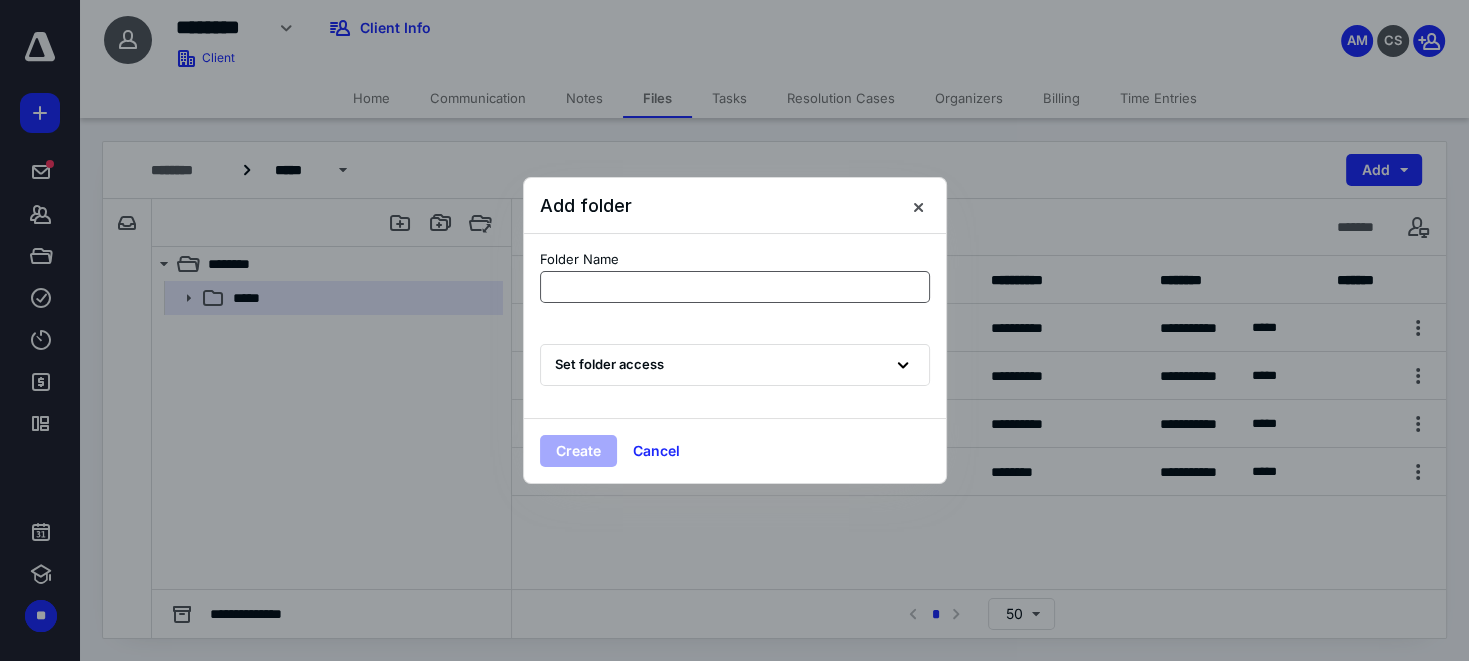 click at bounding box center (735, 287) 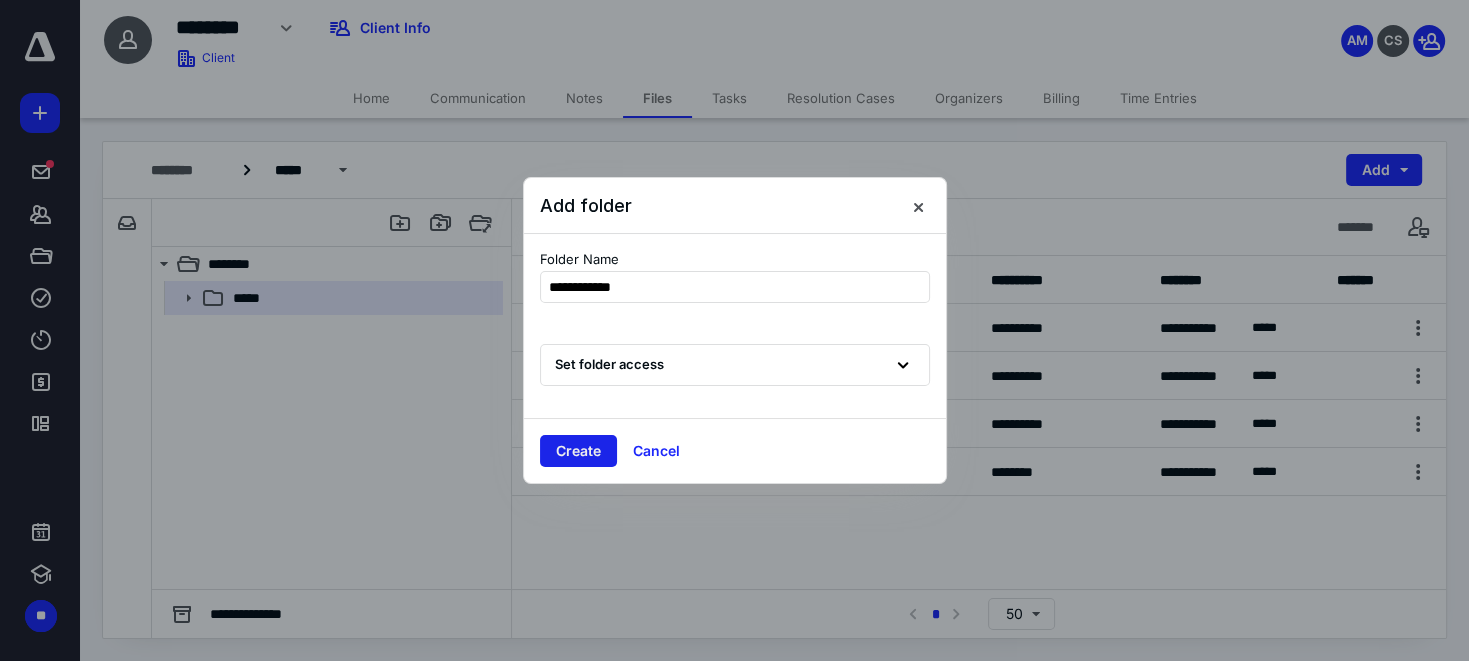 type on "**********" 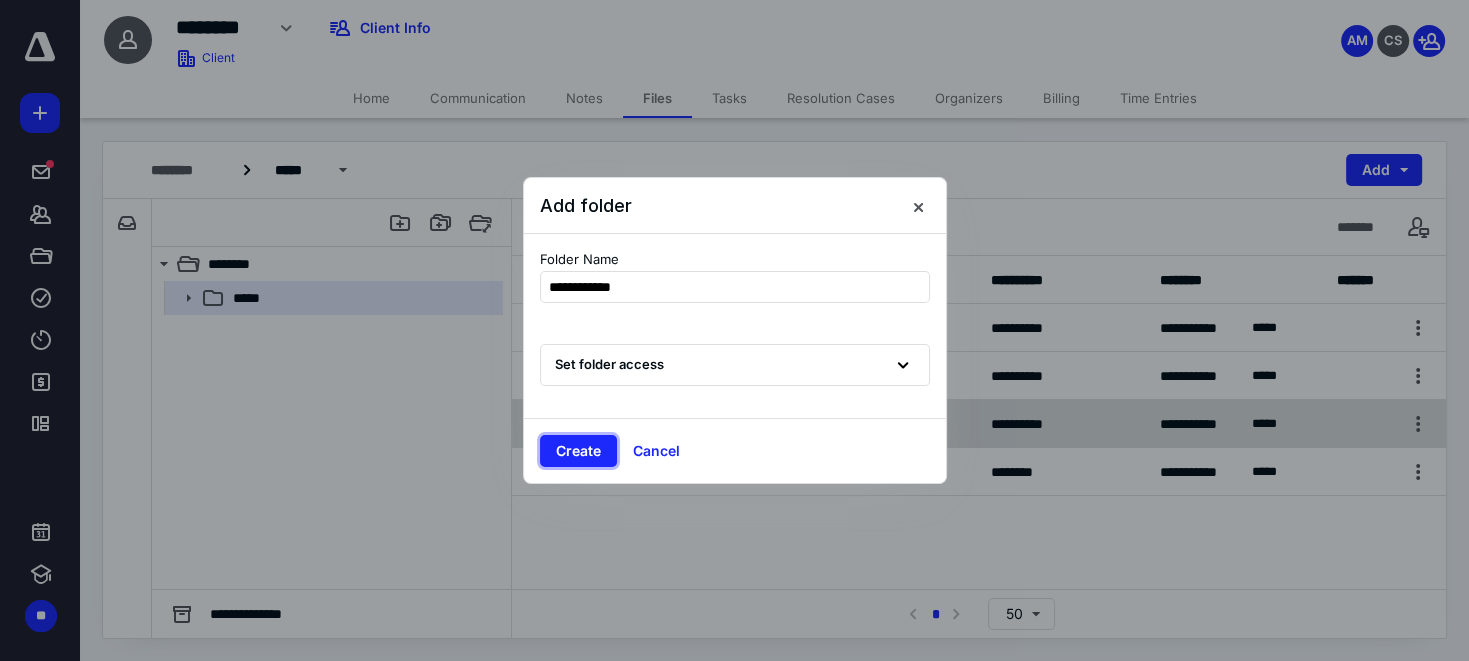 drag, startPoint x: 571, startPoint y: 457, endPoint x: 585, endPoint y: 440, distance: 22.022715 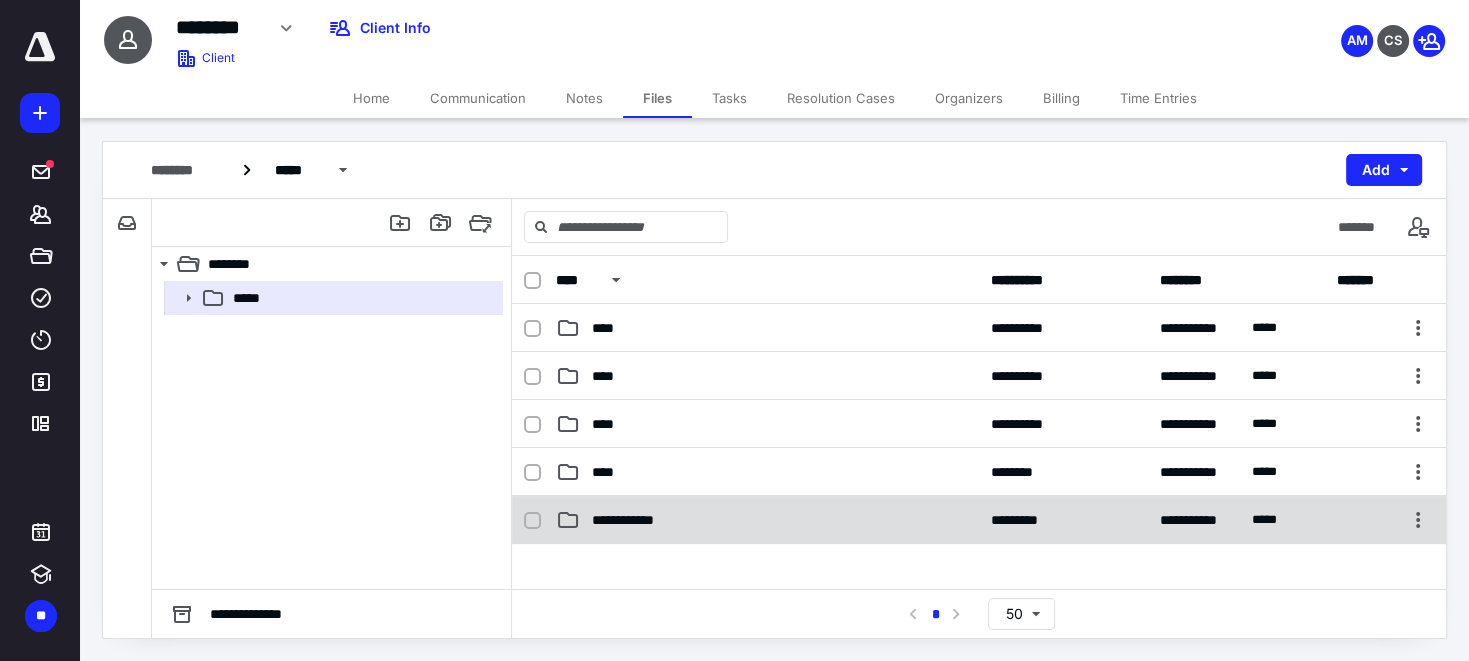click on "**********" at bounding box center (979, 520) 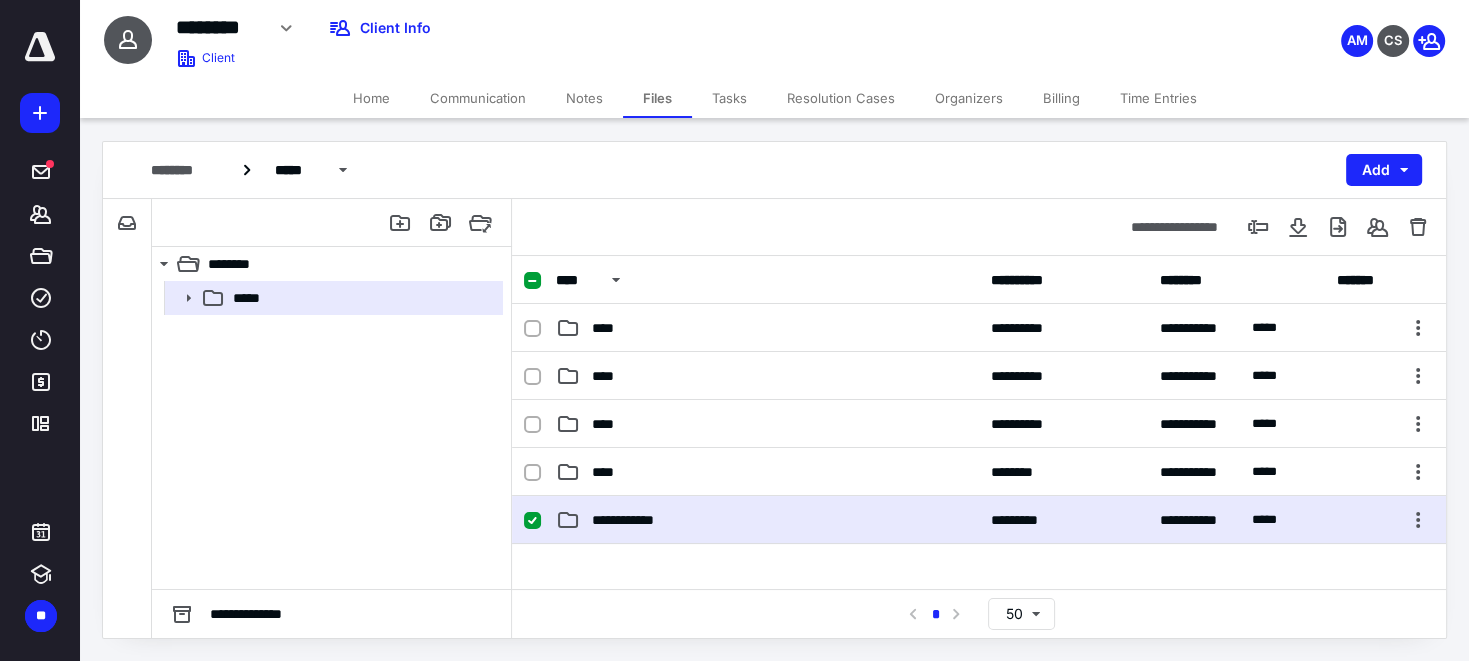 checkbox on "true" 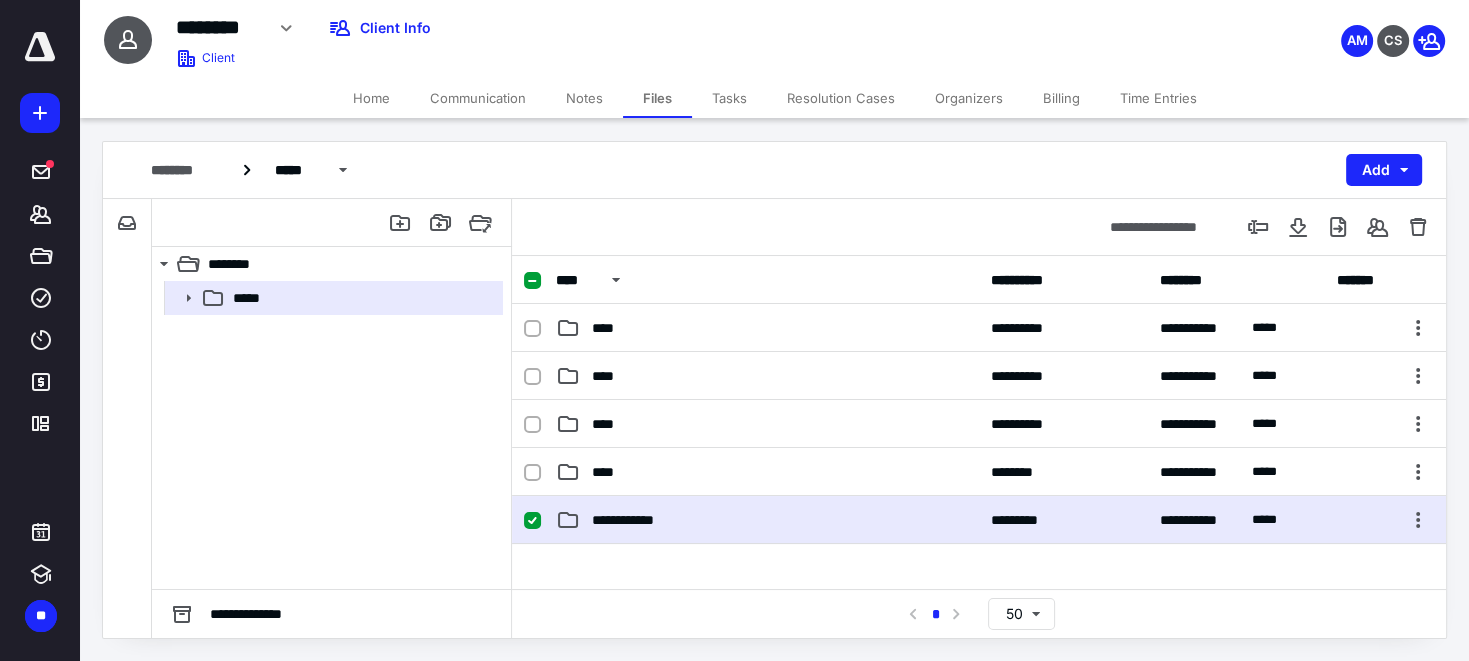 click on "**********" at bounding box center [979, 520] 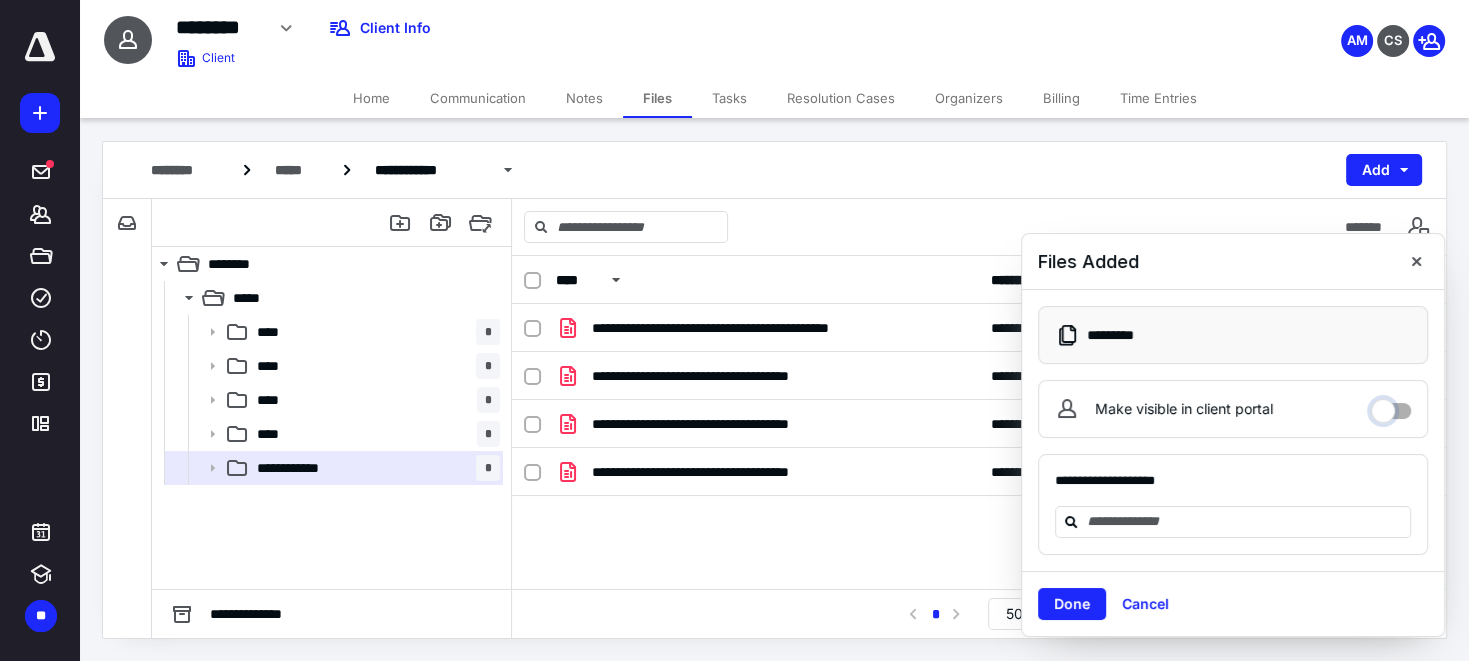click on "Make visible in client portal" at bounding box center (1391, 406) 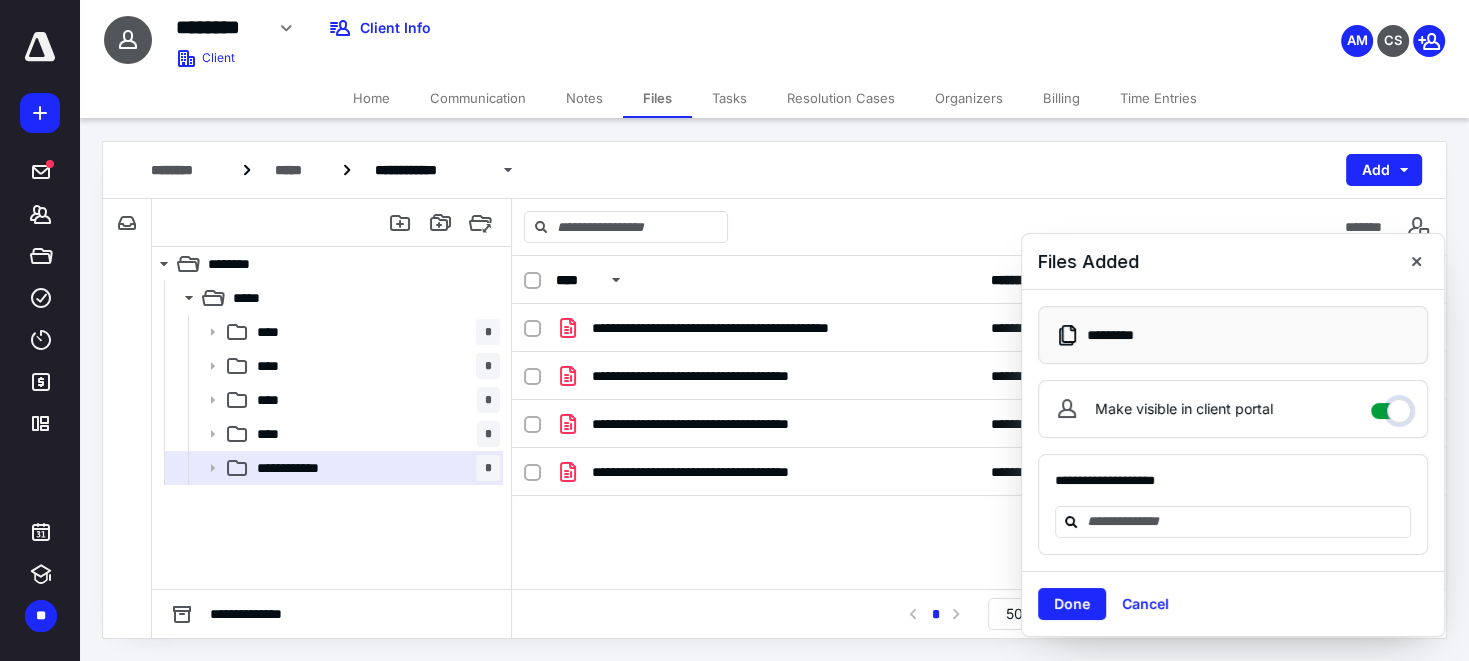 checkbox on "****" 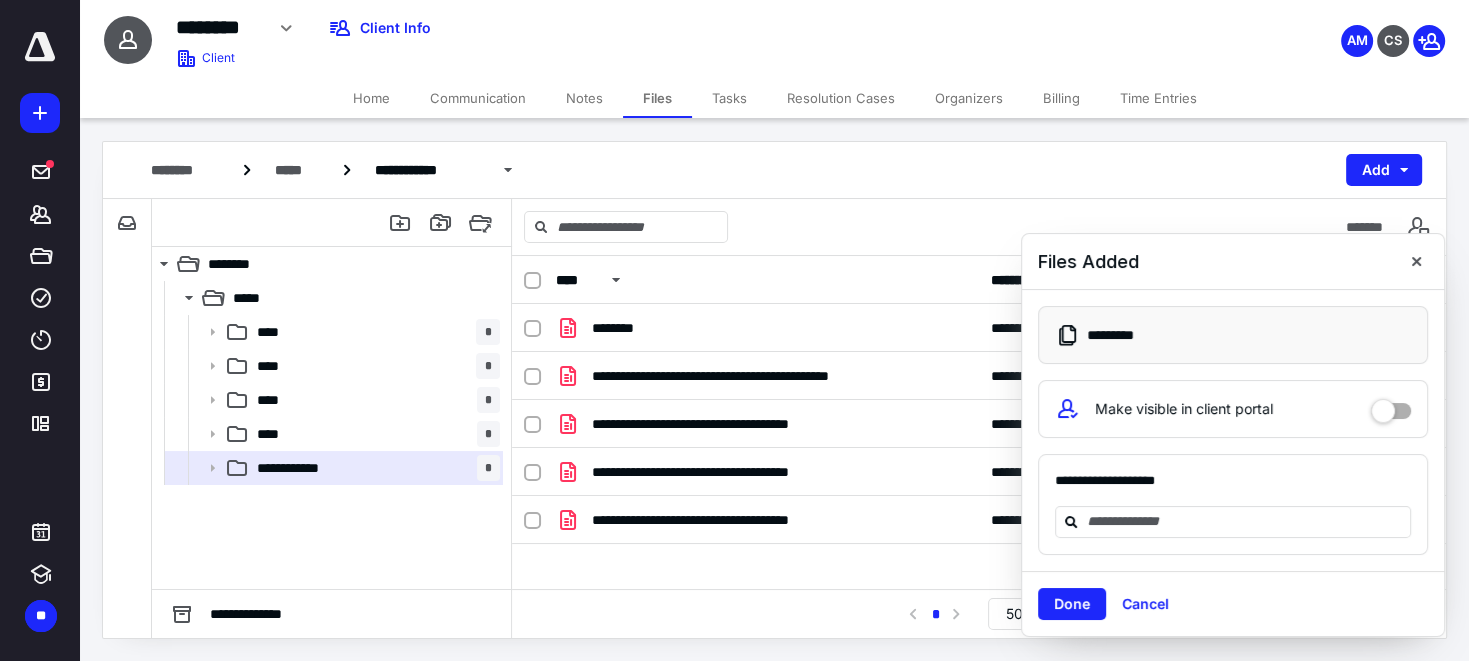 click on "Files Added" at bounding box center (1233, 262) 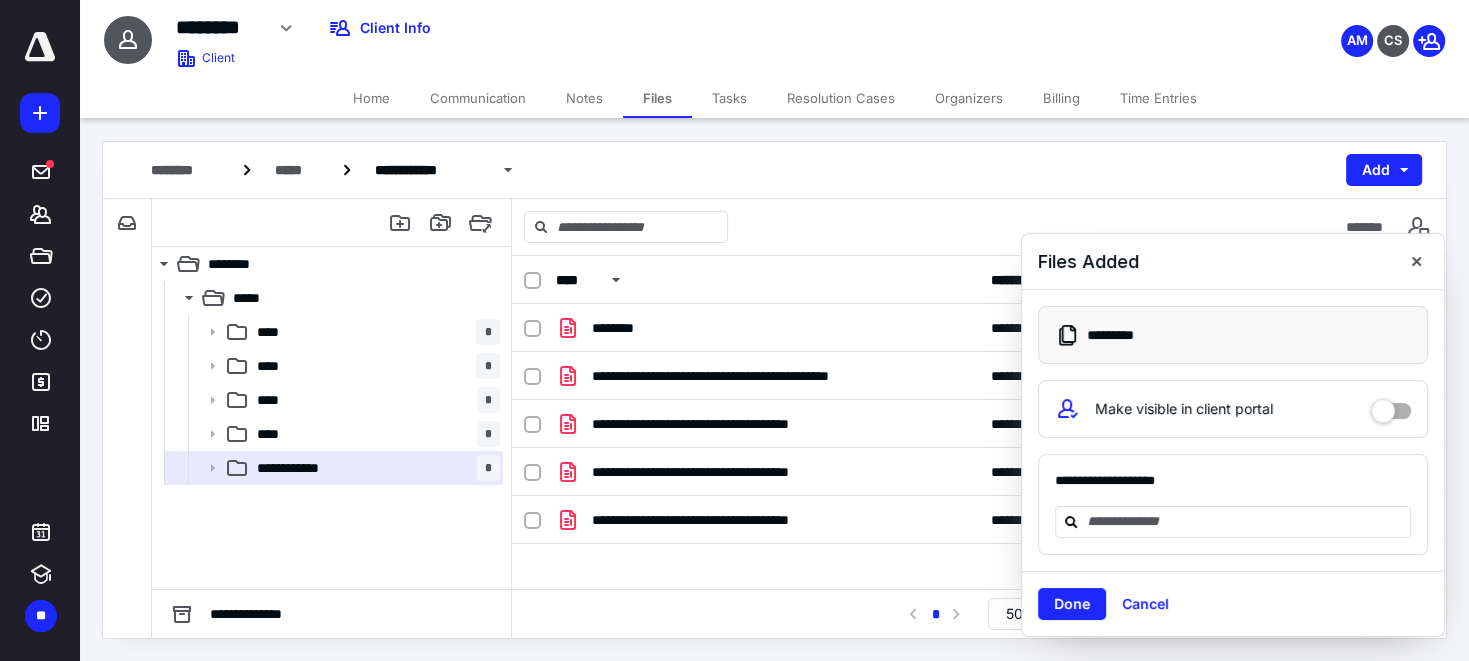 click at bounding box center (1416, 261) 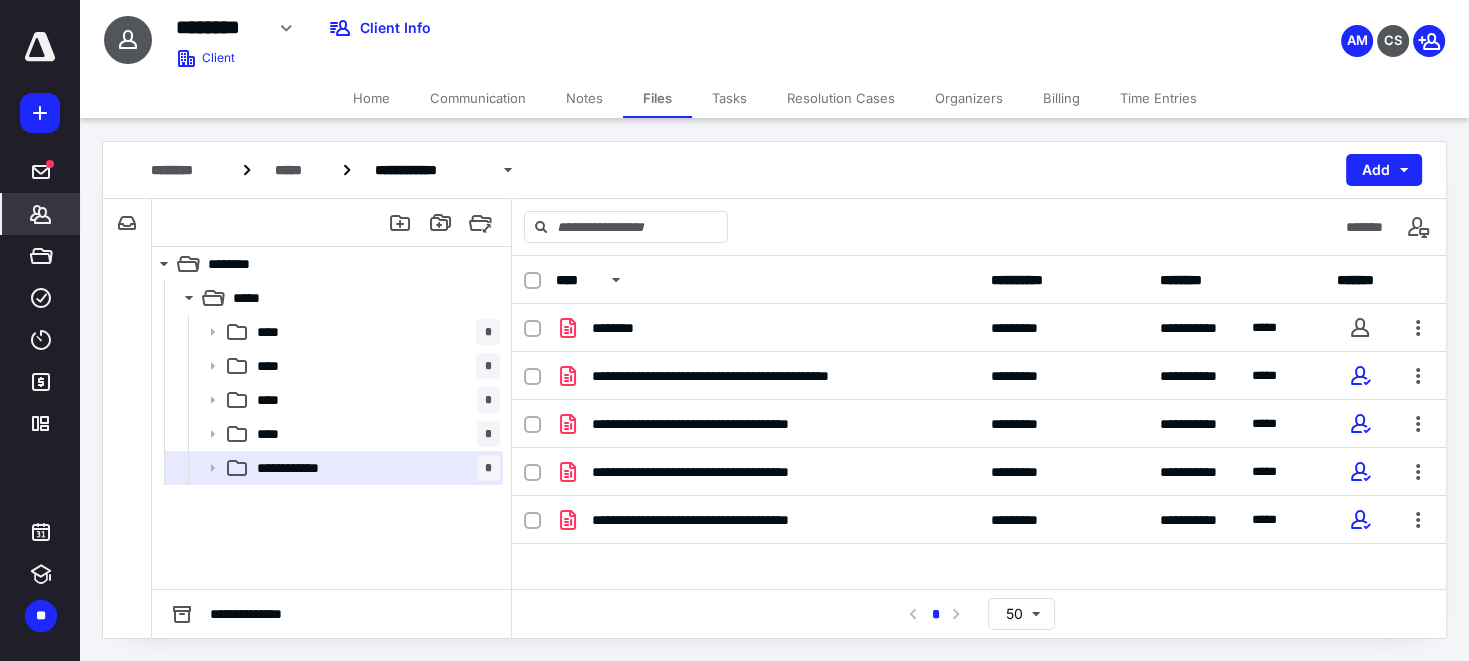 click 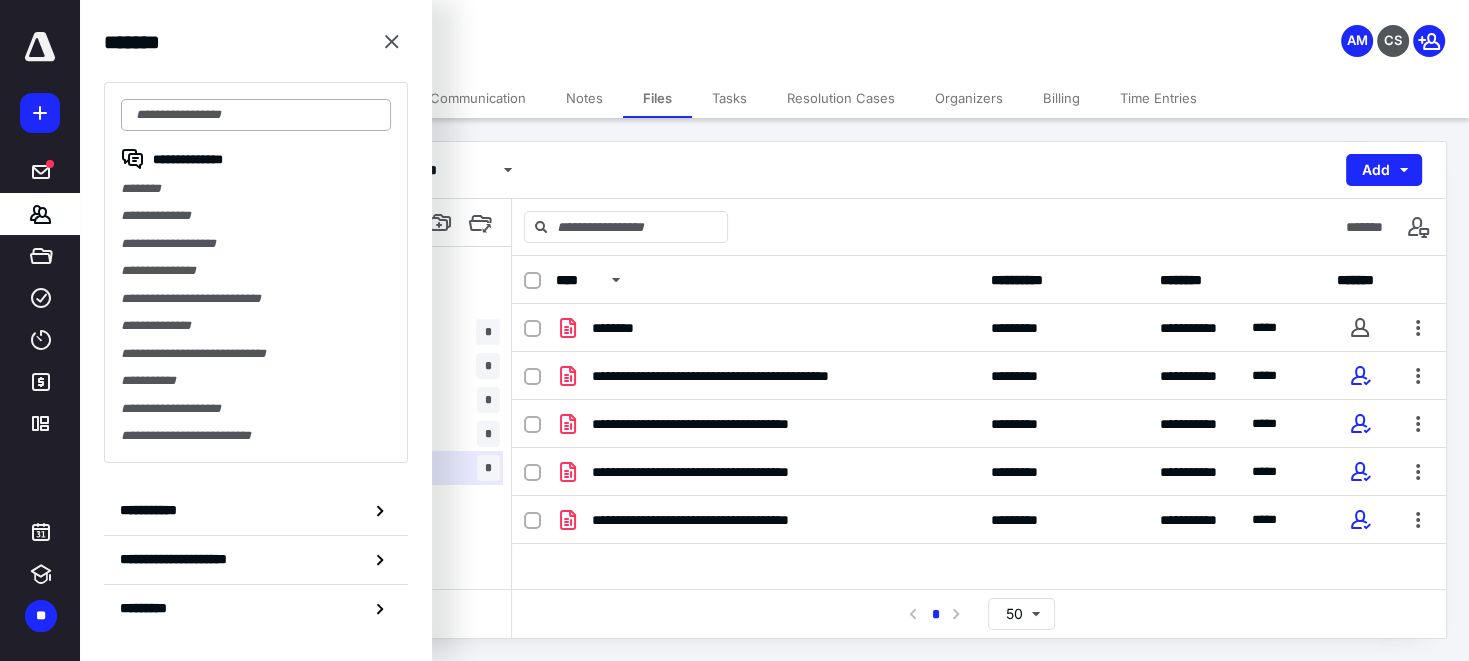 click at bounding box center (256, 115) 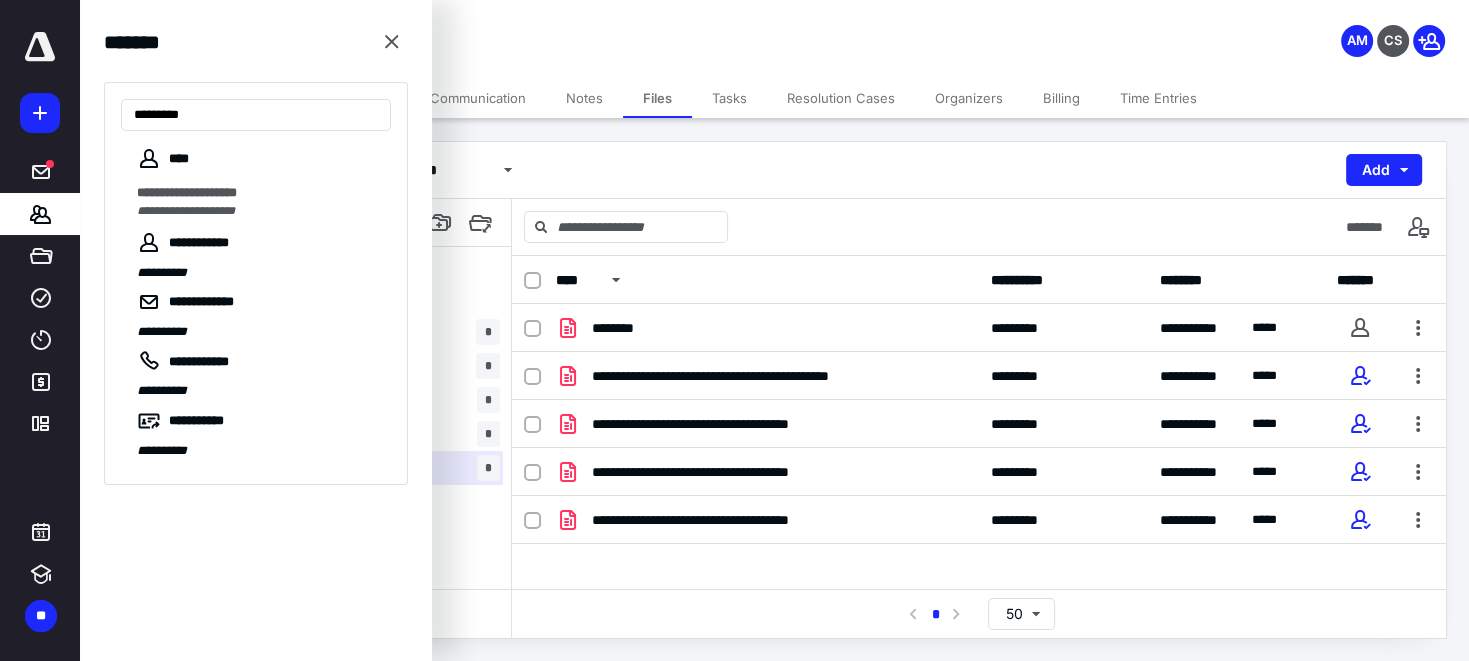 type on "*********" 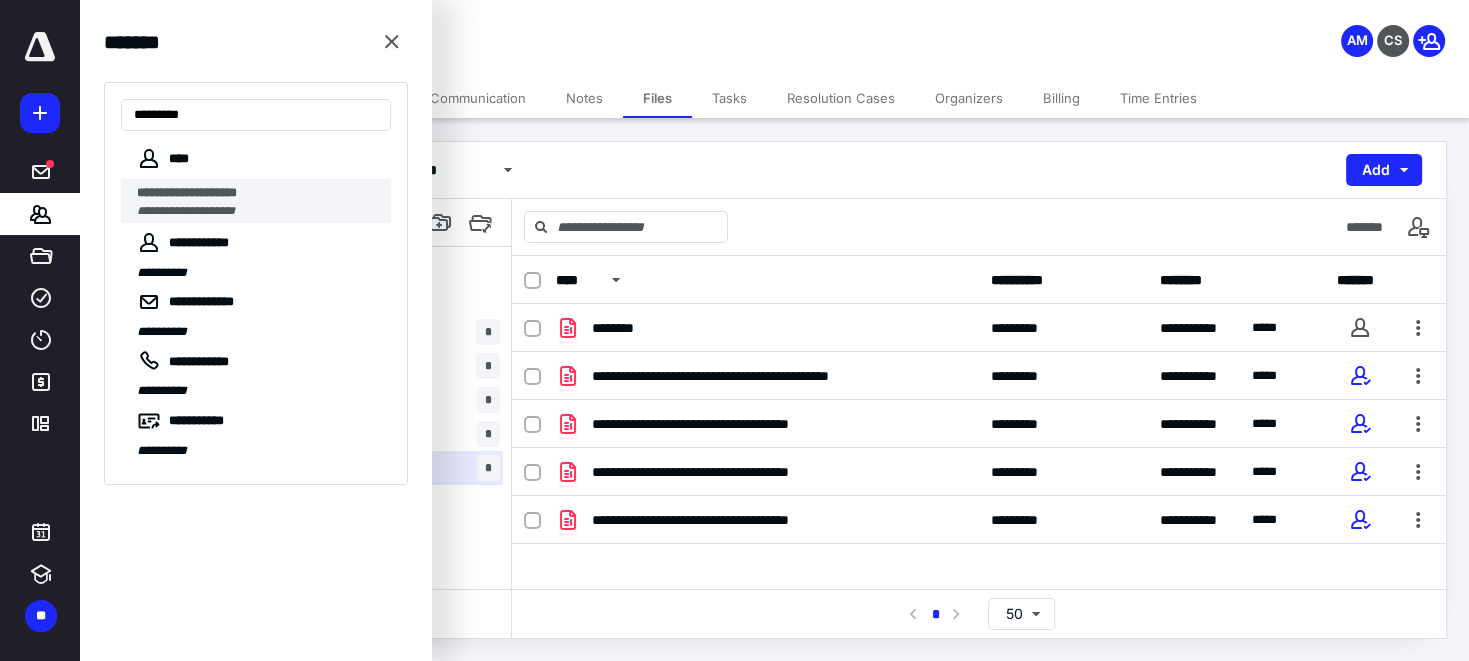 click on "**********" at bounding box center [187, 192] 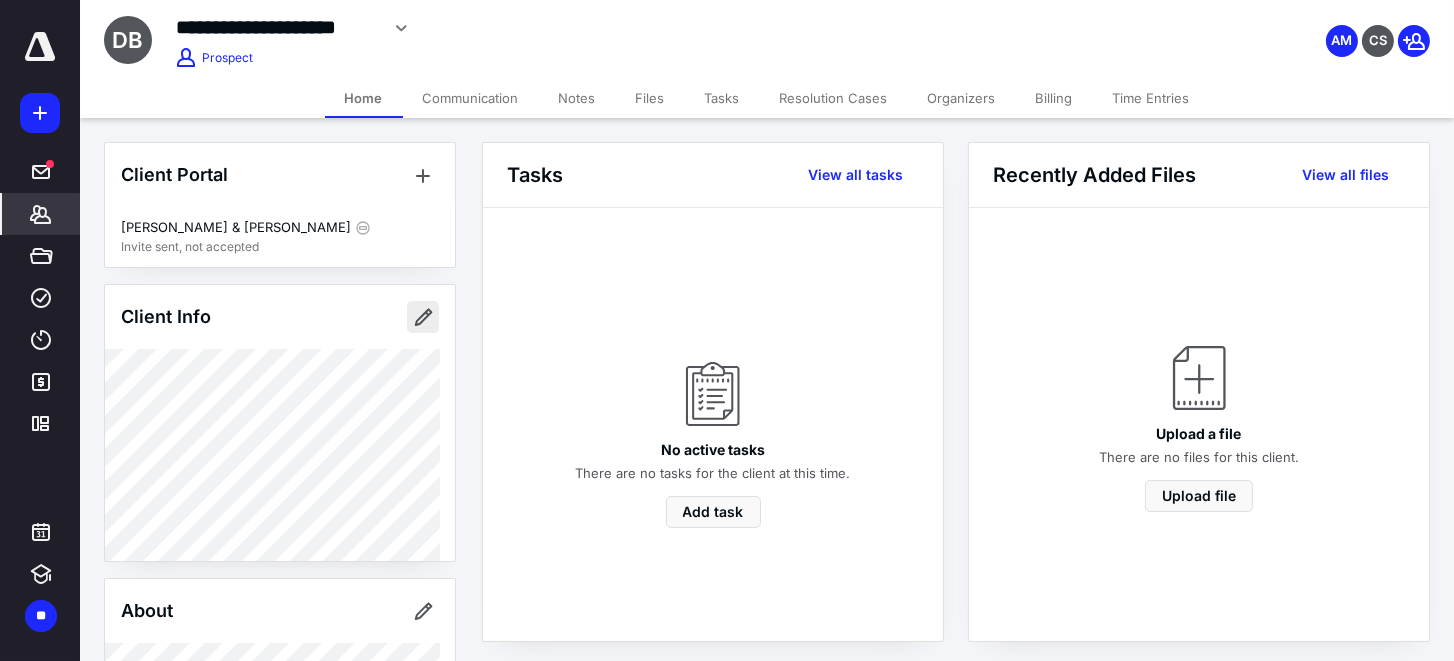 click at bounding box center (423, 317) 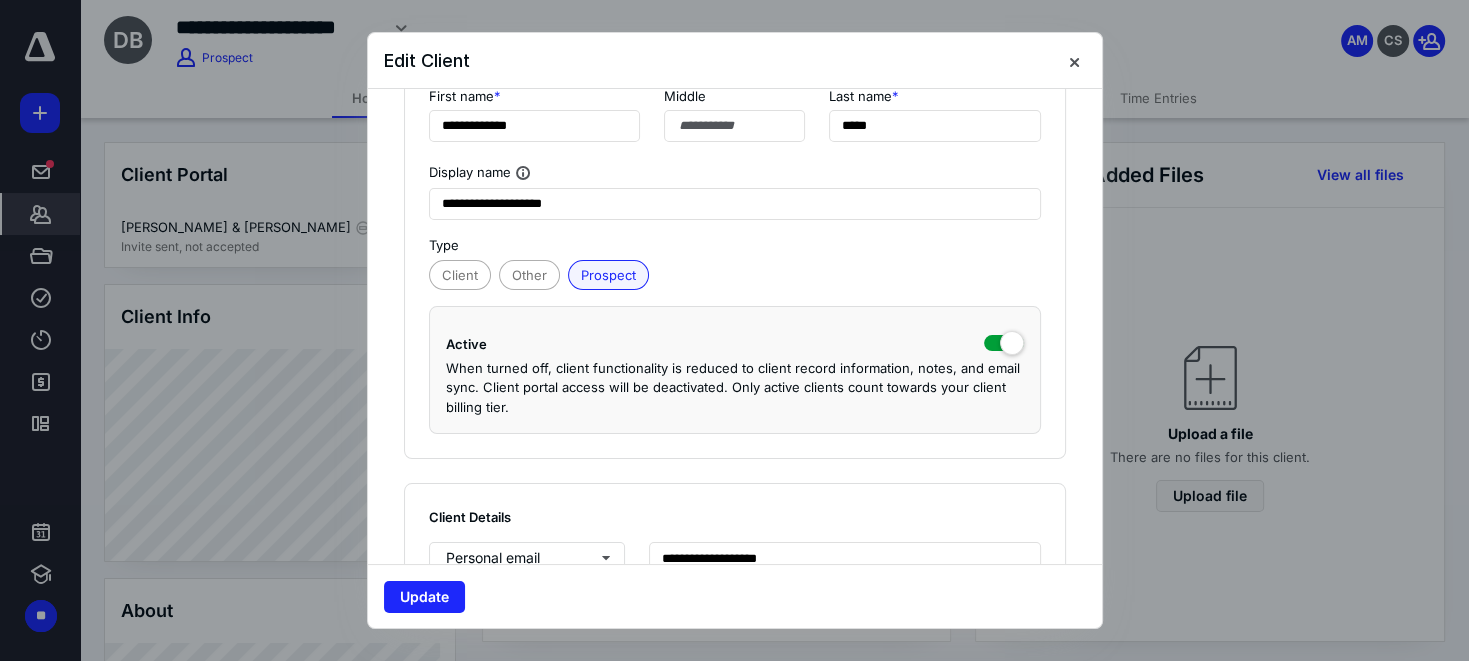 scroll, scrollTop: 400, scrollLeft: 0, axis: vertical 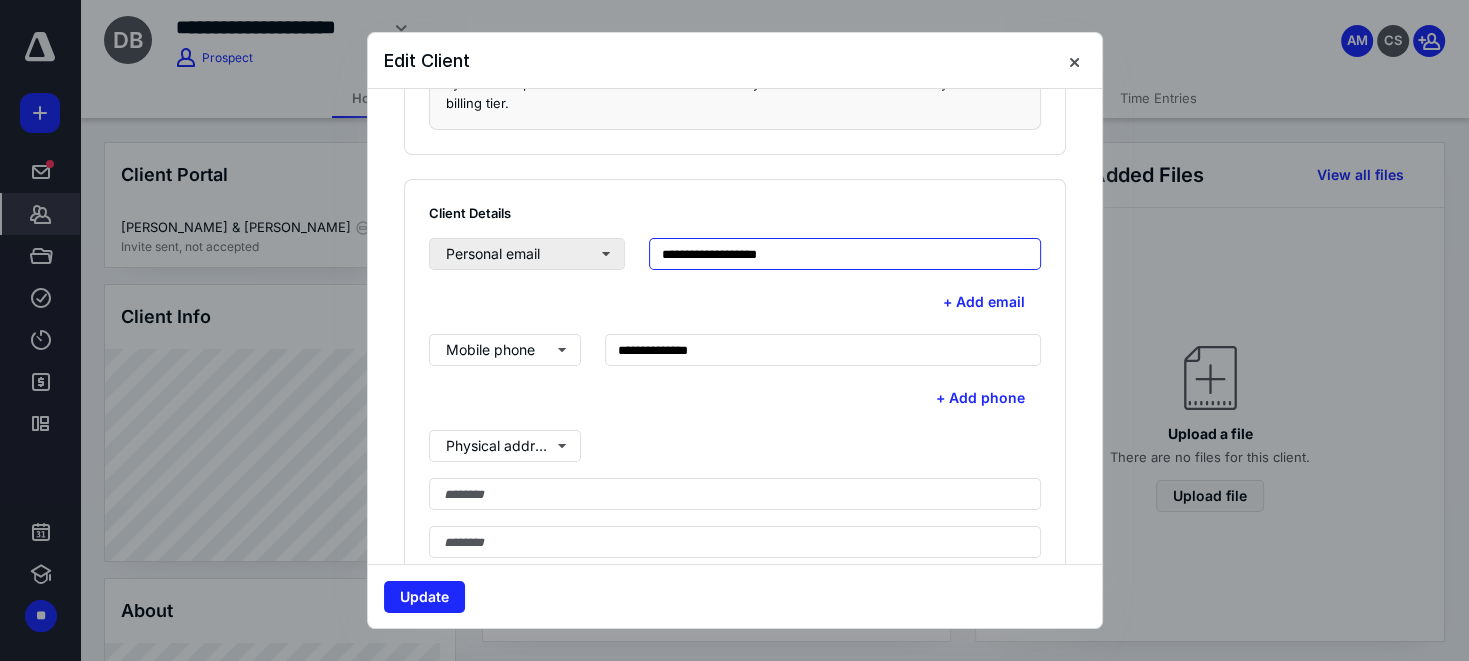 drag, startPoint x: 854, startPoint y: 246, endPoint x: 488, endPoint y: 255, distance: 366.11063 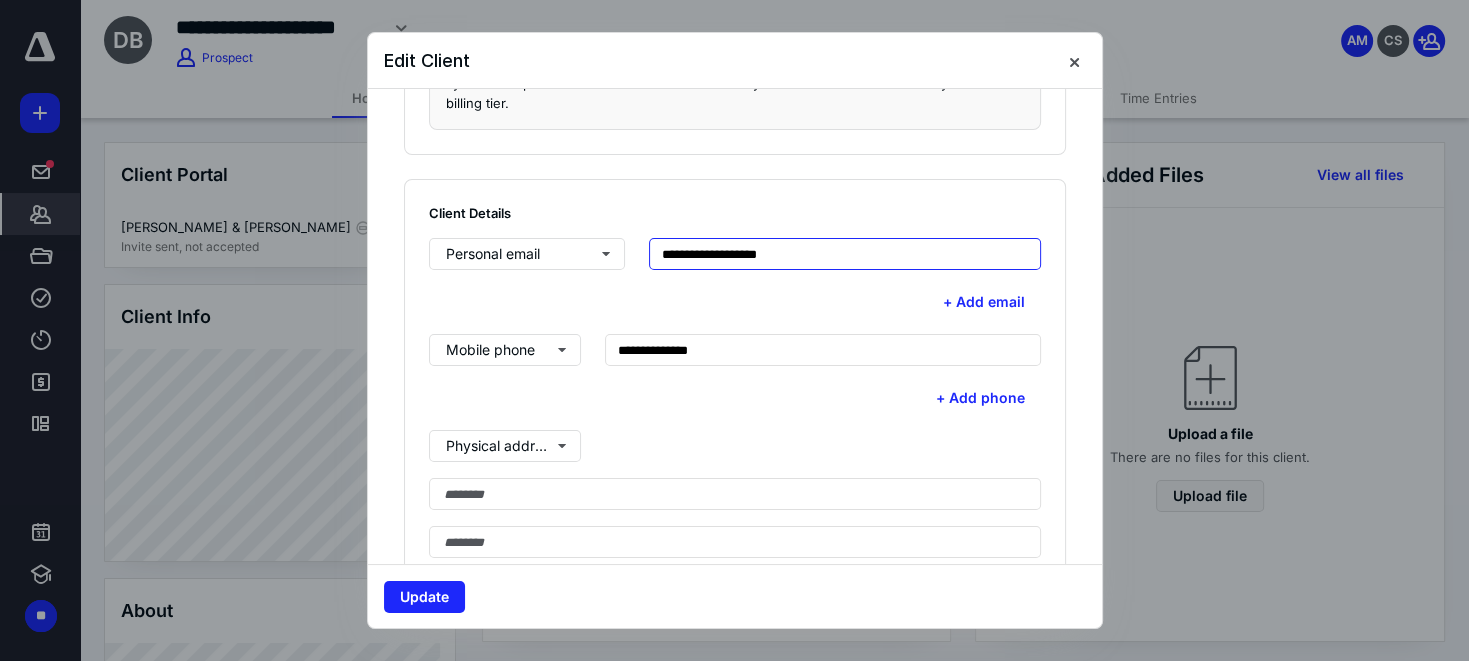 paste 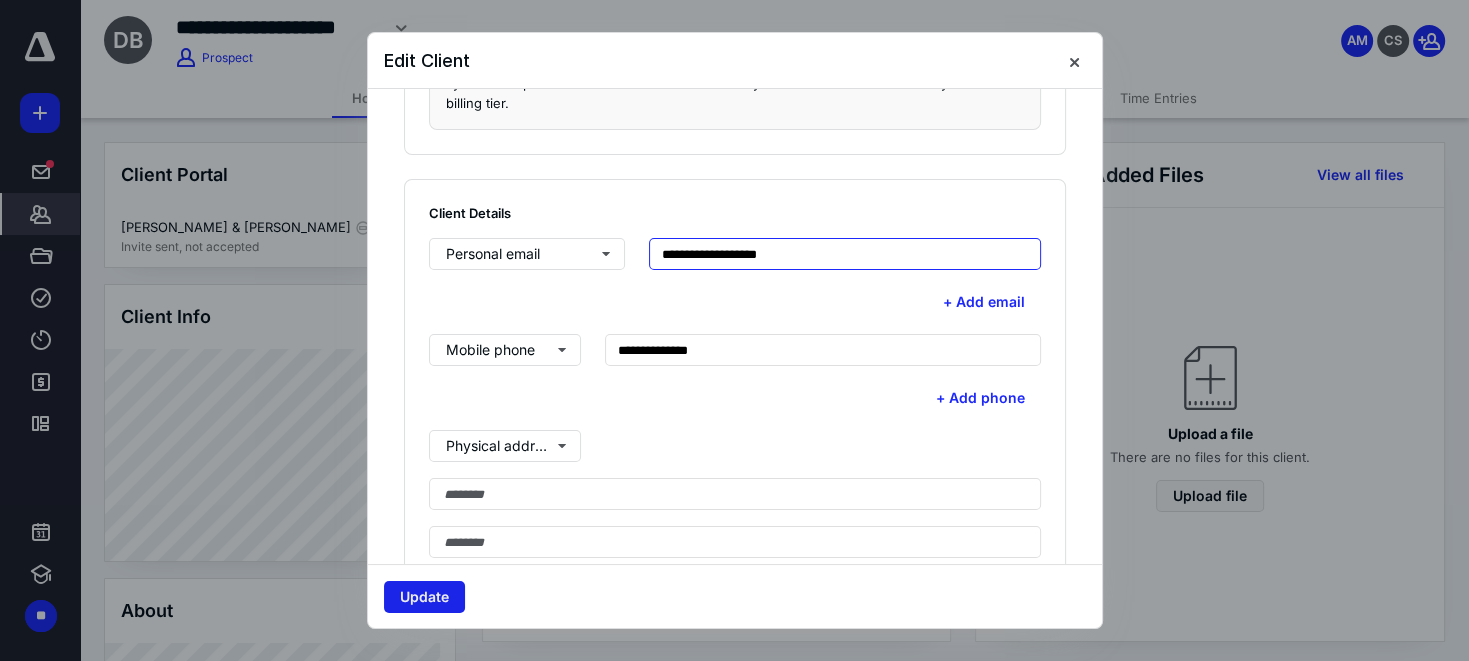 type on "**********" 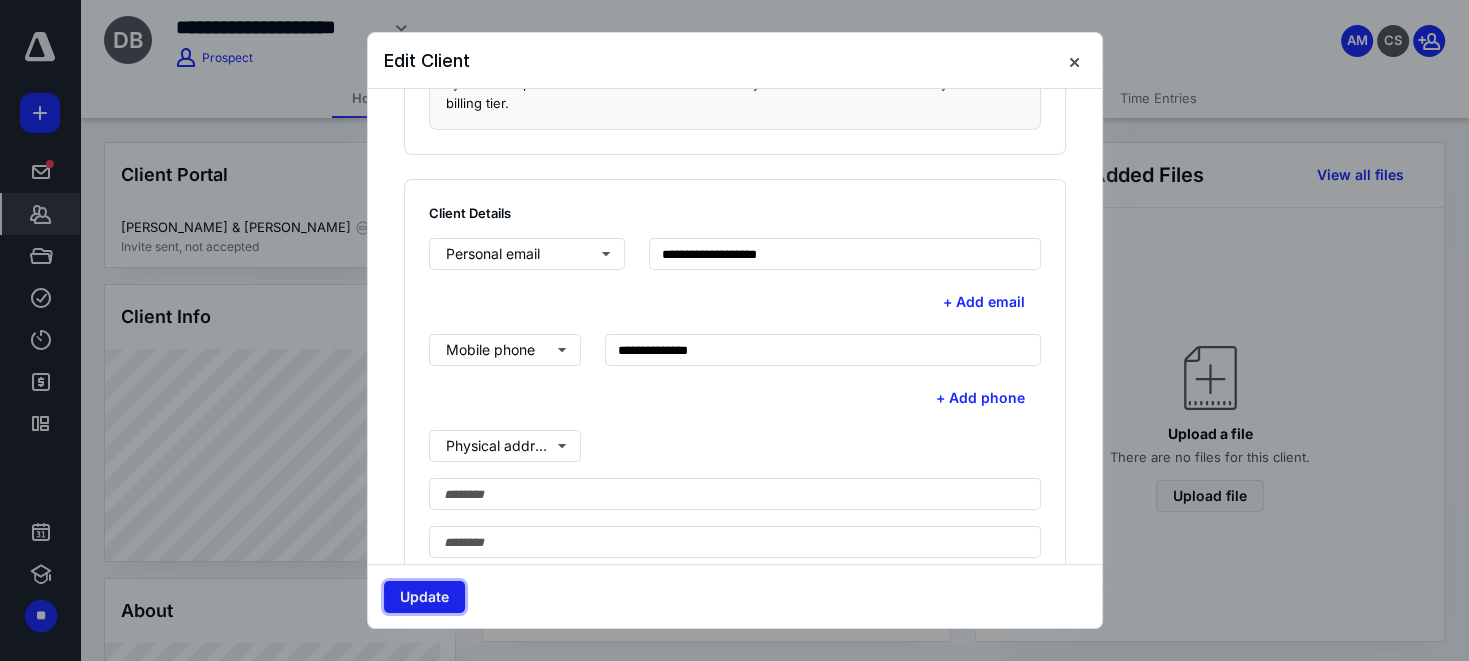 click on "Update" at bounding box center [424, 597] 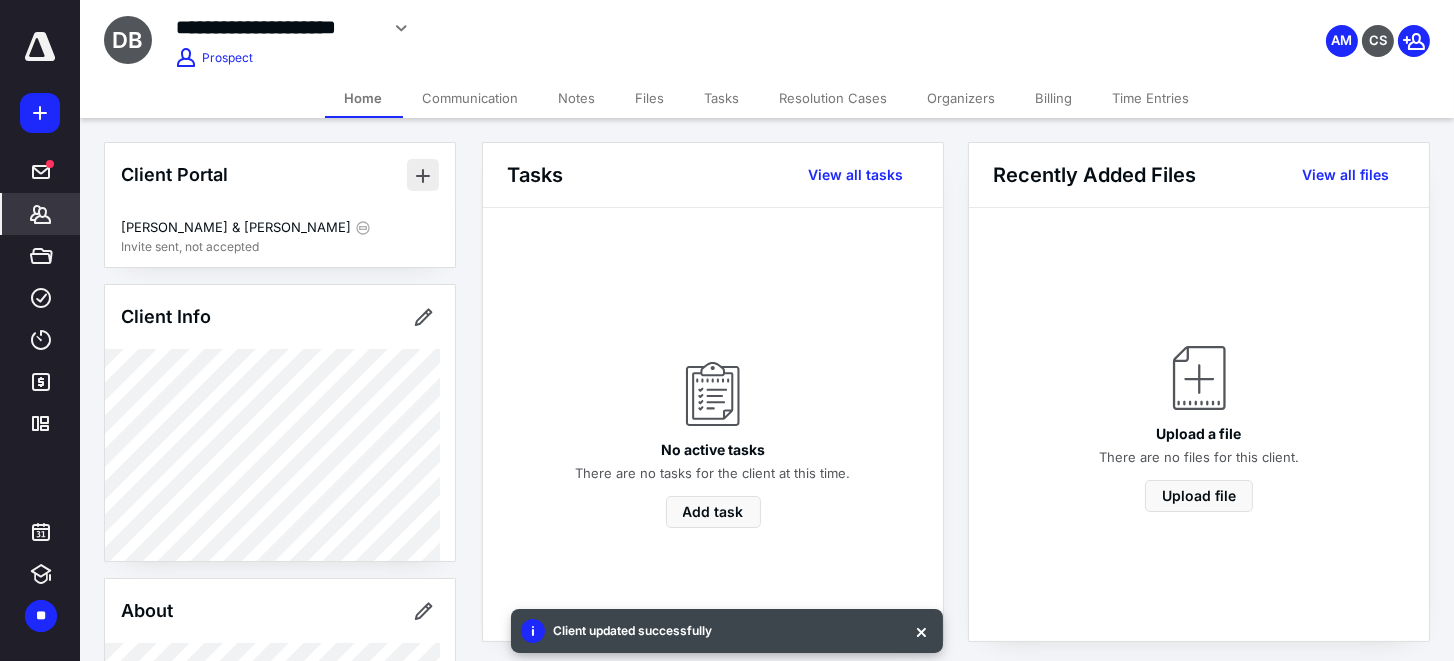 click at bounding box center (423, 175) 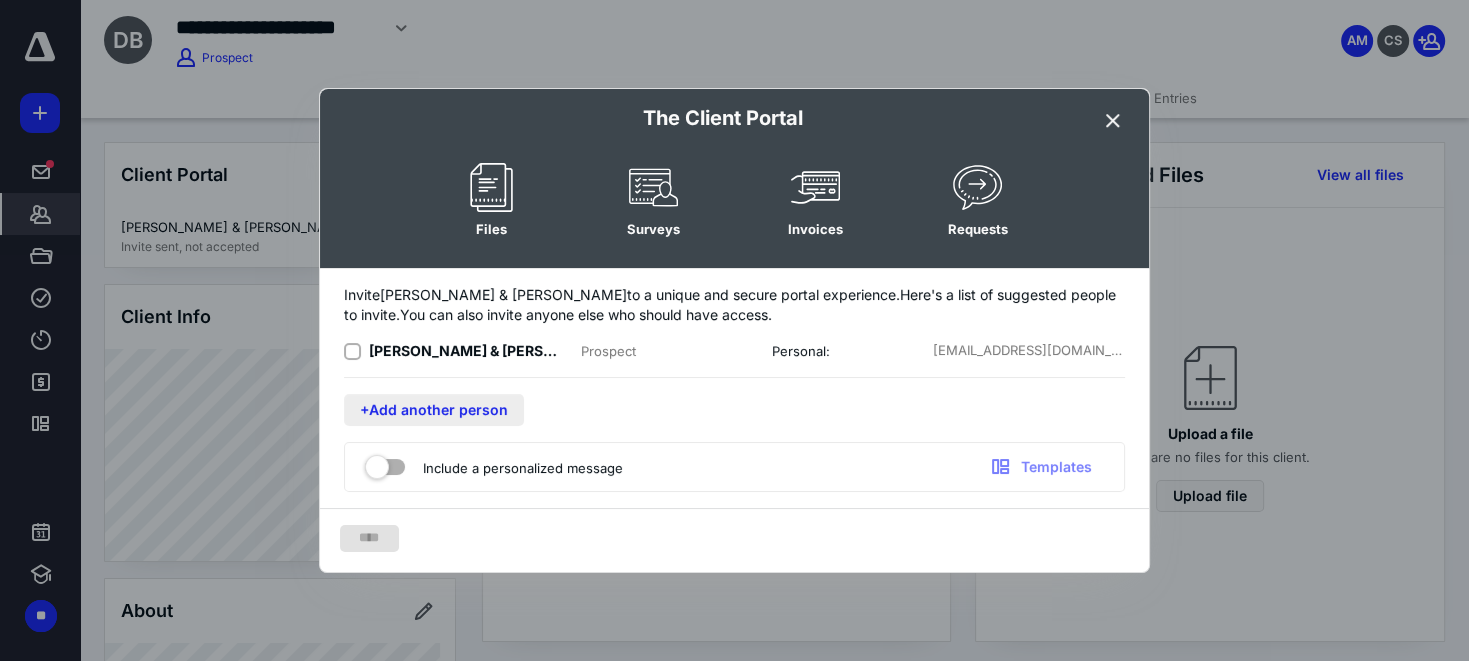 click on "+Add another person" at bounding box center (434, 410) 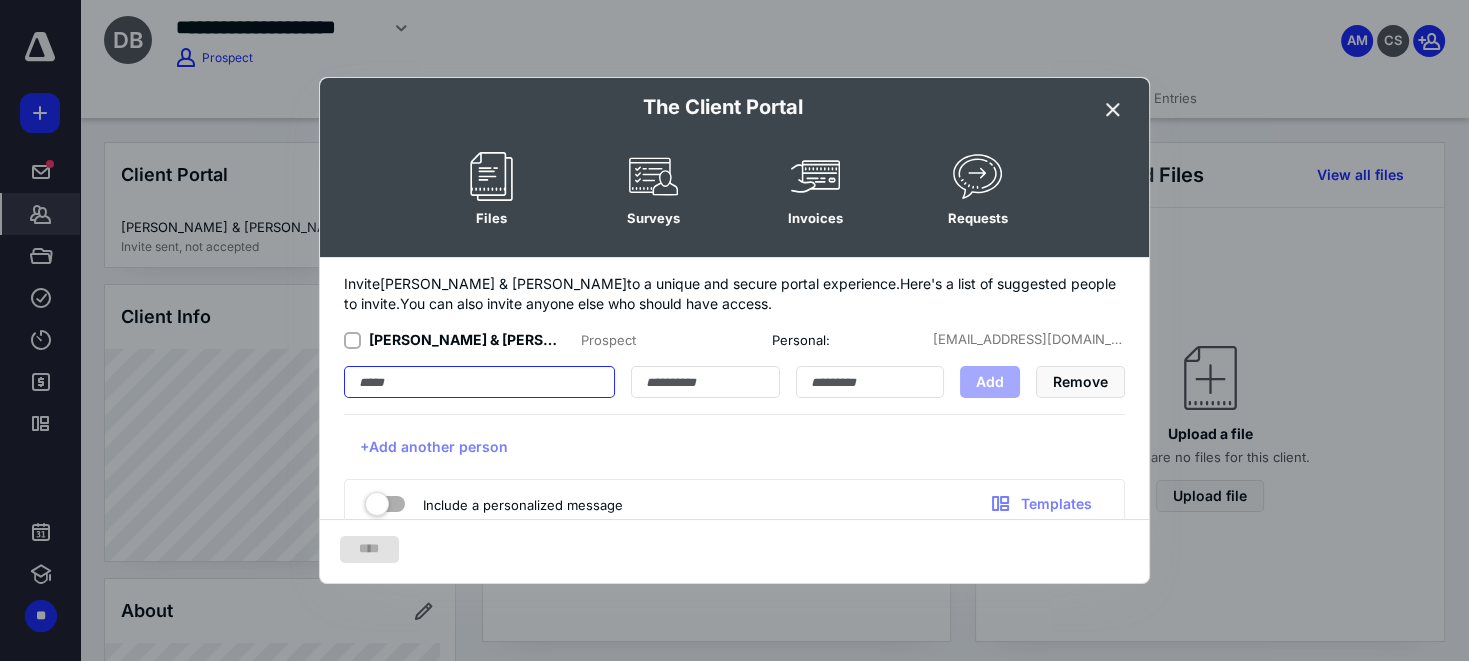 click at bounding box center [479, 382] 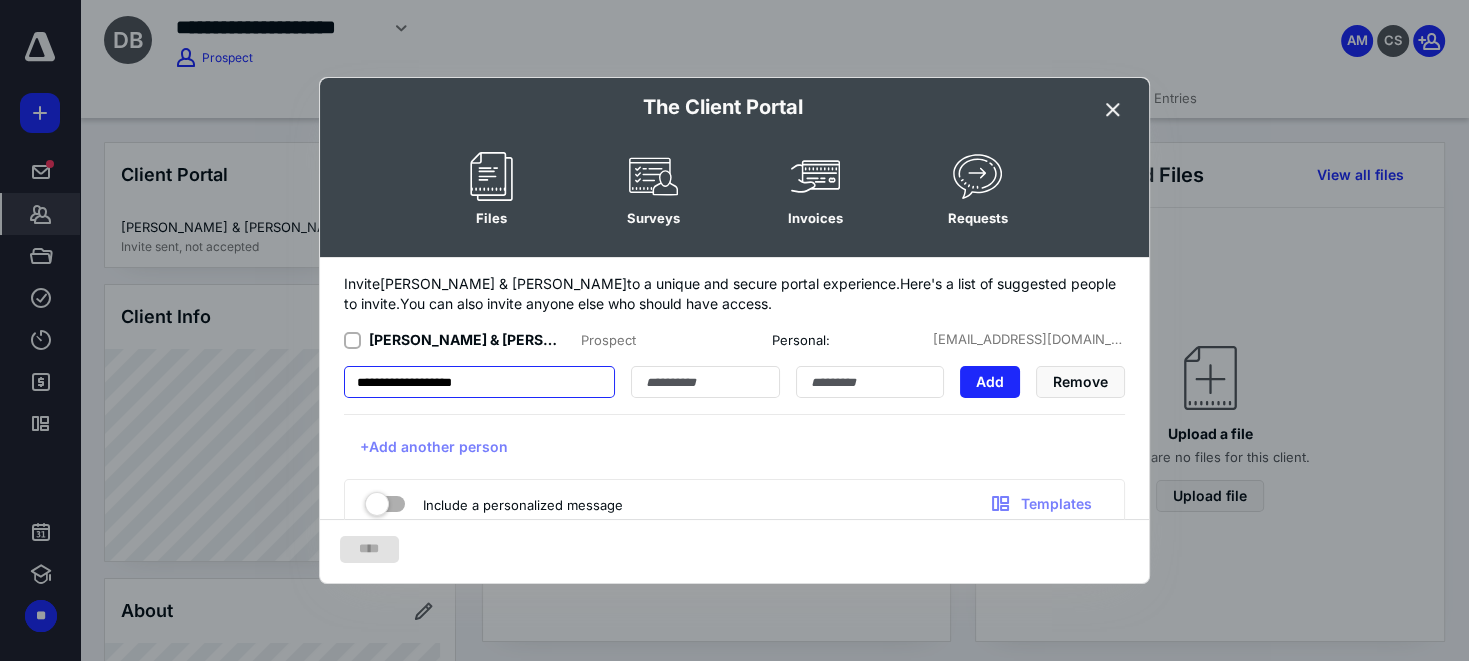 type on "**********" 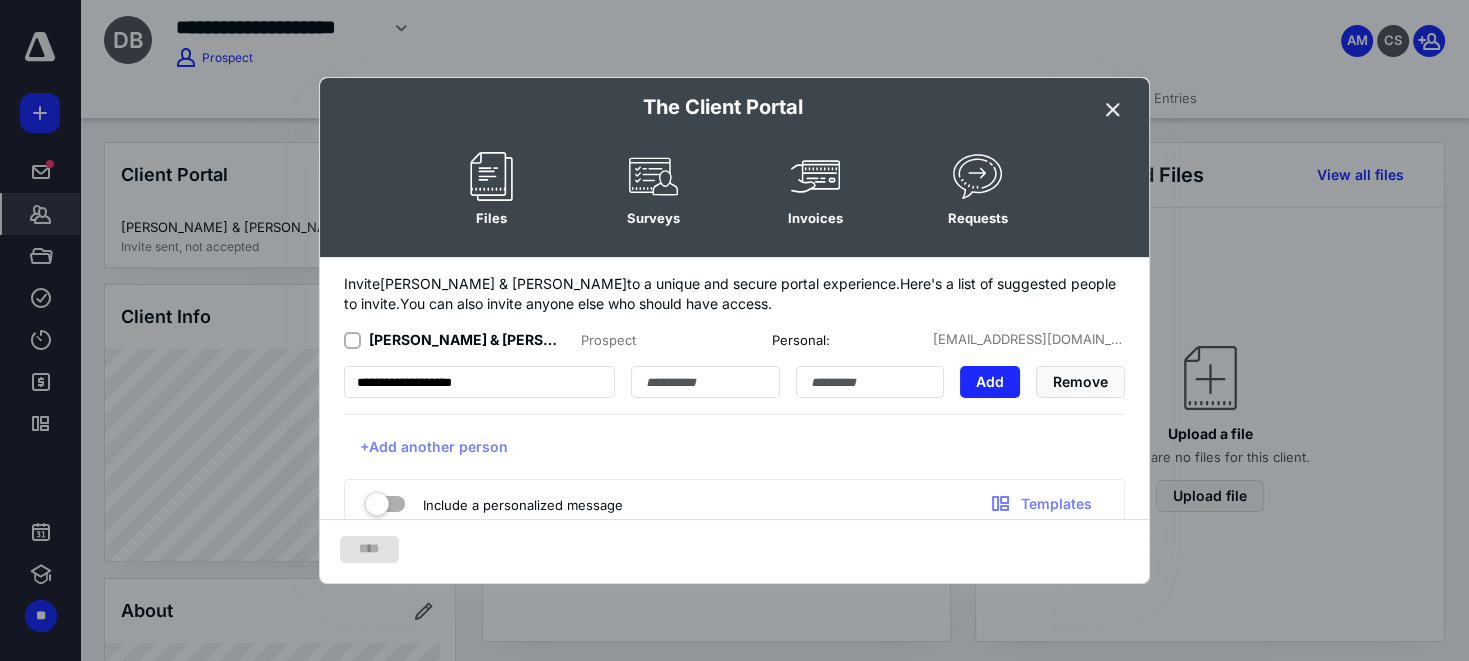 click at bounding box center [1113, 110] 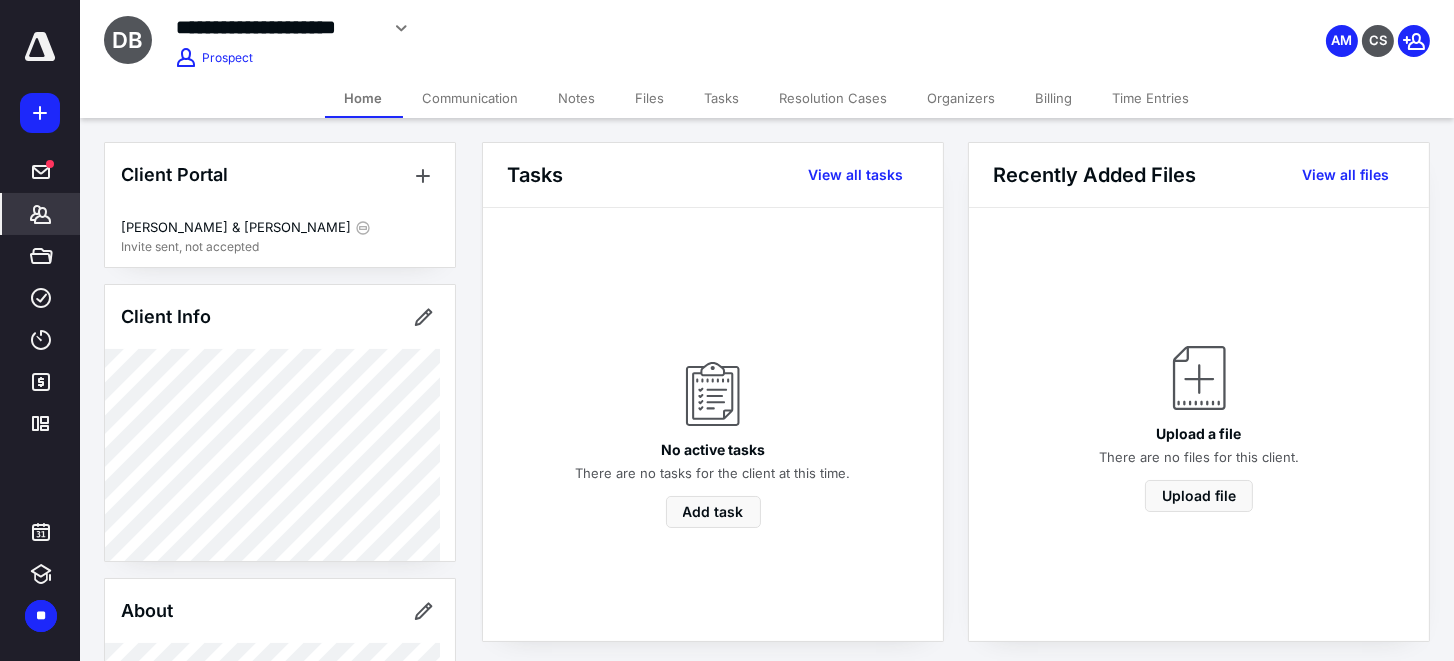 click on "Home" at bounding box center (364, 98) 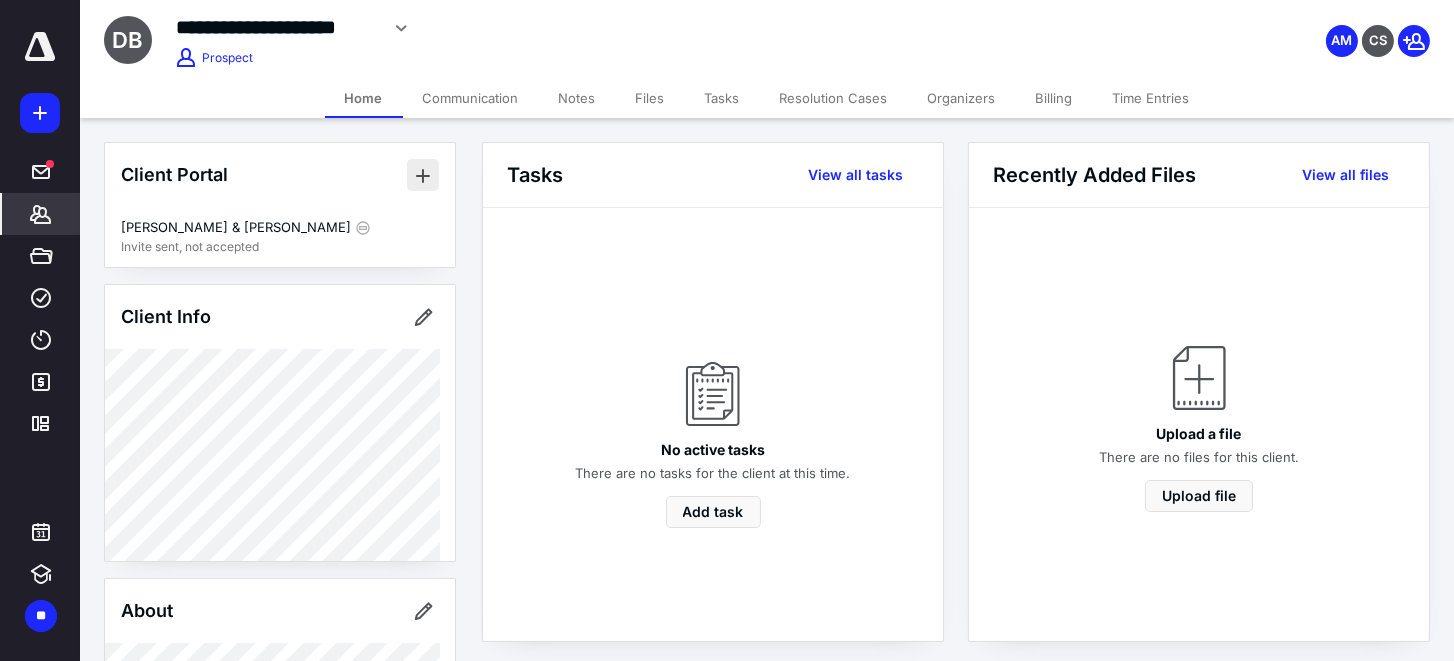 click at bounding box center [423, 175] 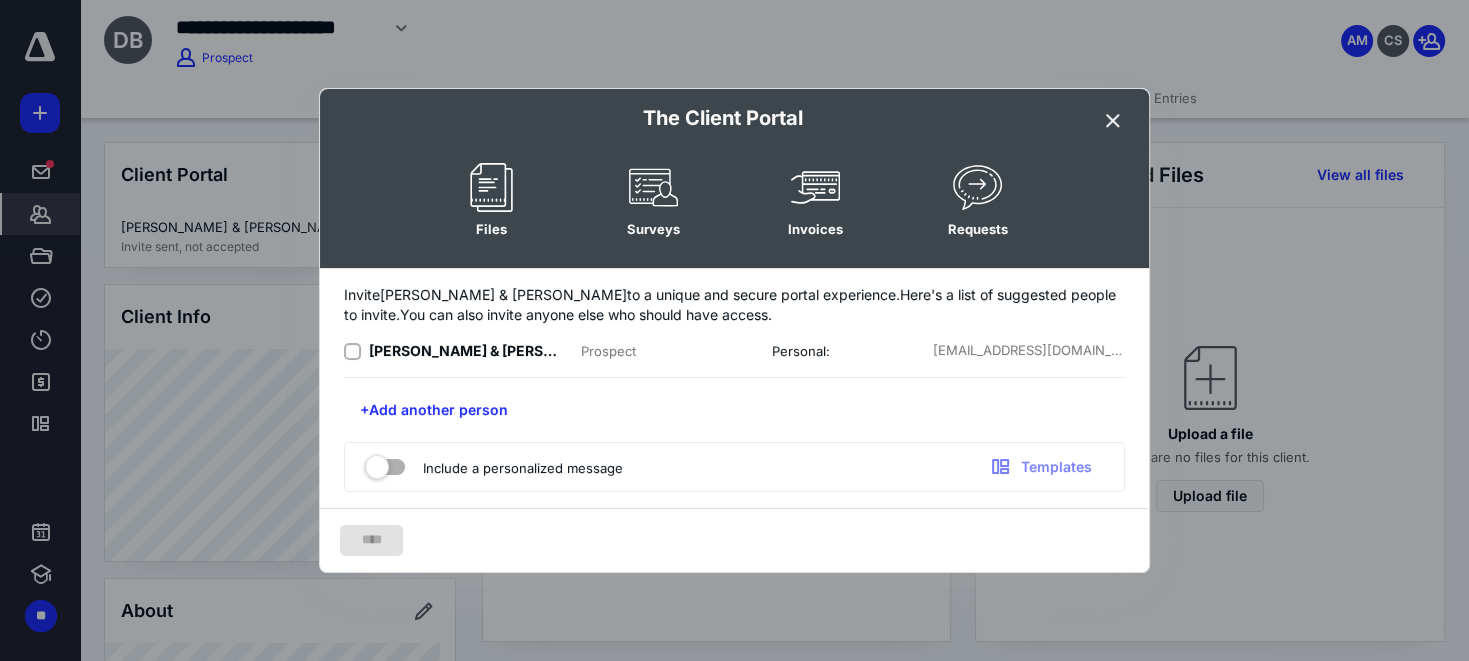 drag, startPoint x: 1138, startPoint y: 117, endPoint x: 1115, endPoint y: 115, distance: 23.086792 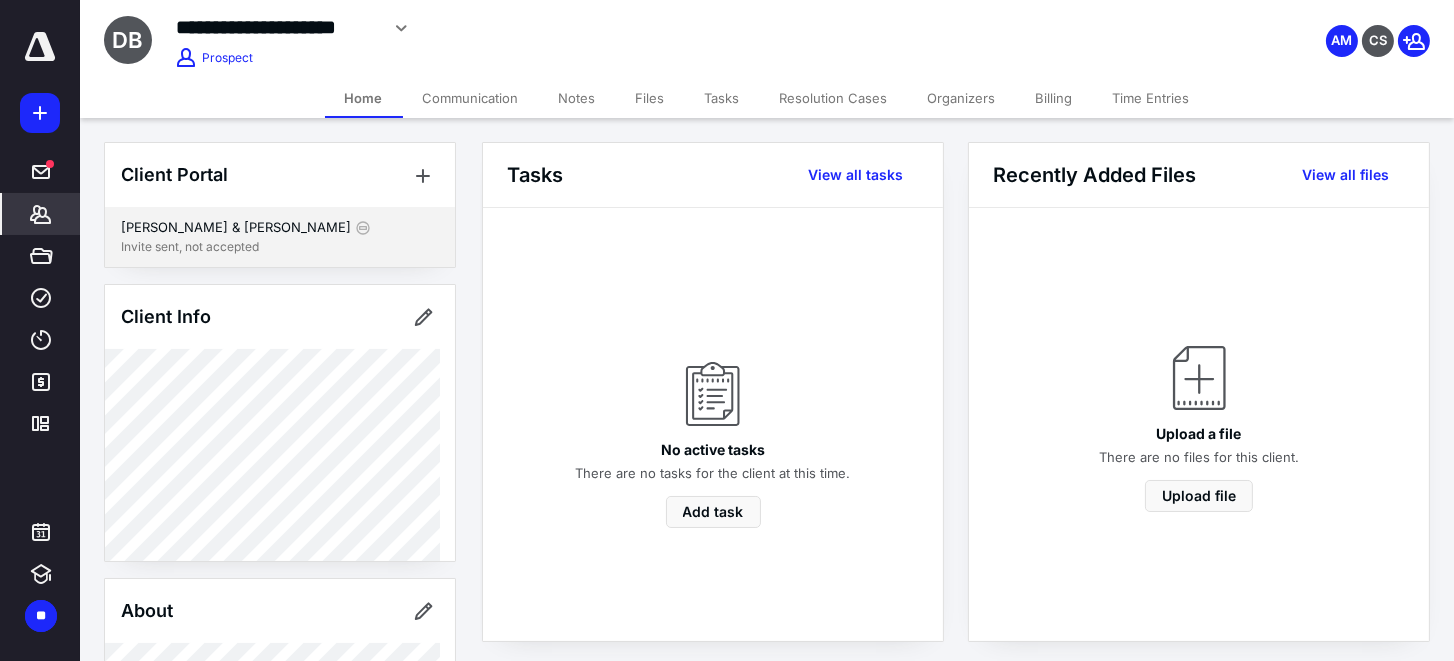 click on "[PERSON_NAME] & [PERSON_NAME]" at bounding box center (236, 228) 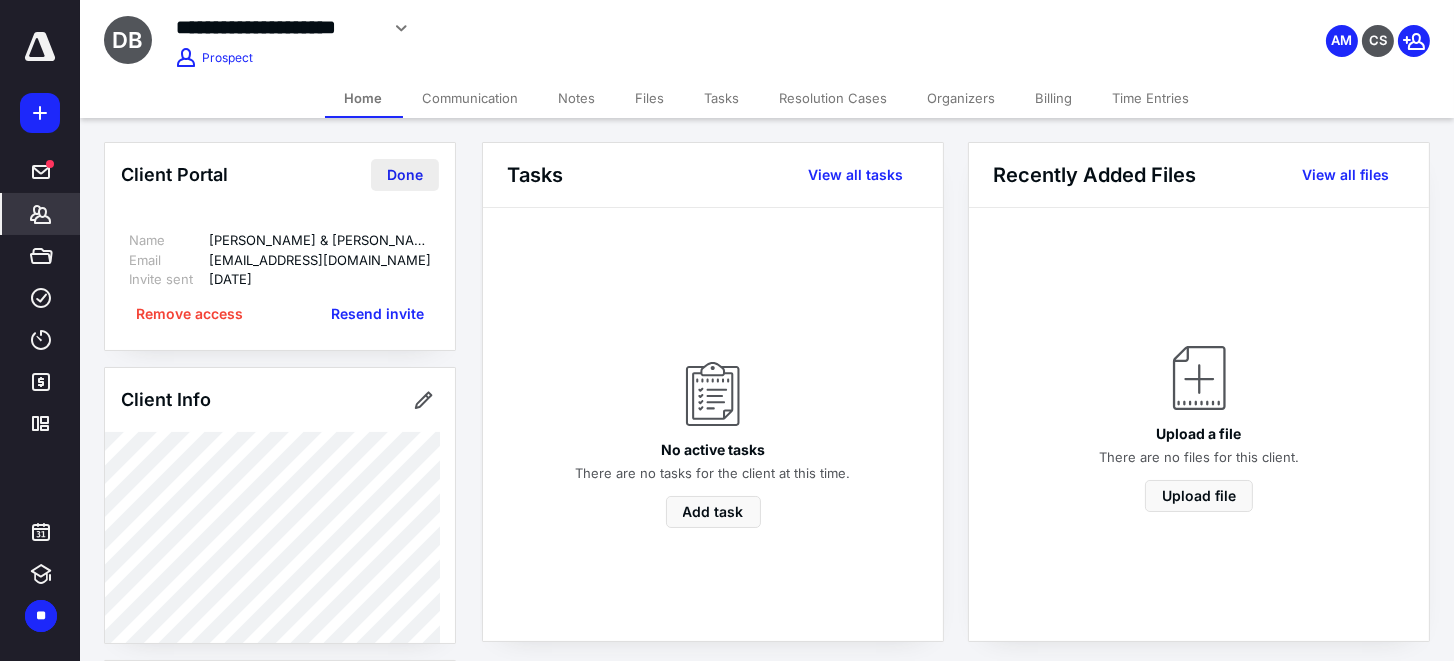click on "Done" at bounding box center (405, 175) 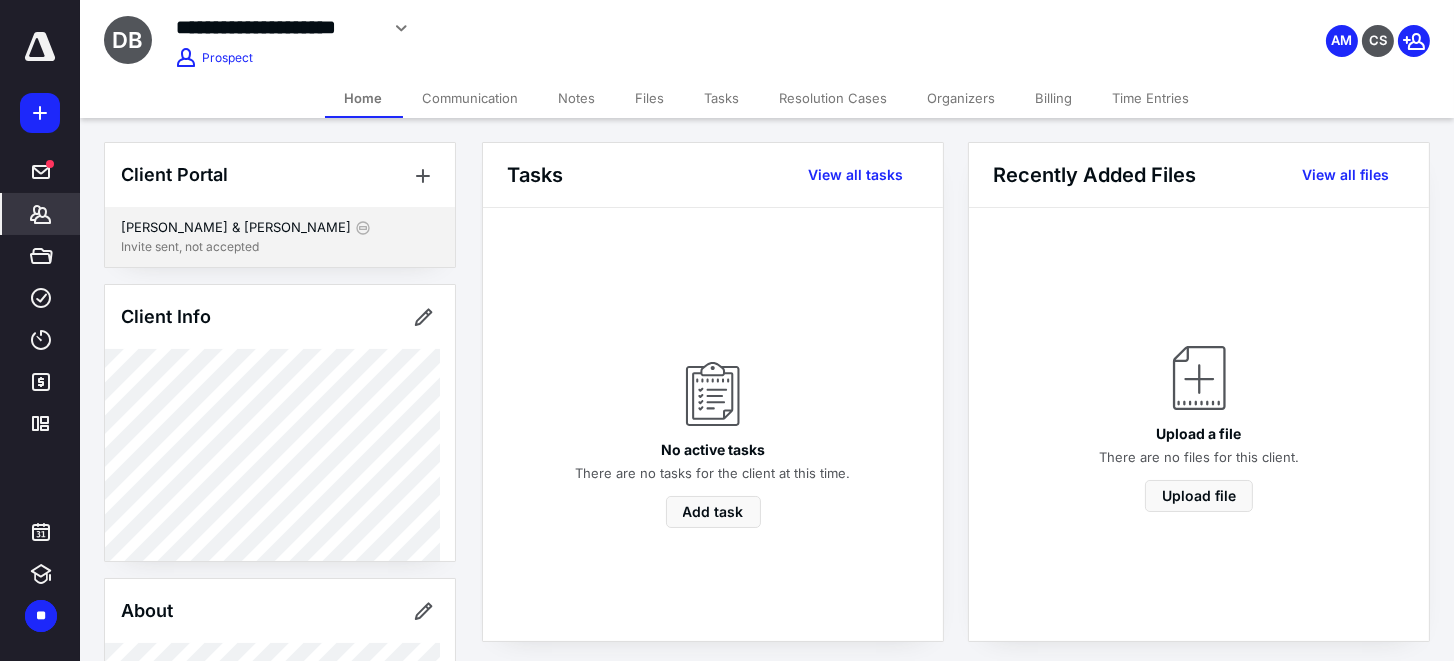 click on "[PERSON_NAME] & [PERSON_NAME]" at bounding box center (236, 228) 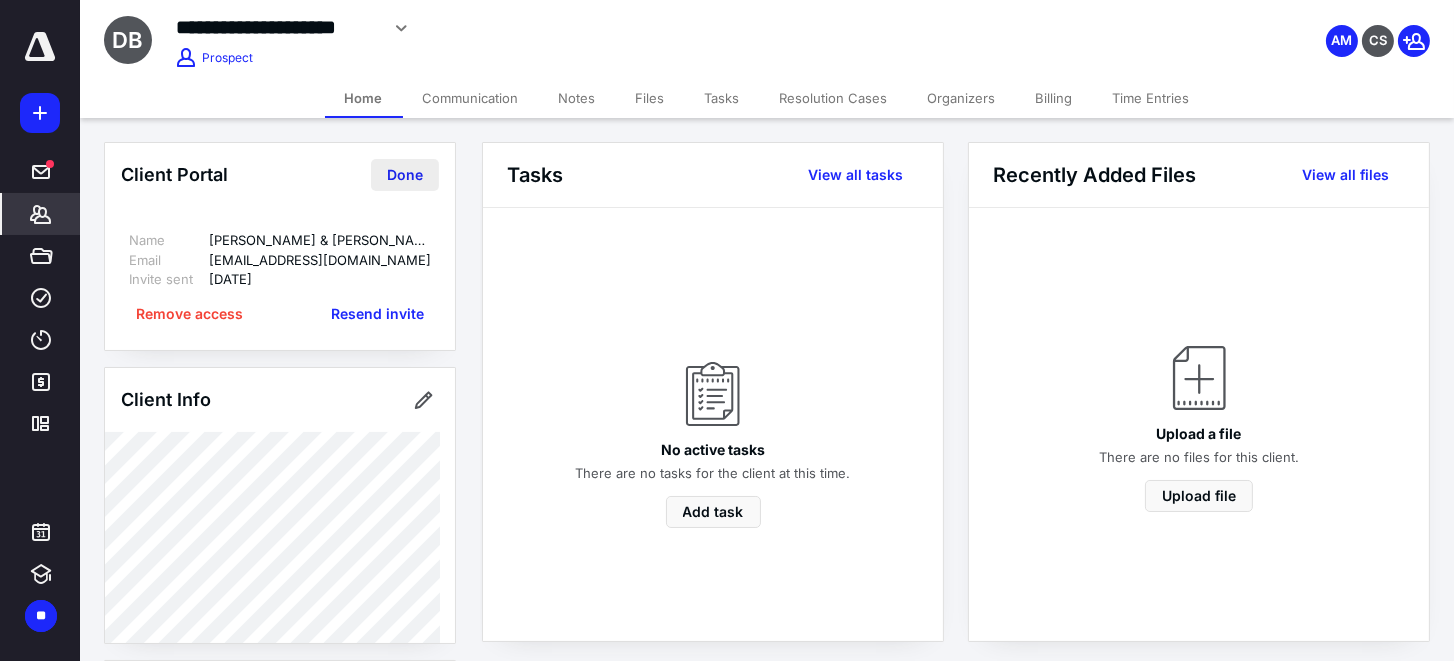 click on "Done" at bounding box center (405, 175) 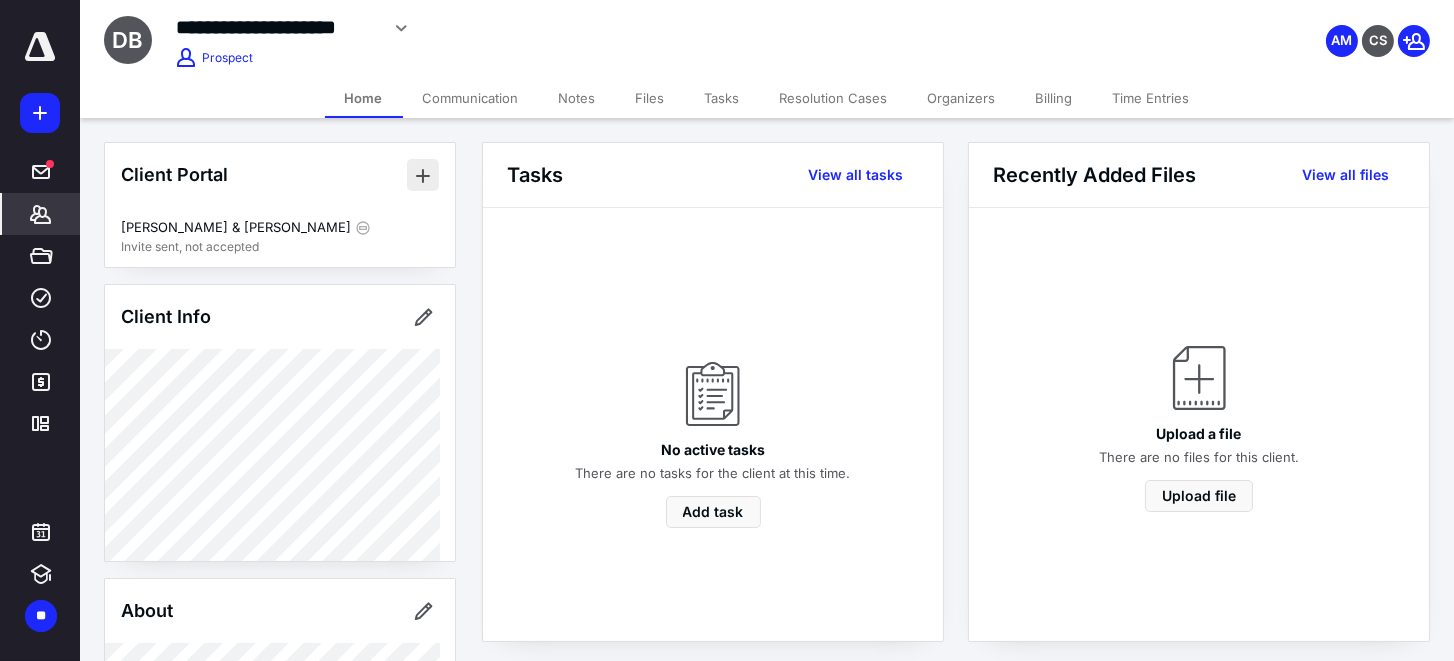 click at bounding box center [423, 175] 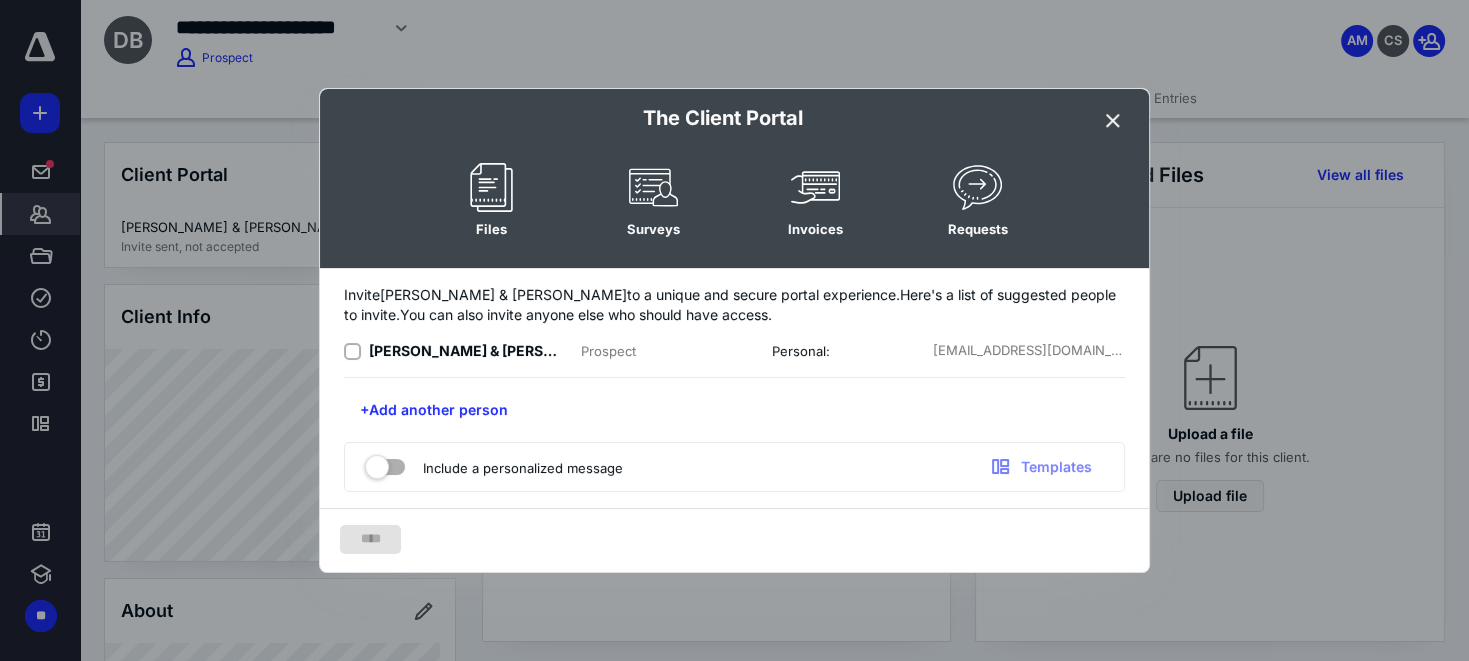 click at bounding box center (1113, 121) 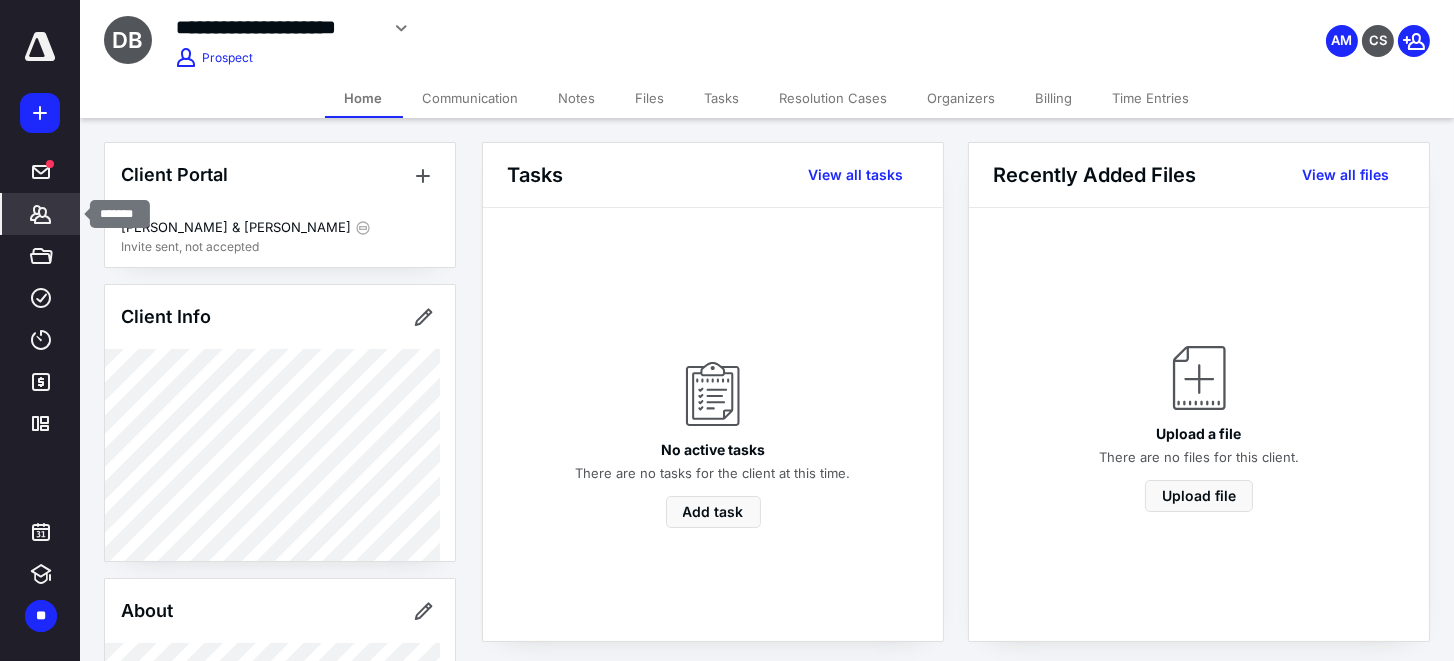 click 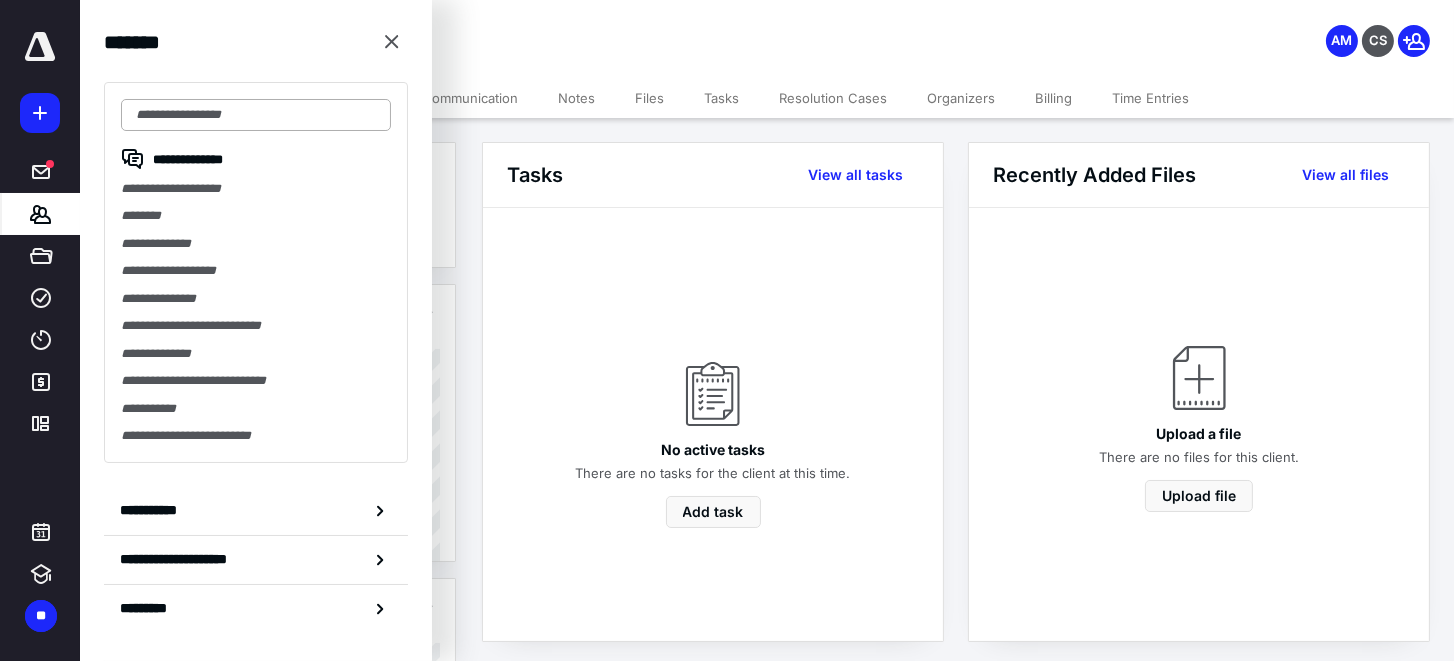 click at bounding box center [256, 115] 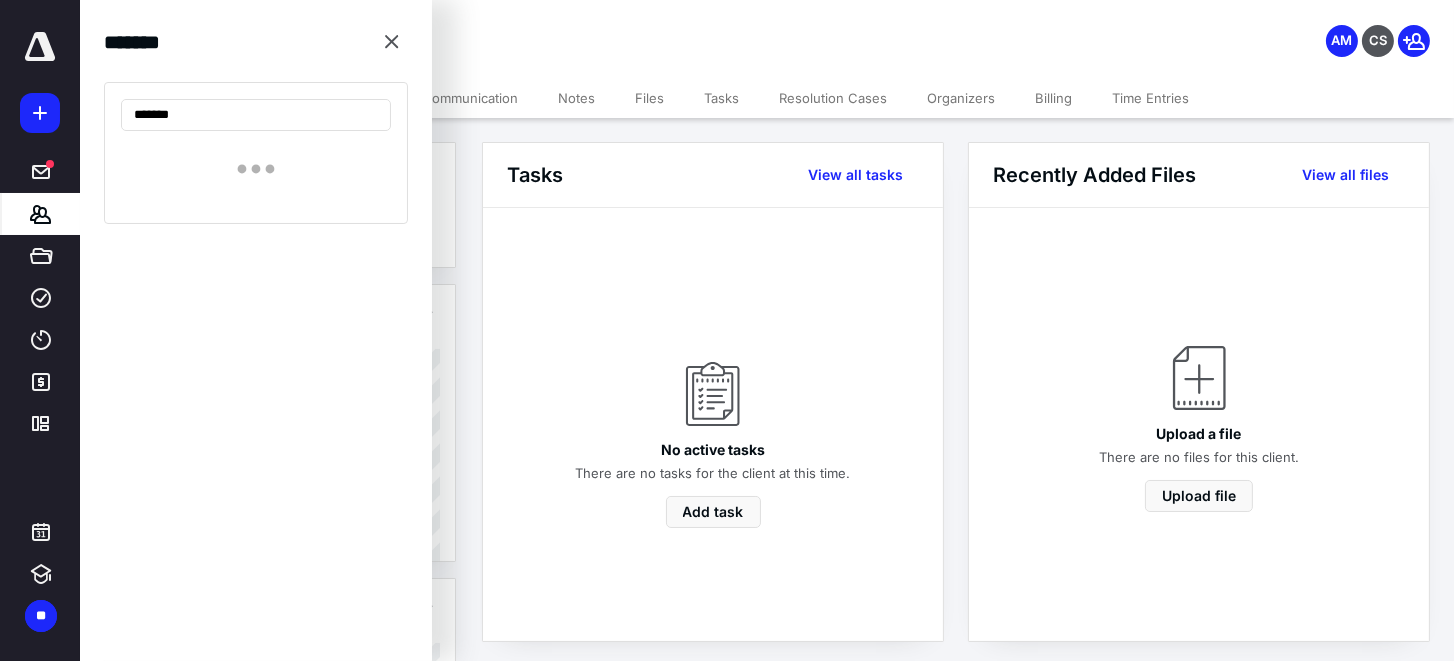 type on "********" 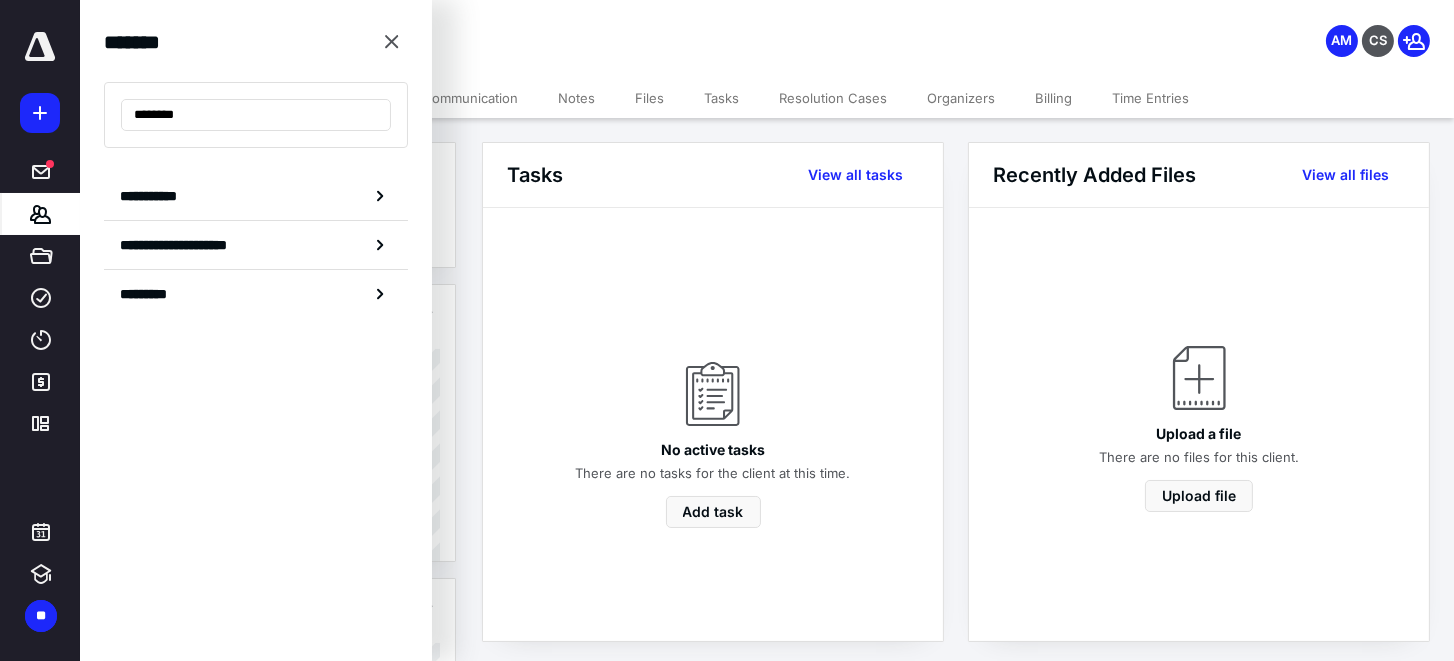 drag, startPoint x: 147, startPoint y: 106, endPoint x: -73, endPoint y: 136, distance: 222.03603 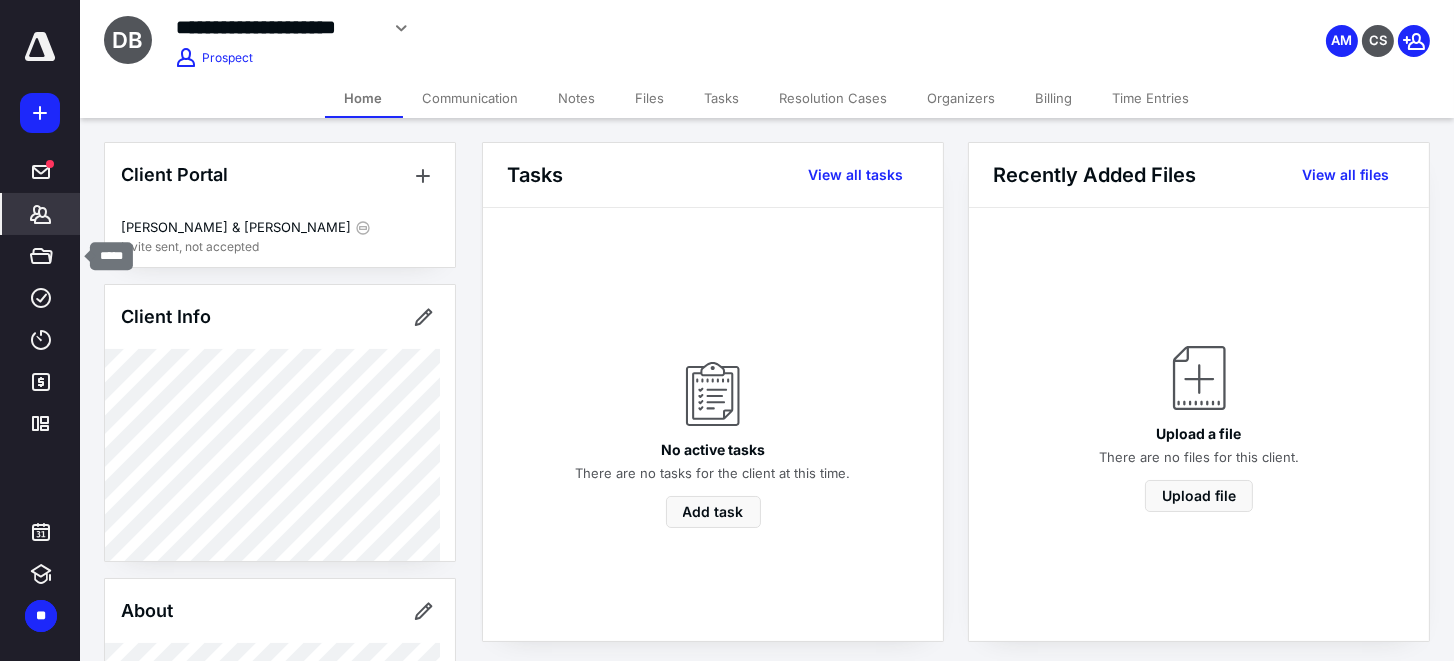 drag, startPoint x: 25, startPoint y: 244, endPoint x: 38, endPoint y: 221, distance: 26.41969 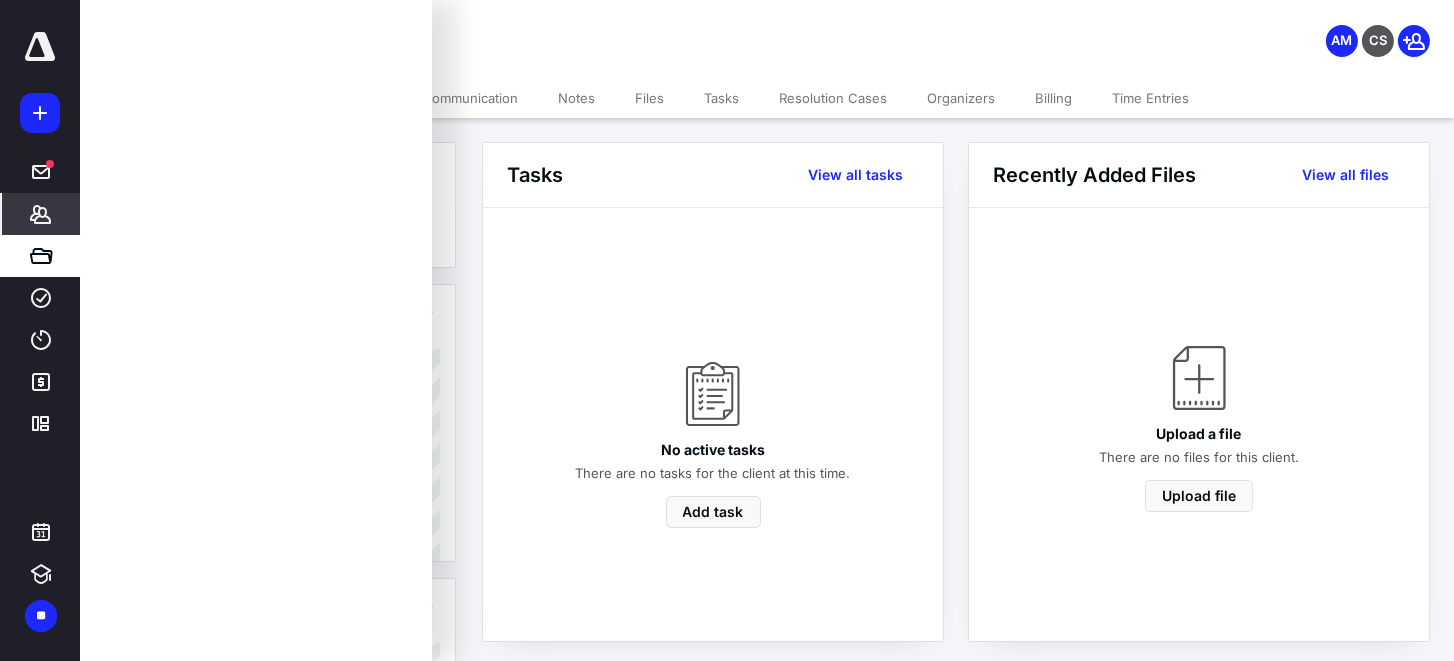 click 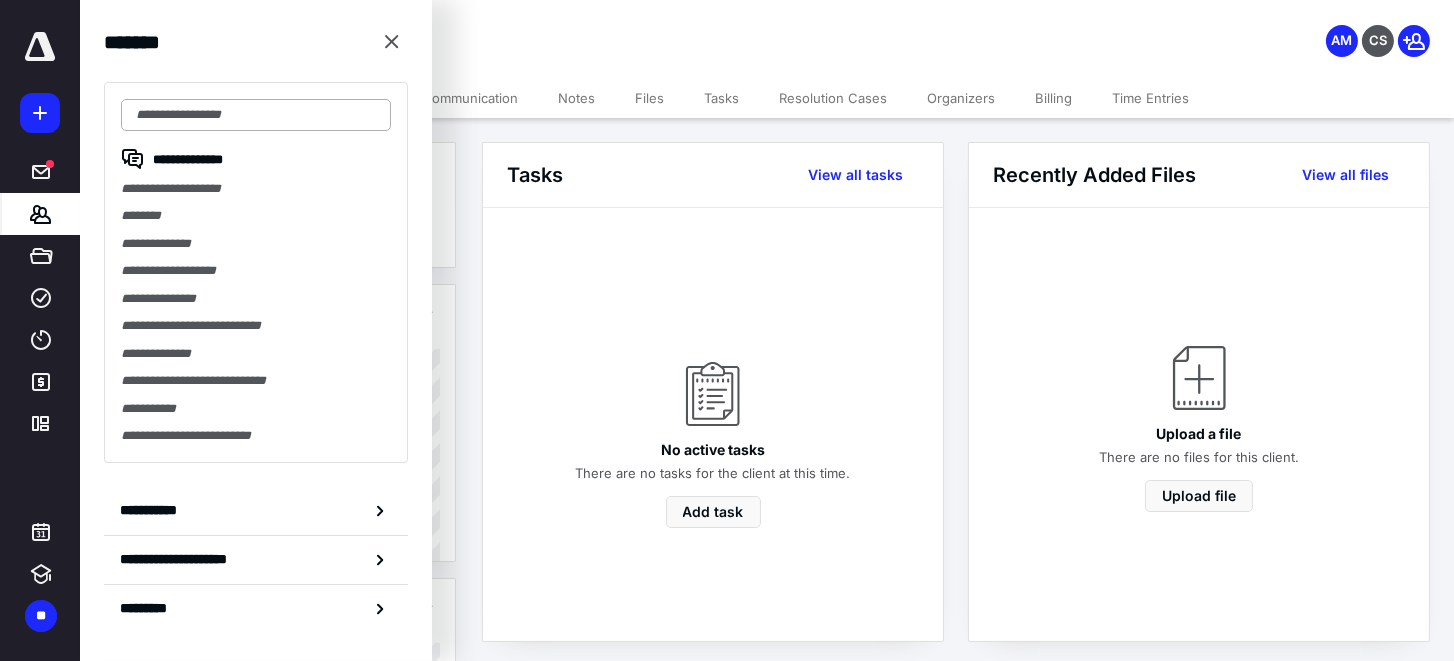 click at bounding box center [256, 115] 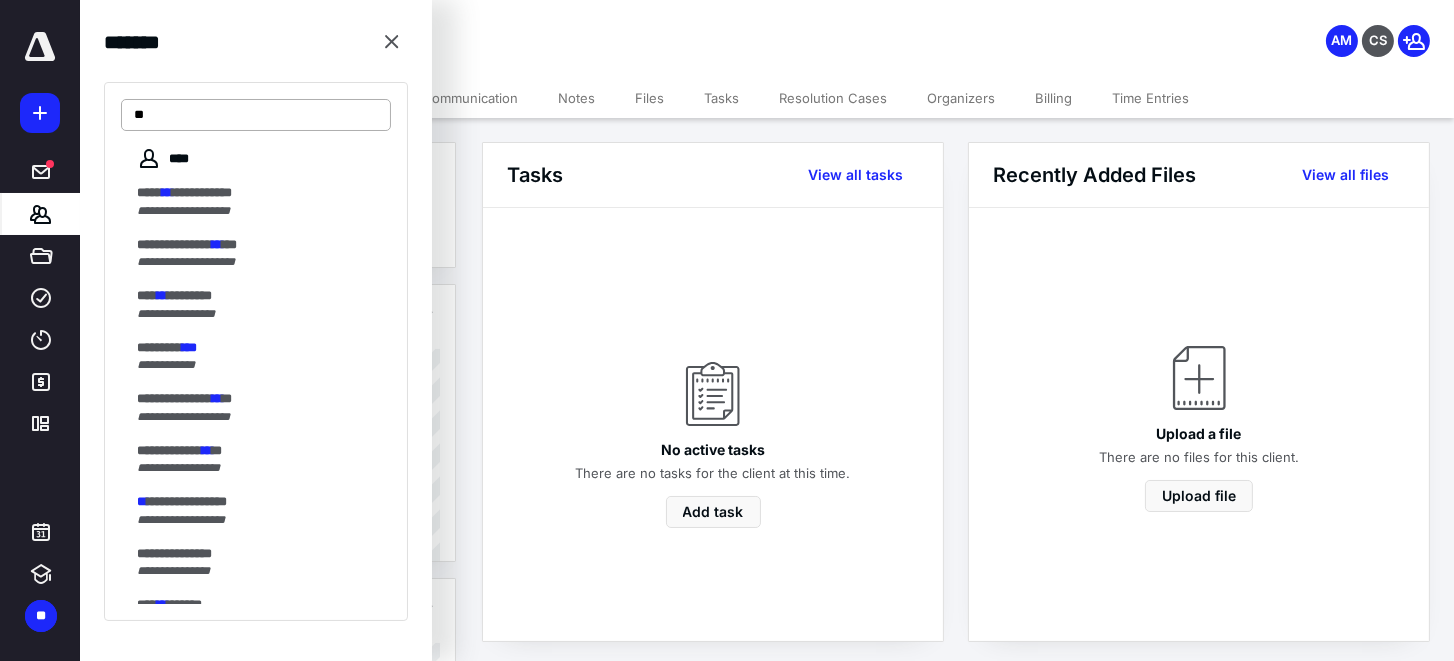 type on "*" 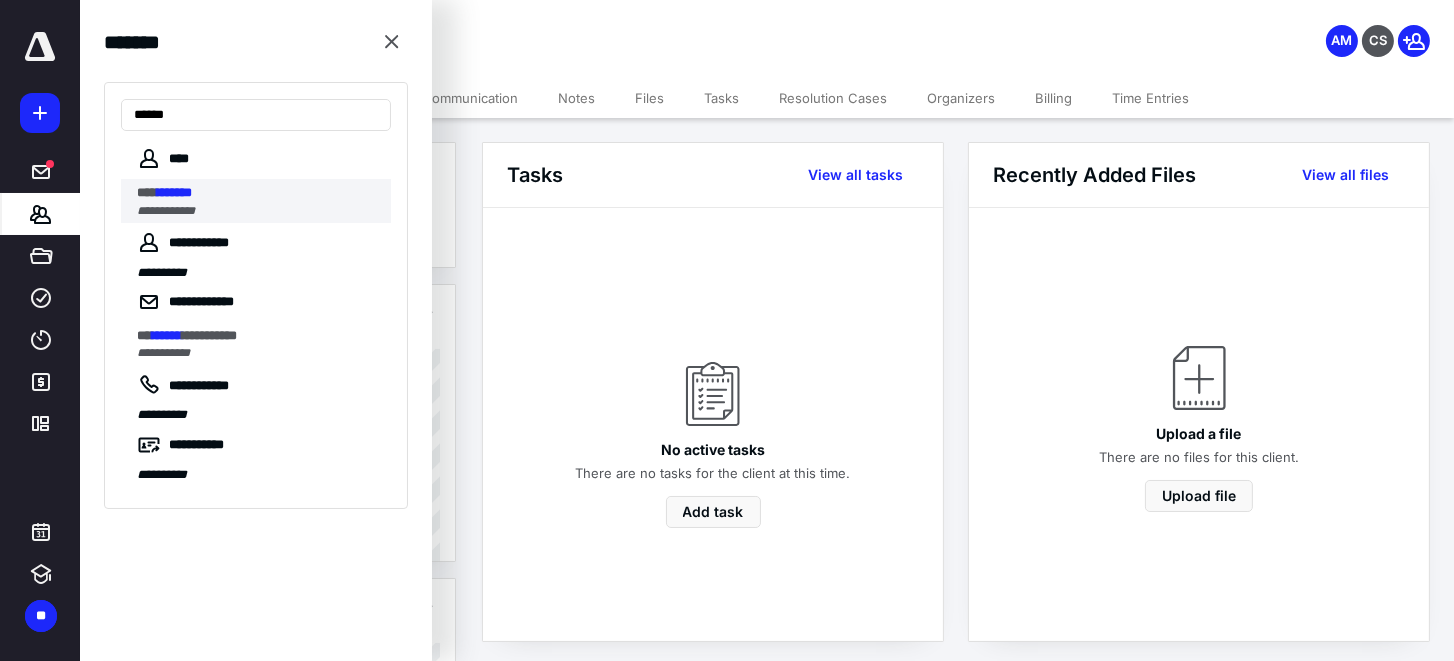 type on "******" 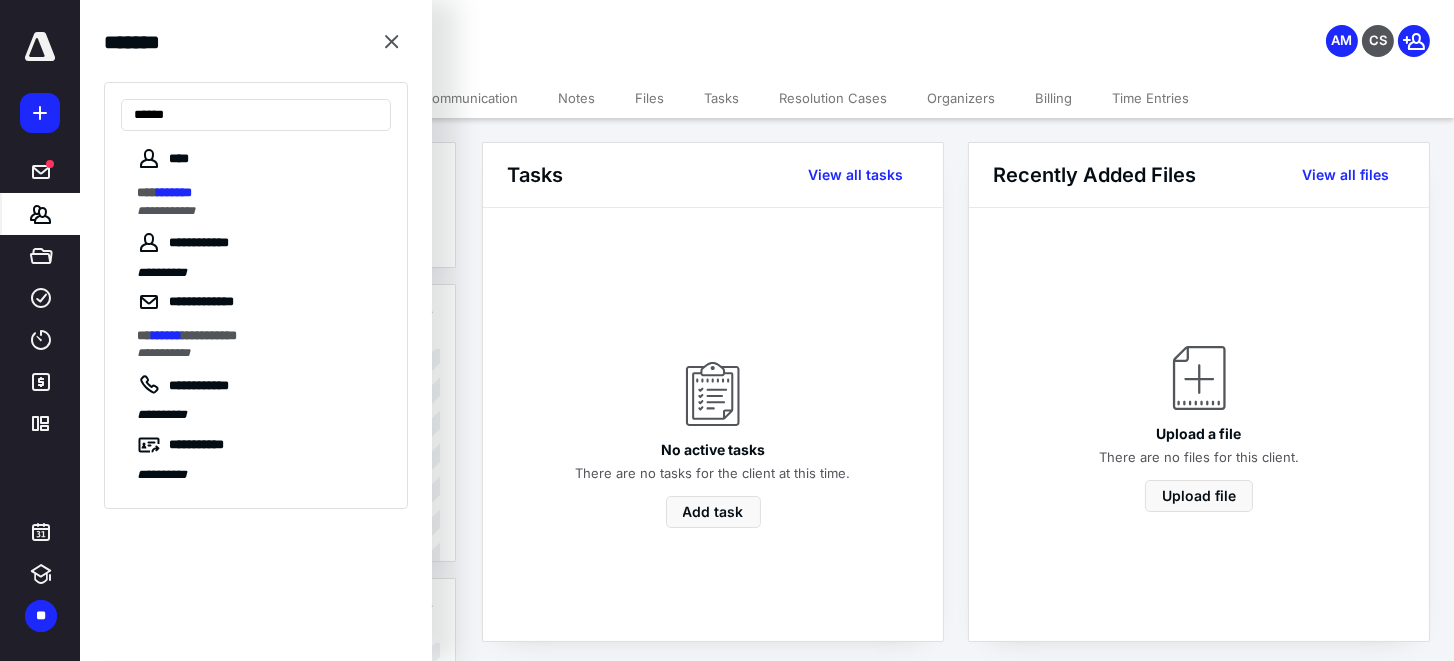 click on "**********" at bounding box center (166, 211) 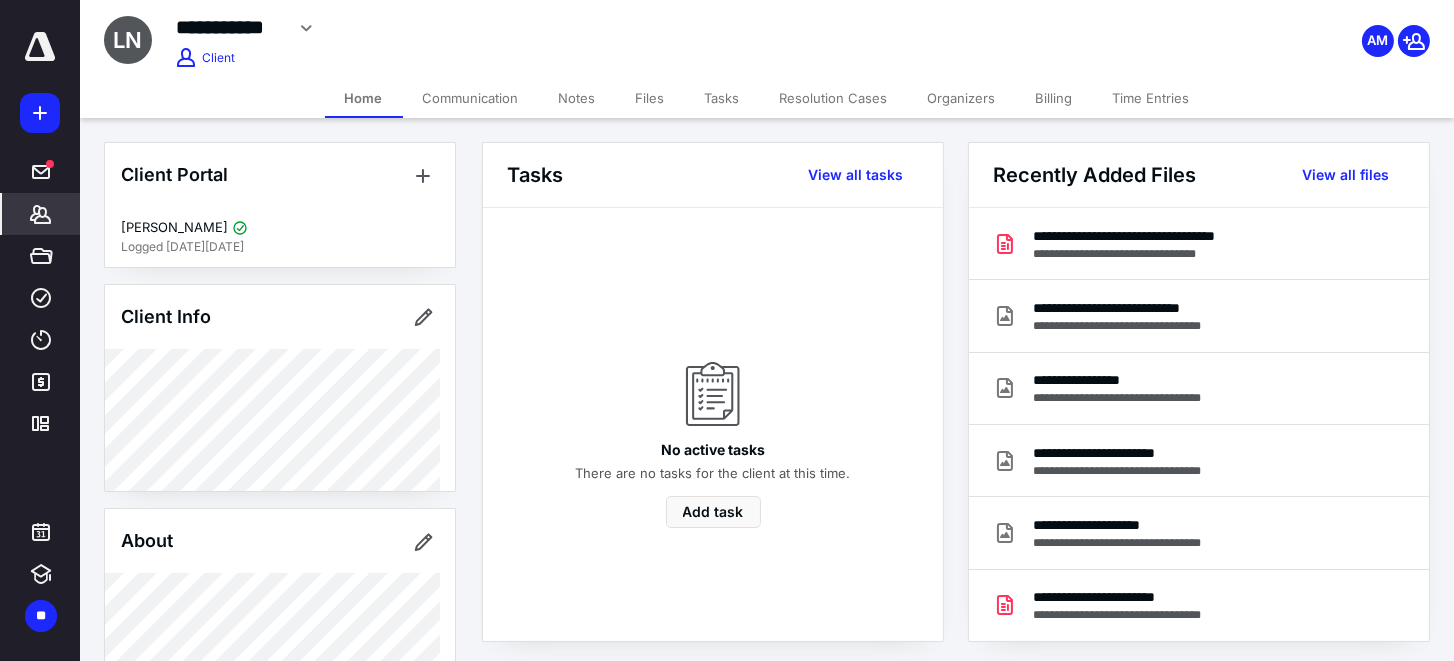 click on "Organizers" at bounding box center [962, 98] 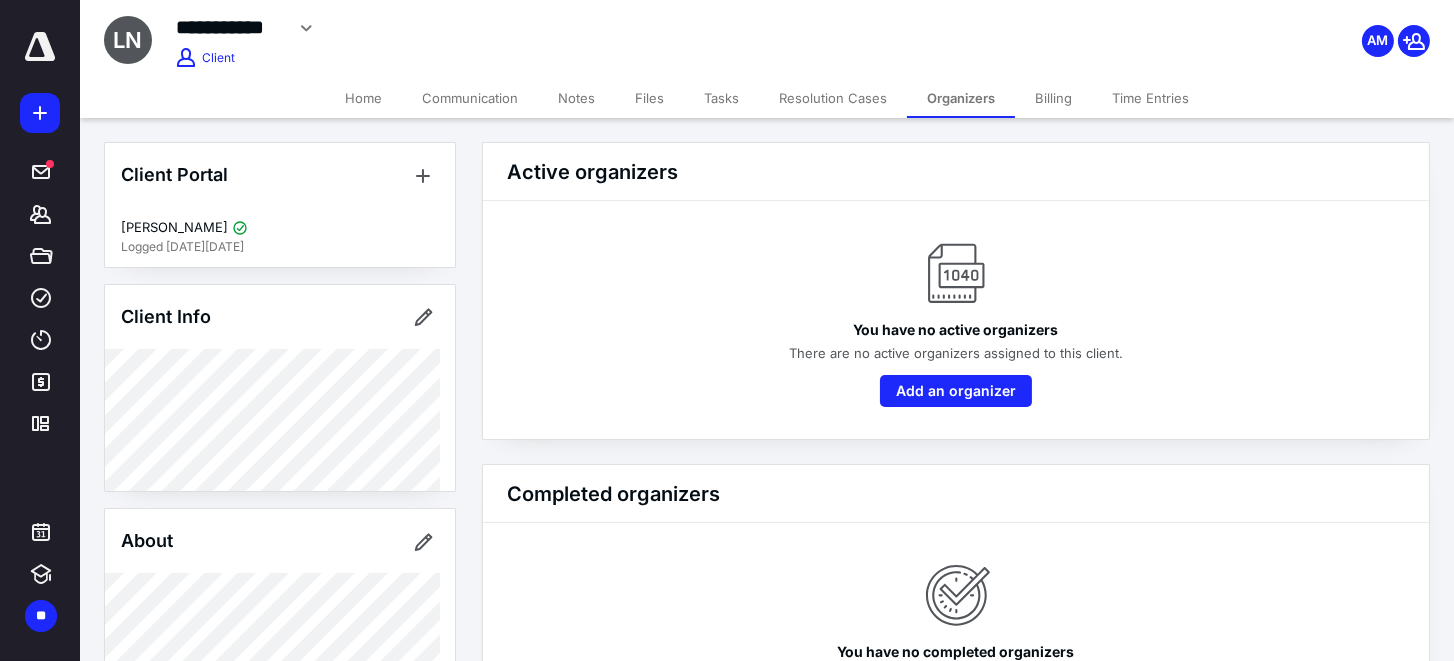click on "**********" at bounding box center (579, 28) 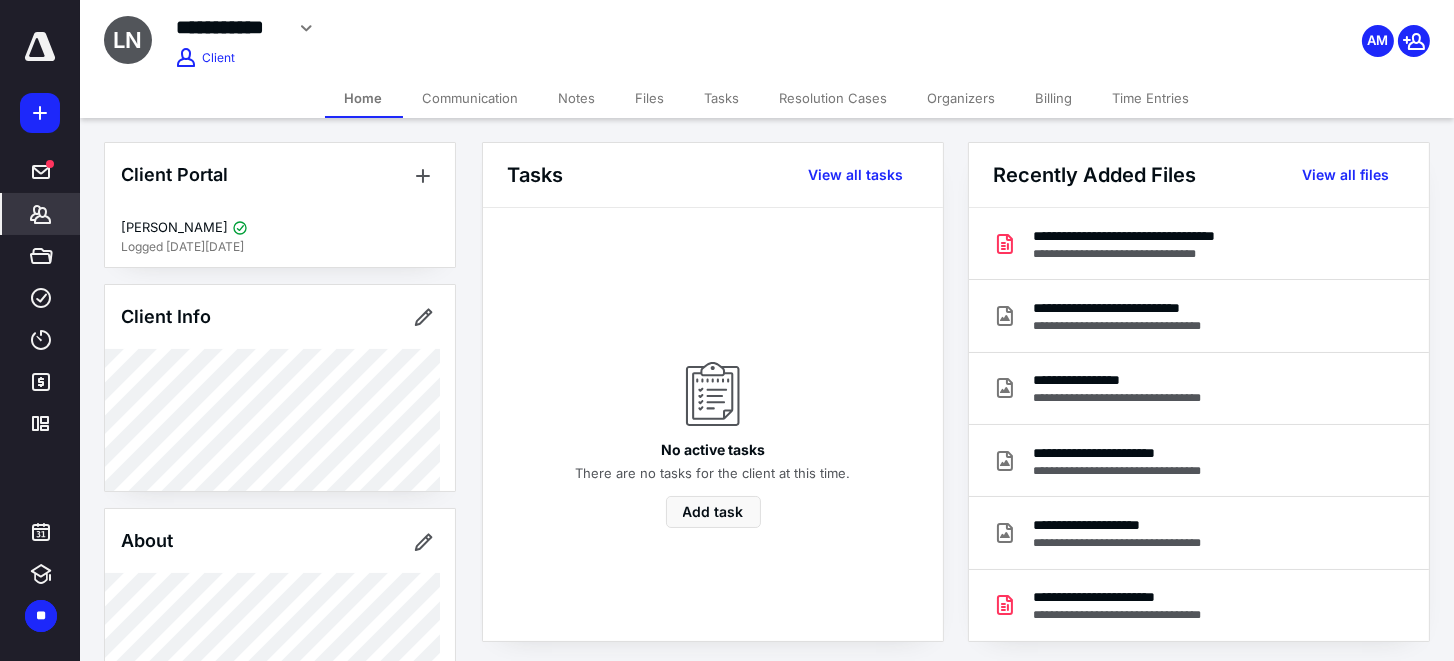 click on "Files" at bounding box center [650, 98] 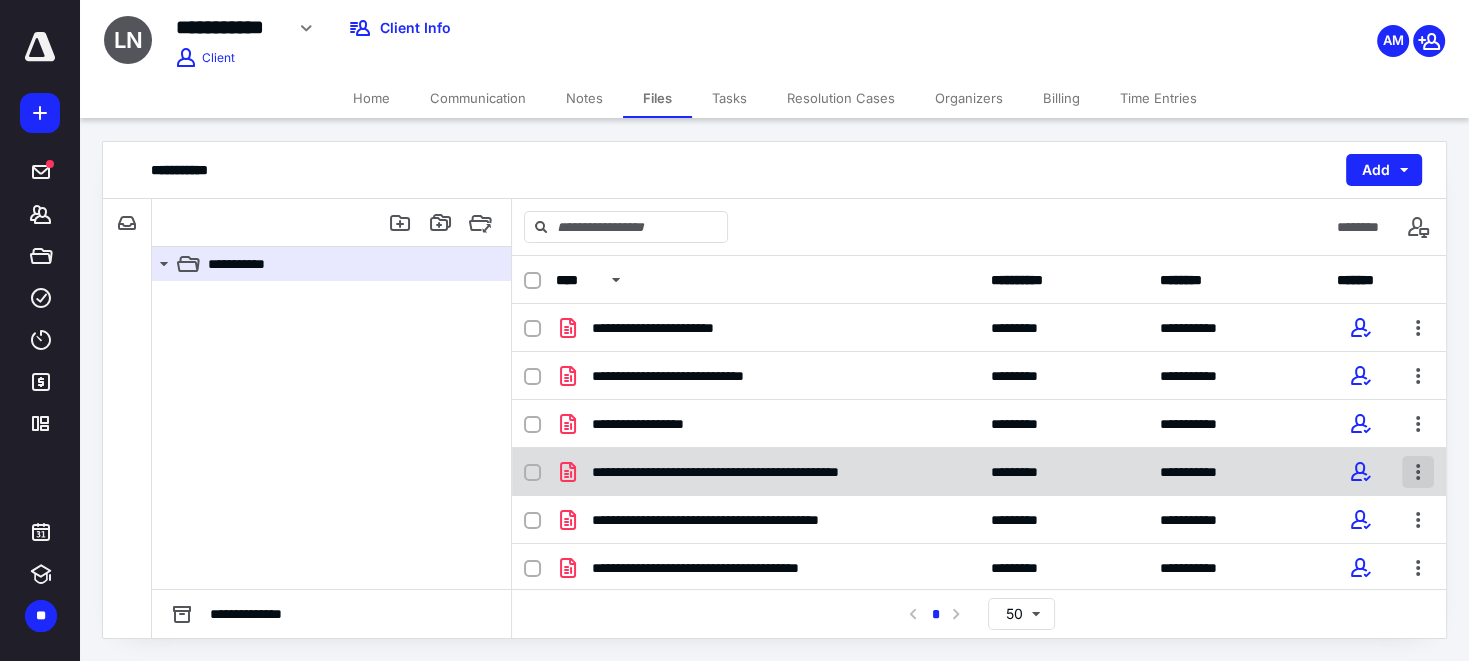 click at bounding box center [1418, 472] 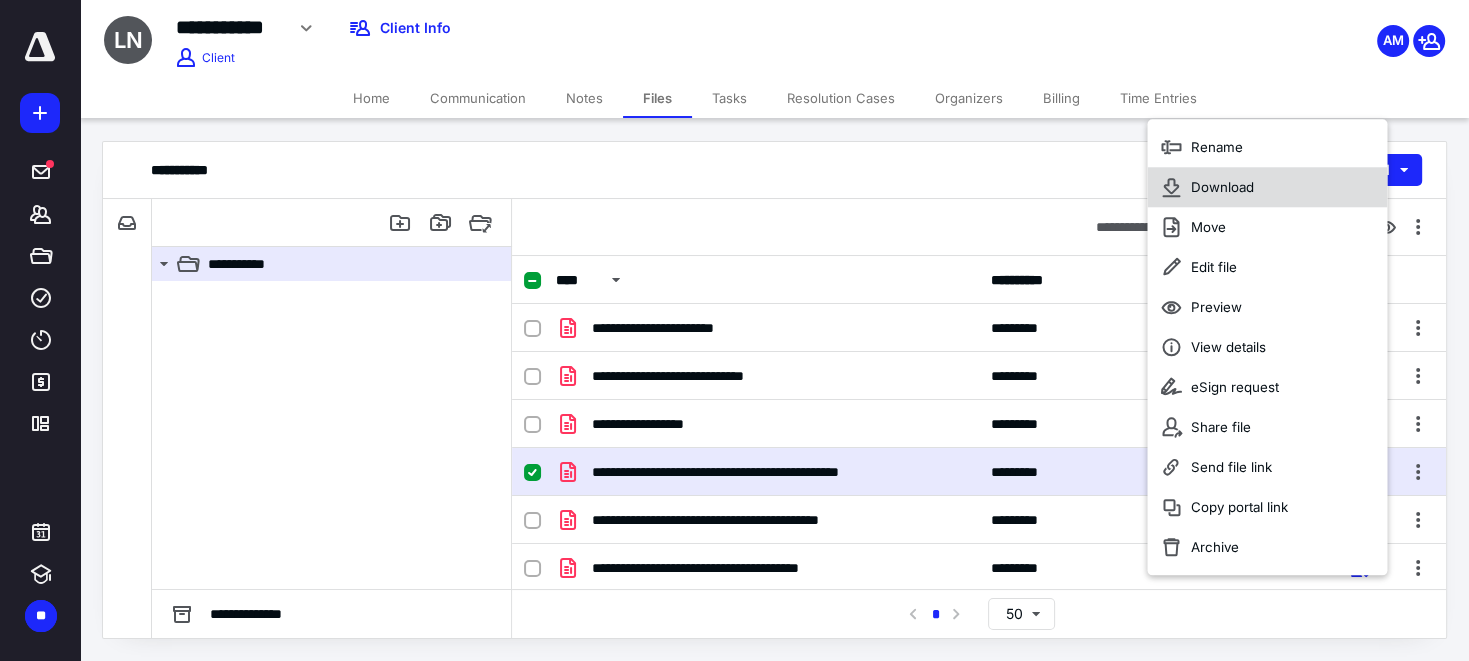 click on "Download" at bounding box center (1267, 187) 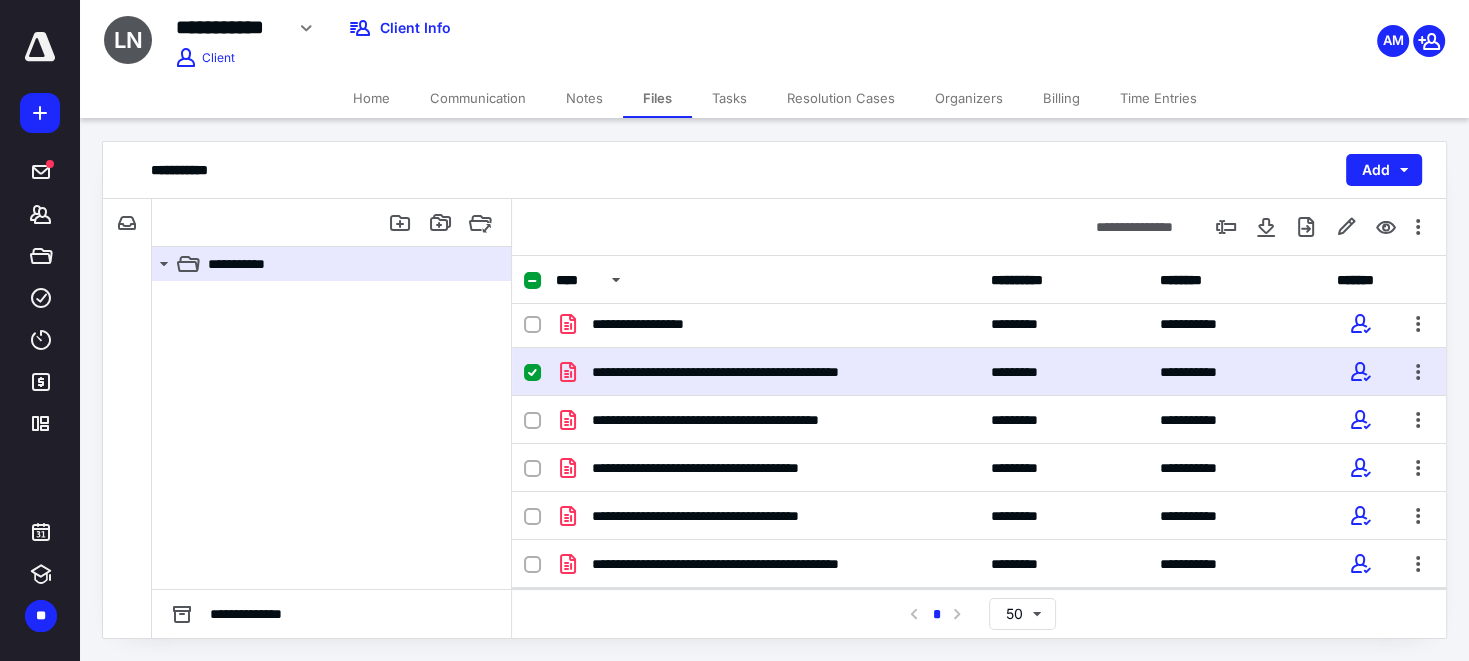 scroll, scrollTop: 200, scrollLeft: 0, axis: vertical 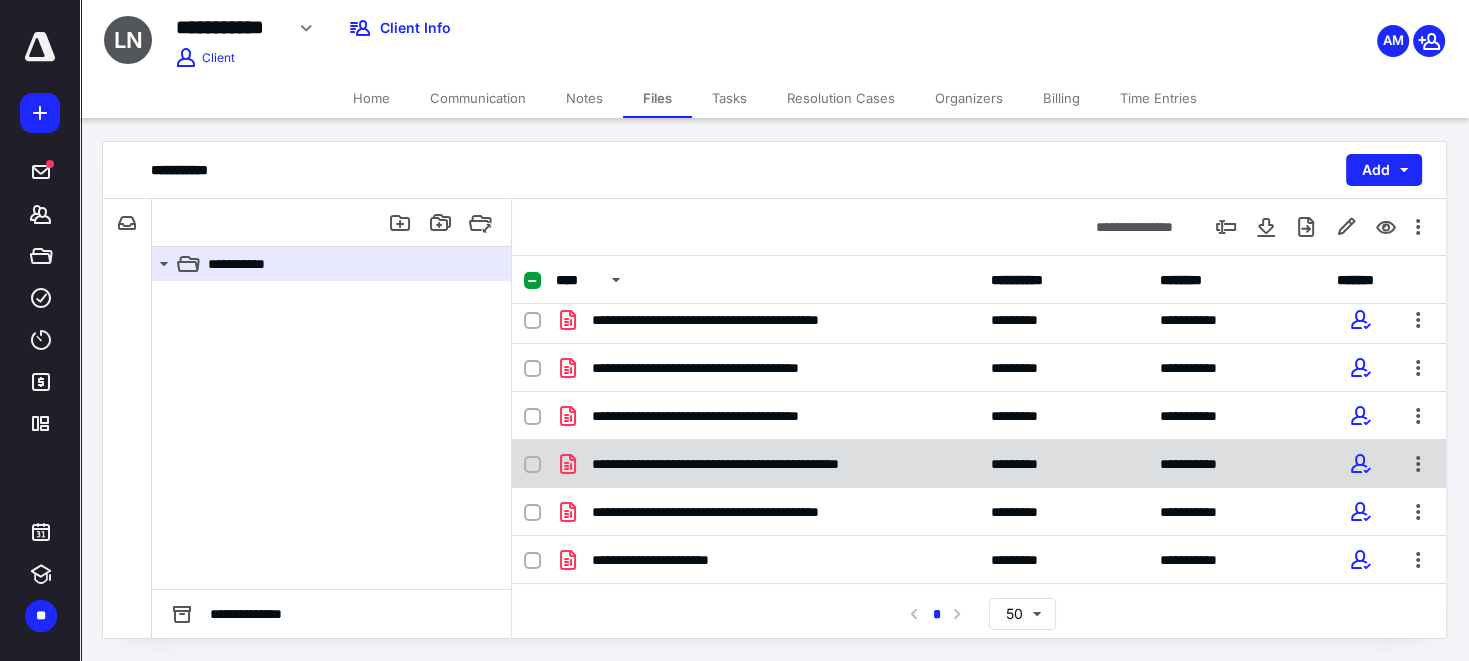 click on "**********" at bounding box center (776, 464) 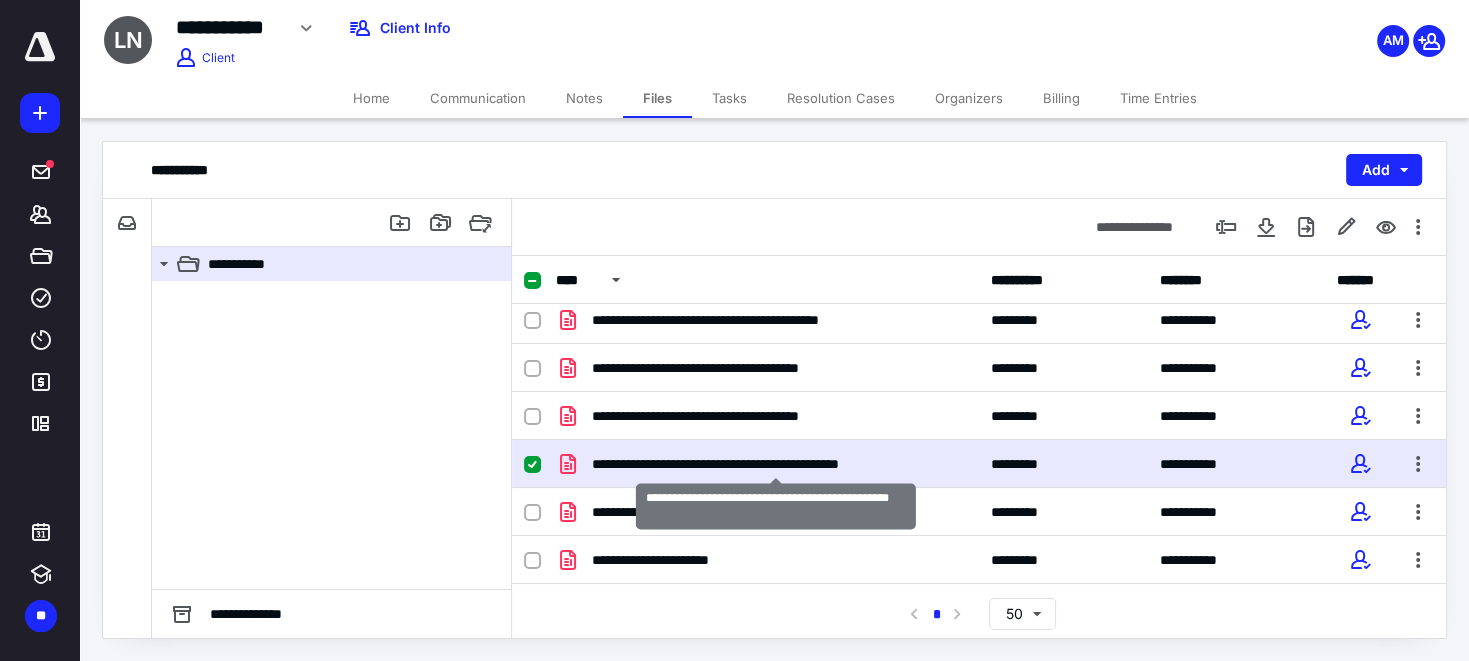 click on "**********" at bounding box center [776, 464] 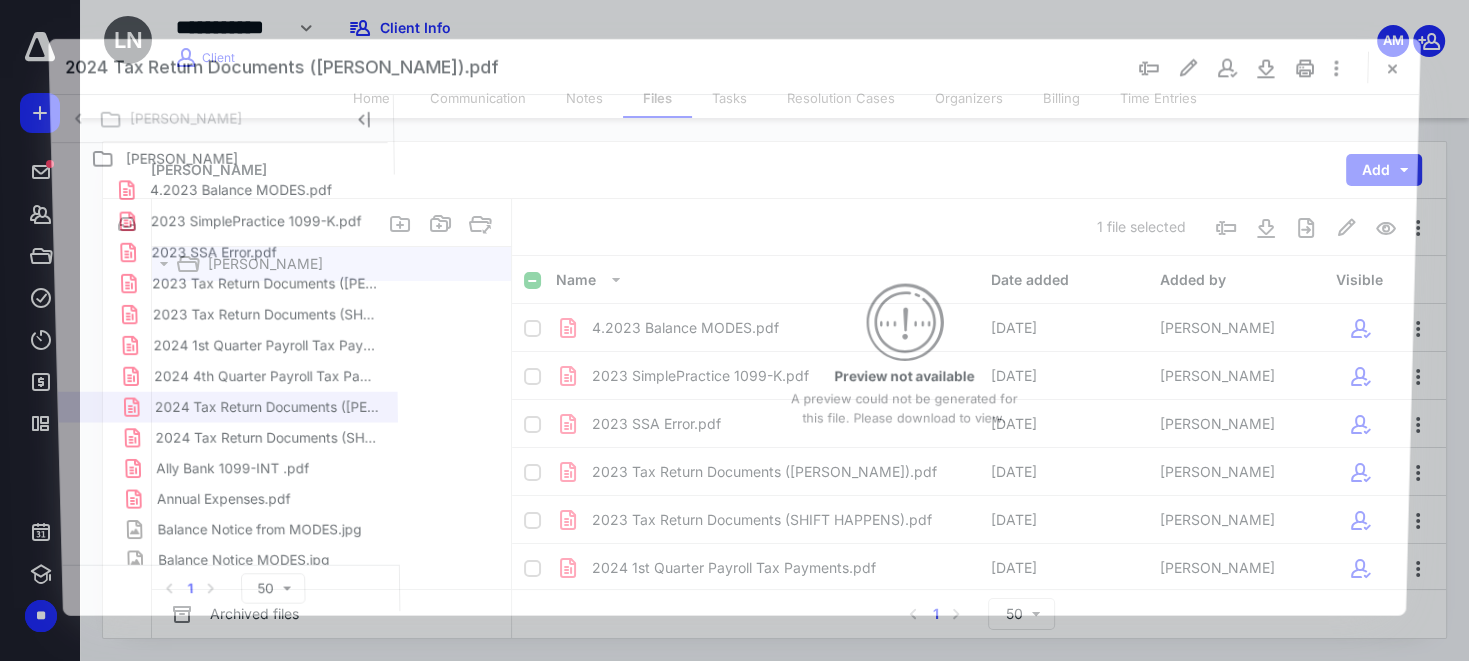 scroll, scrollTop: 200, scrollLeft: 0, axis: vertical 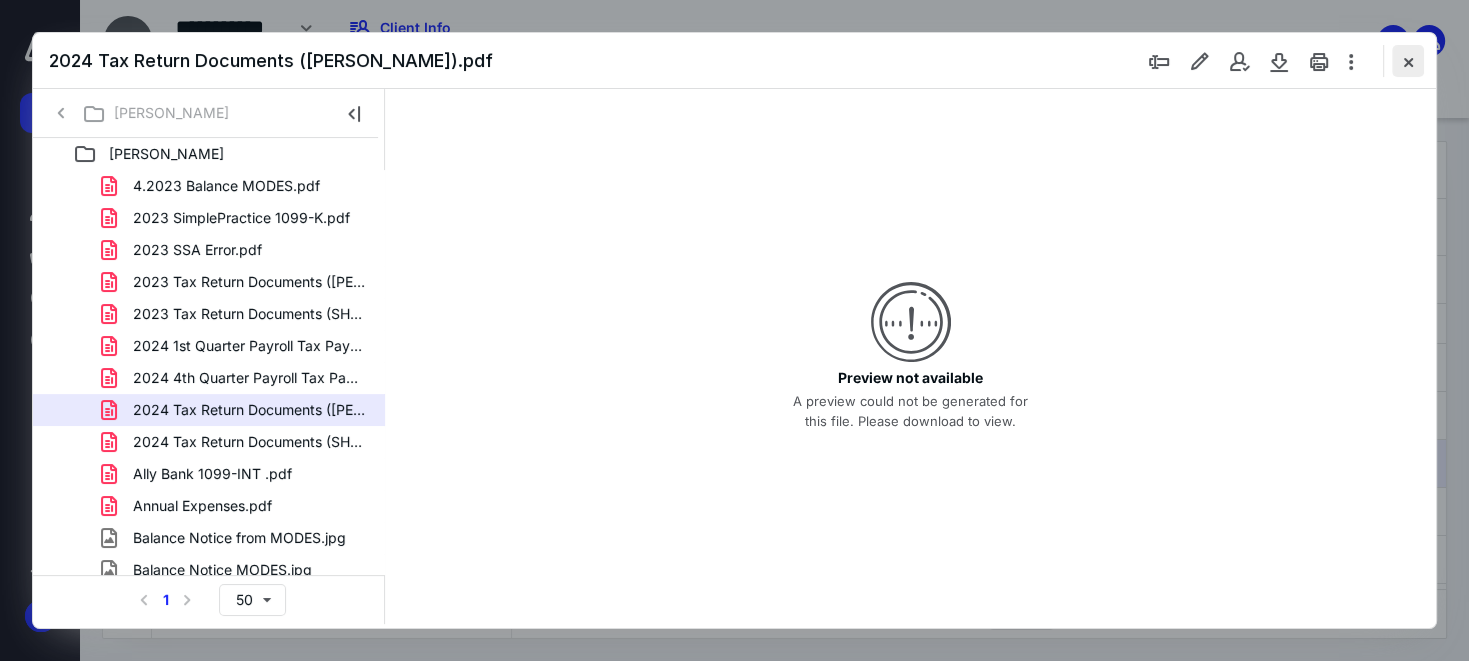 click at bounding box center [1408, 61] 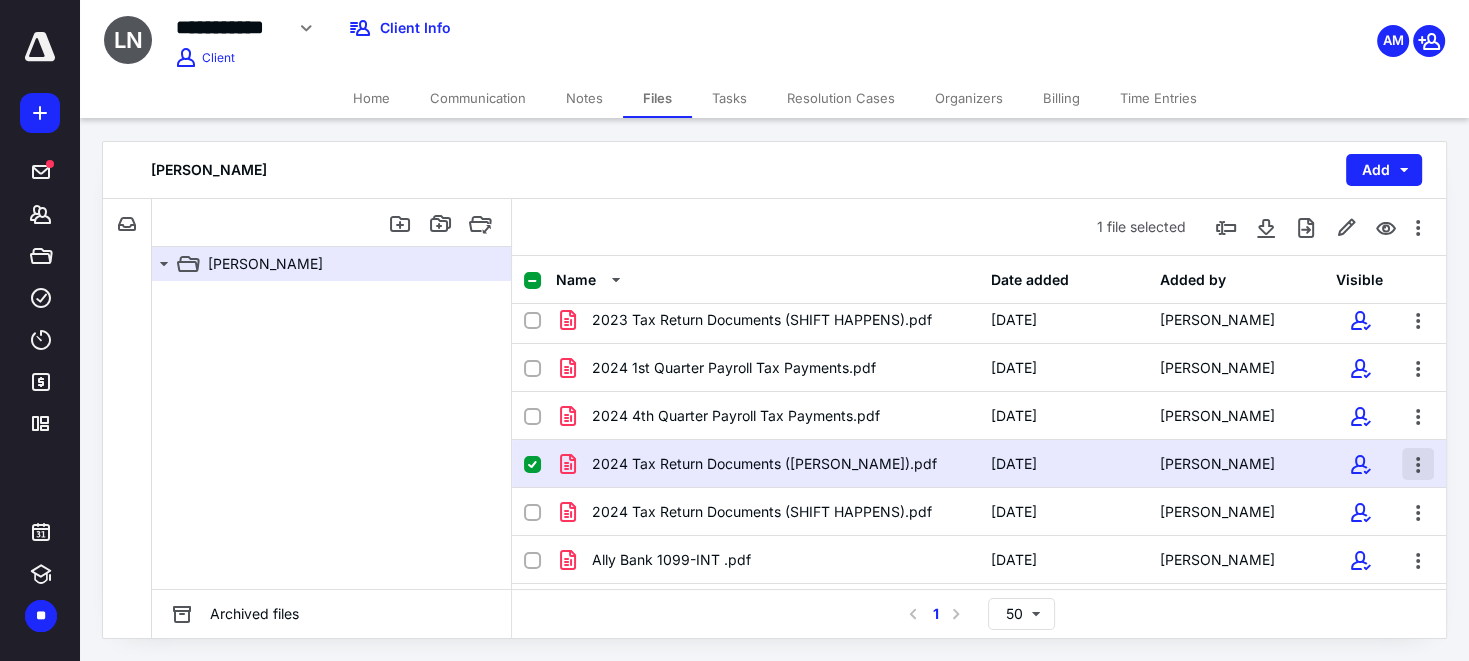 click at bounding box center [1418, 464] 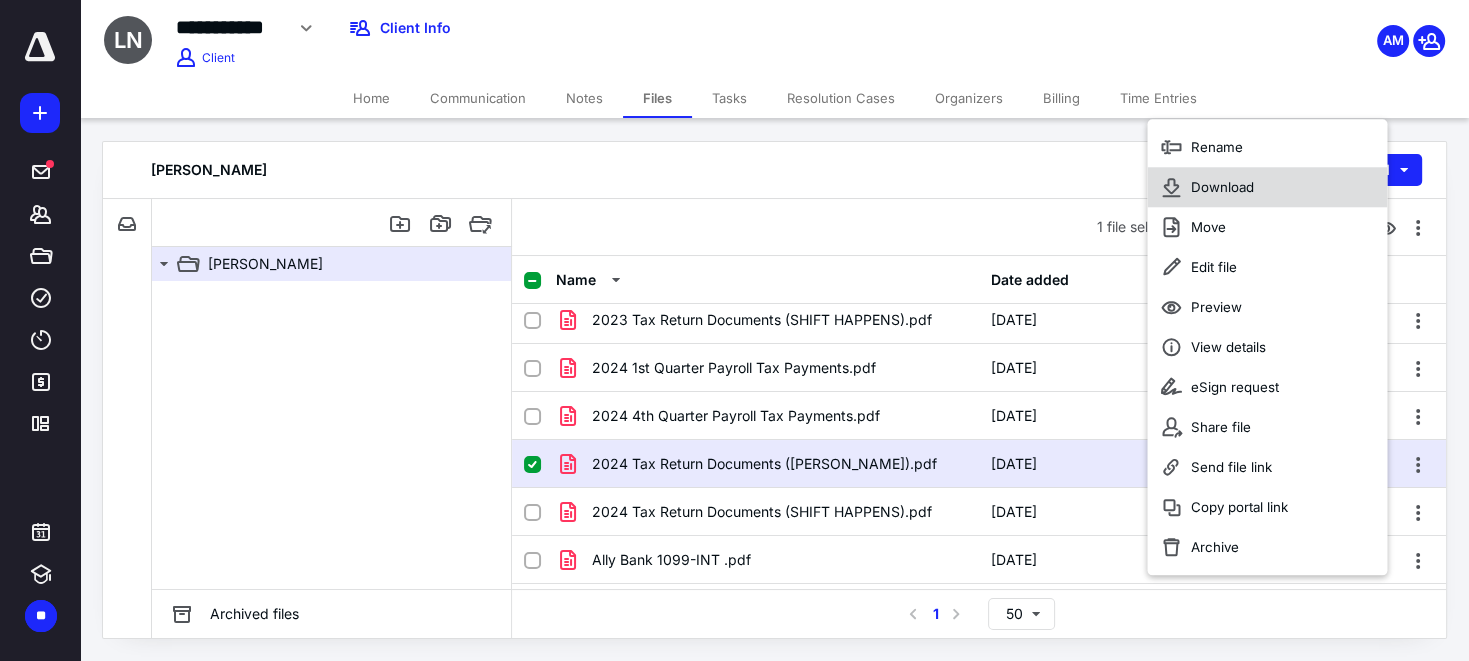 click on "Download" at bounding box center [1267, 187] 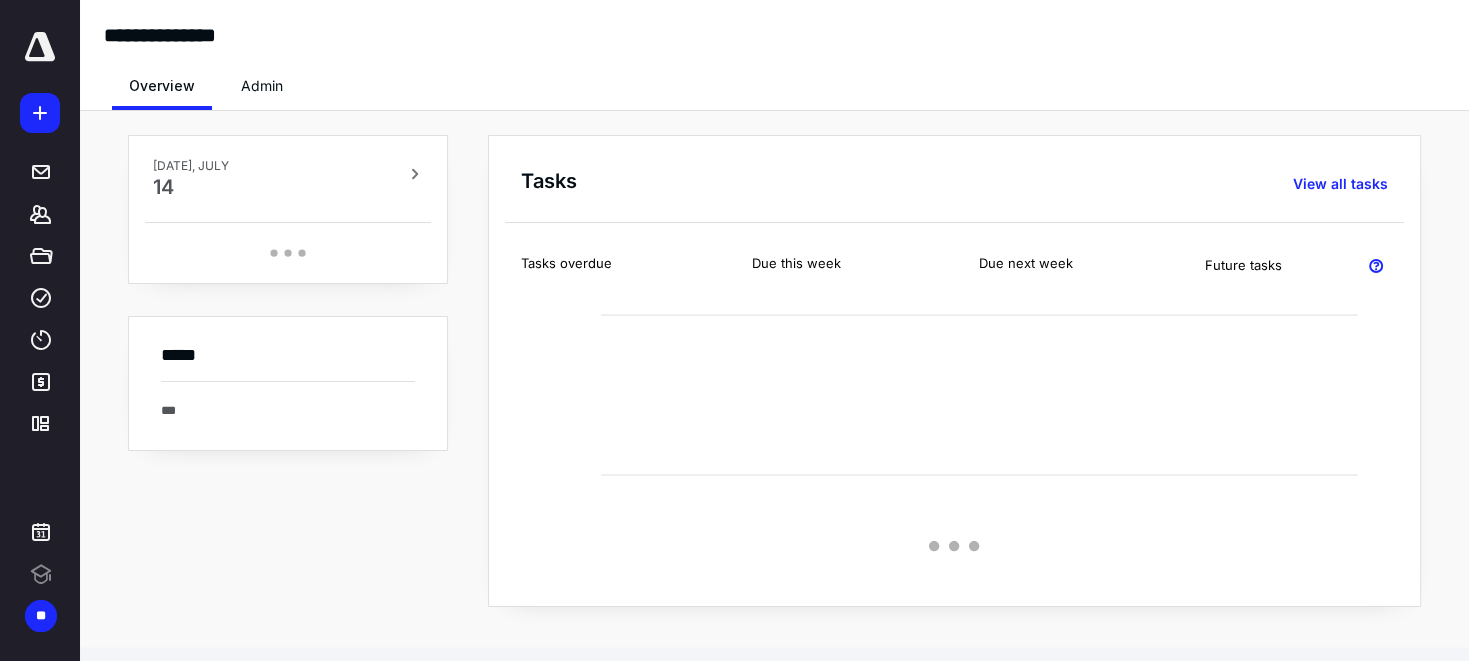 scroll, scrollTop: 0, scrollLeft: 0, axis: both 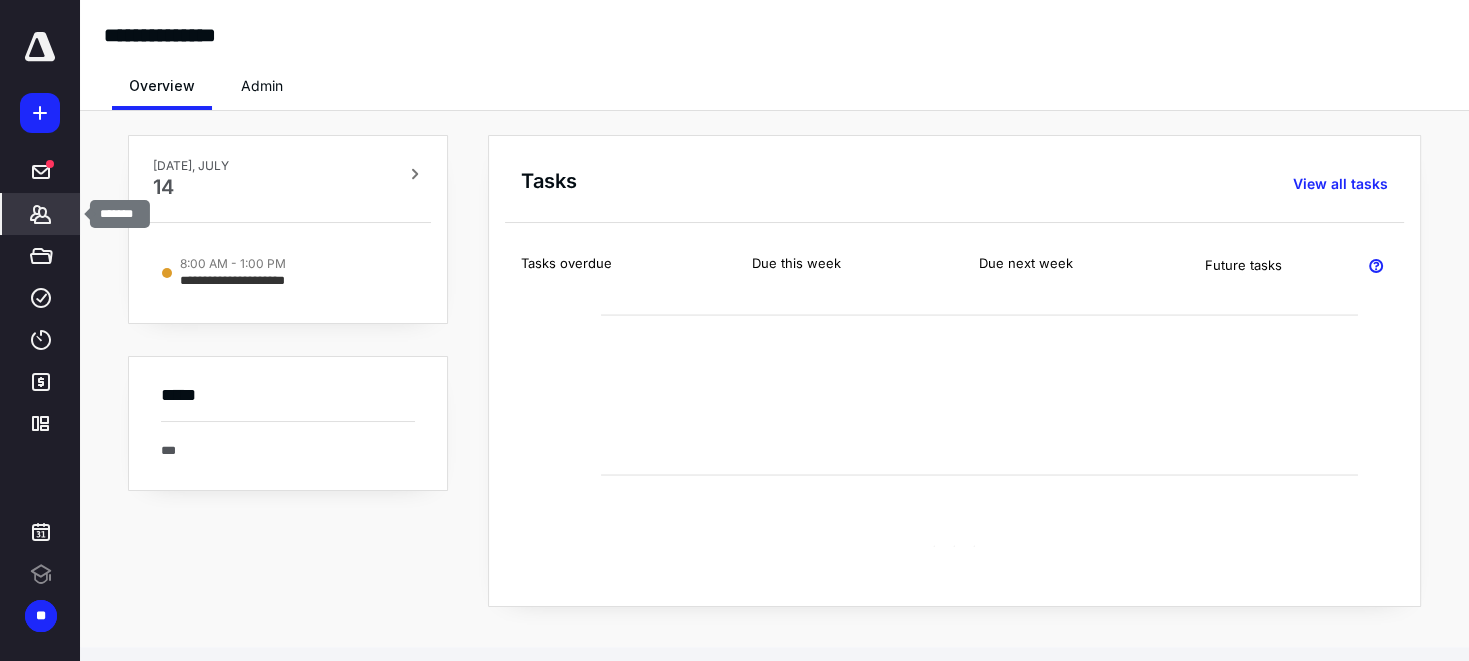 click on "*******" at bounding box center [41, 214] 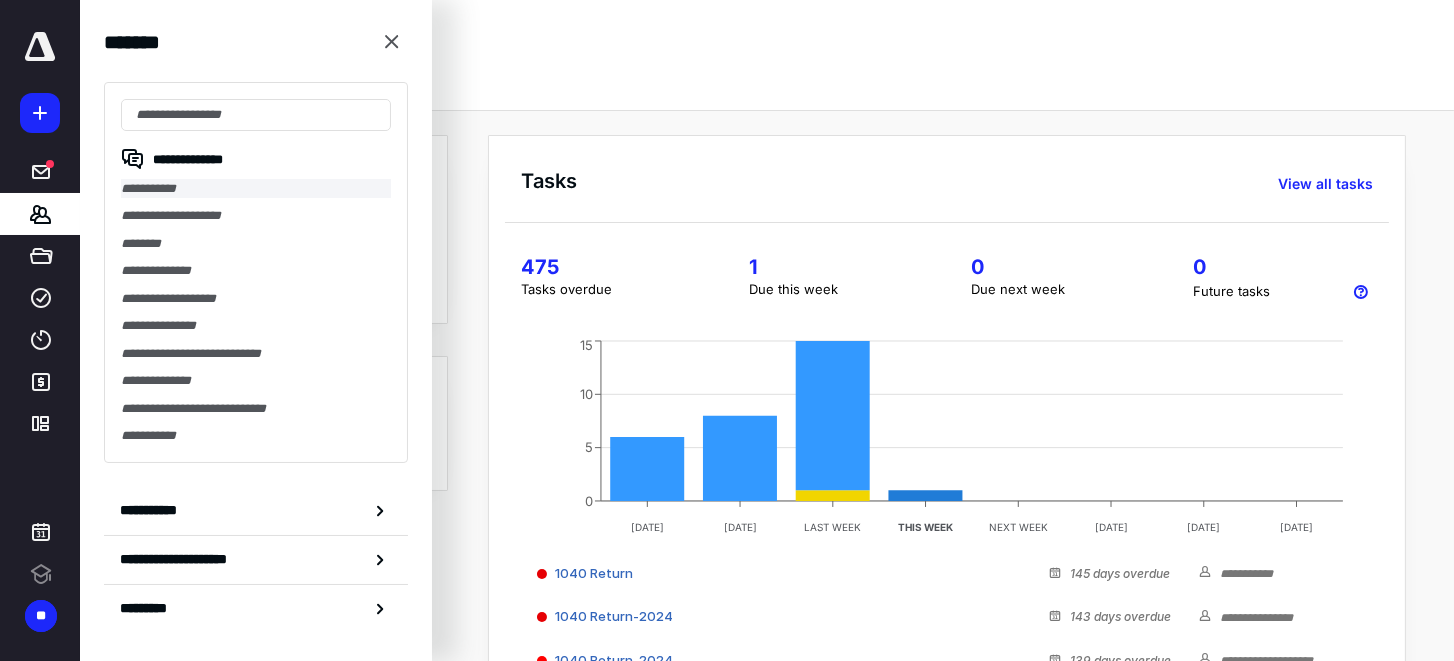 click on "**********" at bounding box center [256, 188] 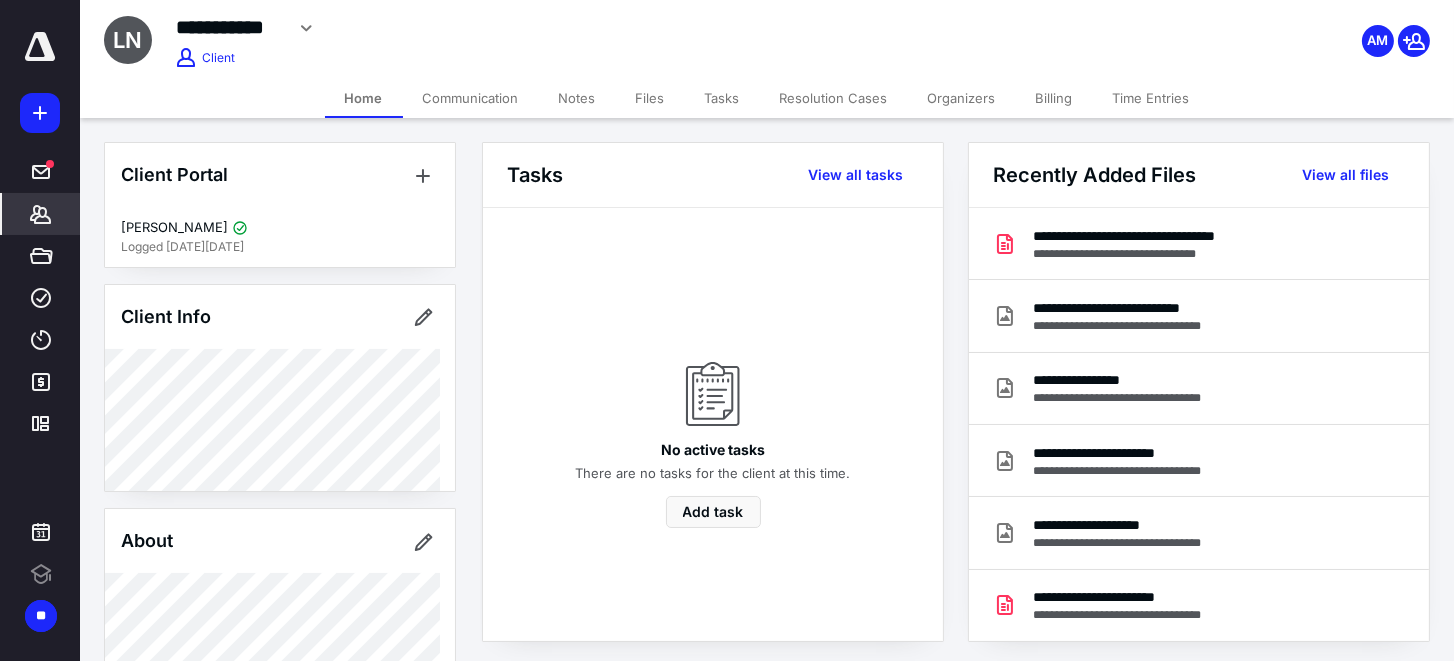 click on "Files" at bounding box center [650, 98] 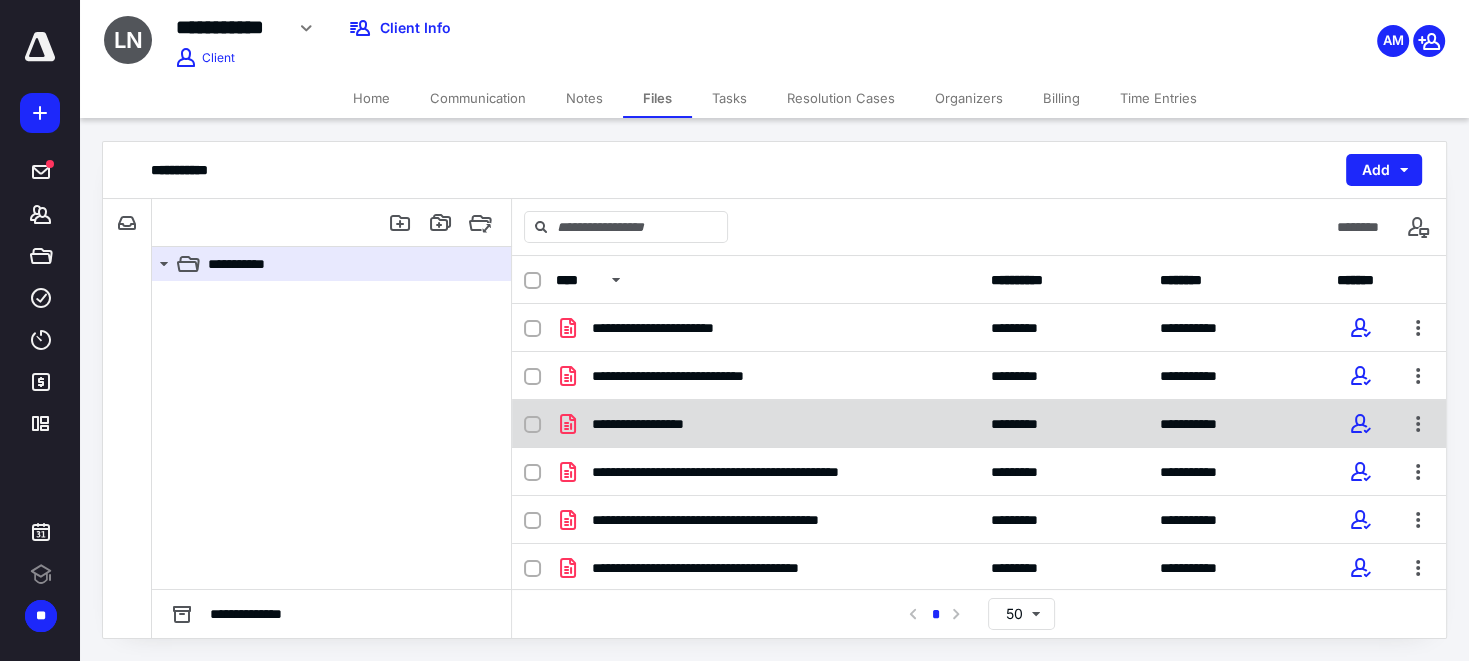 scroll, scrollTop: 0, scrollLeft: 0, axis: both 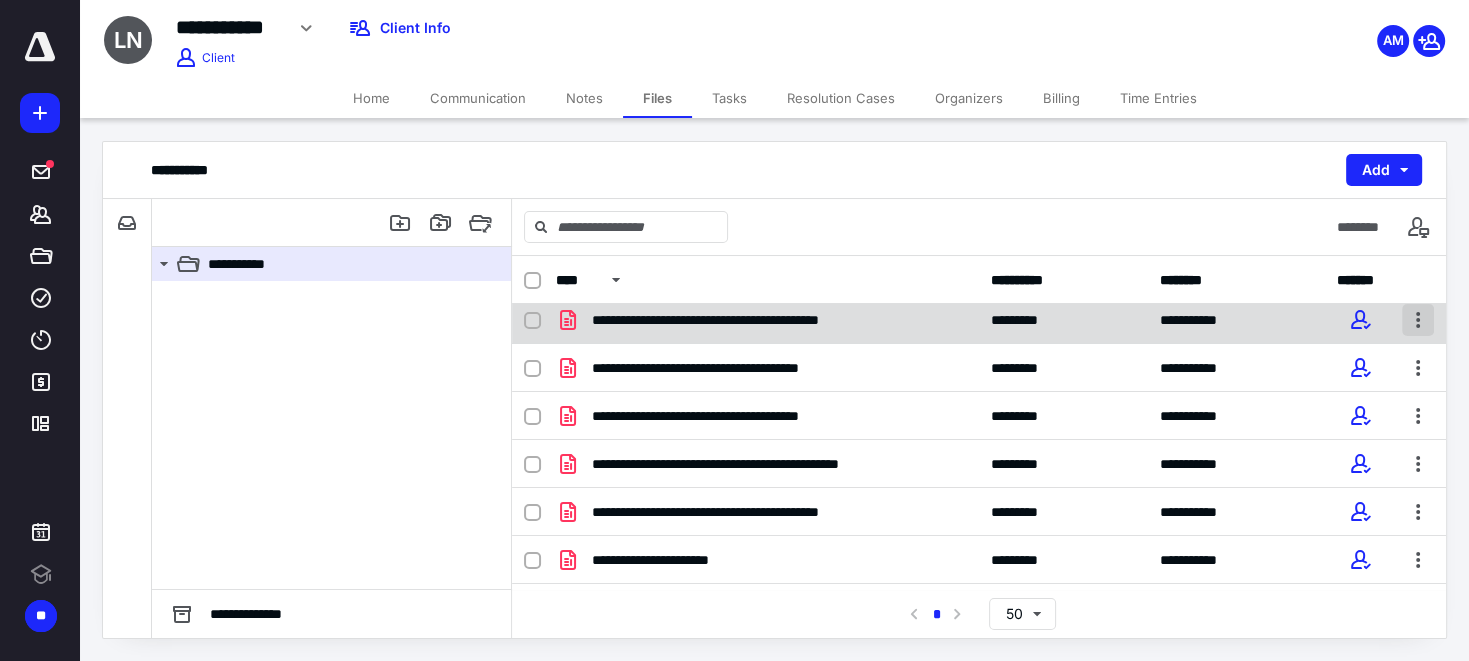 click at bounding box center (1418, 320) 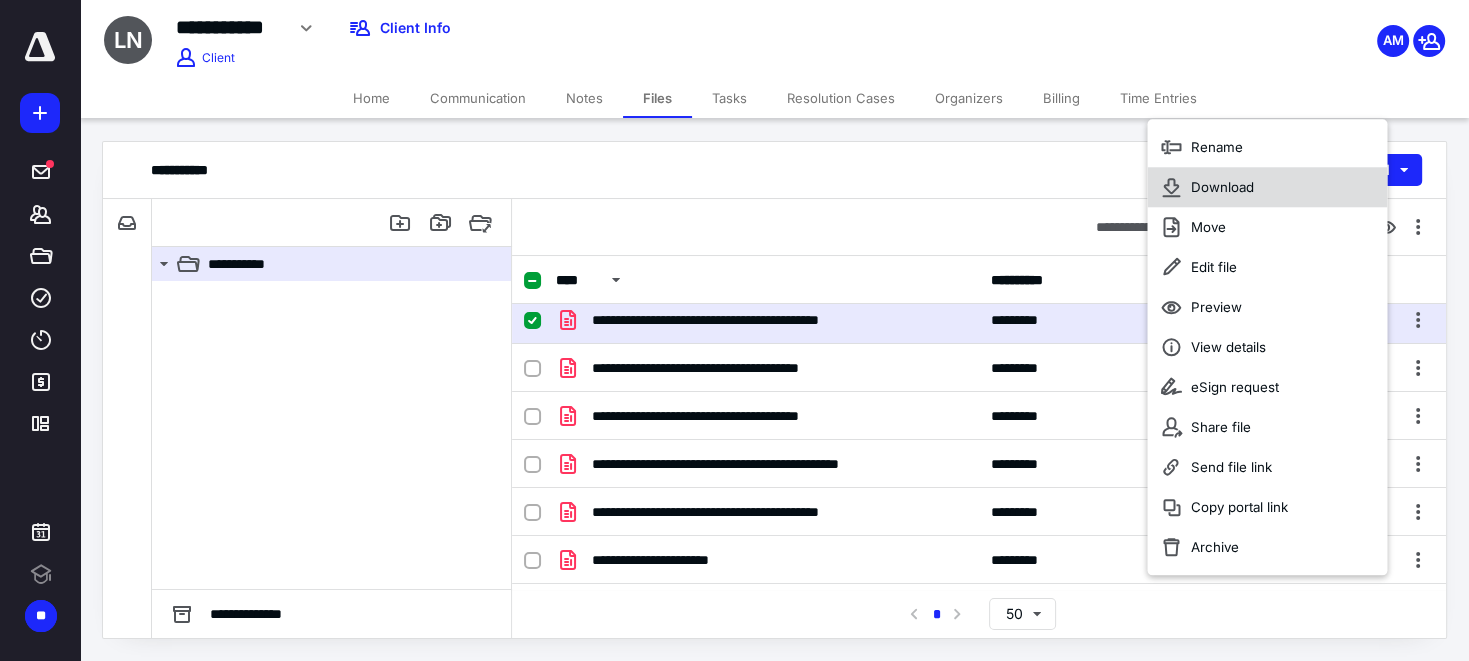 click on "Download" at bounding box center (1267, 187) 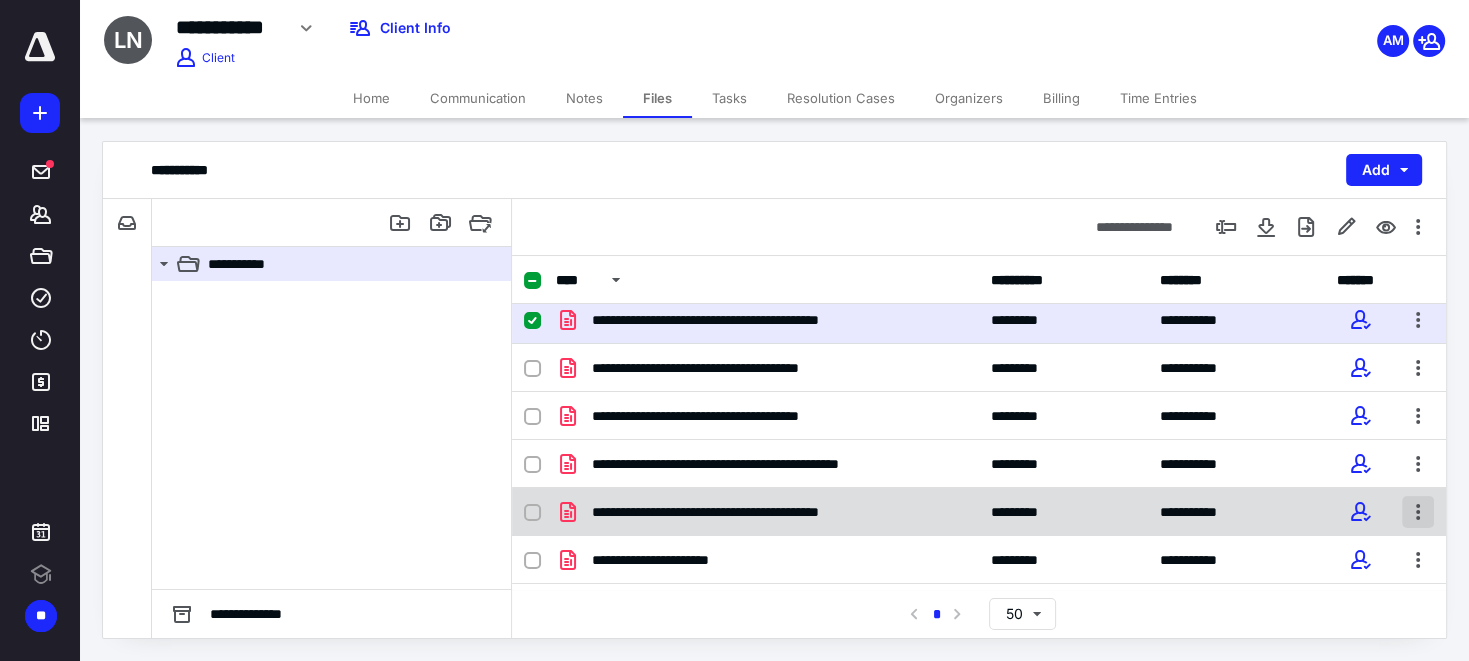 click at bounding box center (1418, 512) 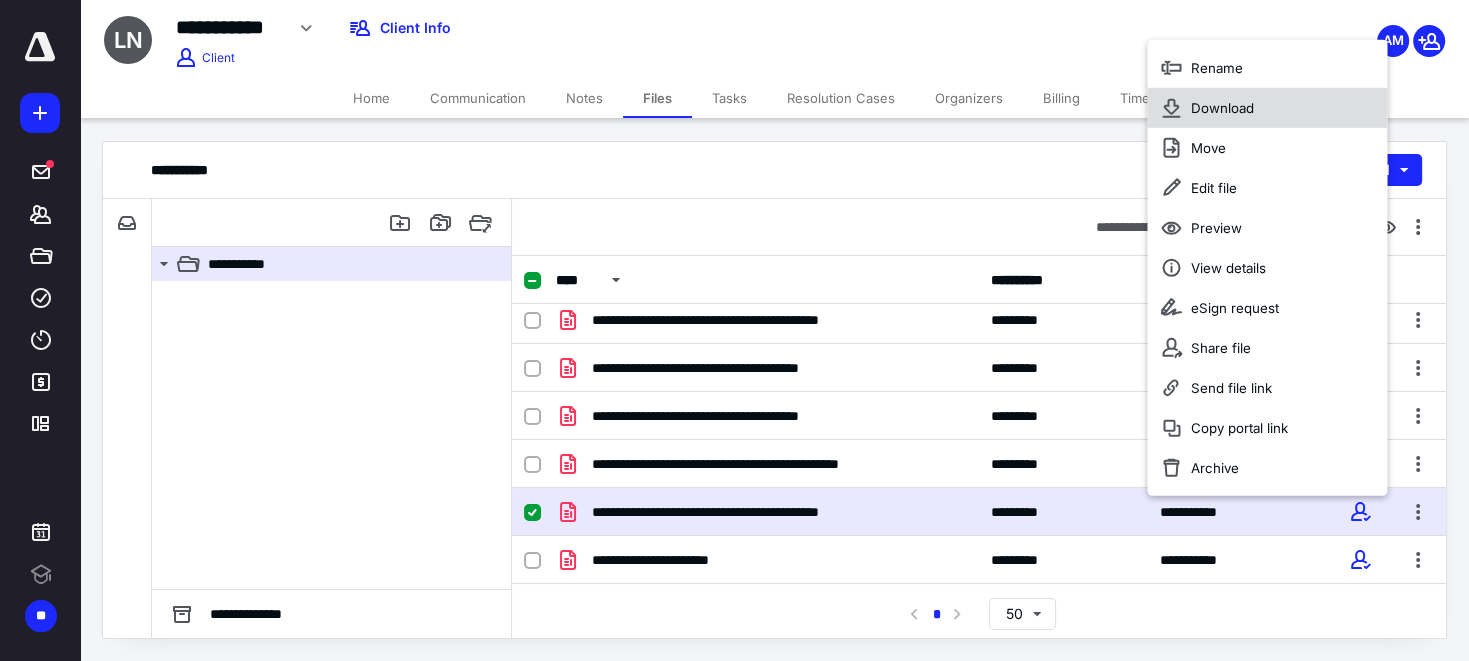 click on "Download" at bounding box center [1267, 108] 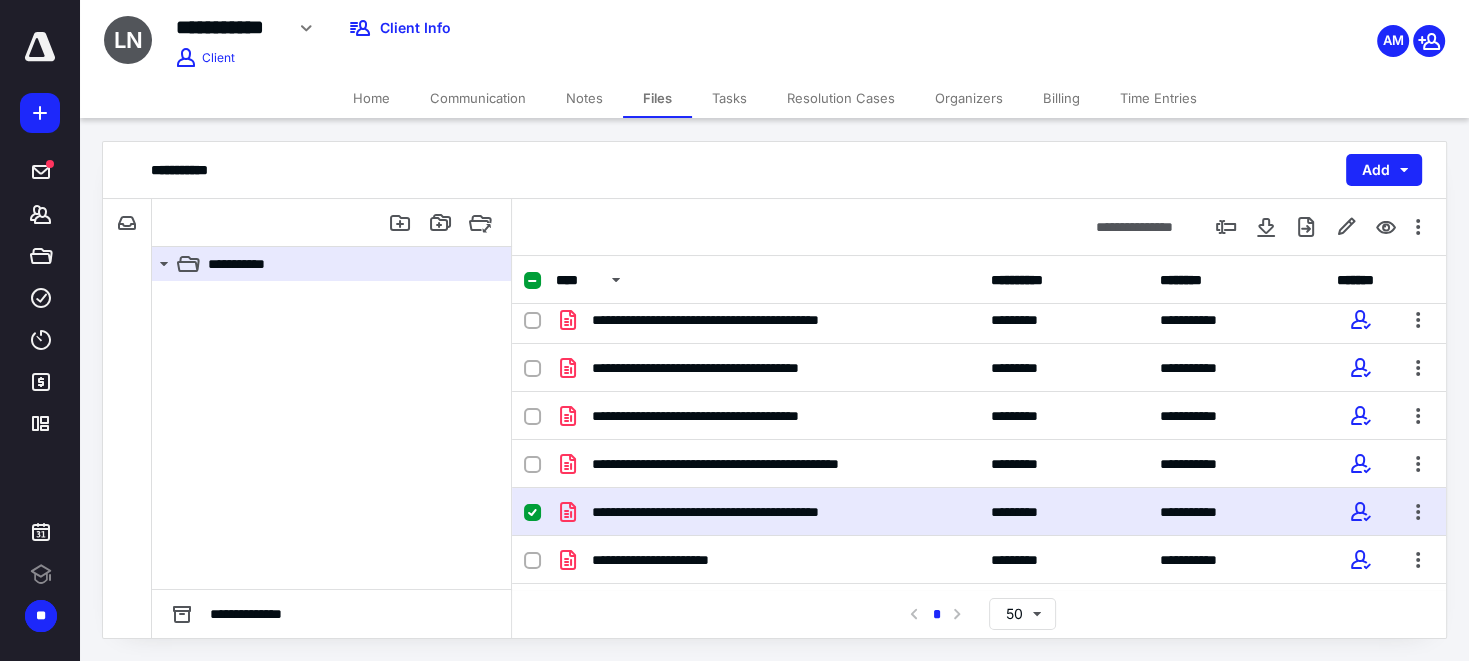 click on "**********" at bounding box center (774, 170) 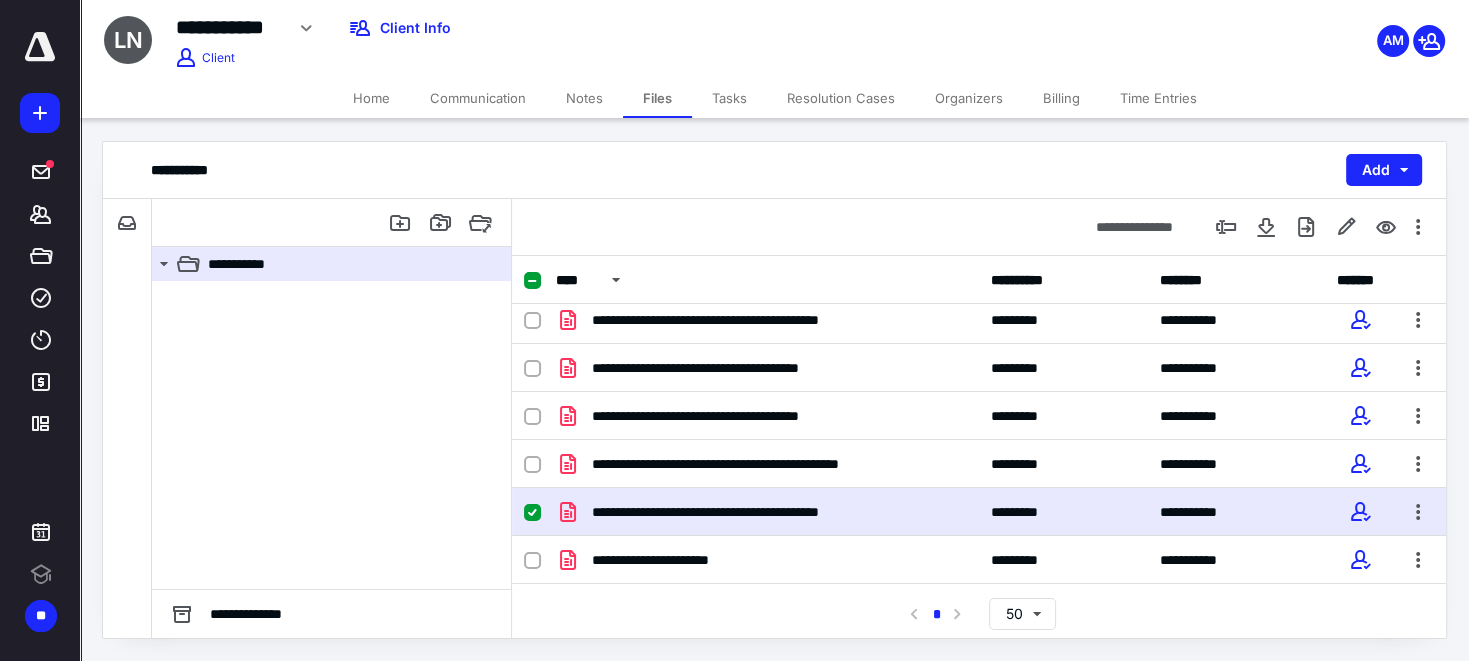 click on "**********" at bounding box center (979, 227) 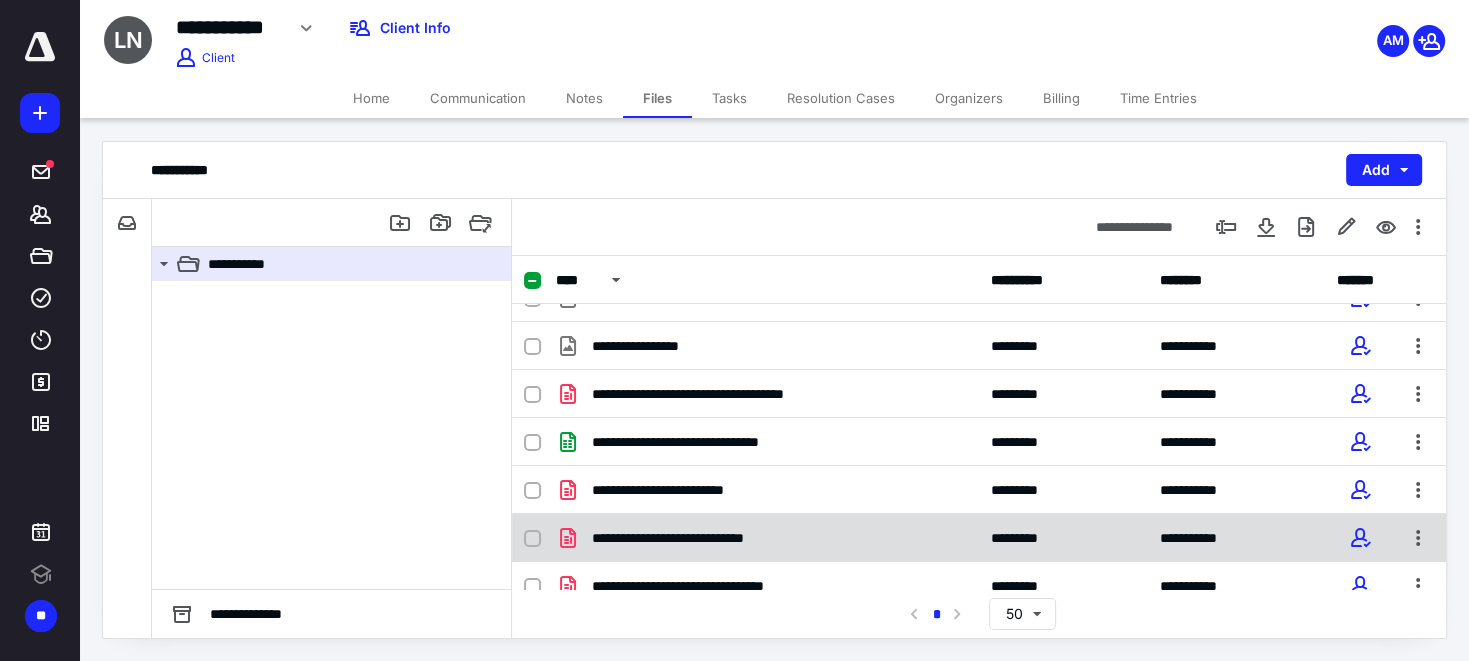 scroll, scrollTop: 1342, scrollLeft: 0, axis: vertical 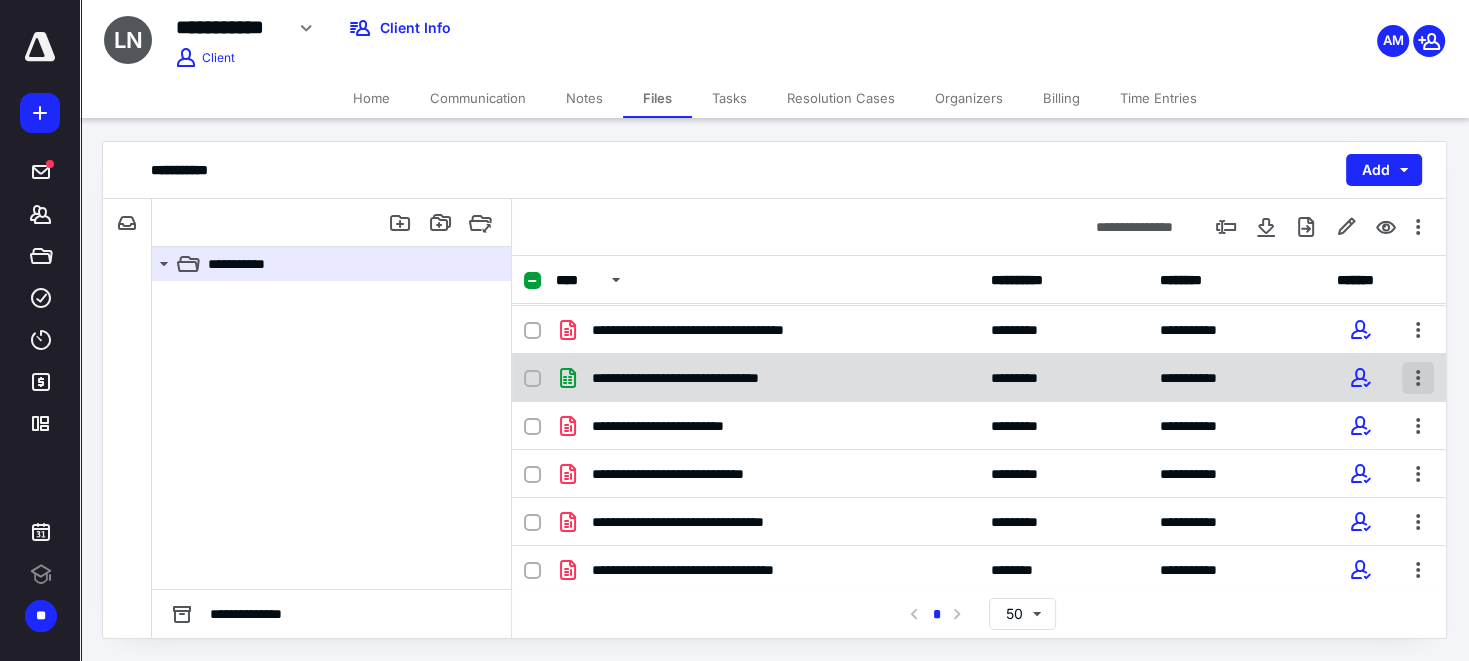 click at bounding box center [1418, 378] 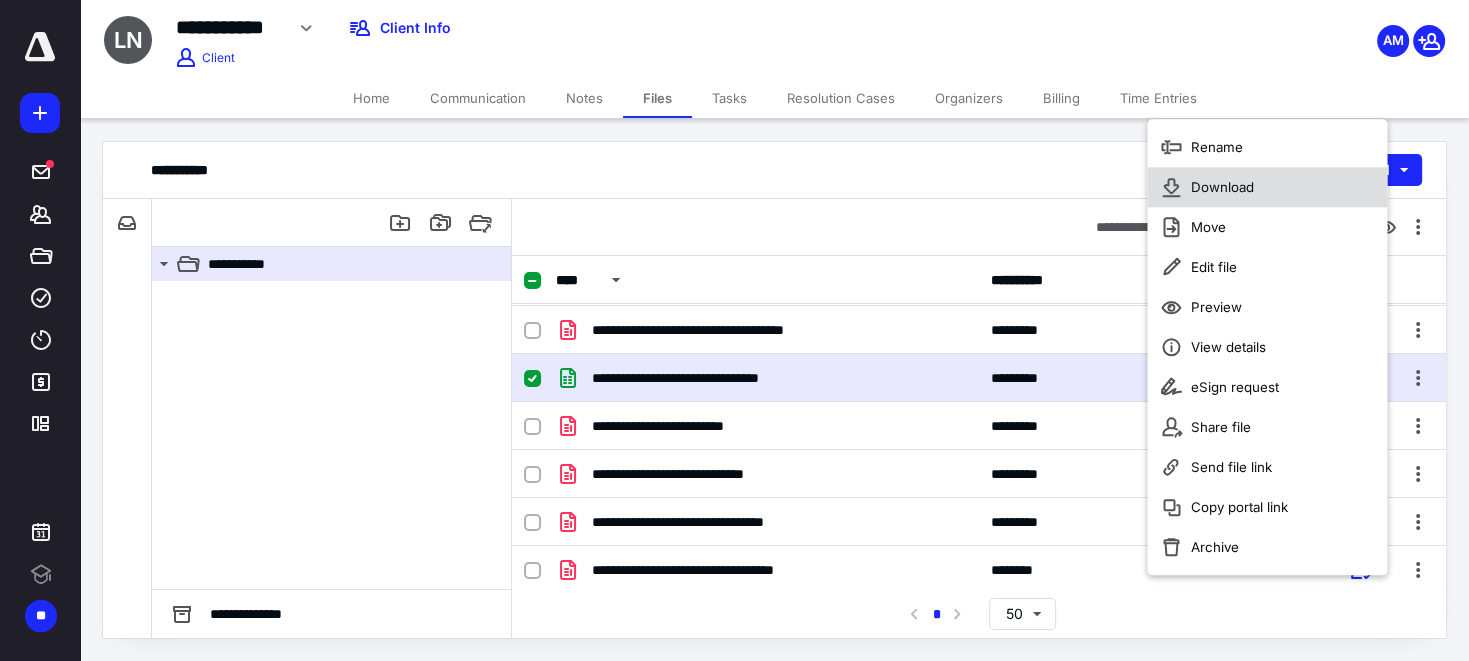 drag, startPoint x: 1237, startPoint y: 183, endPoint x: 653, endPoint y: 206, distance: 584.45276 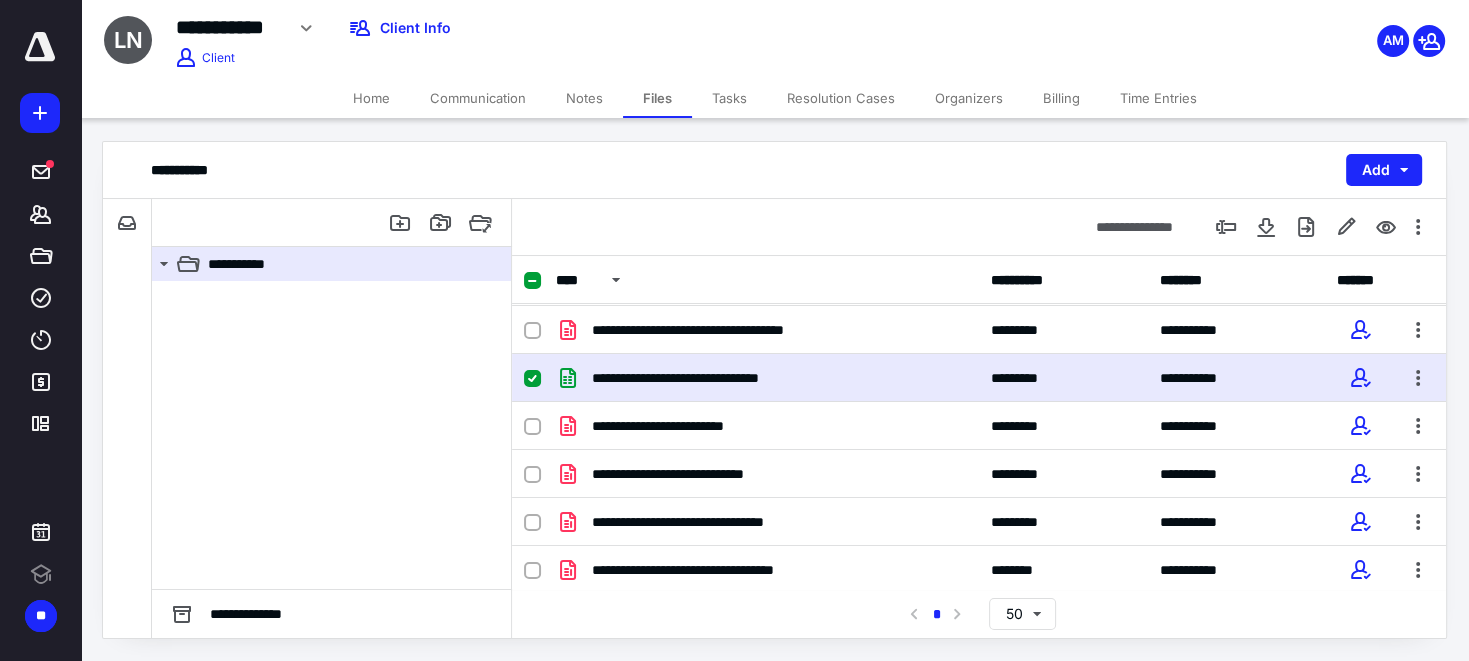 click on "**********" at bounding box center [979, 227] 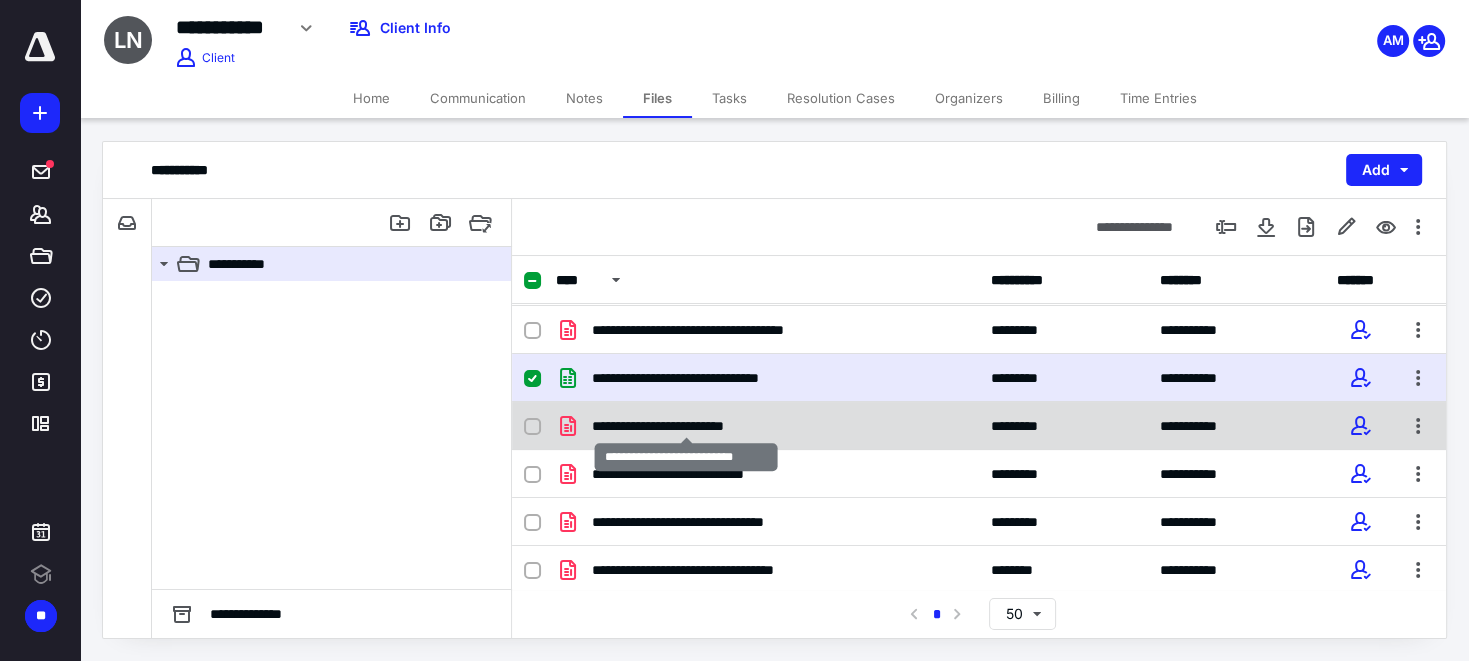 click on "**********" at bounding box center [686, 426] 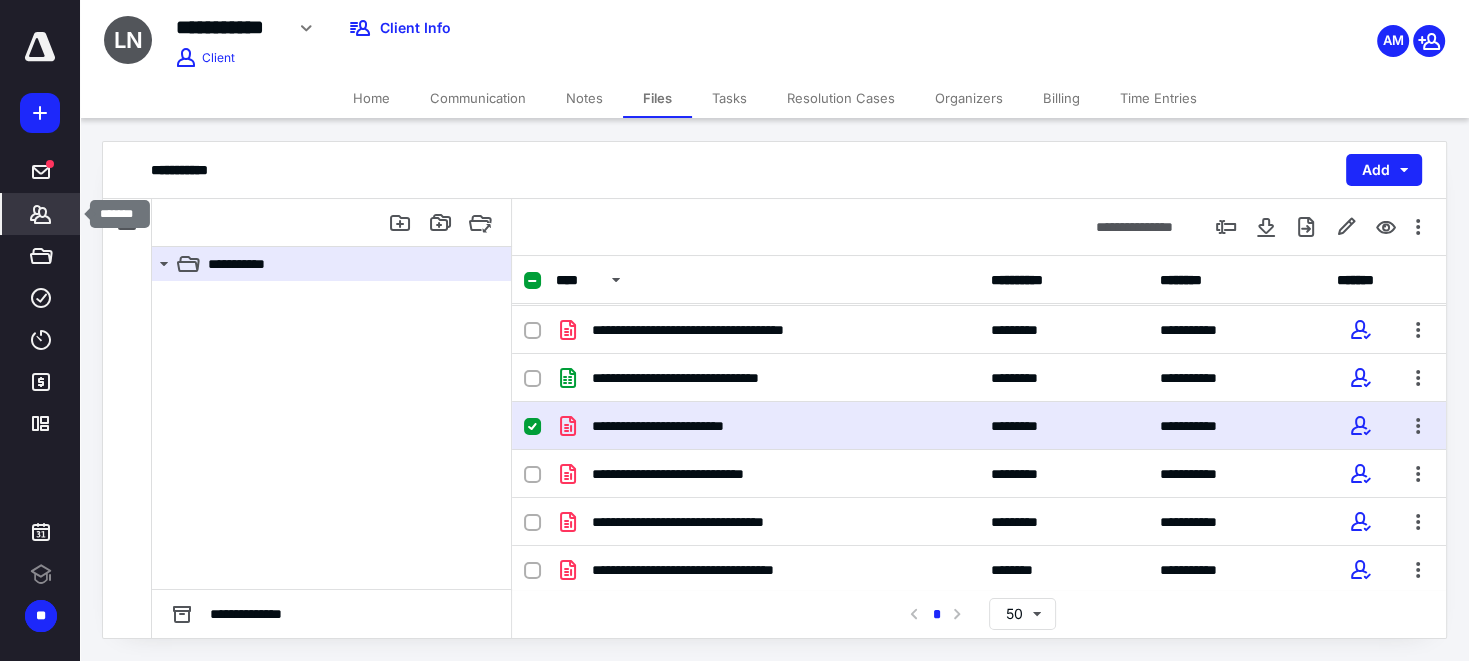 click on "*******" at bounding box center [41, 214] 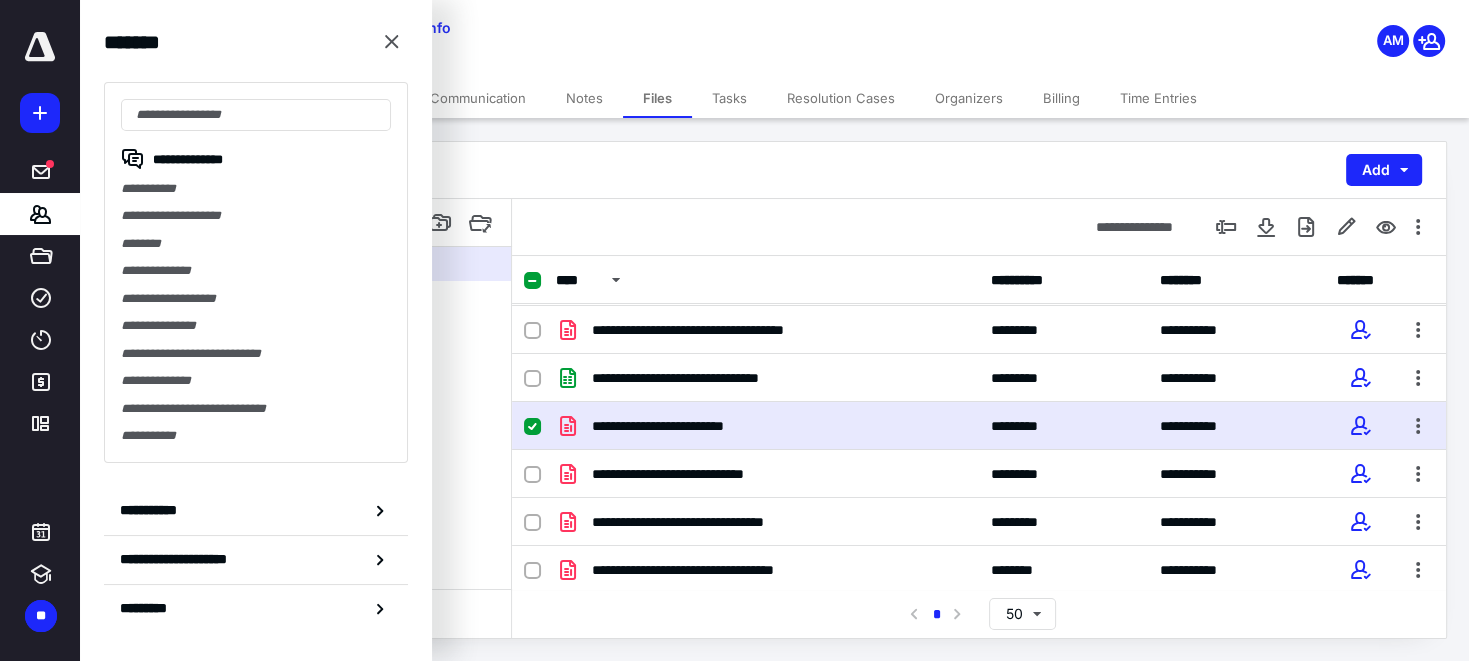 drag, startPoint x: 189, startPoint y: 244, endPoint x: 187, endPoint y: 226, distance: 18.110771 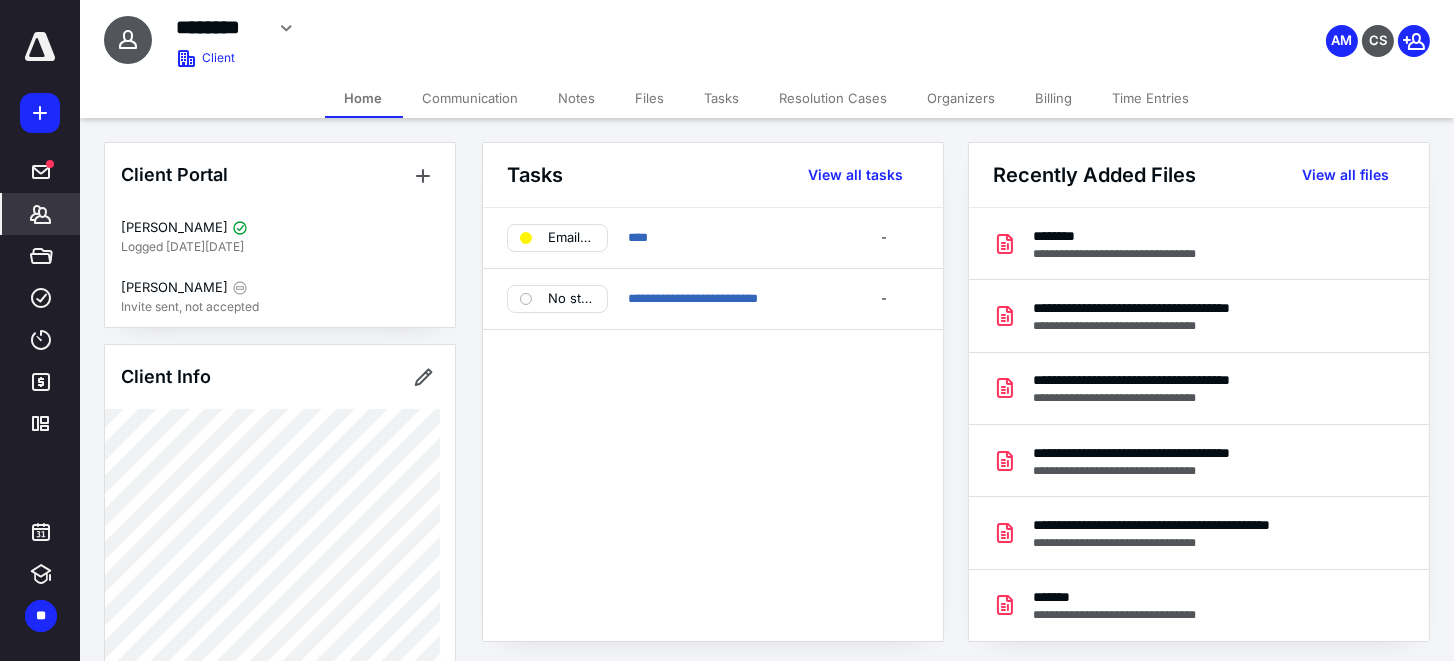 click on "Files" at bounding box center [650, 98] 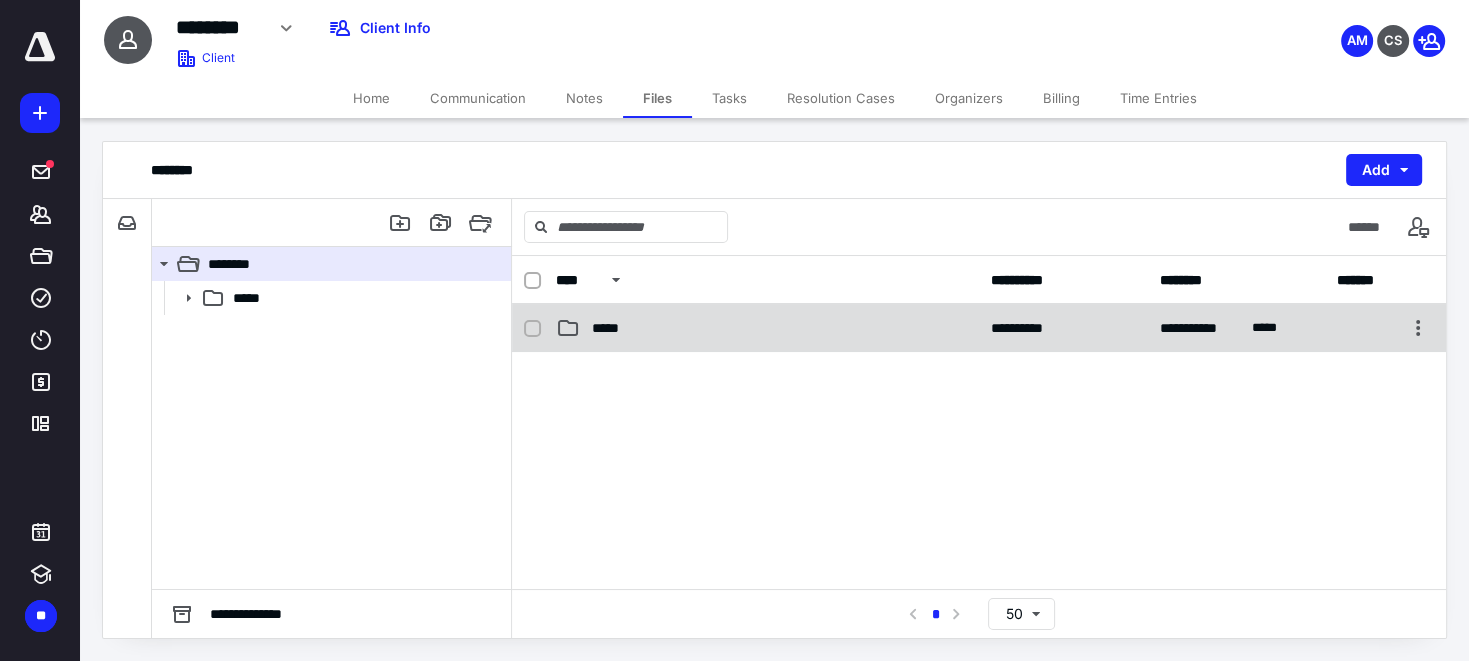 click on "**********" at bounding box center [979, 328] 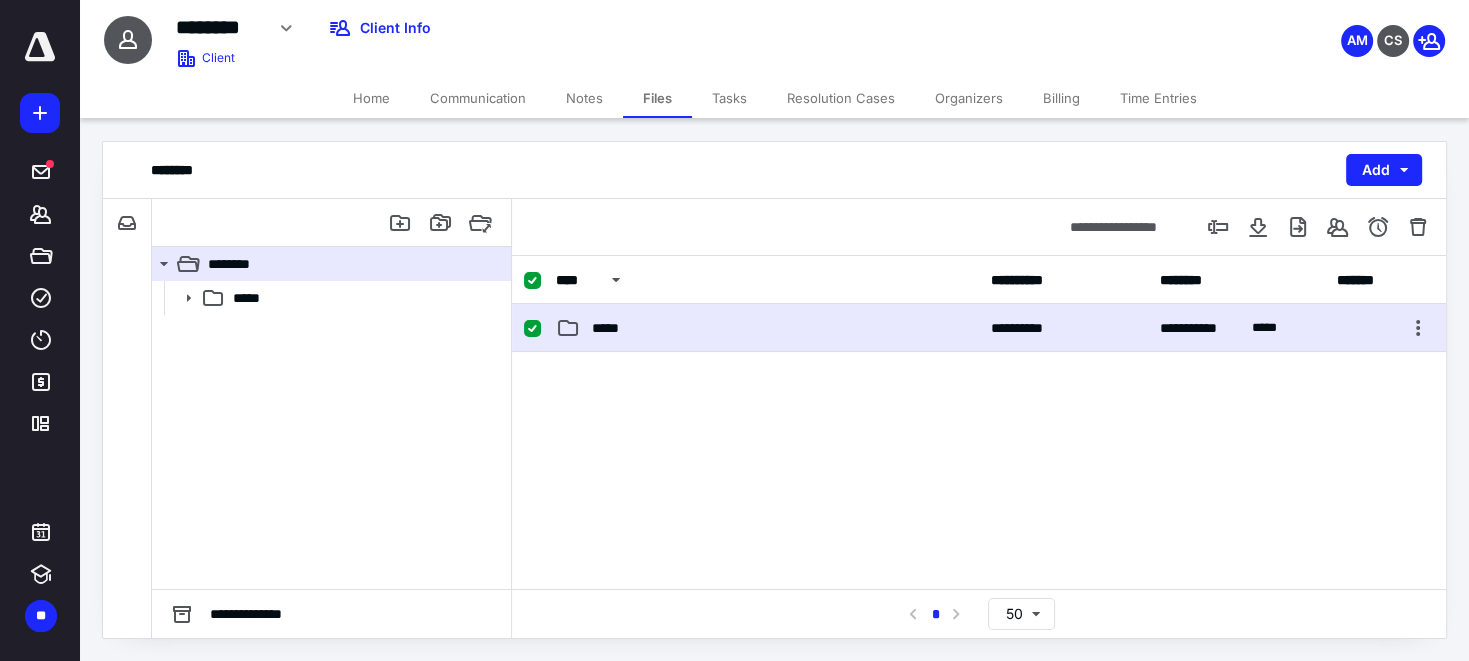 click on "**********" at bounding box center (979, 328) 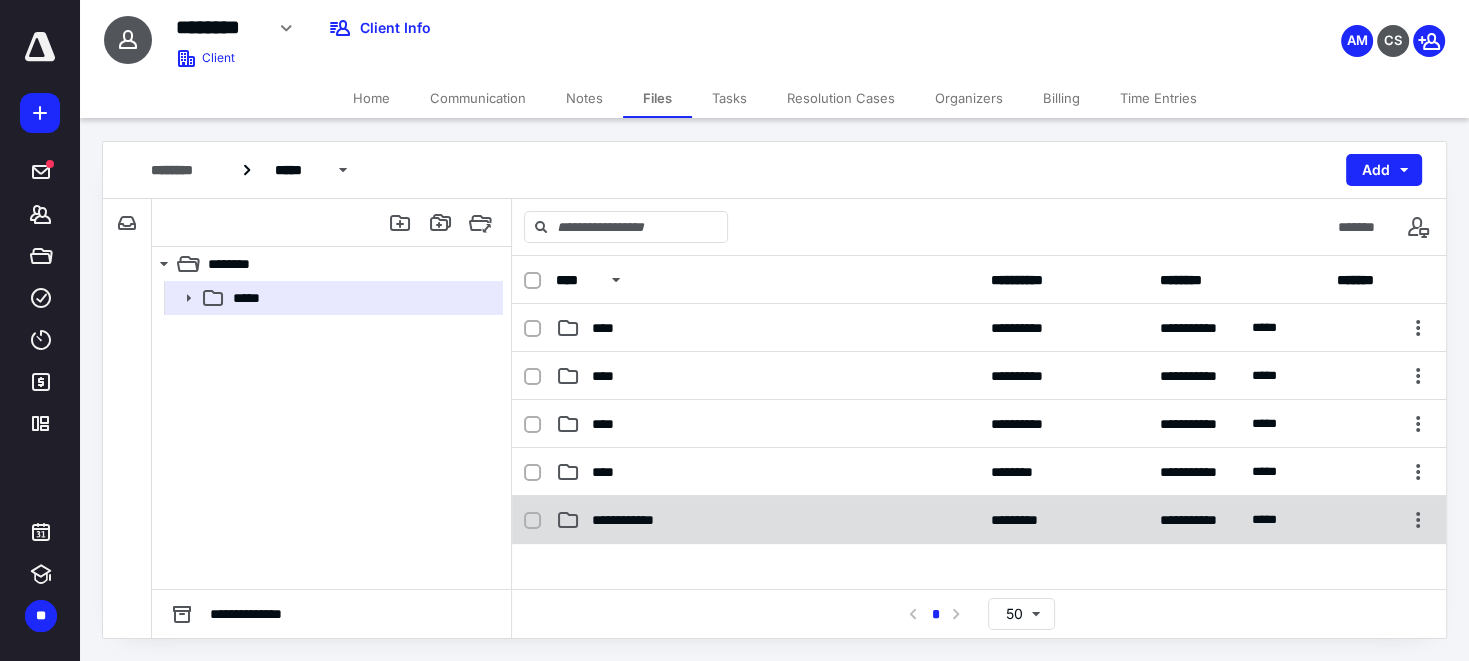 click on "**********" at bounding box center [979, 520] 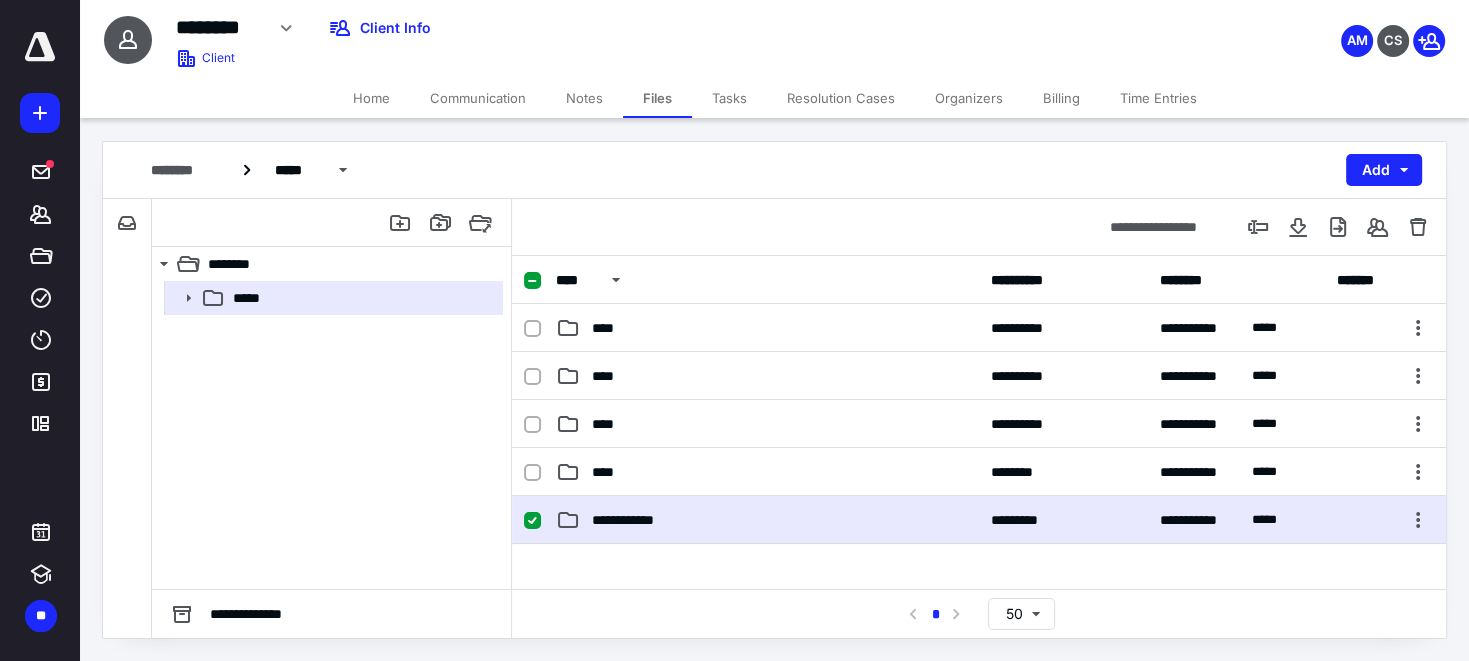 click on "**********" at bounding box center (979, 520) 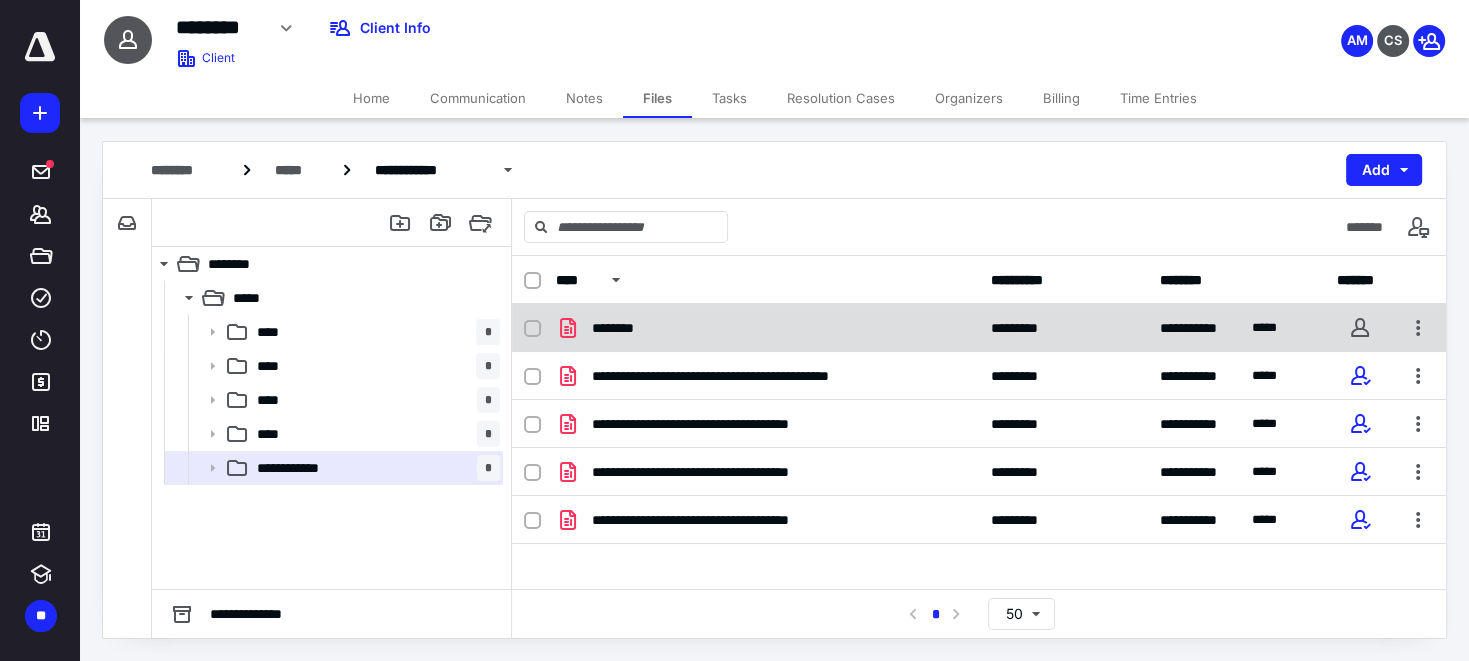 click on "**********" at bounding box center [979, 328] 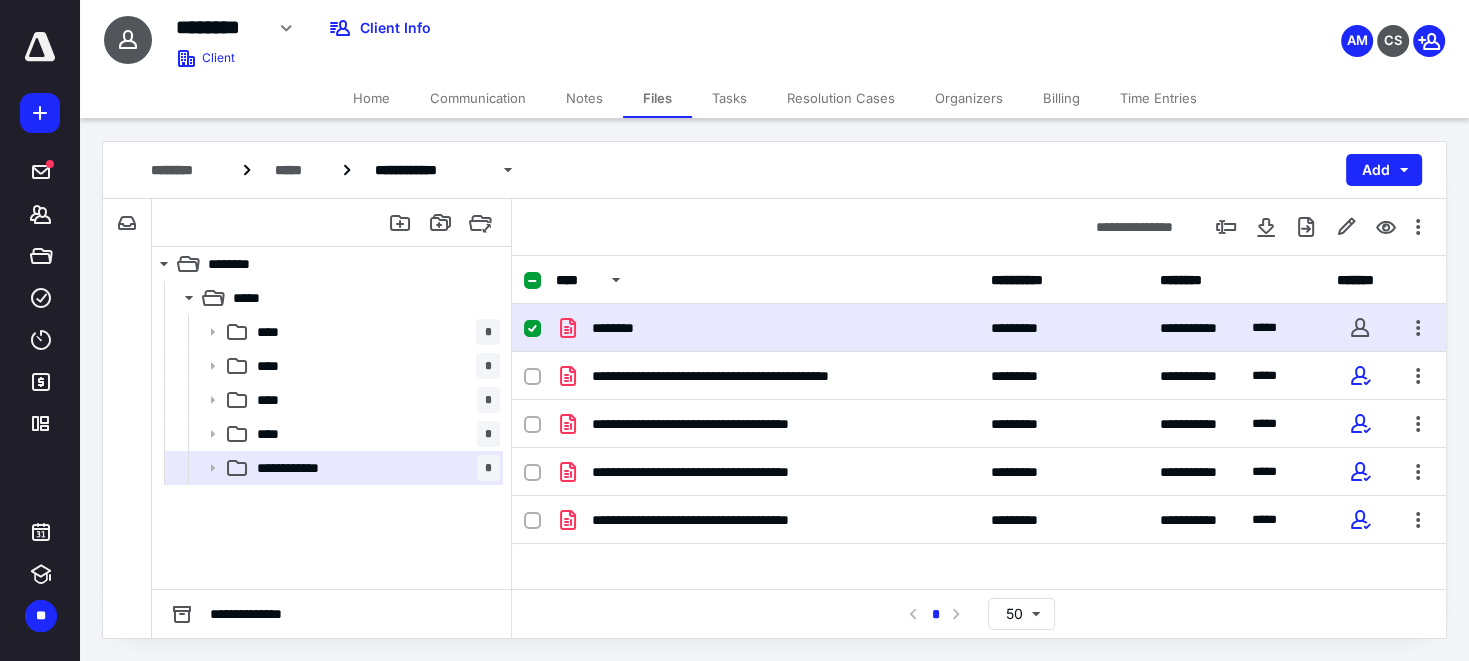 click on "**********" at bounding box center (979, 328) 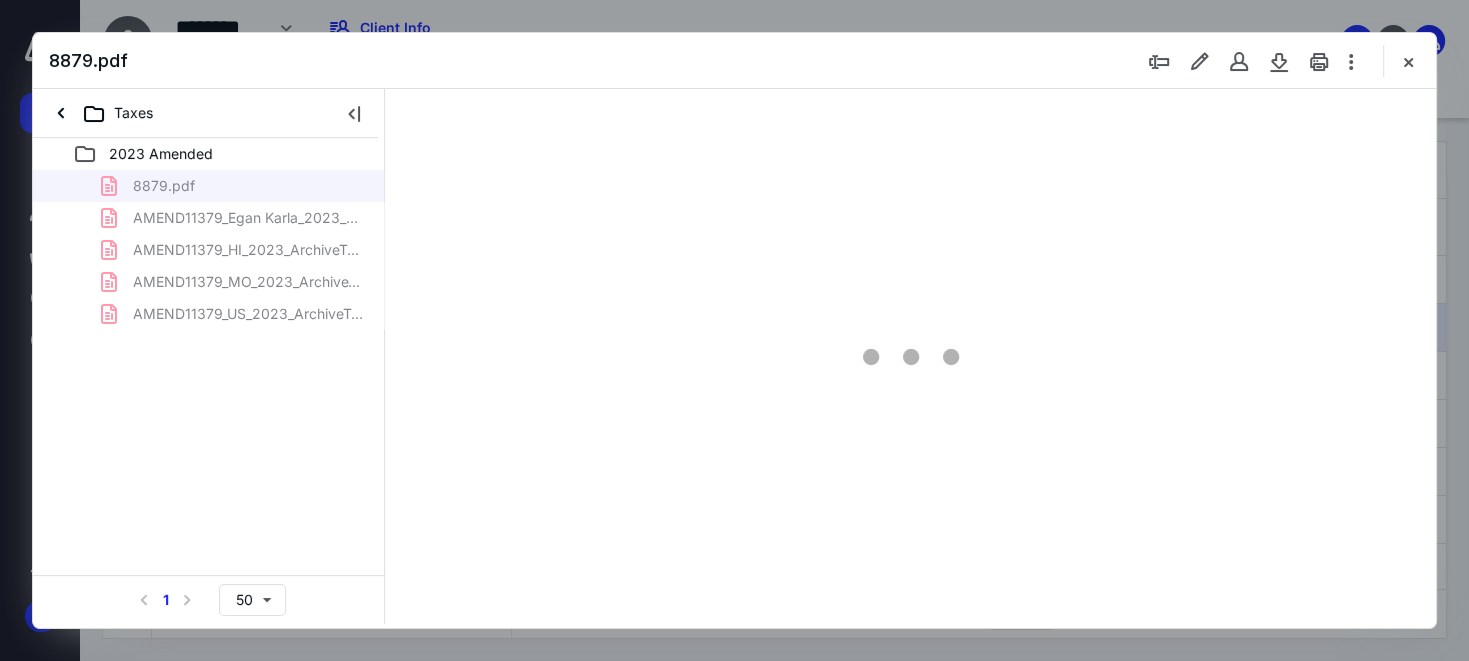 scroll, scrollTop: 0, scrollLeft: 0, axis: both 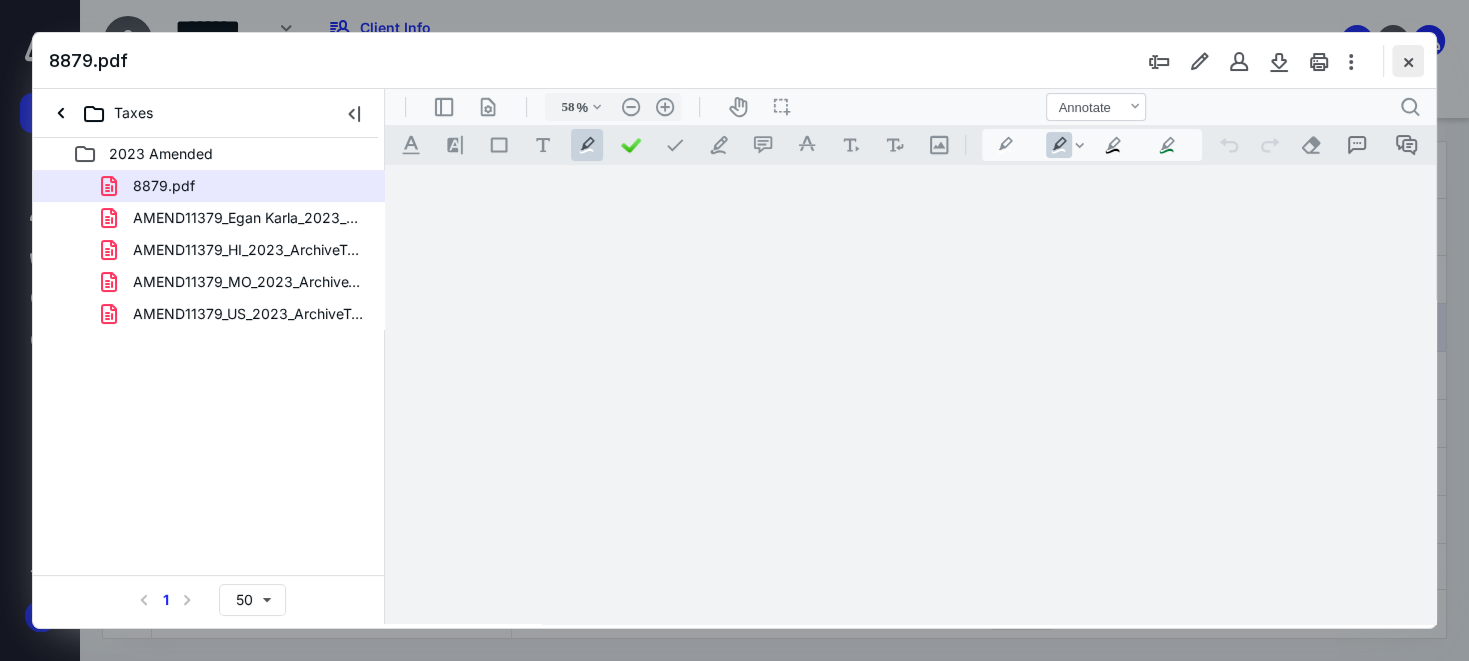 type on "168" 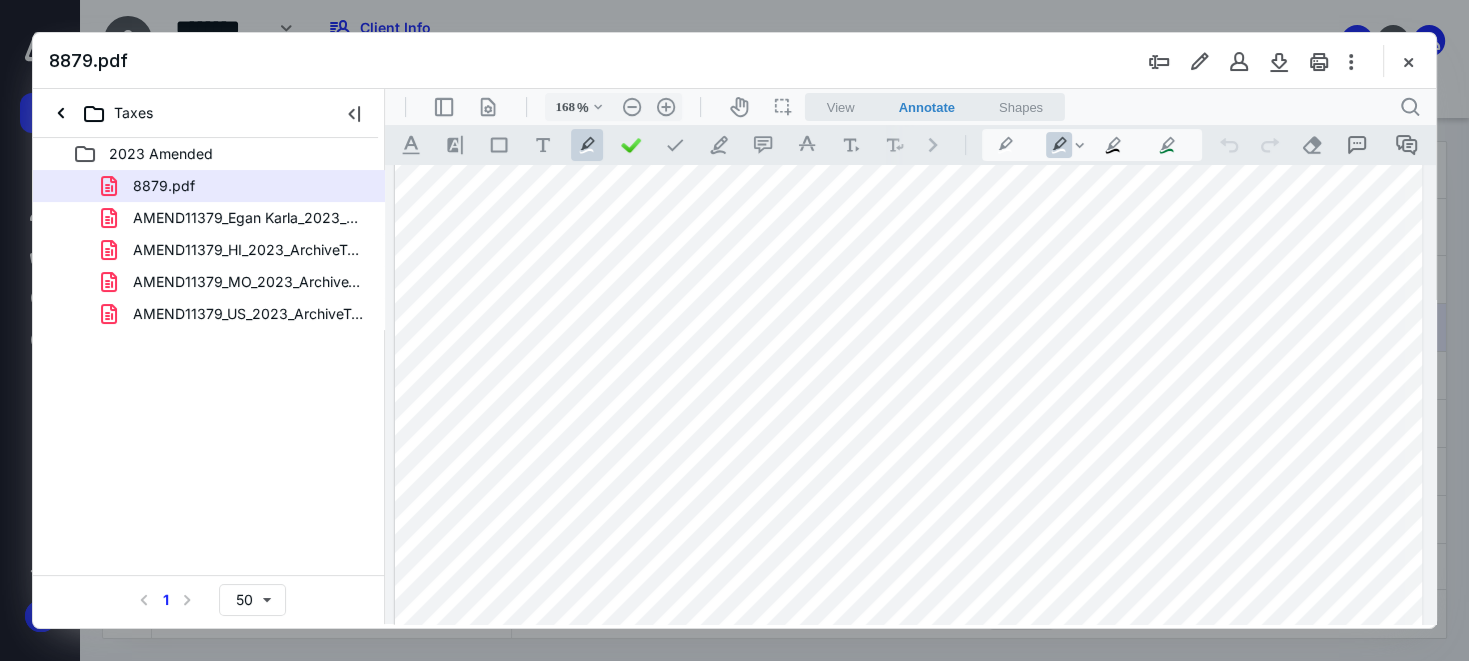 scroll, scrollTop: 0, scrollLeft: 0, axis: both 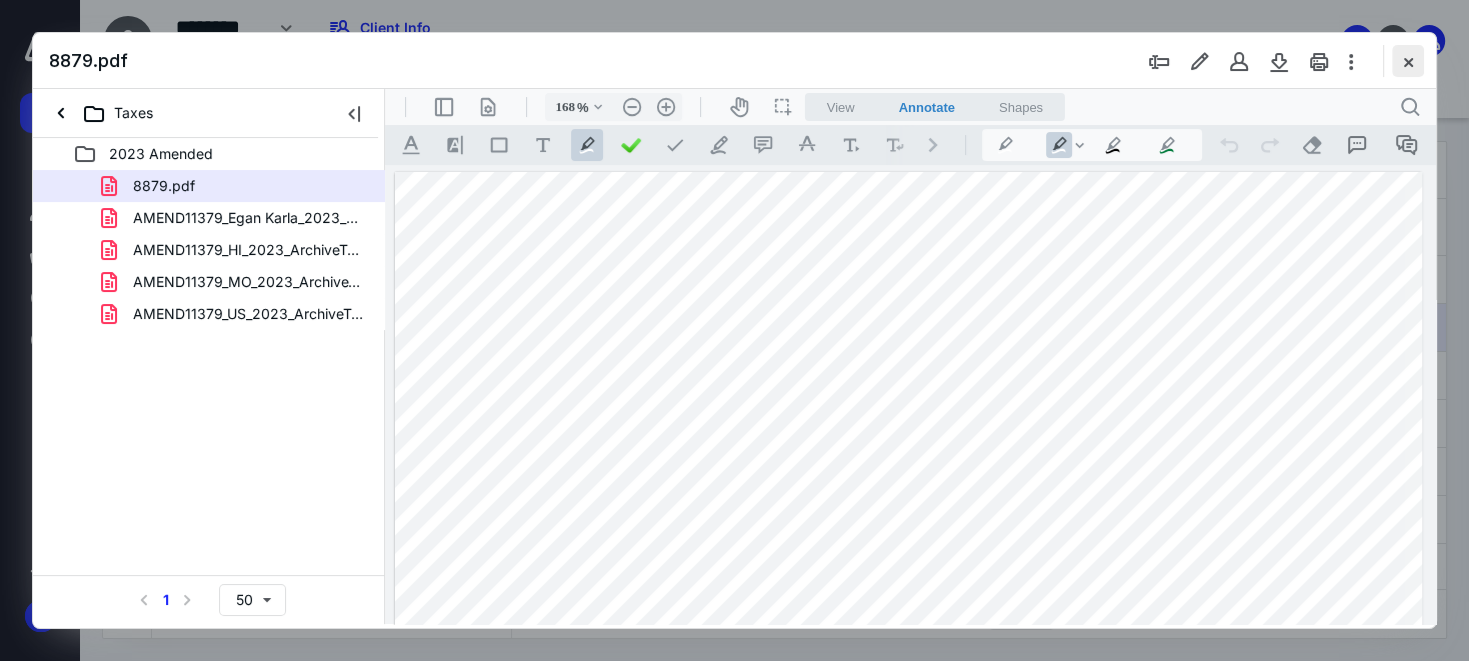 click at bounding box center [1408, 61] 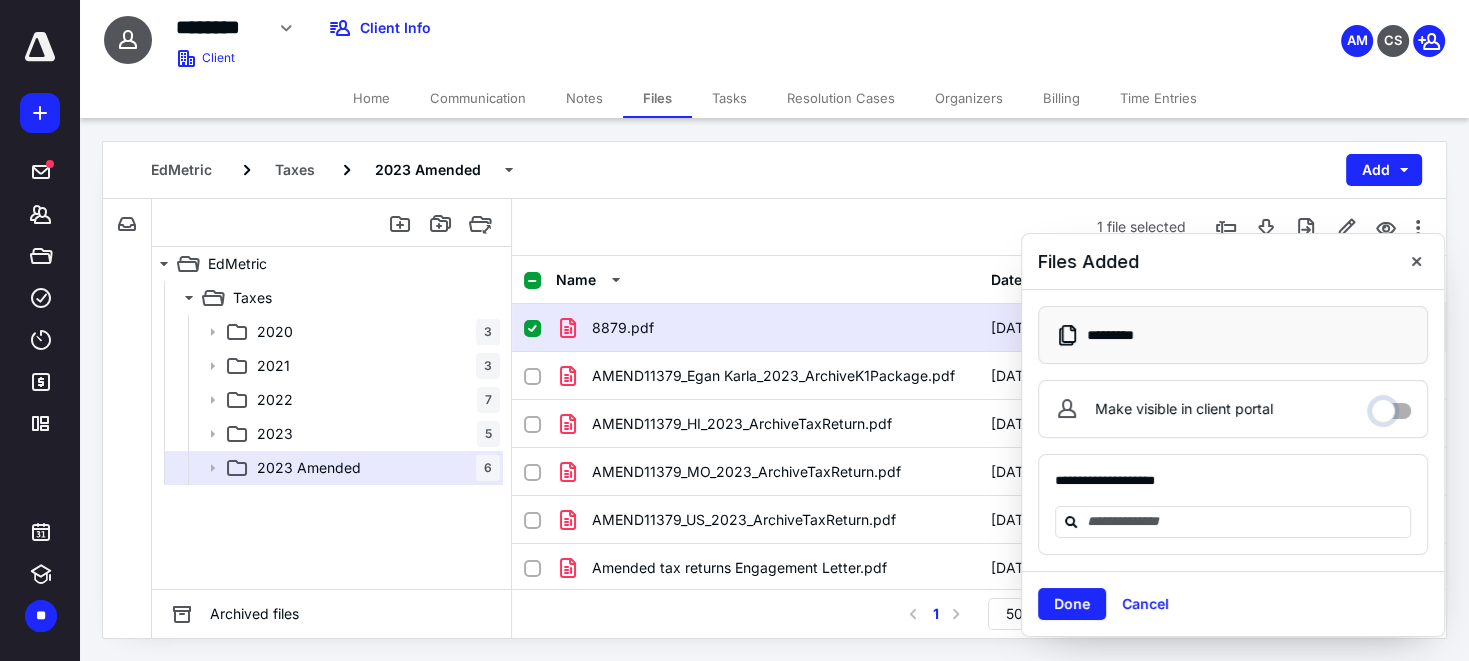 click on "Make visible in client portal" at bounding box center [1391, 406] 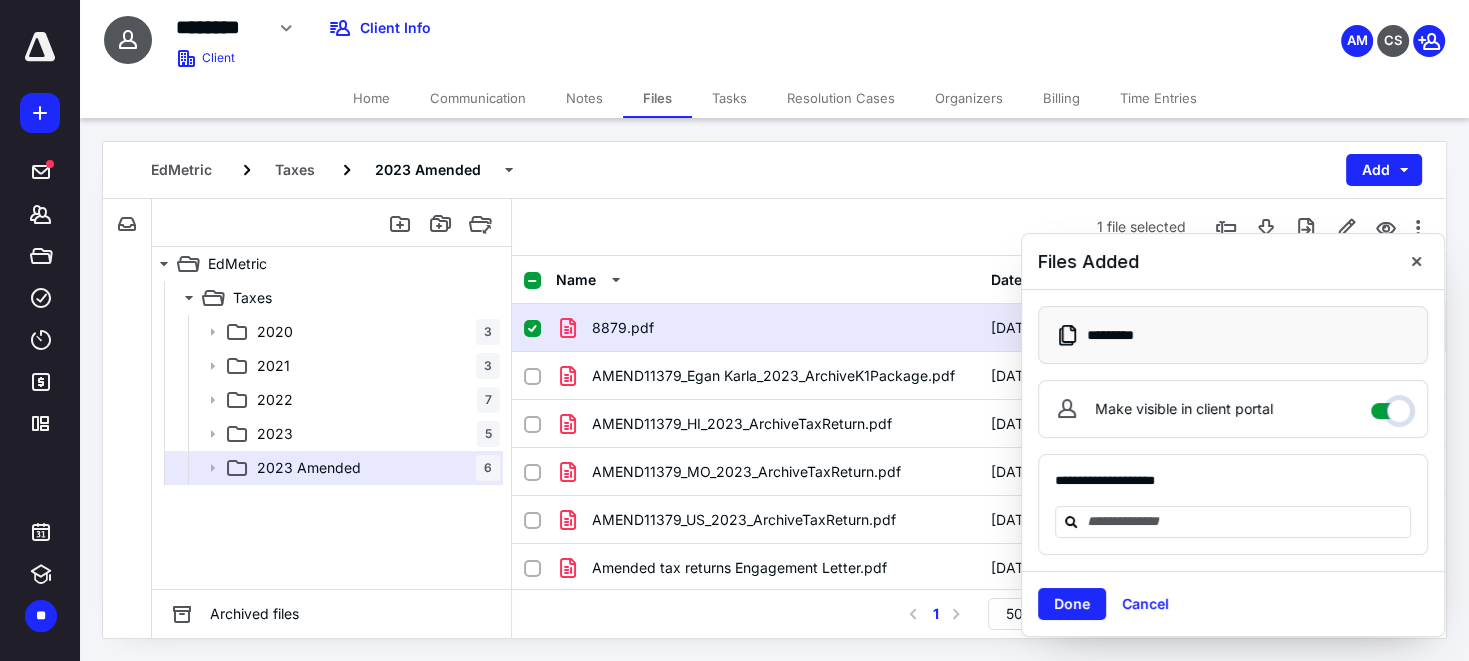 checkbox on "****" 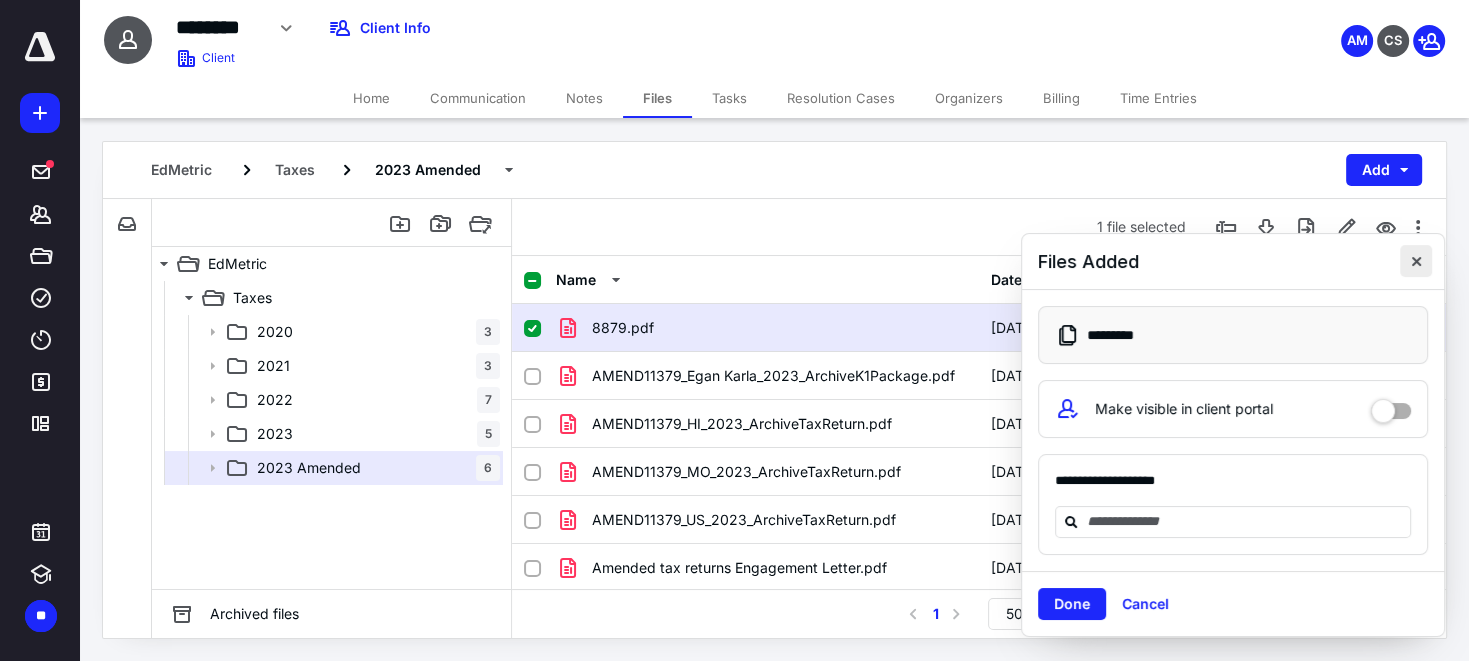 drag, startPoint x: 1410, startPoint y: 257, endPoint x: 882, endPoint y: 602, distance: 630.721 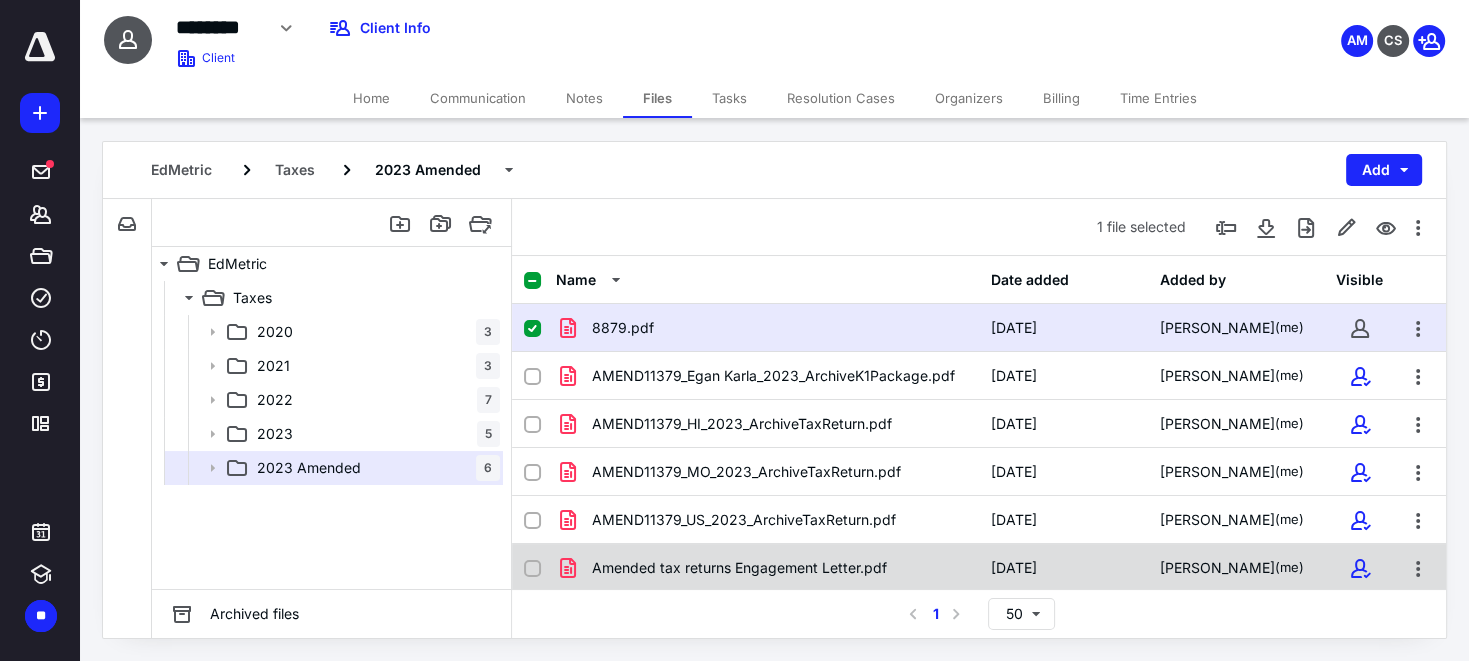 click at bounding box center (532, 569) 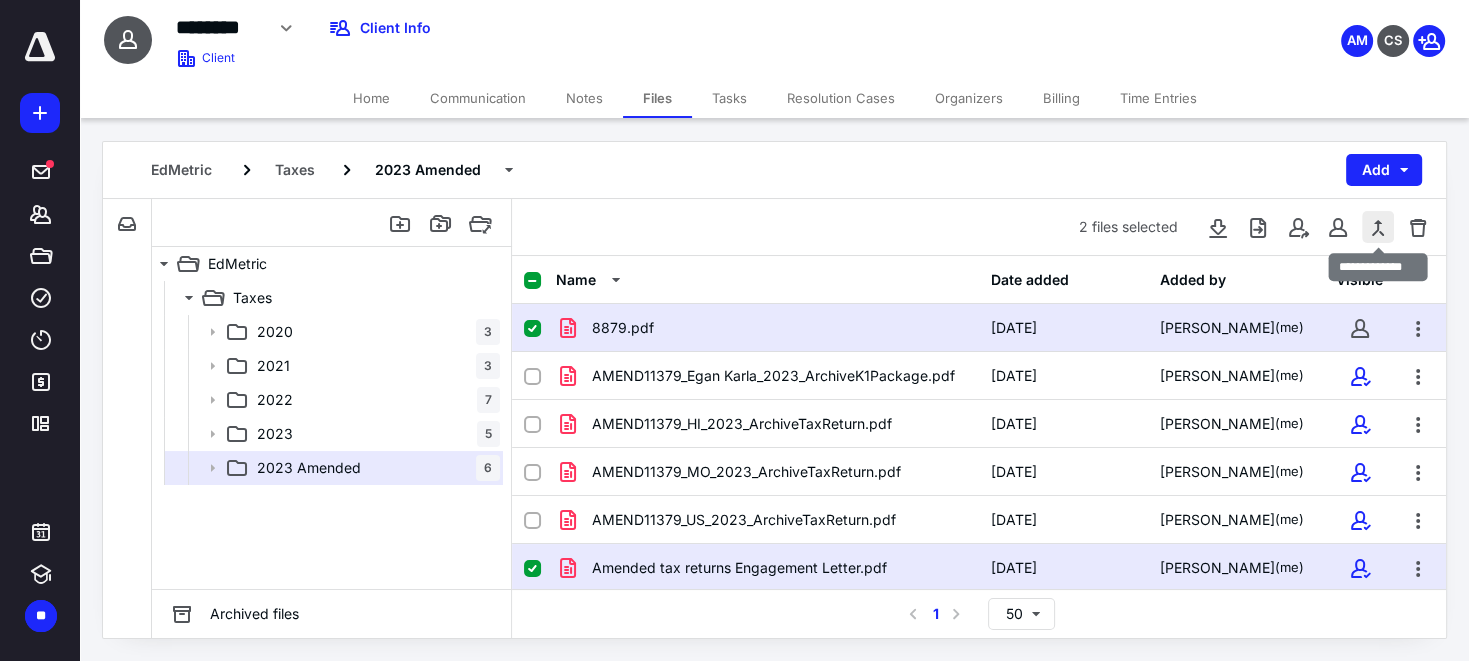 click at bounding box center (1378, 227) 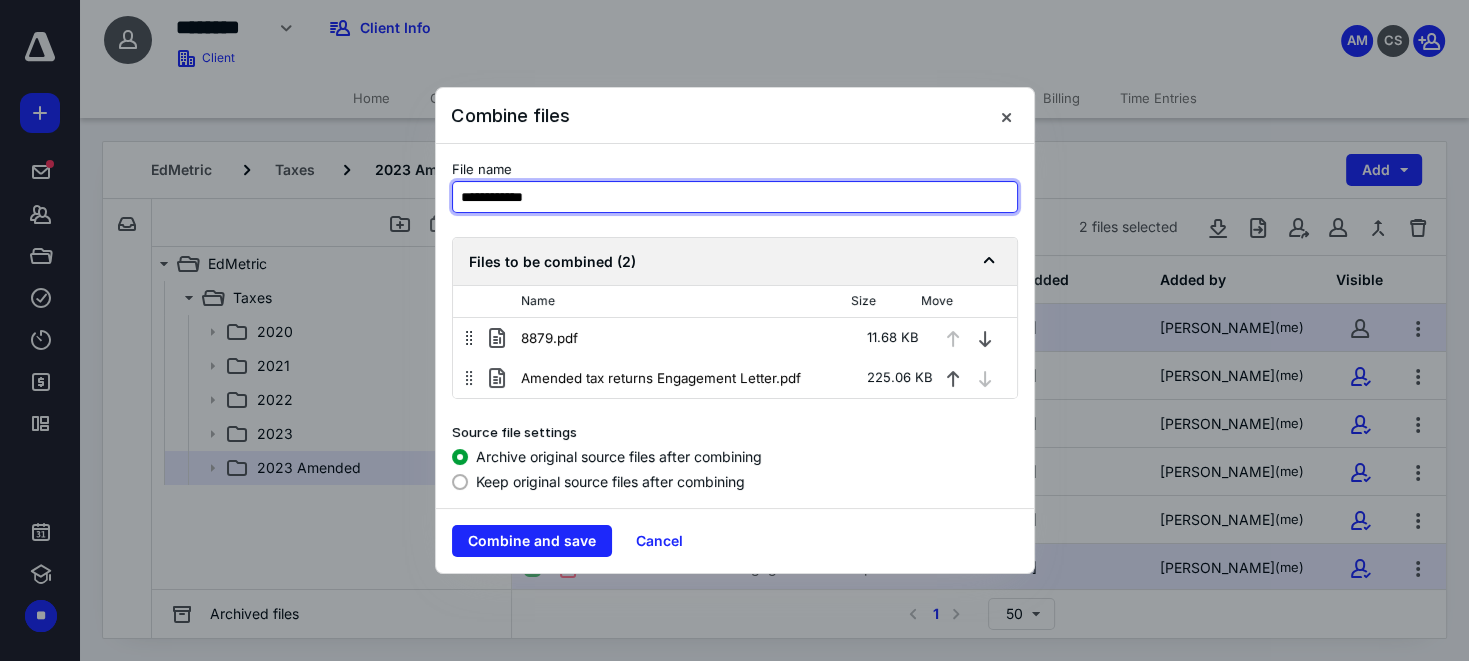 drag, startPoint x: 601, startPoint y: 208, endPoint x: 239, endPoint y: 220, distance: 362.19885 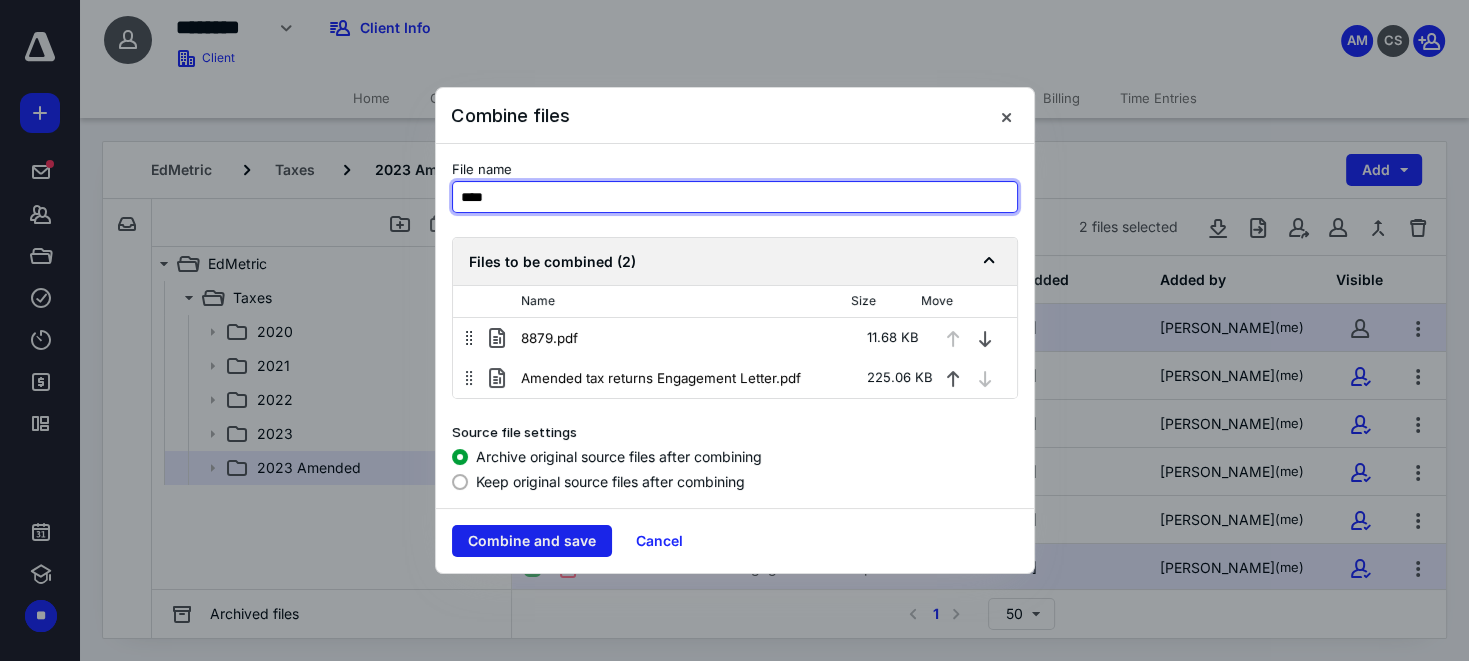 type on "****" 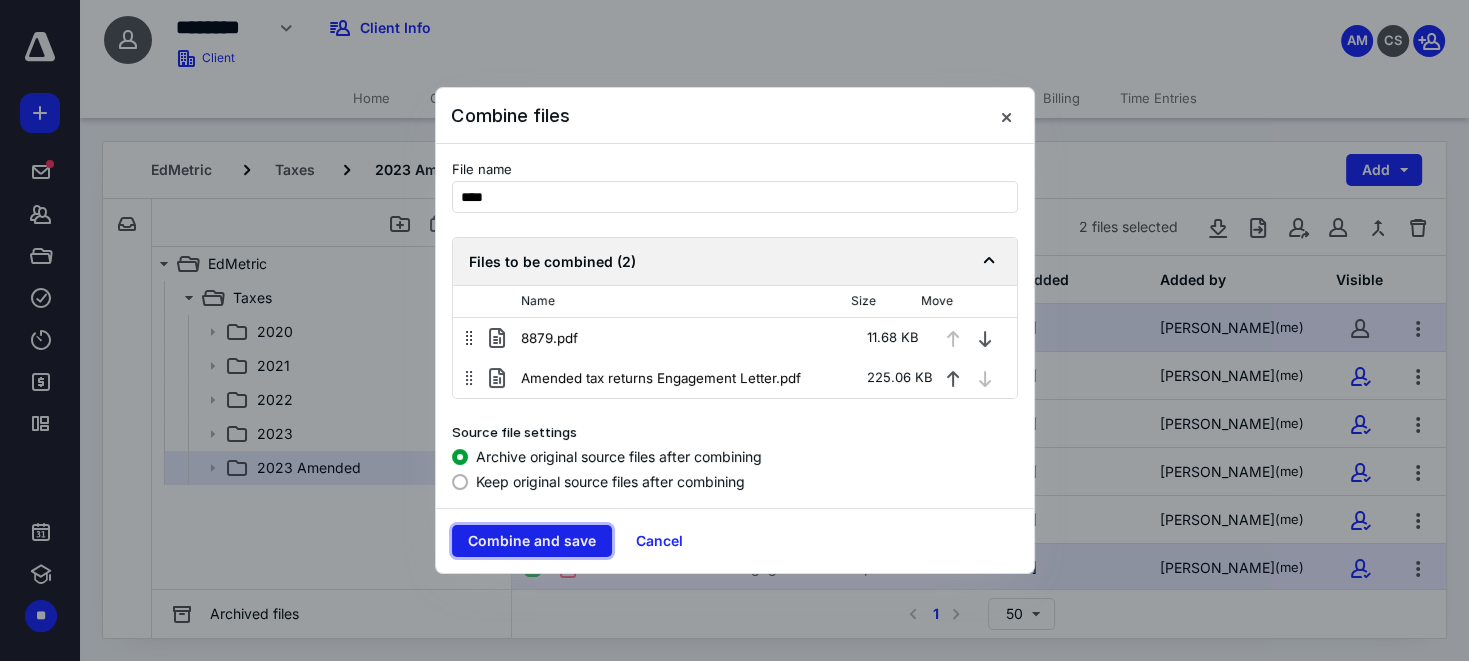 click on "Combine and save" at bounding box center [532, 541] 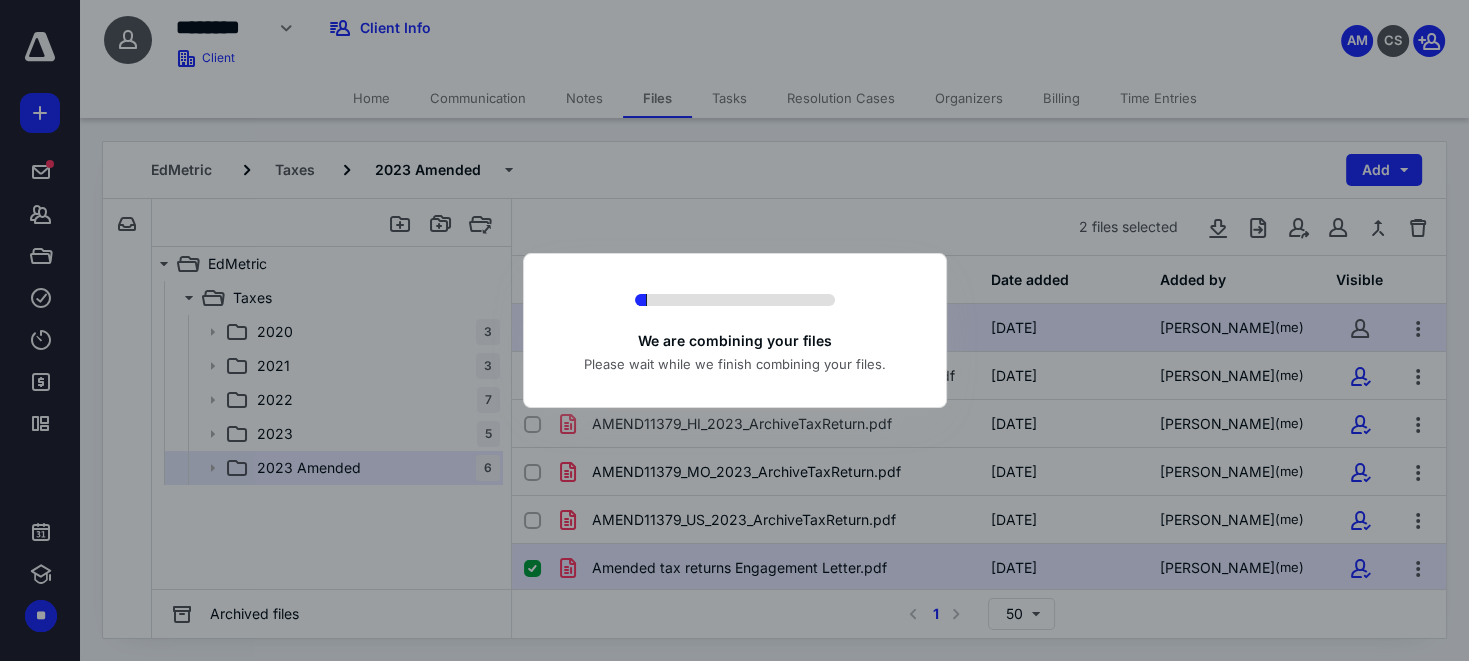 checkbox on "false" 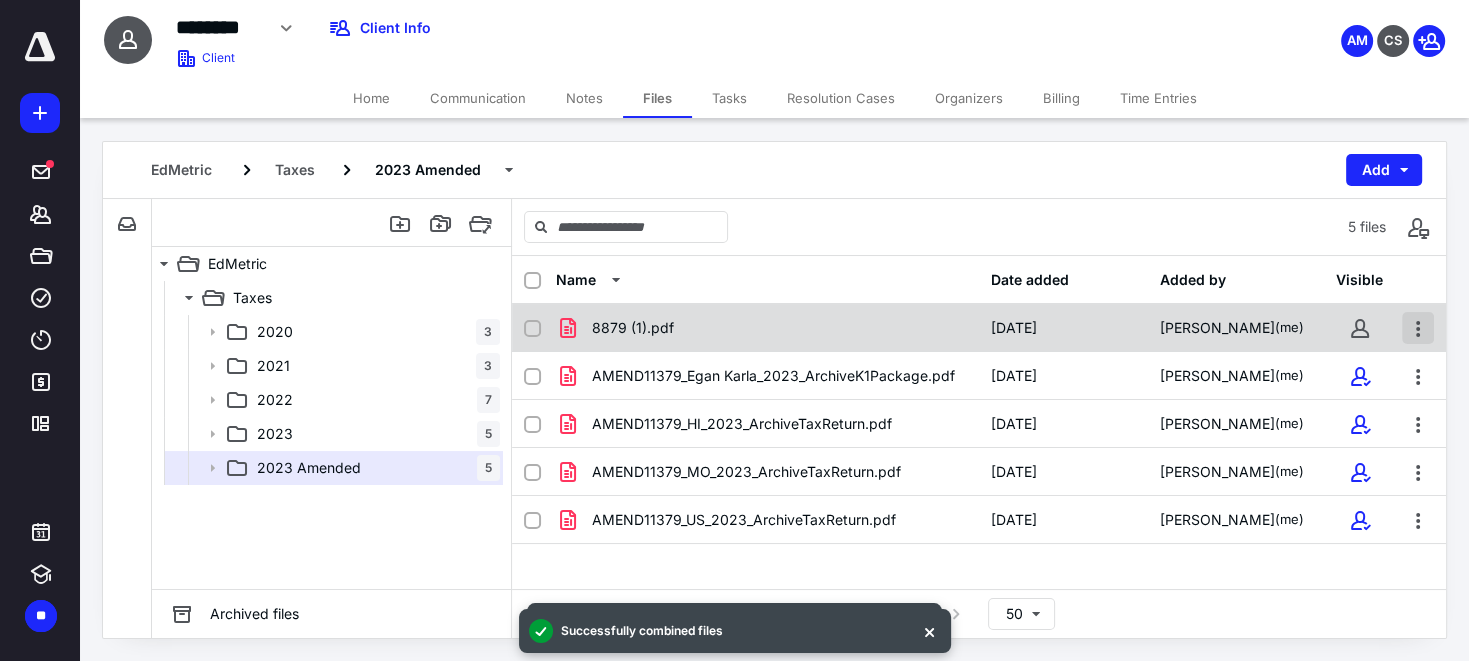 click at bounding box center [1418, 328] 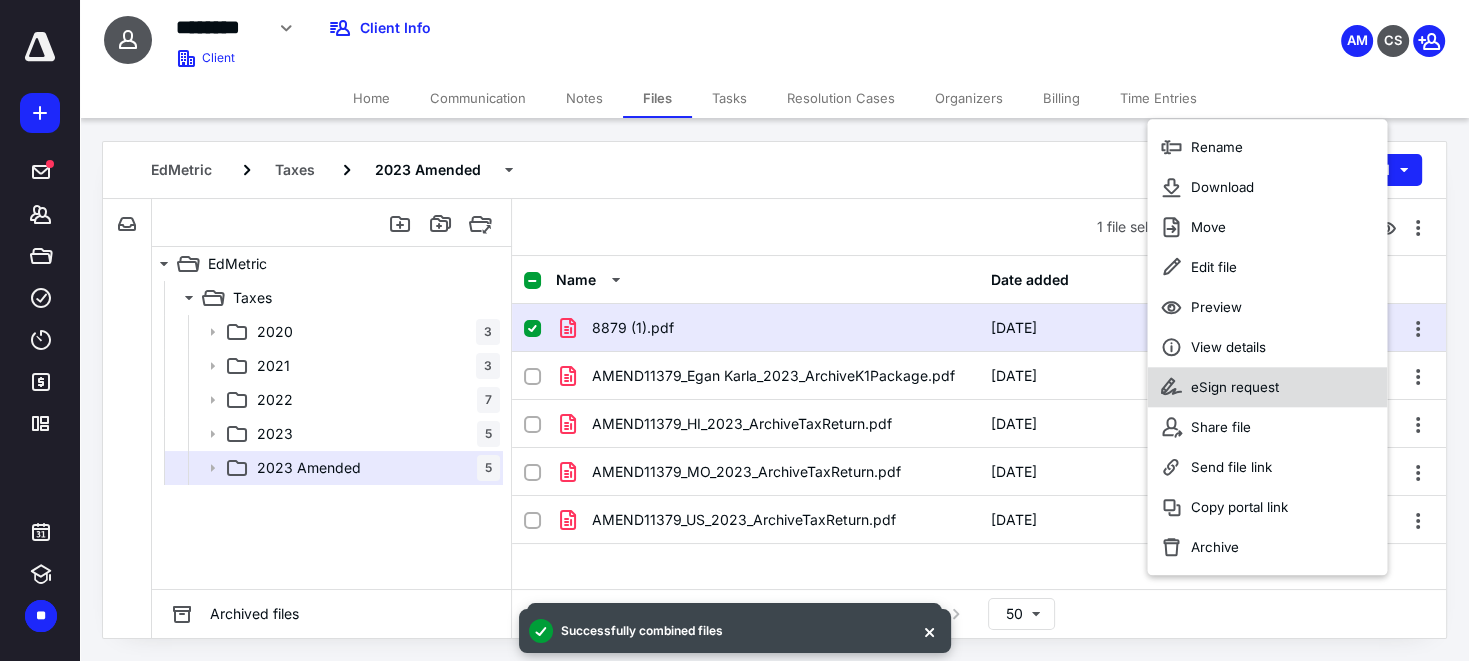 click on "eSign request" at bounding box center [1267, 387] 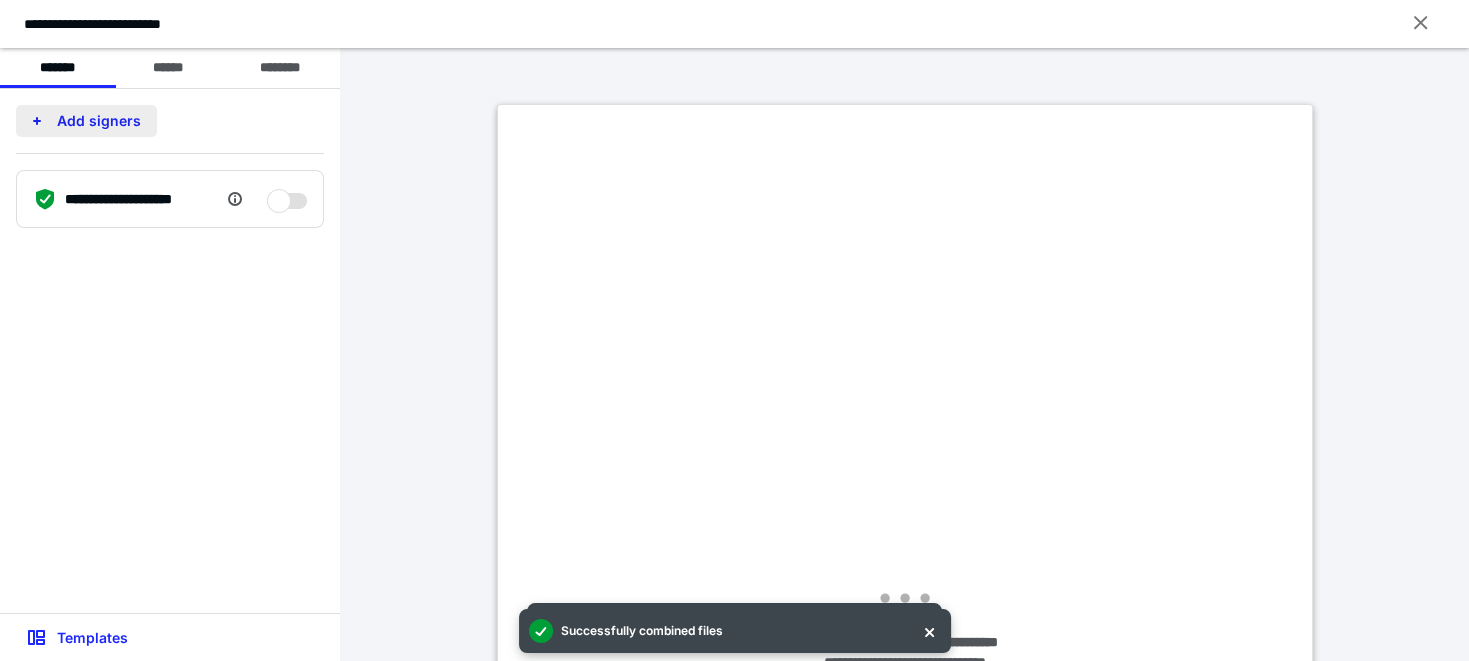 click on "Add signers" at bounding box center (86, 121) 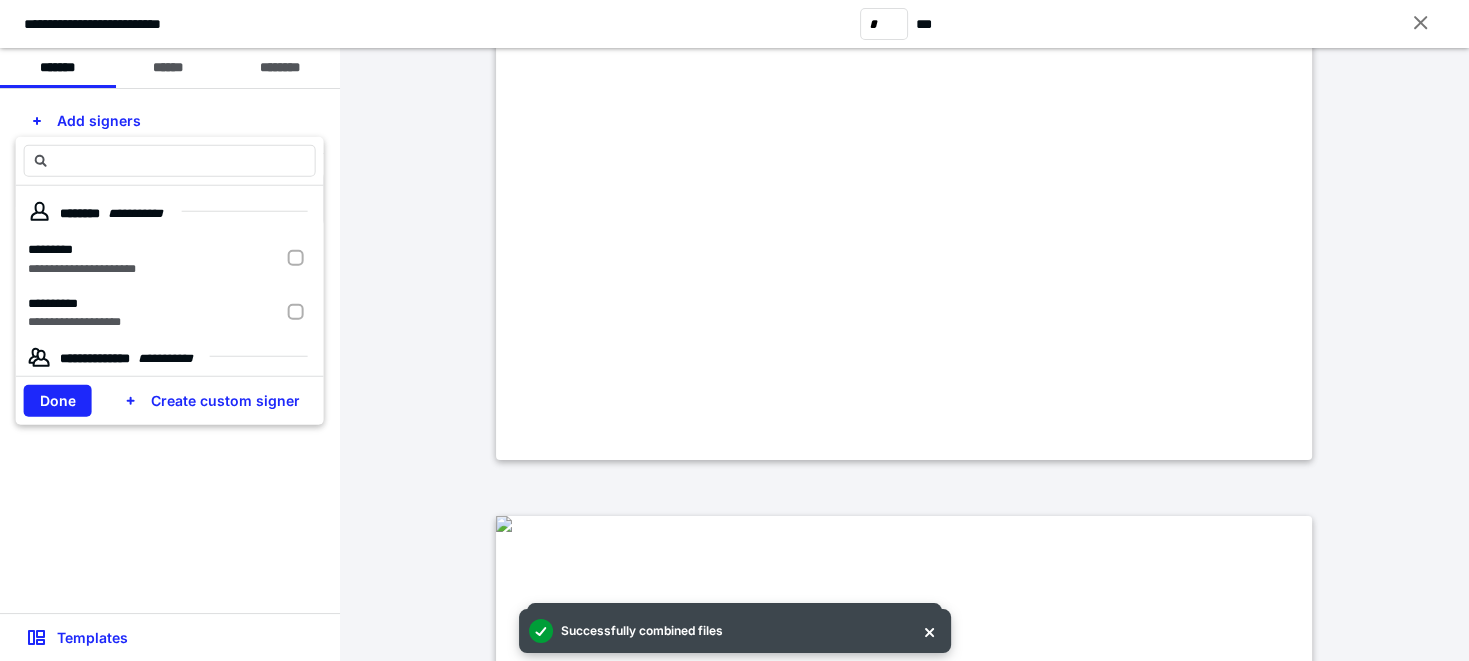 scroll, scrollTop: 400, scrollLeft: 0, axis: vertical 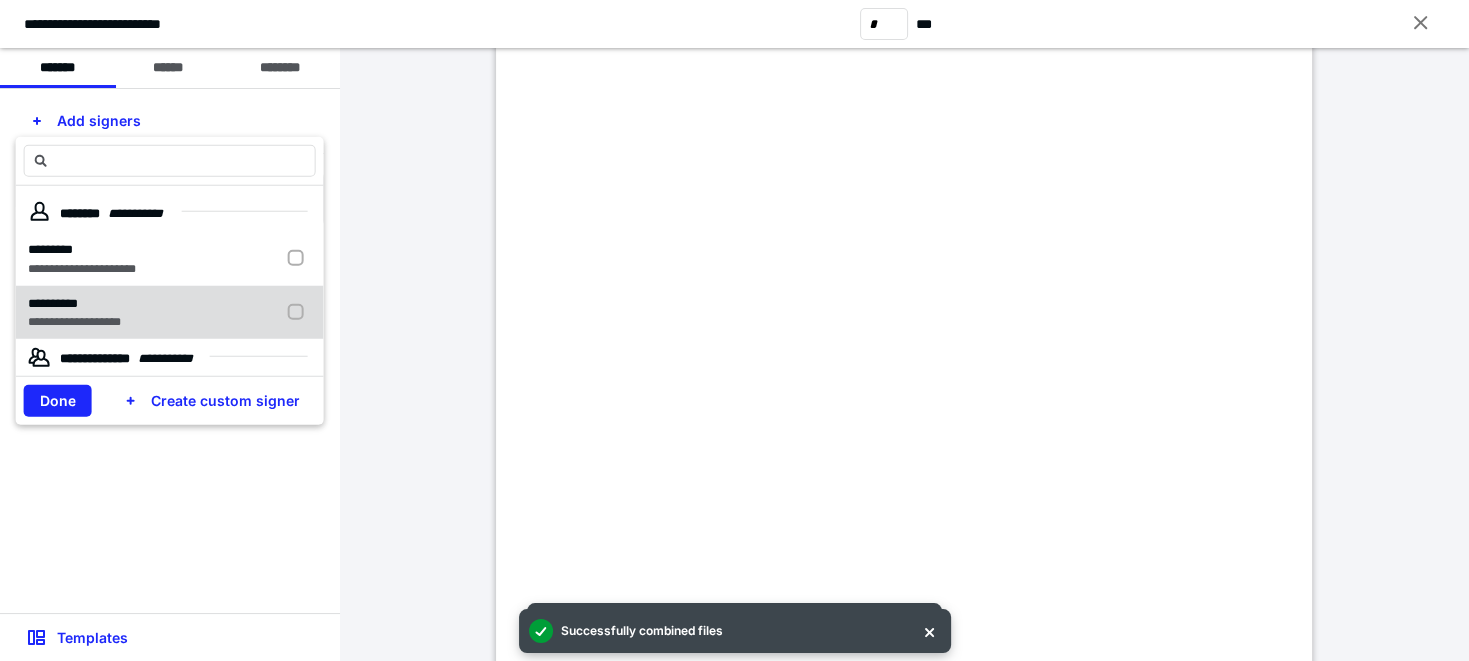 drag, startPoint x: 140, startPoint y: 311, endPoint x: 66, endPoint y: 377, distance: 99.15644 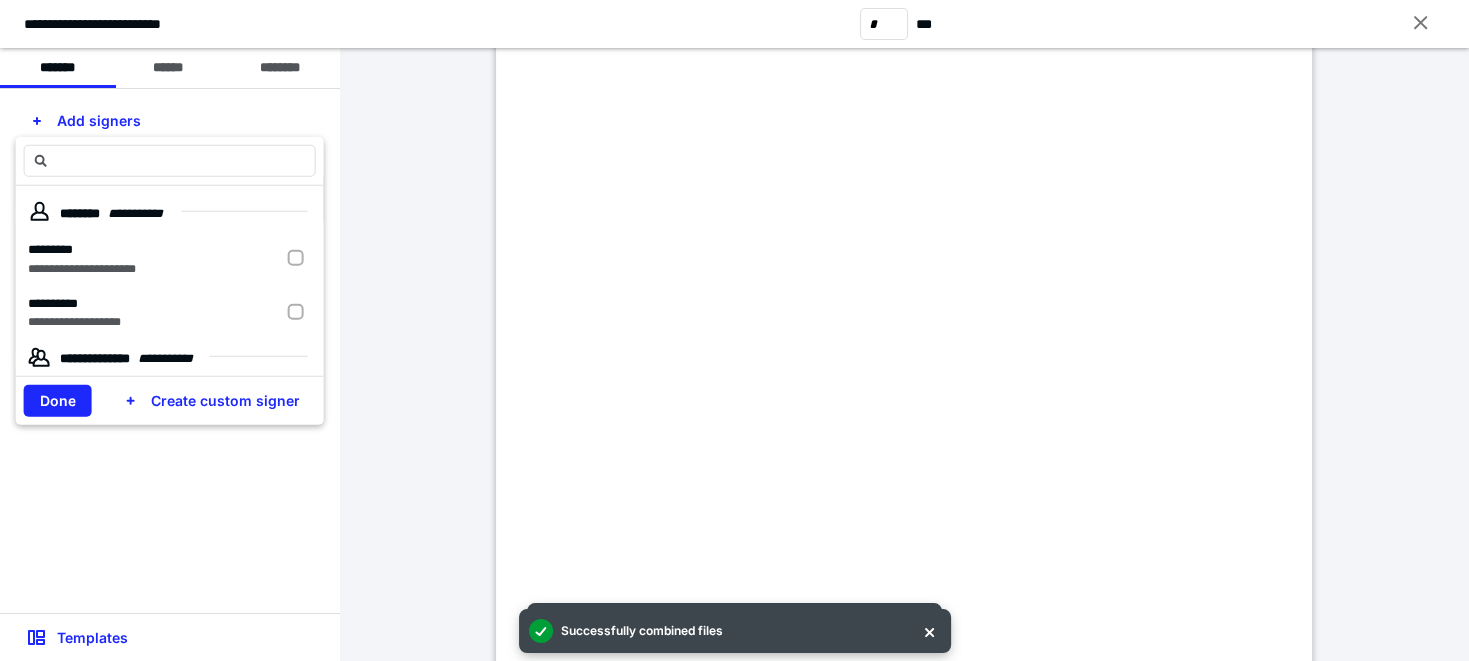 click on "**********" at bounding box center (74, 303) 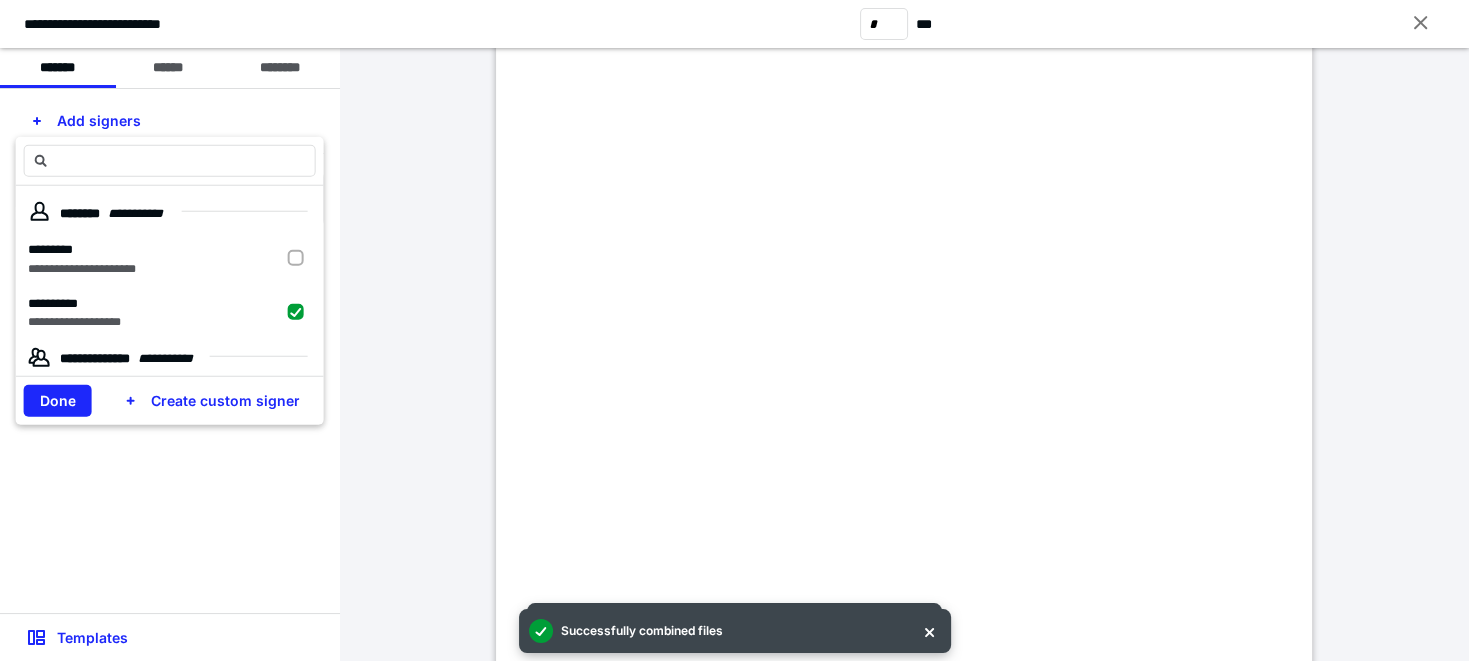 checkbox on "true" 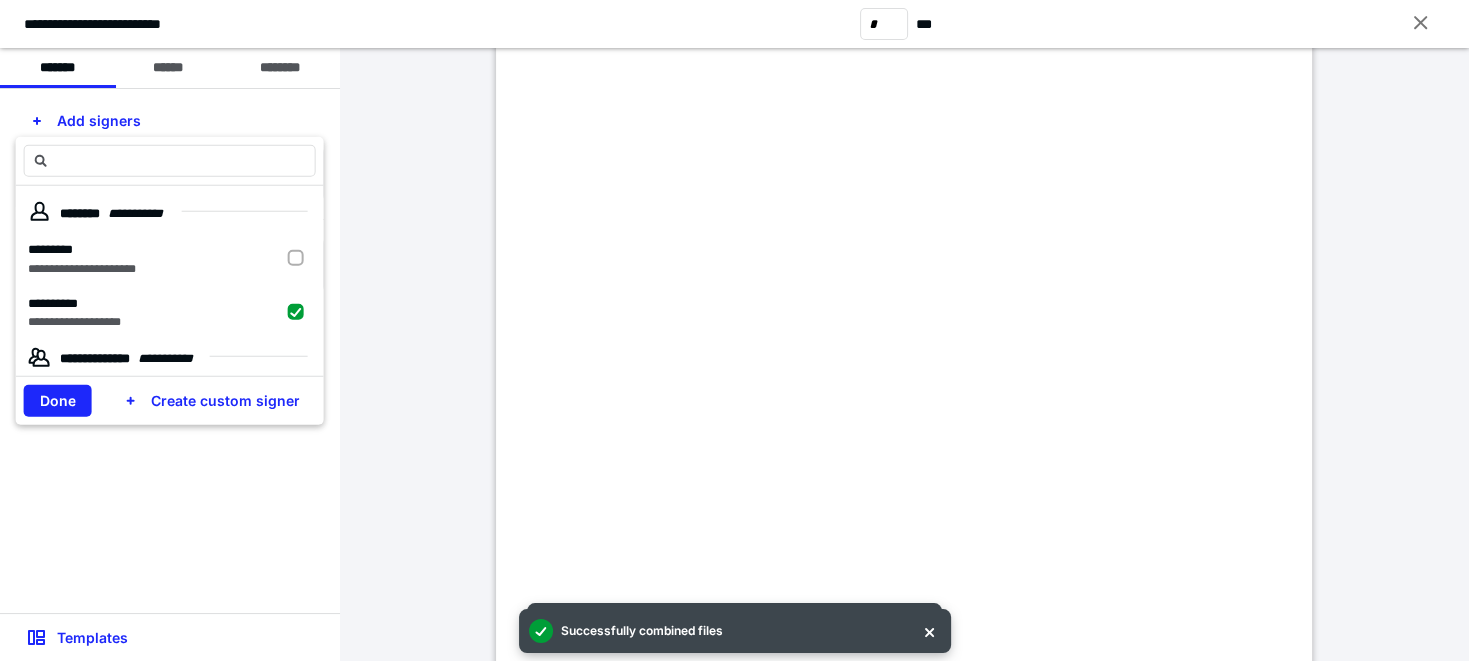 click on "Done" at bounding box center [58, 401] 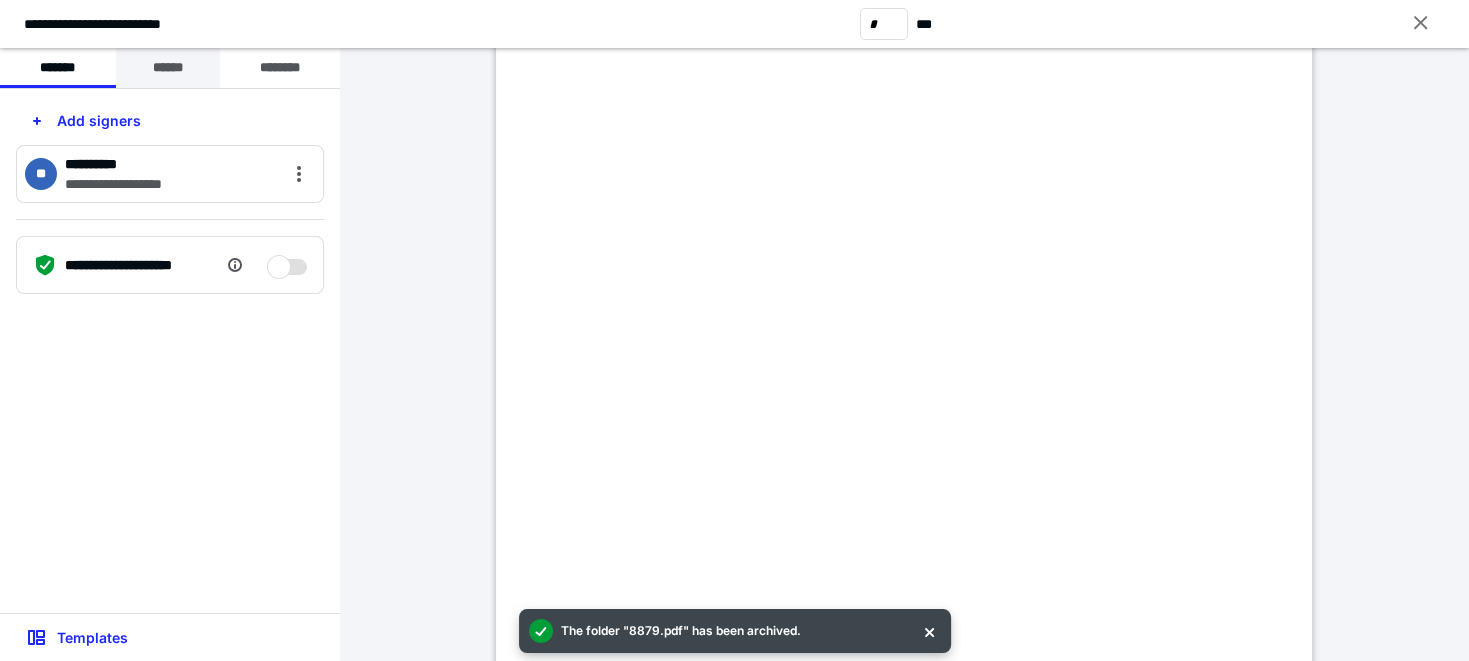 click on "******" at bounding box center (168, 68) 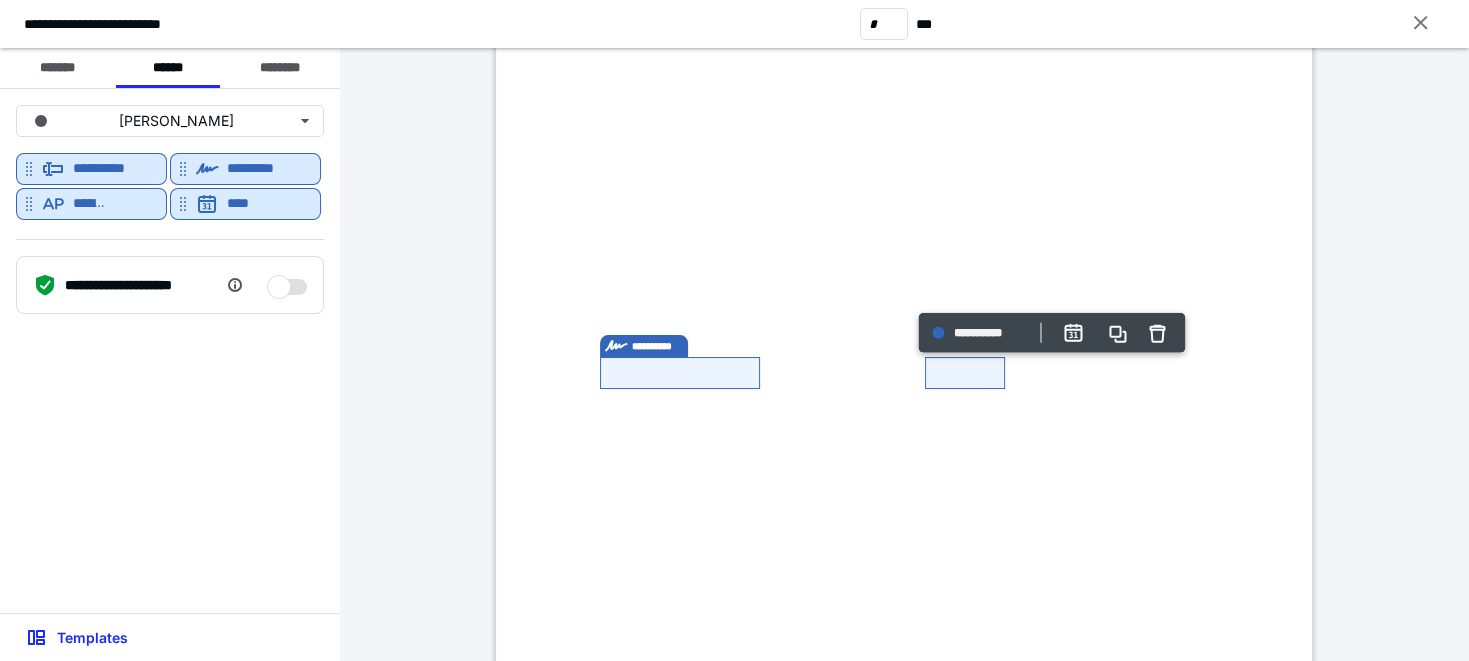 click at bounding box center (504, -288) 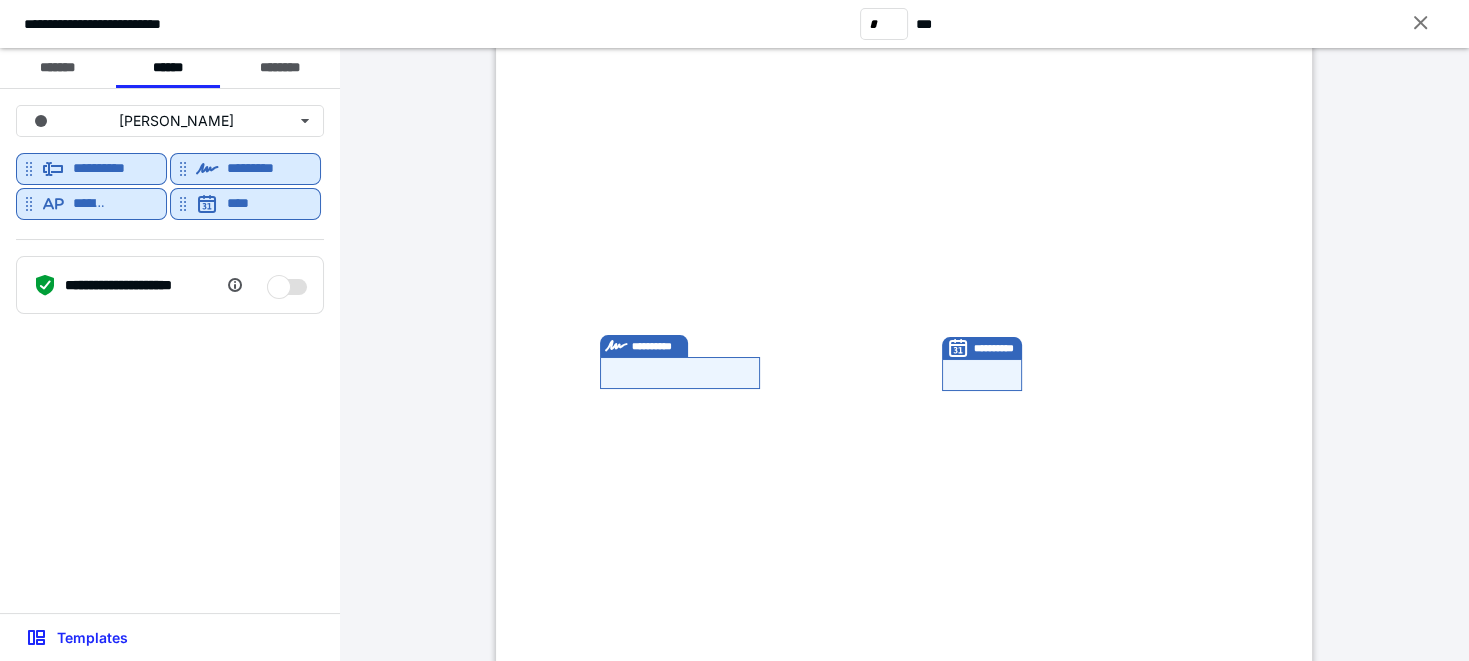click at bounding box center (504, -288) 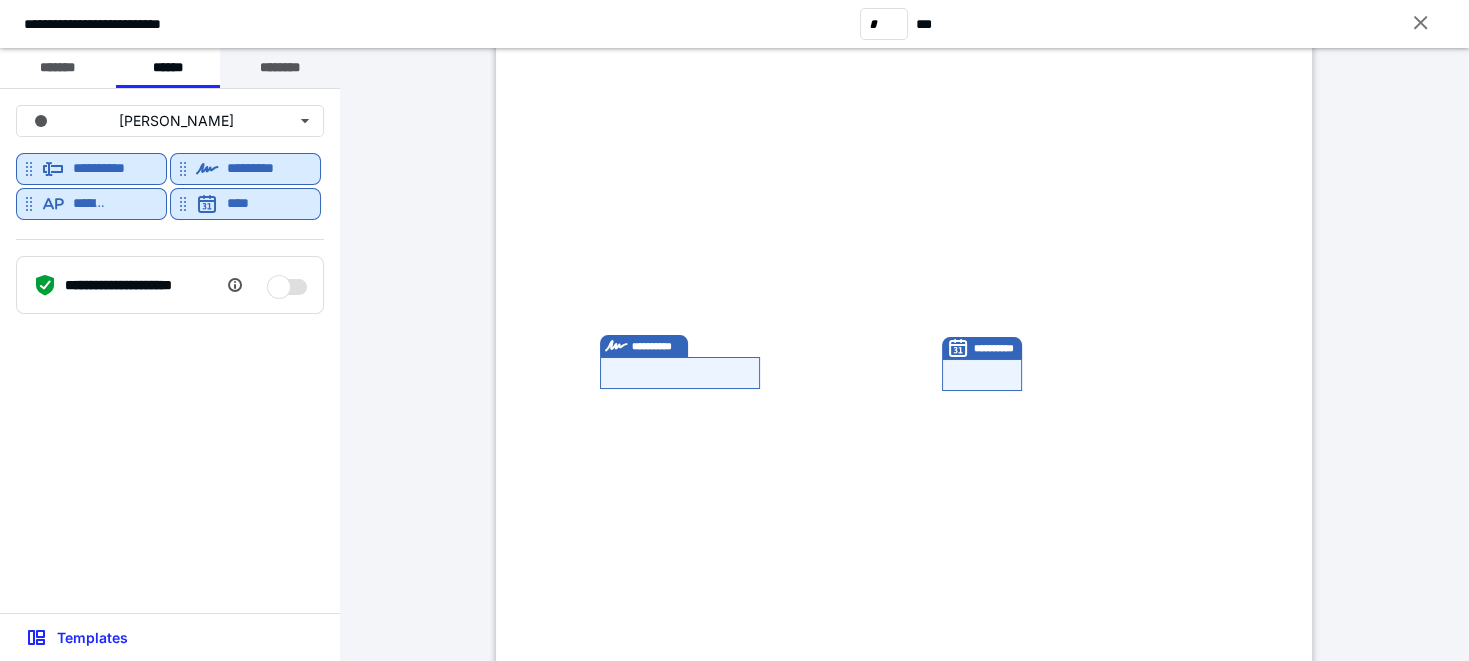 click on "********" at bounding box center [280, 68] 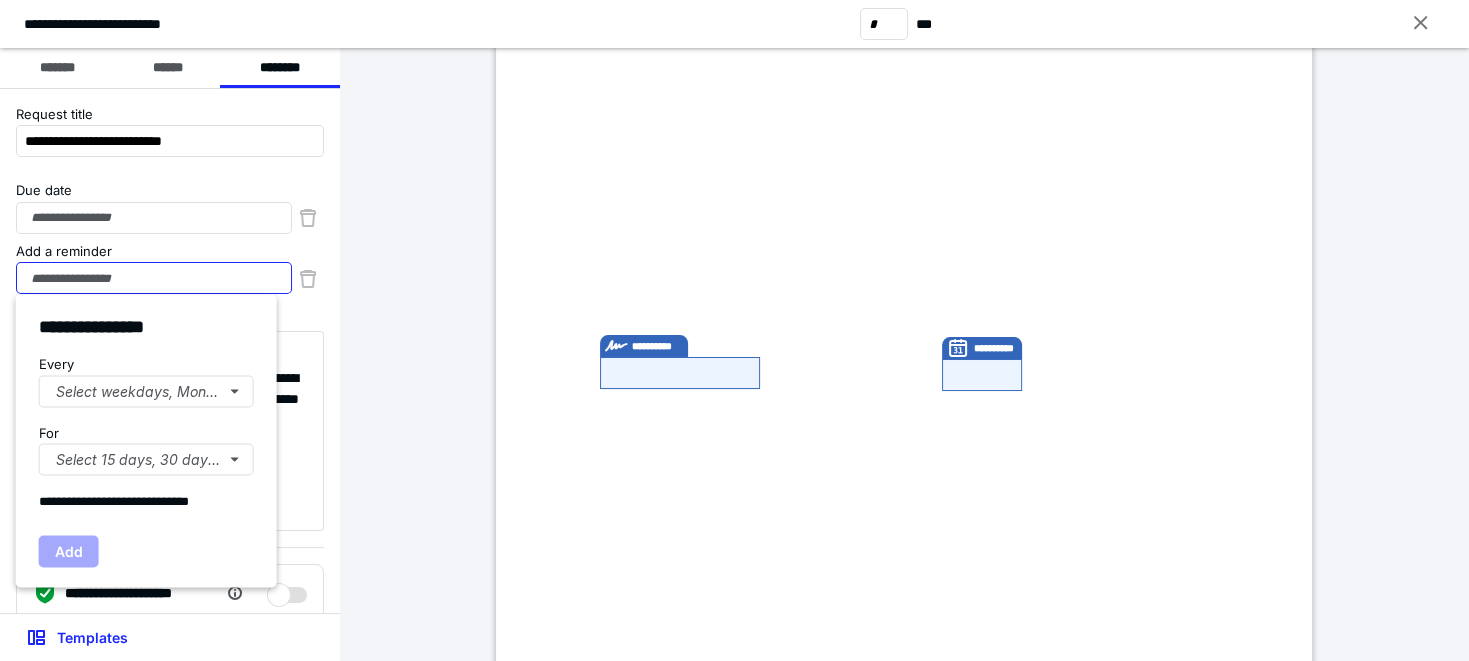 click on "Add a reminder" at bounding box center [154, 278] 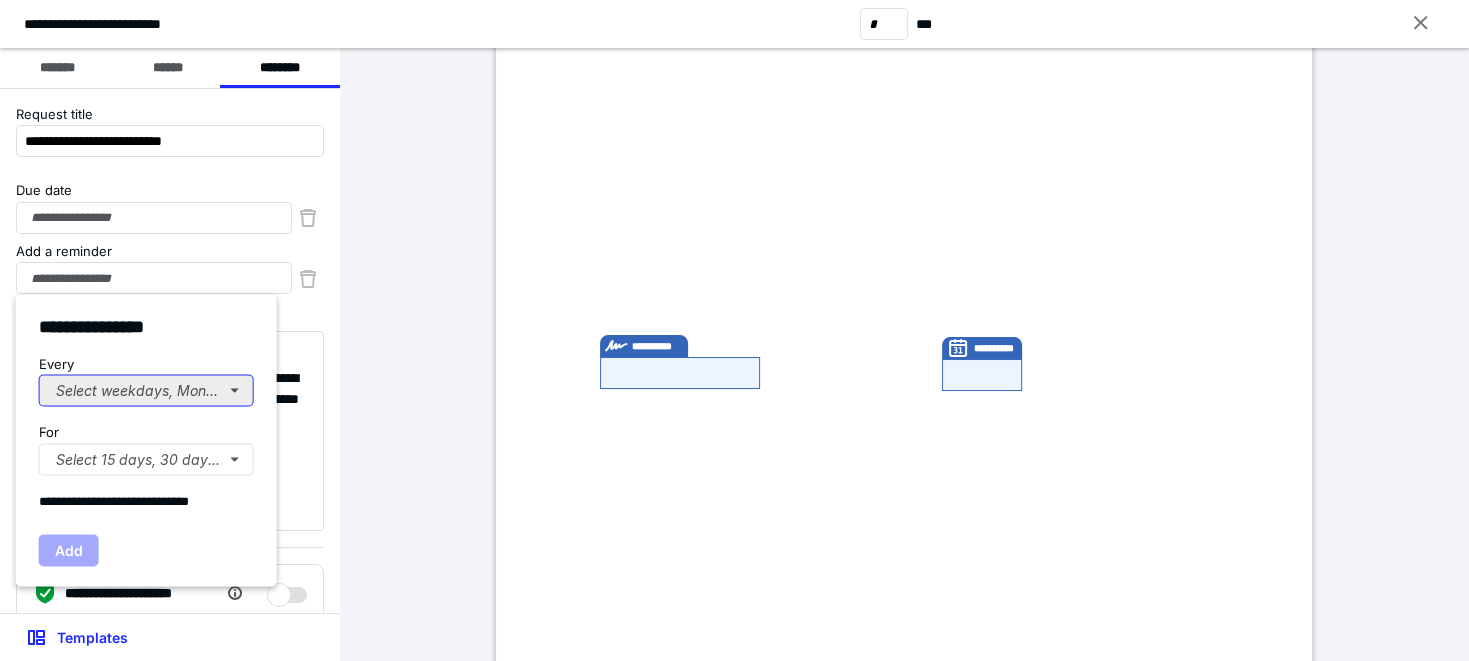 click on "Select weekdays, Mondays, or Tues..." at bounding box center (146, 391) 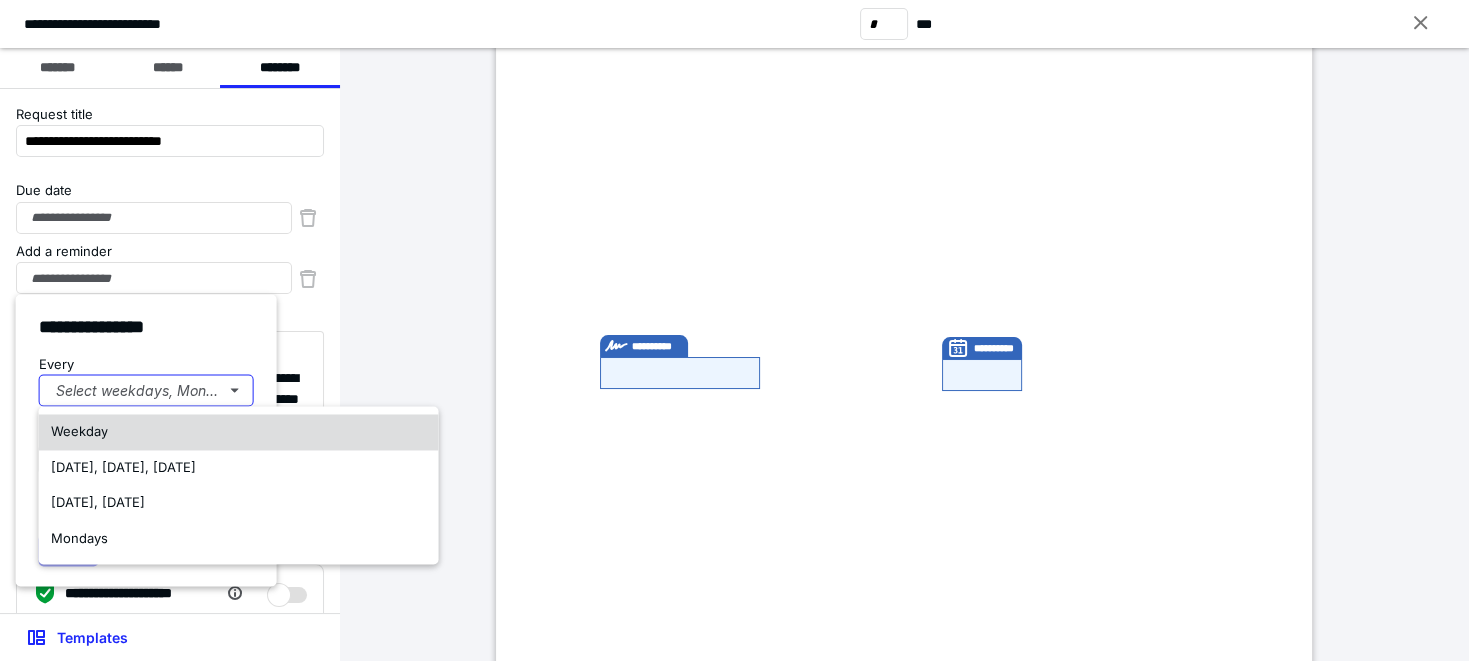 click on "Weekday" at bounding box center (239, 432) 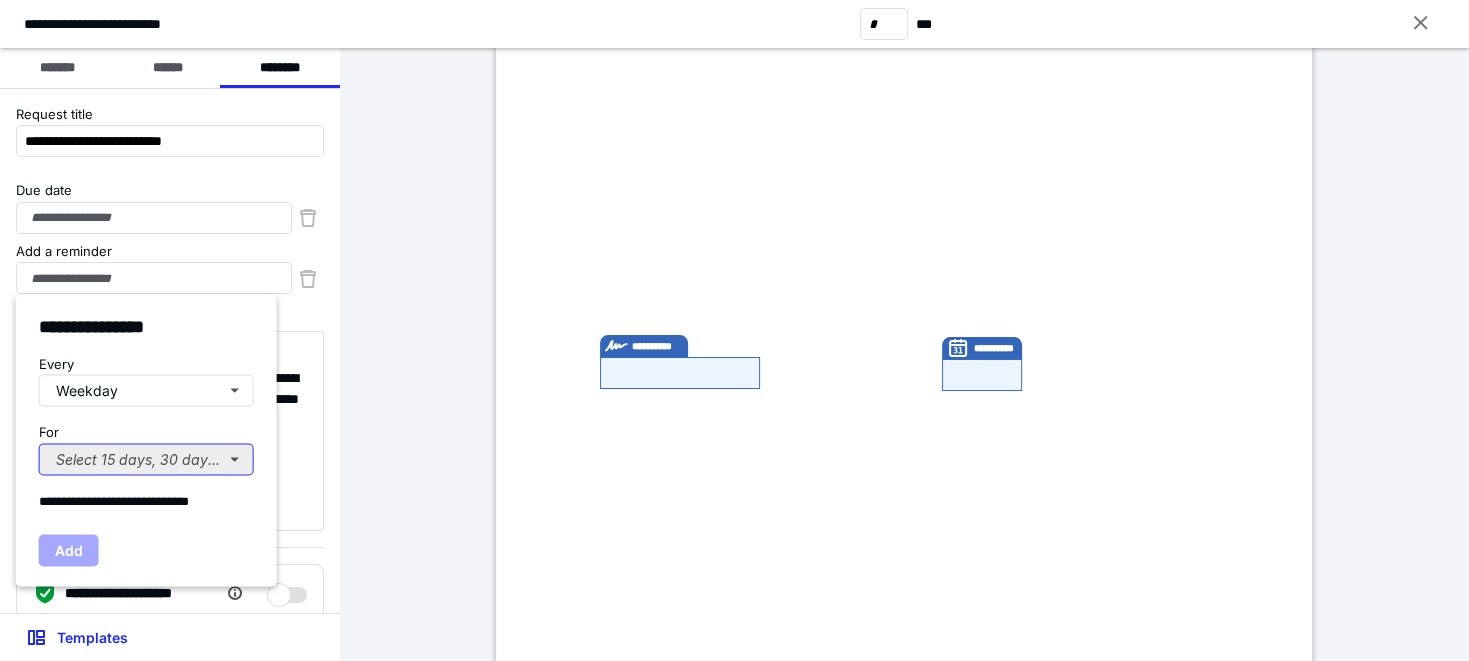 click on "Select 15 days, 30 days, or 45 days..." at bounding box center [146, 459] 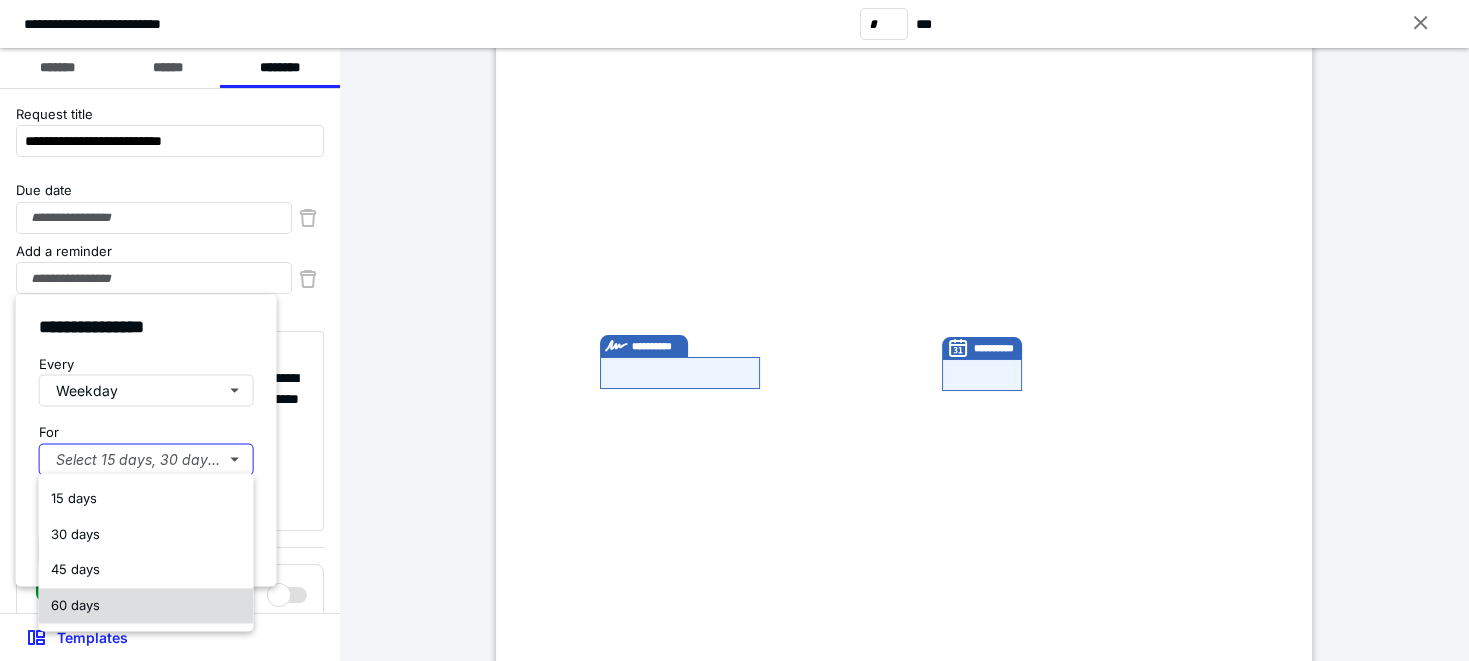 click on "60 days" at bounding box center (146, 606) 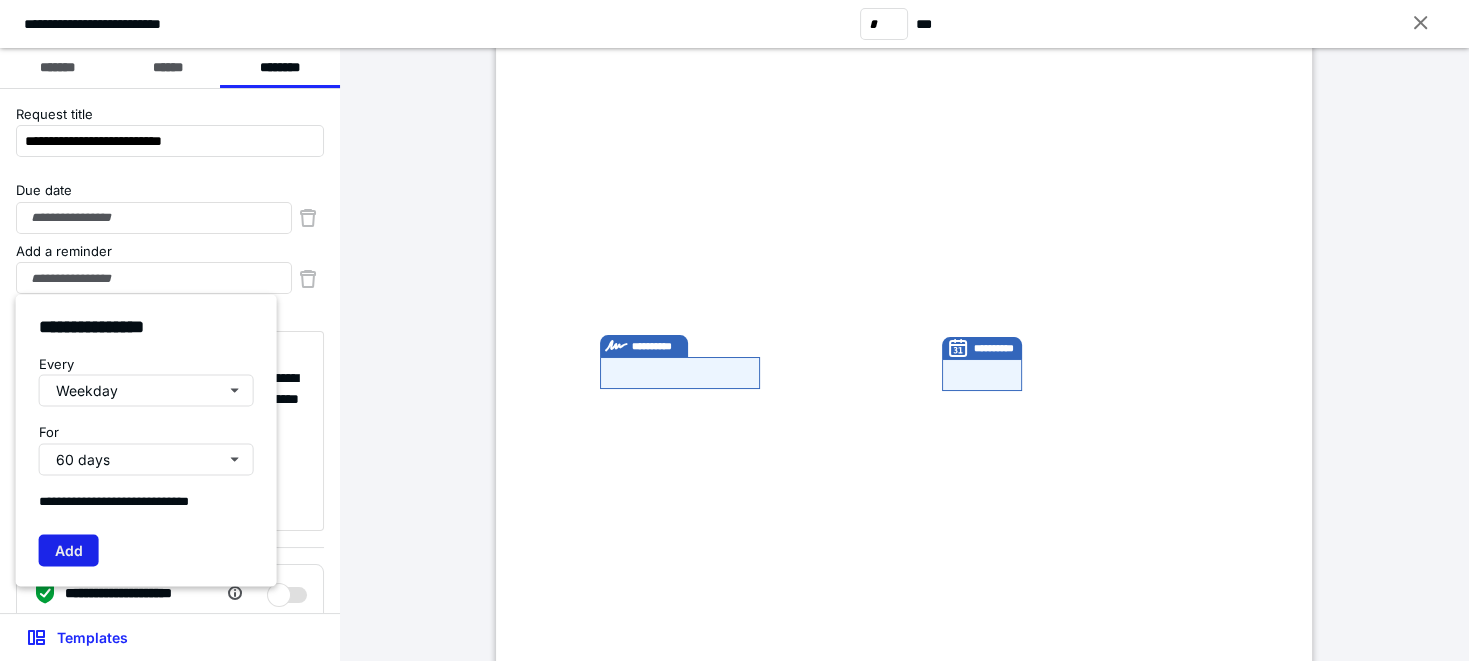 click on "Add" at bounding box center (69, 551) 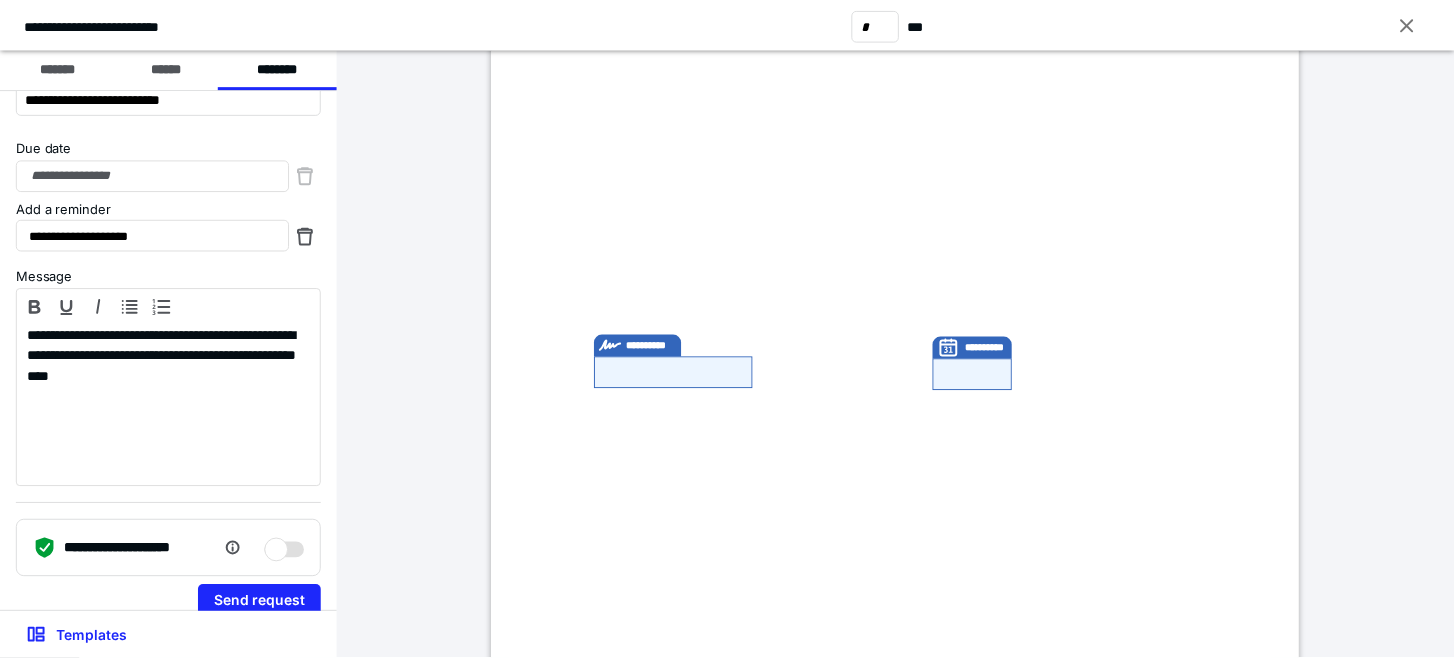 scroll, scrollTop: 64, scrollLeft: 0, axis: vertical 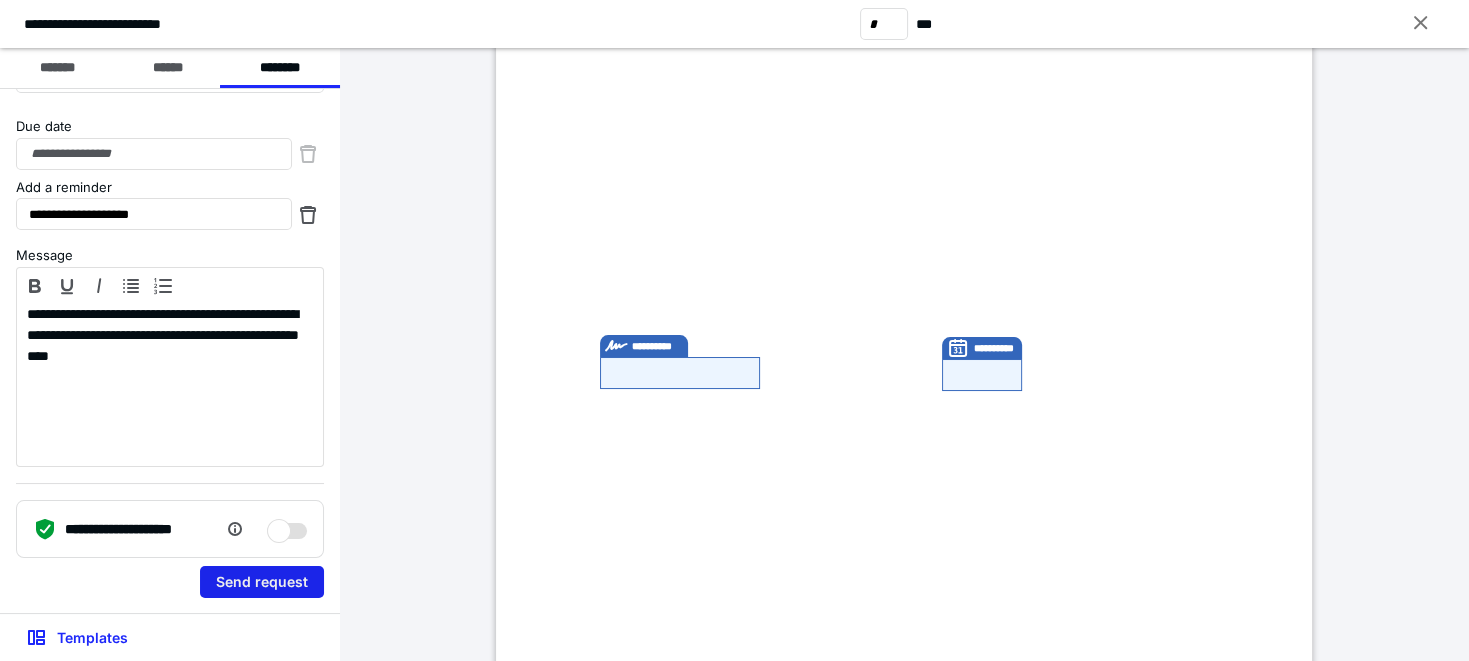 click on "Send request" at bounding box center (262, 582) 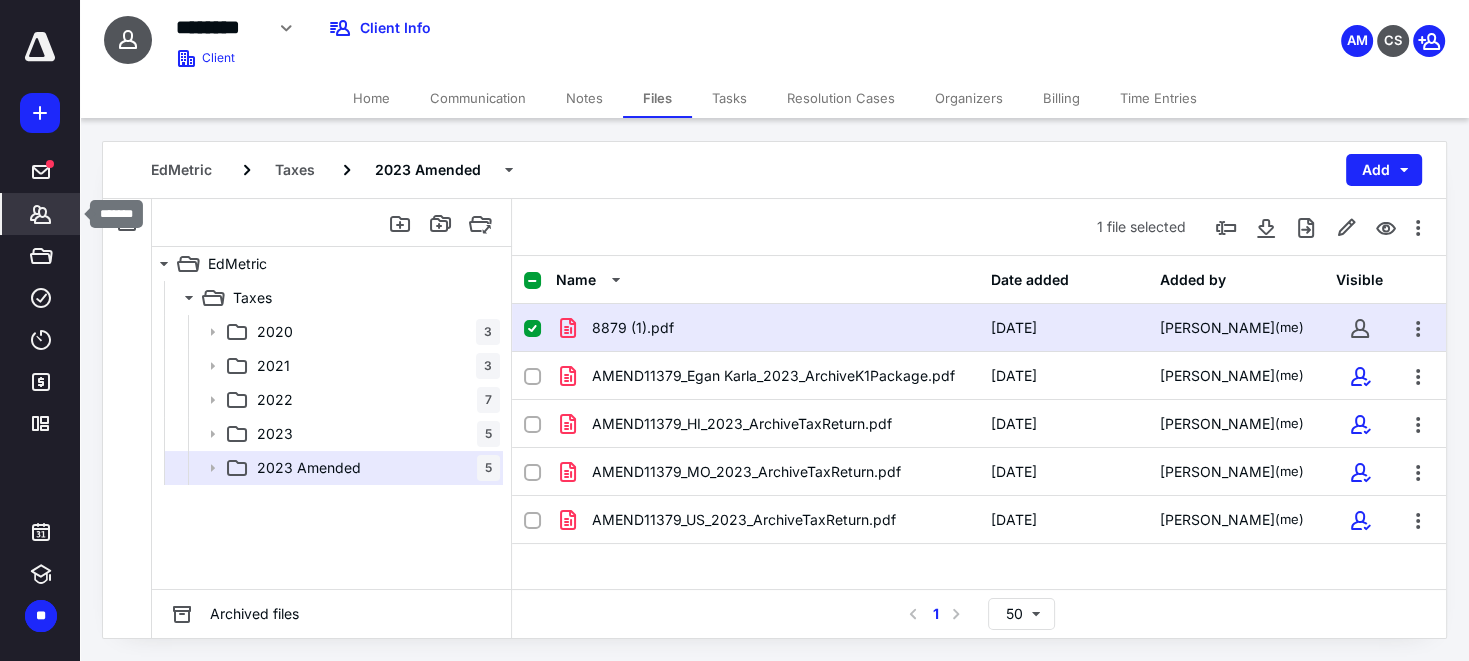 click 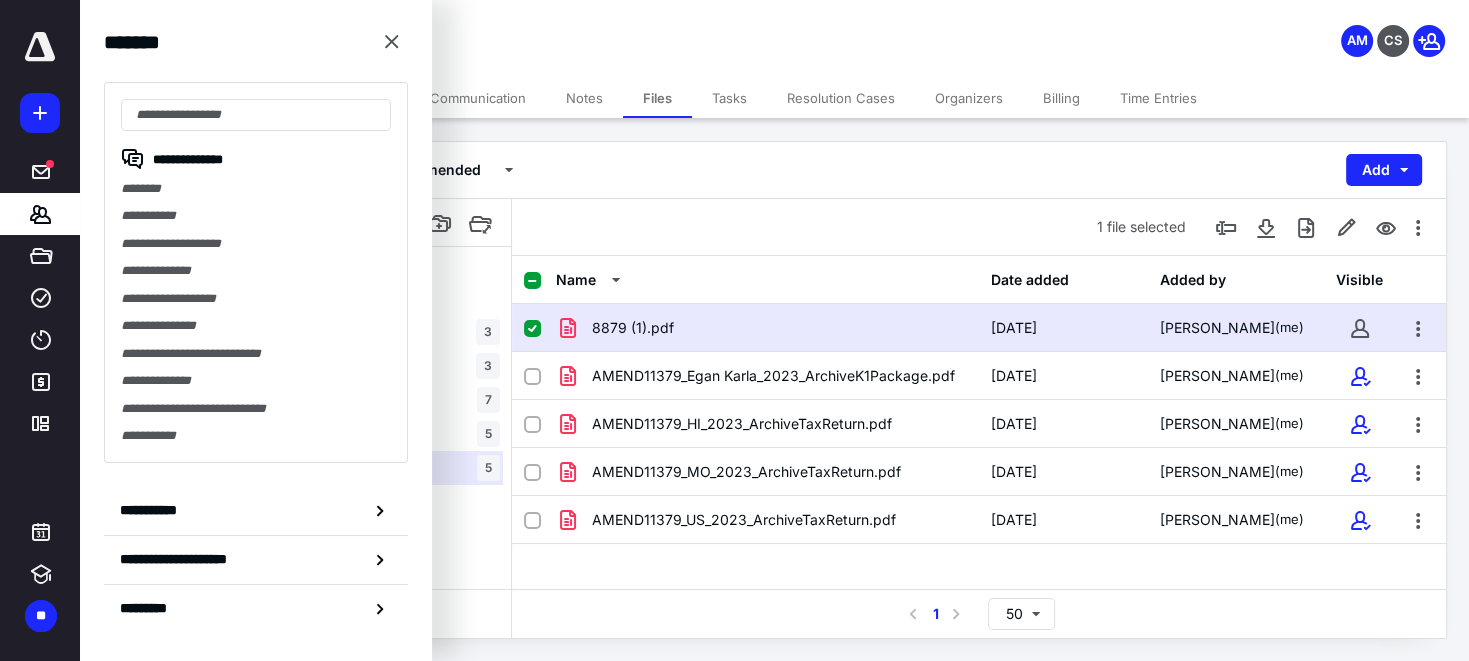 drag, startPoint x: 184, startPoint y: 222, endPoint x: 258, endPoint y: 202, distance: 76.655075 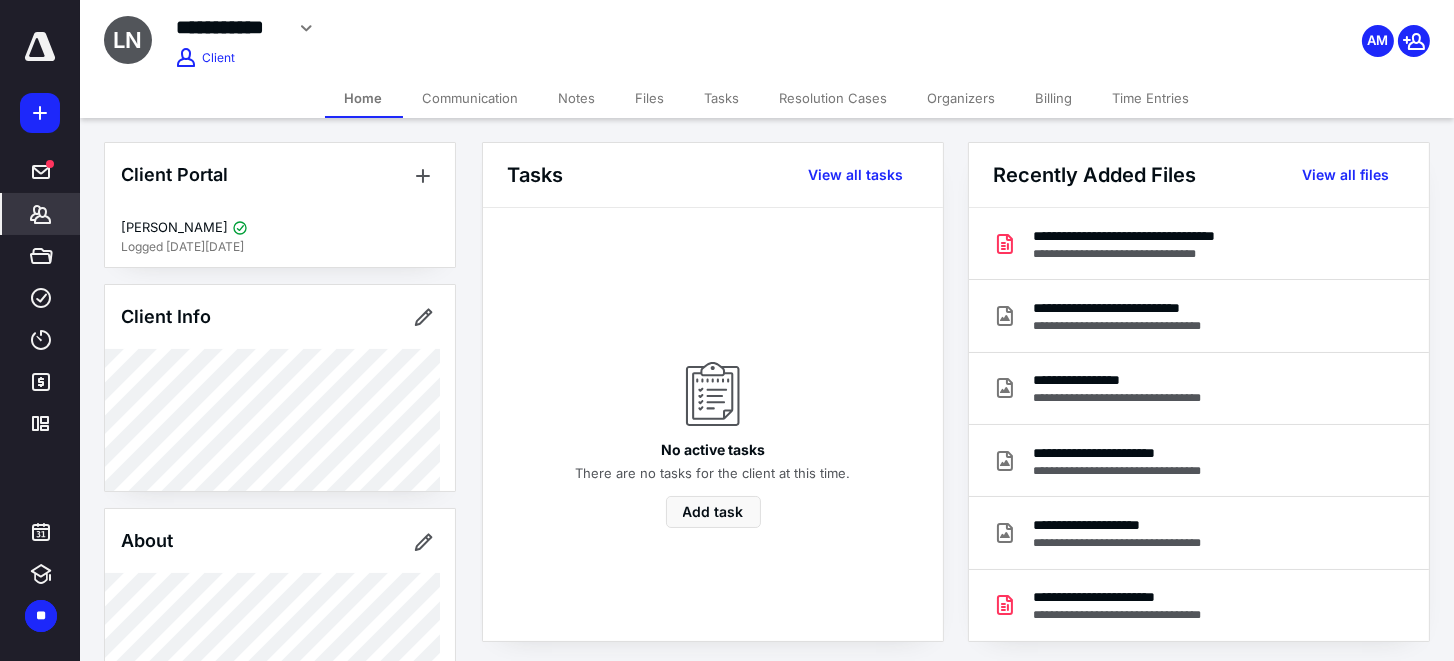 click on "Organizers" at bounding box center [962, 98] 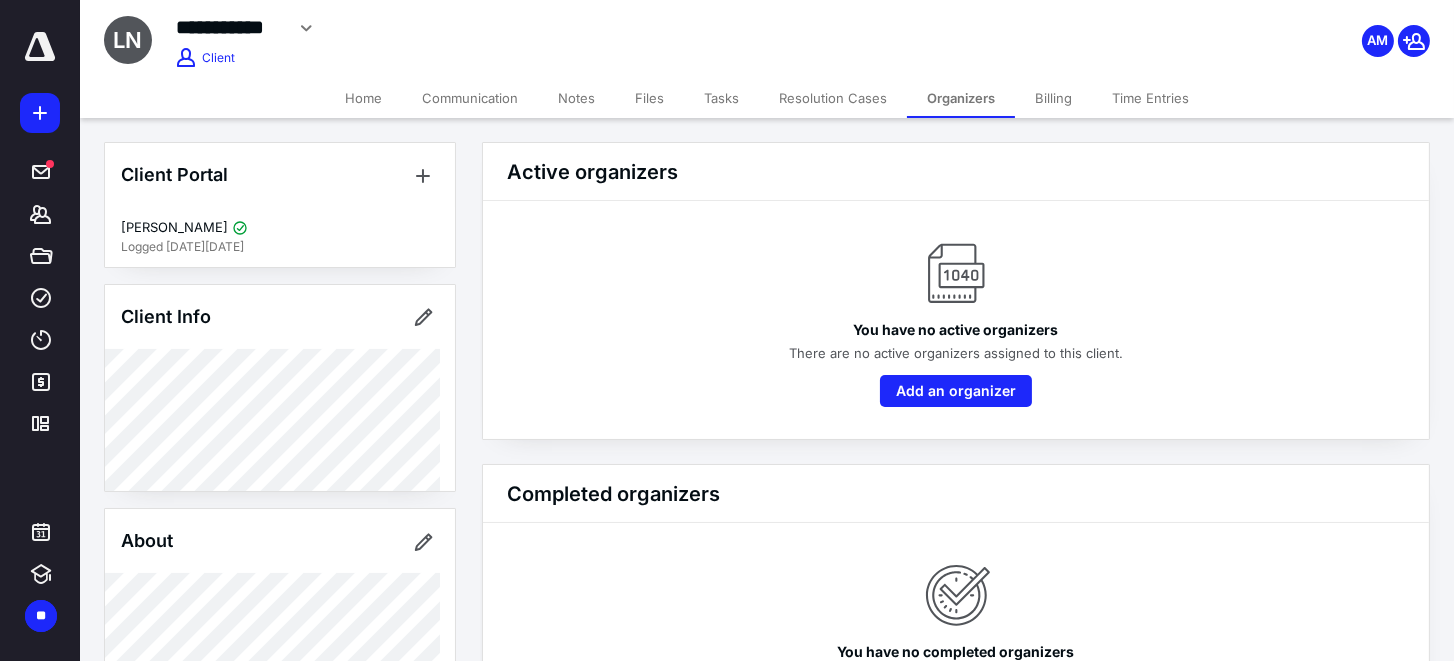click on "Files" at bounding box center [649, 98] 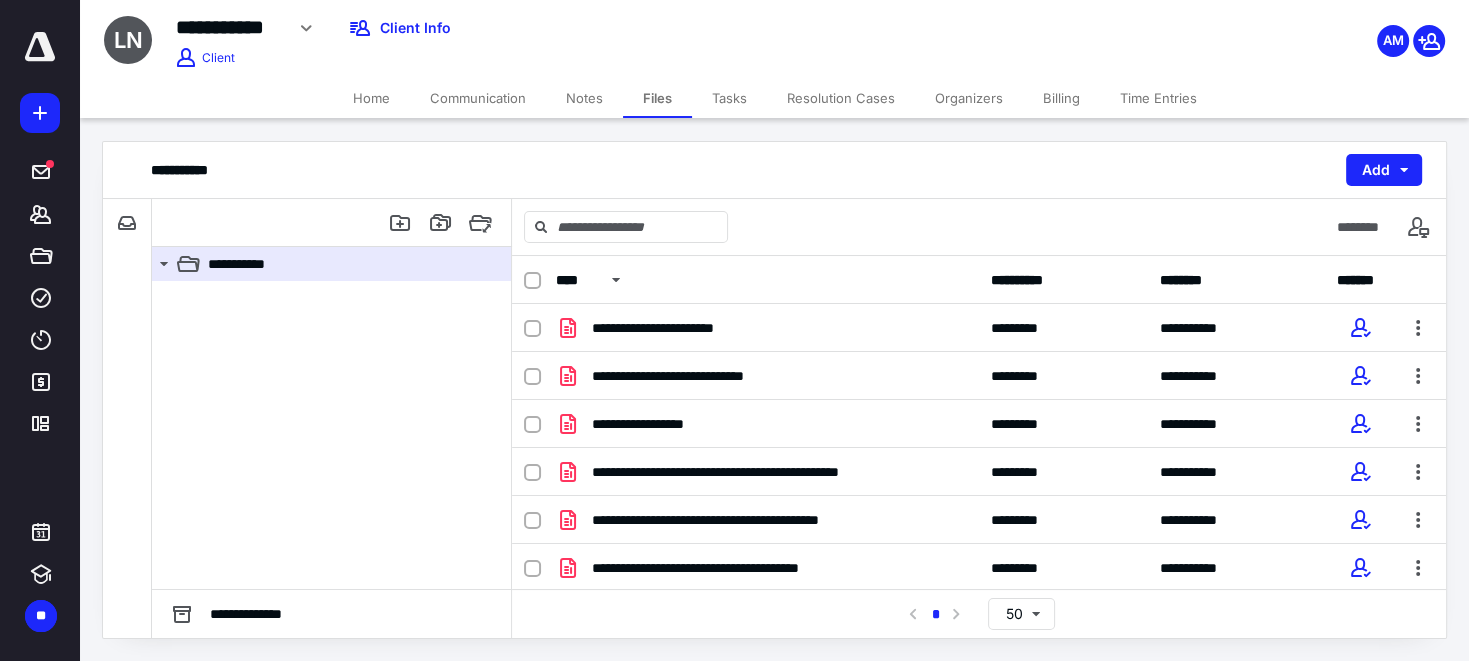 click on "Home" at bounding box center (371, 98) 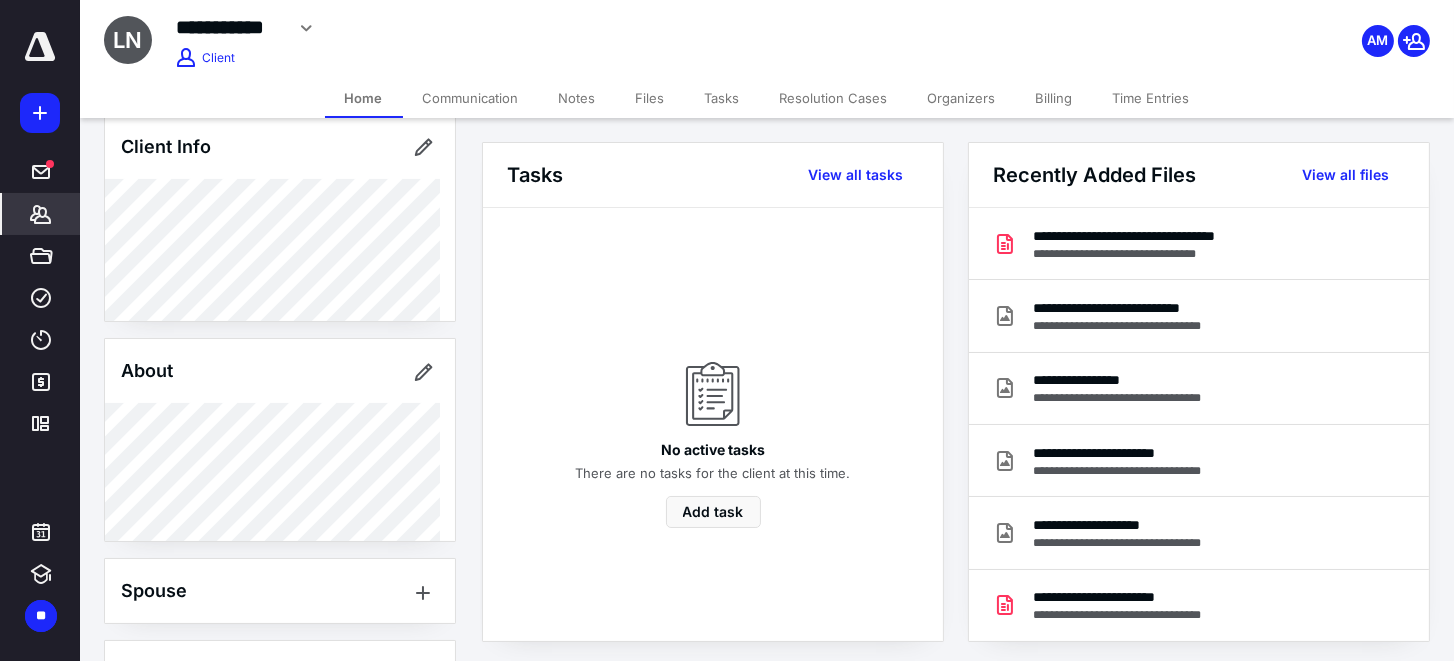 scroll, scrollTop: 0, scrollLeft: 0, axis: both 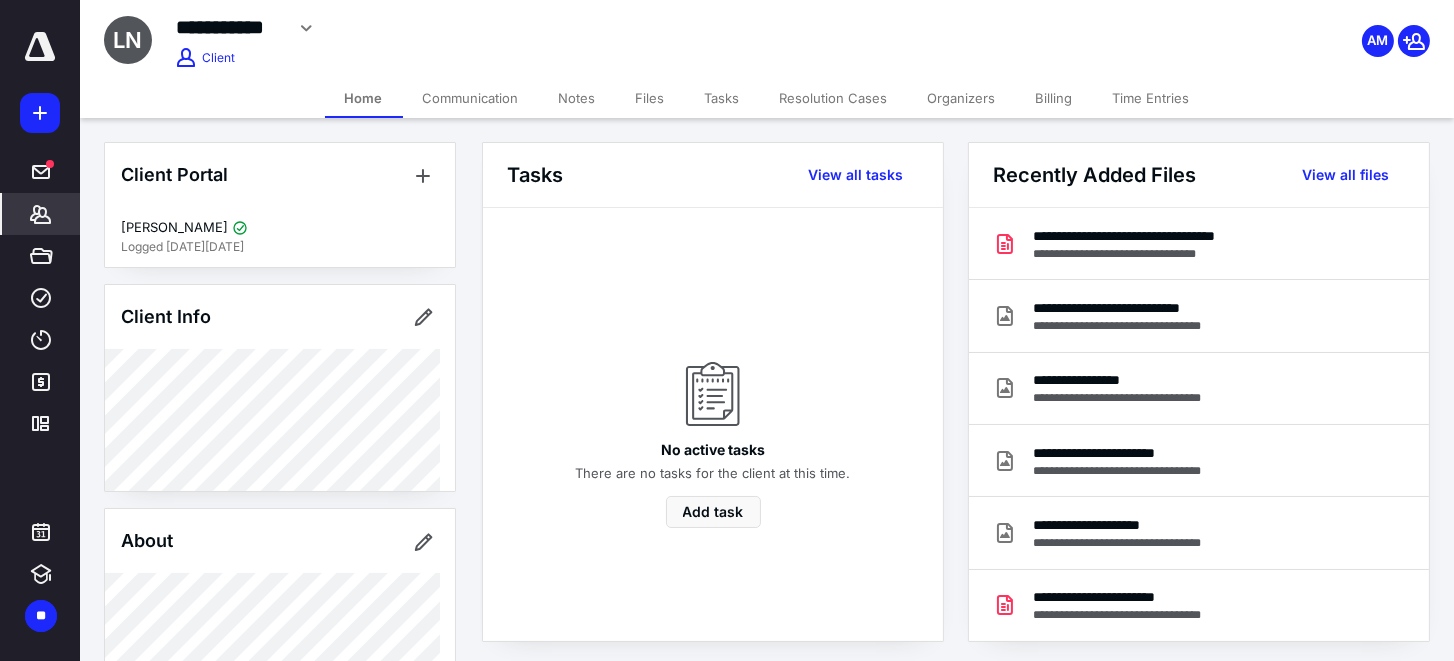 click on "**********" at bounding box center (967, 884) 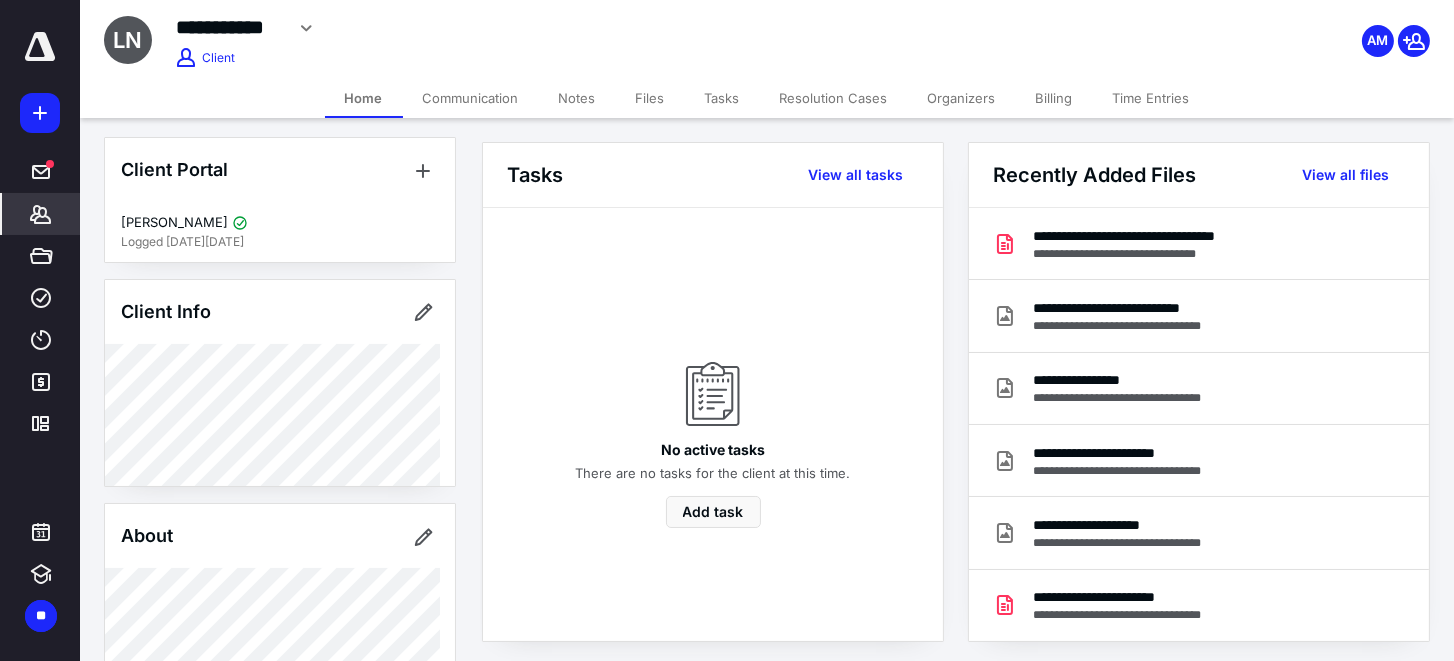 scroll, scrollTop: 0, scrollLeft: 0, axis: both 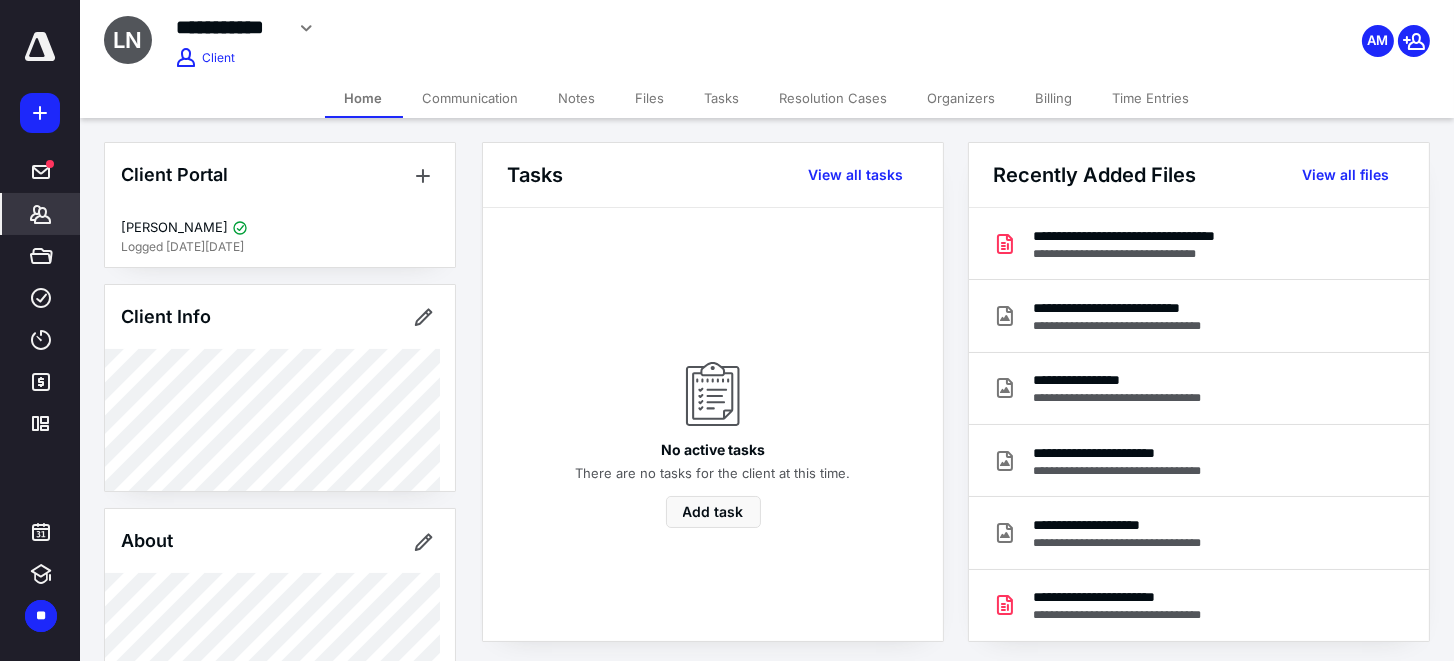 click on "Files" at bounding box center (650, 98) 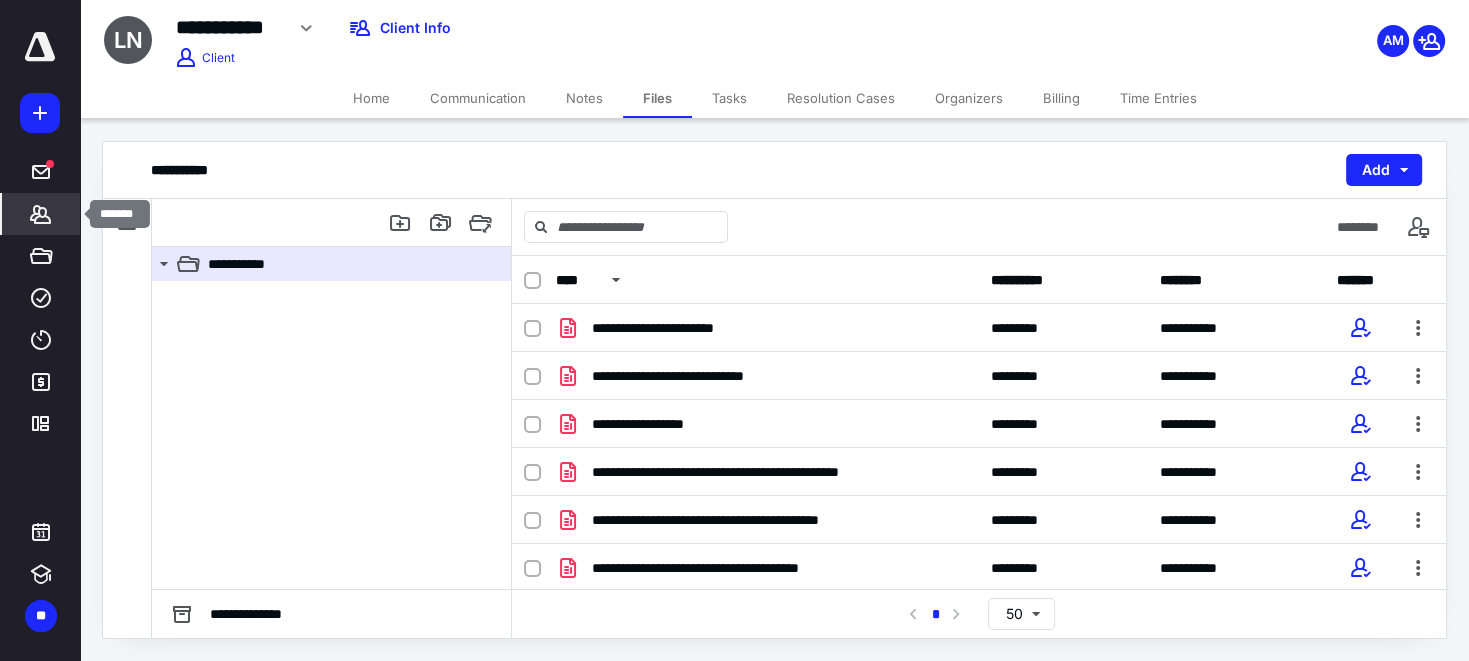 click on "*******" at bounding box center [41, 214] 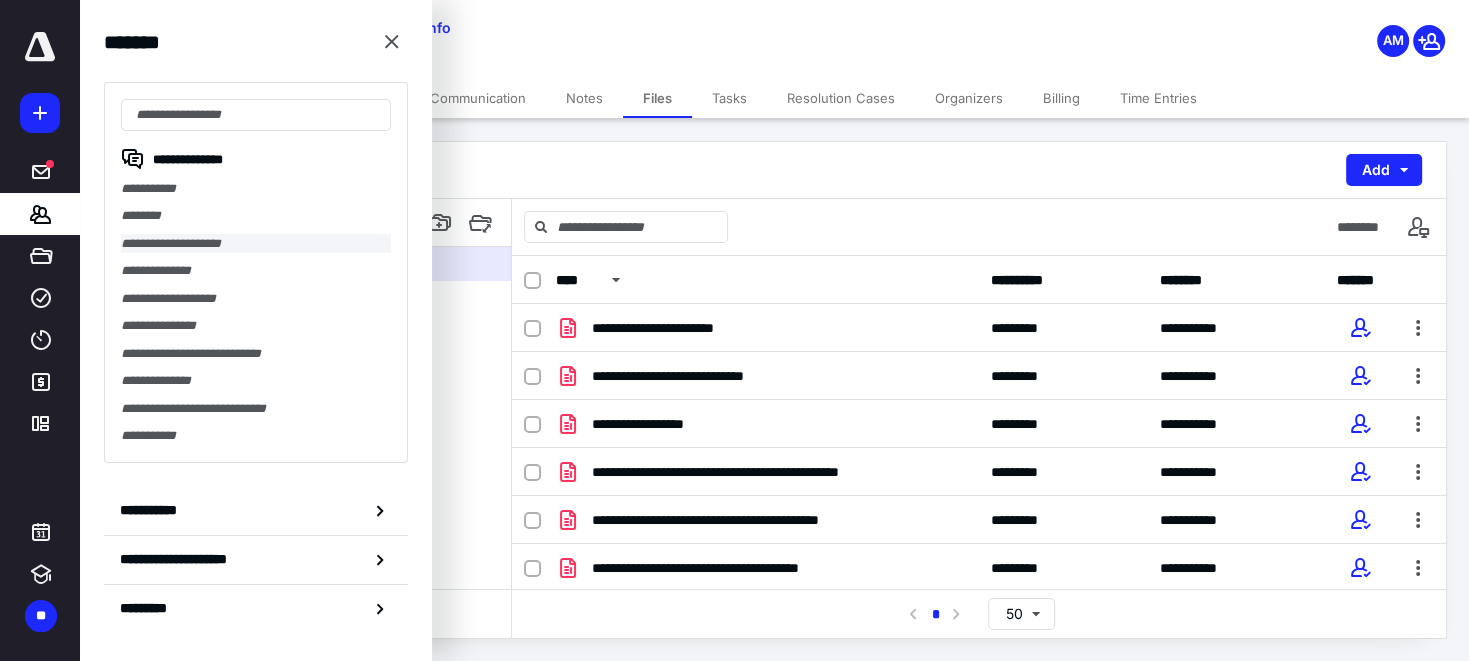 click on "**********" at bounding box center (256, 243) 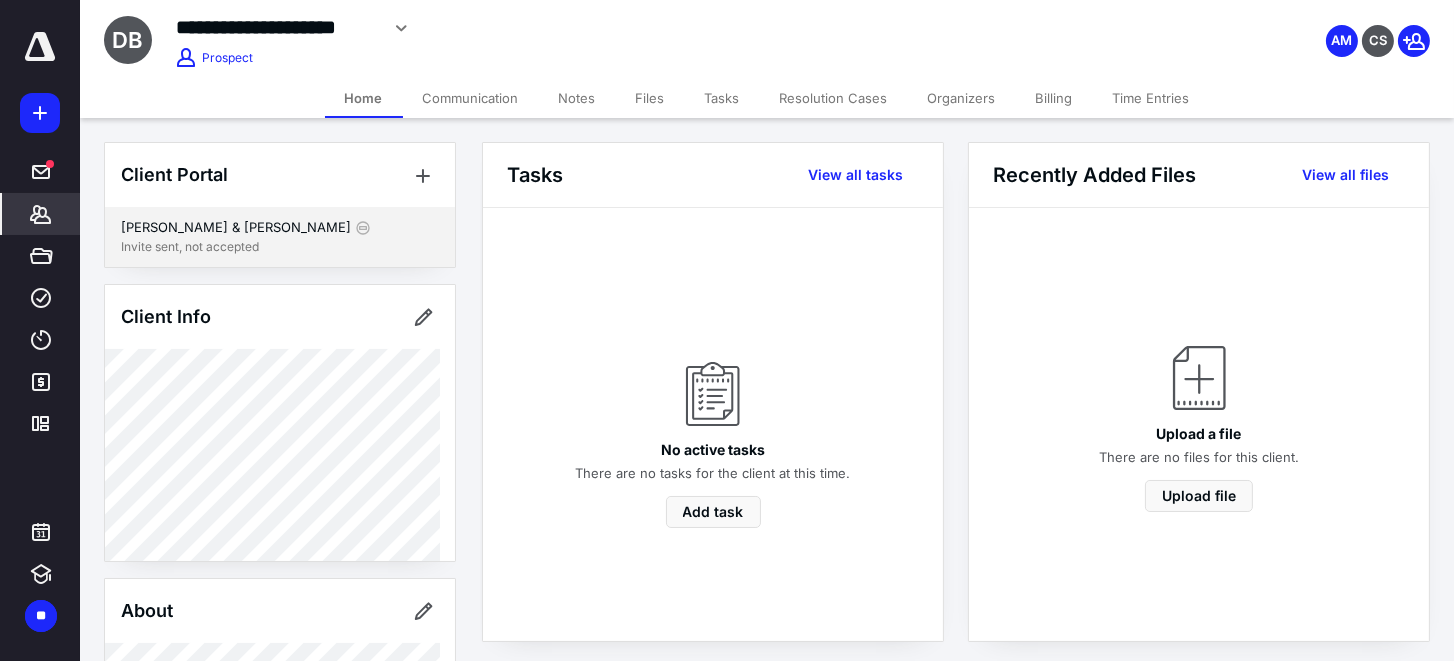 click on "Invite sent, not accepted" at bounding box center [280, 247] 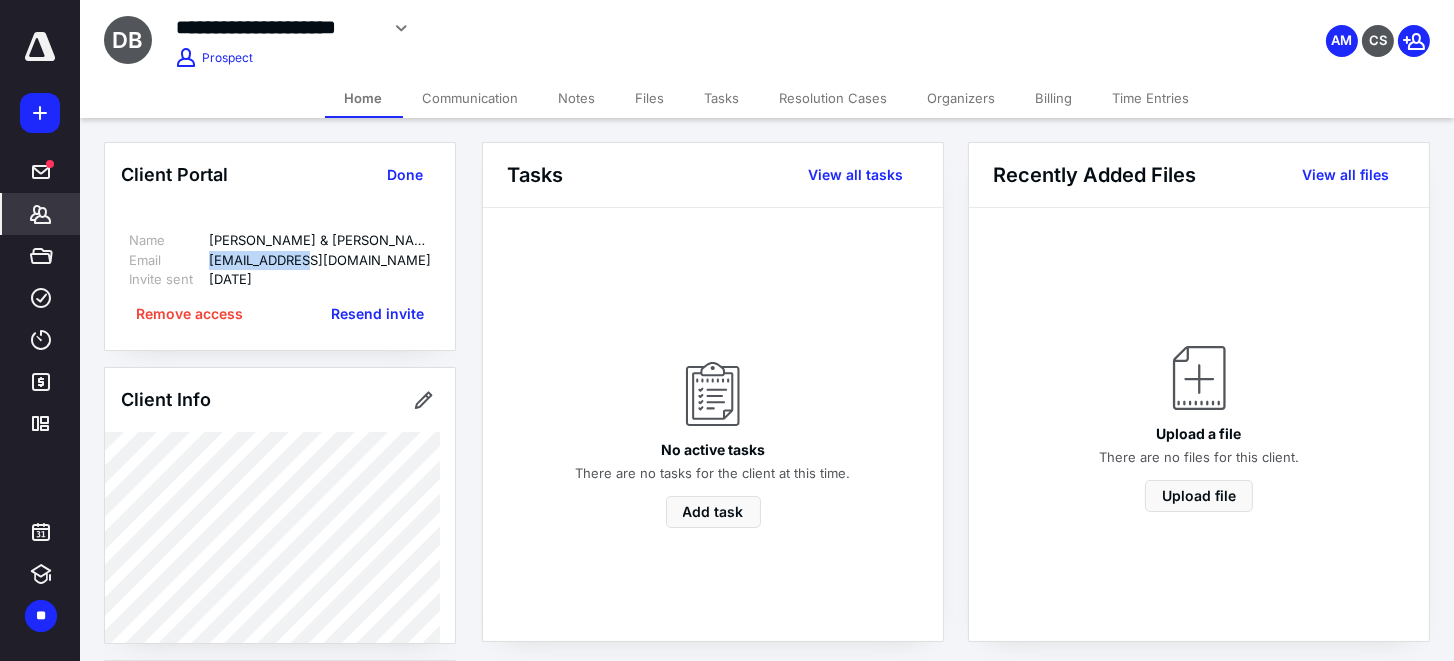 drag, startPoint x: 208, startPoint y: 257, endPoint x: 316, endPoint y: 249, distance: 108.29589 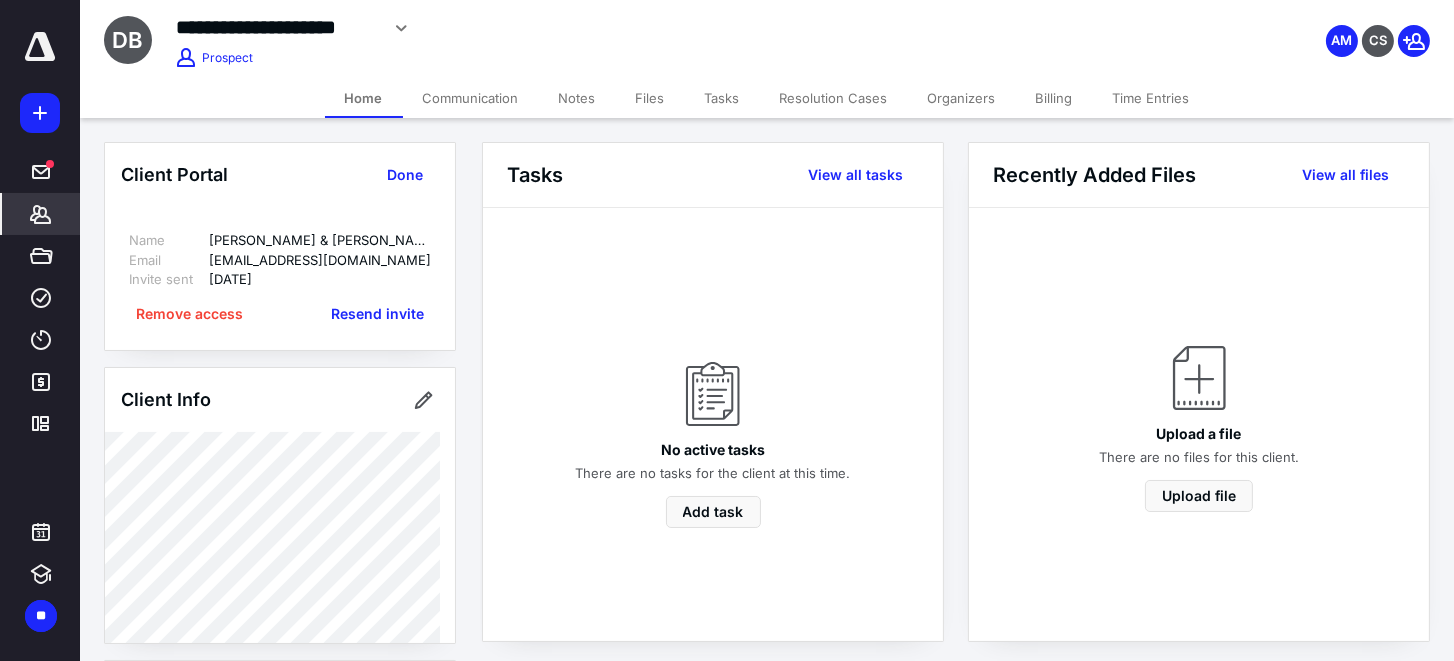 click on "Name David & Betty Devoe" at bounding box center [280, 241] 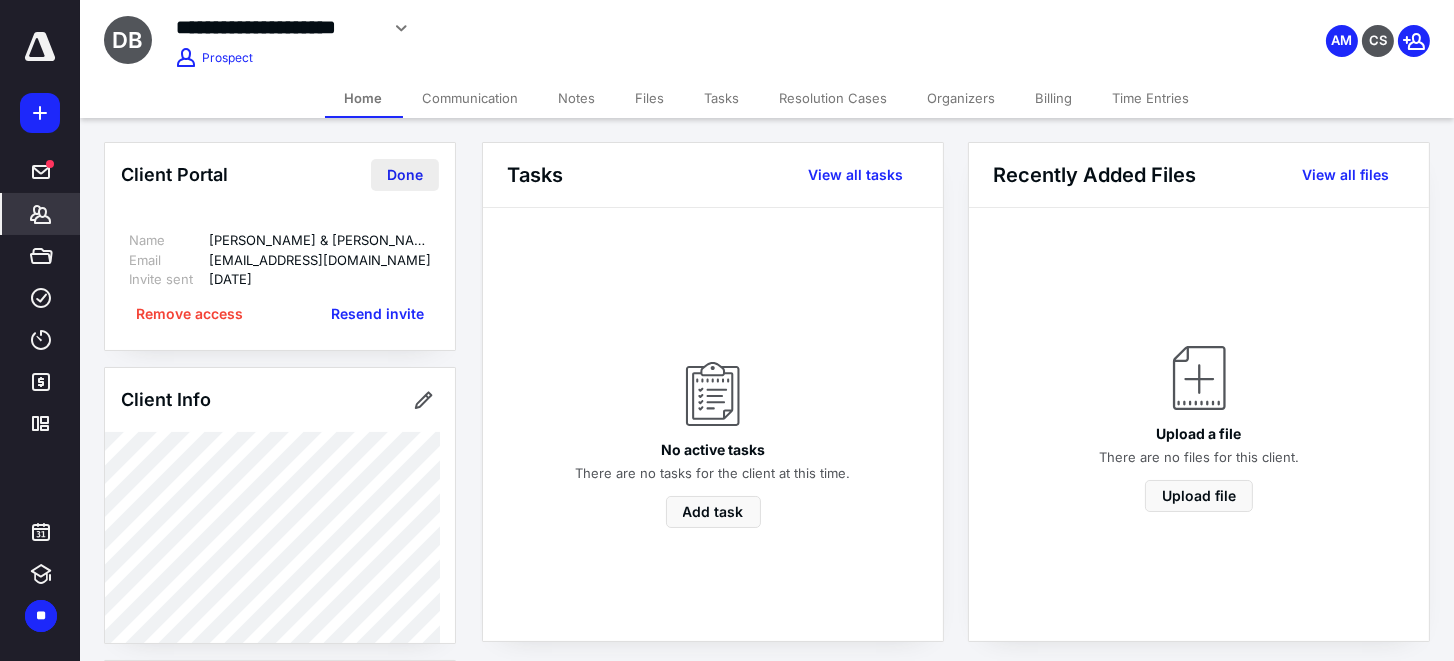 click on "Done" at bounding box center [405, 175] 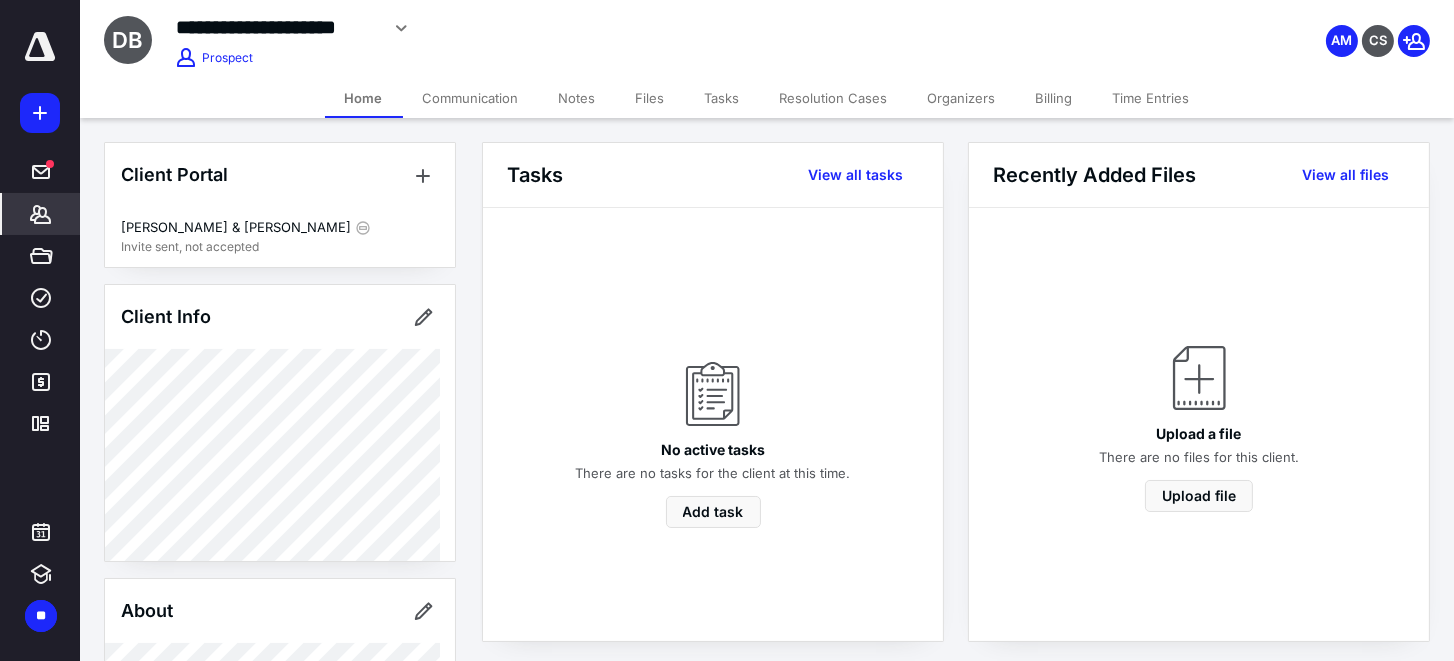 click on "Organizers" at bounding box center [962, 98] 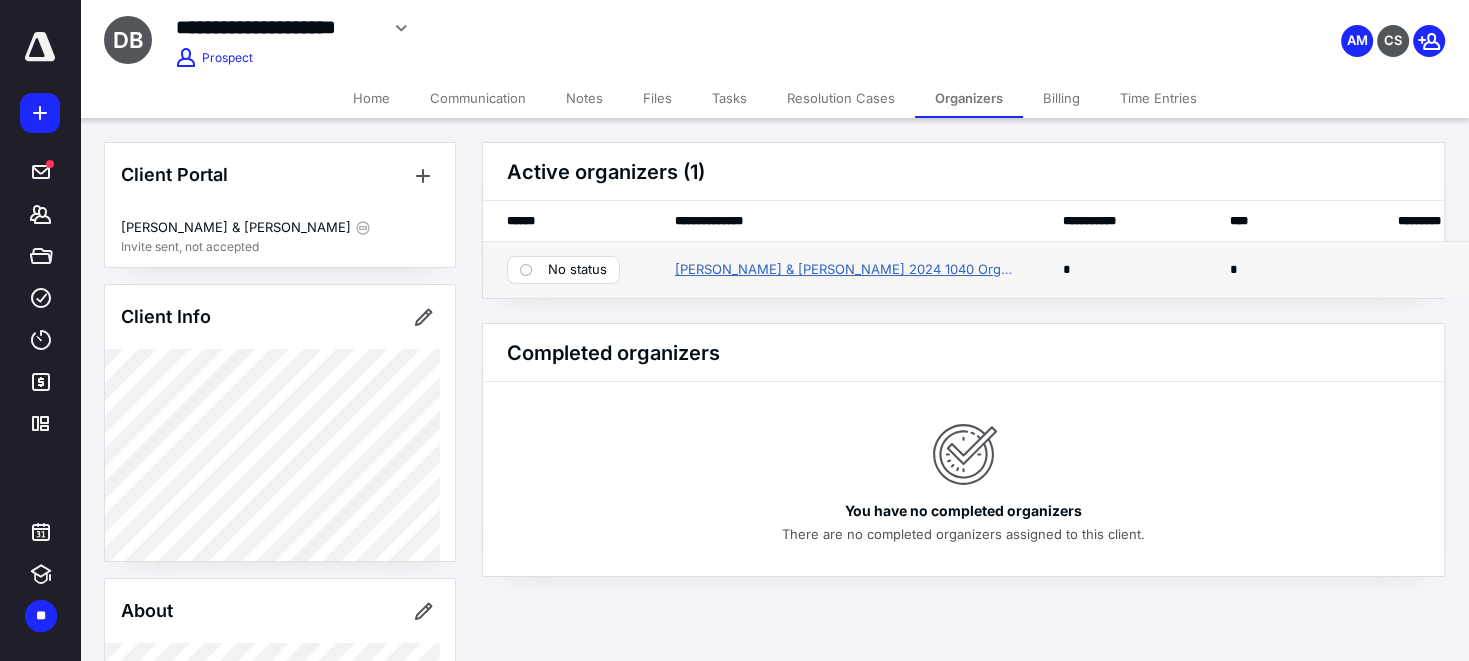 click on "David & Betty Devoe 2024 1040 Organizer" at bounding box center [845, 270] 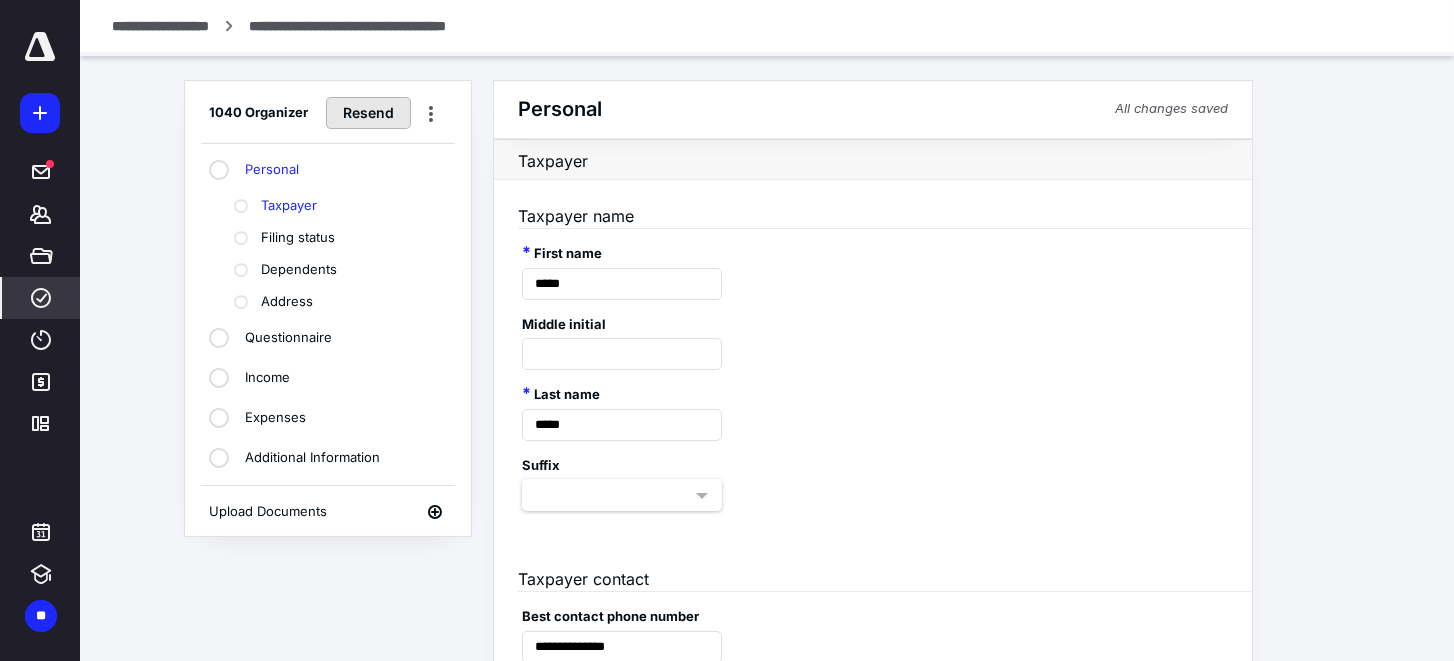 click on "Resend" at bounding box center (368, 113) 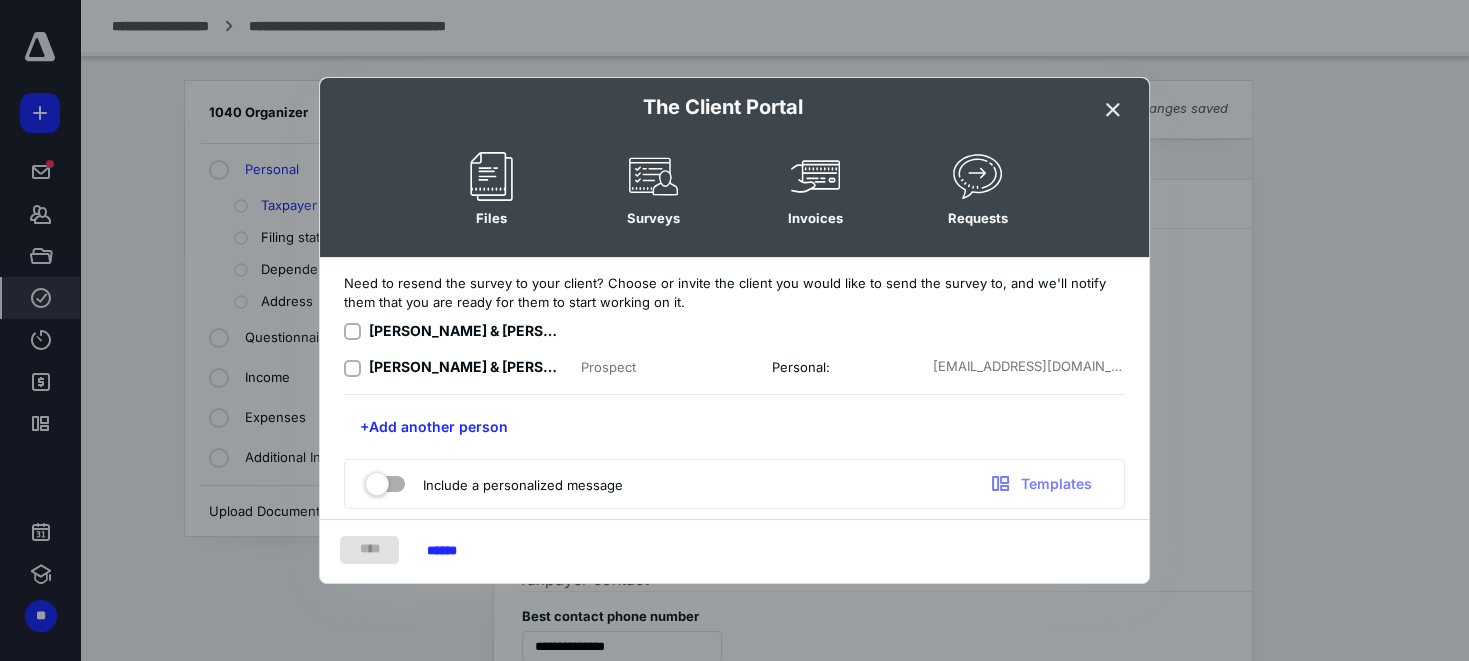 click at bounding box center (1113, 110) 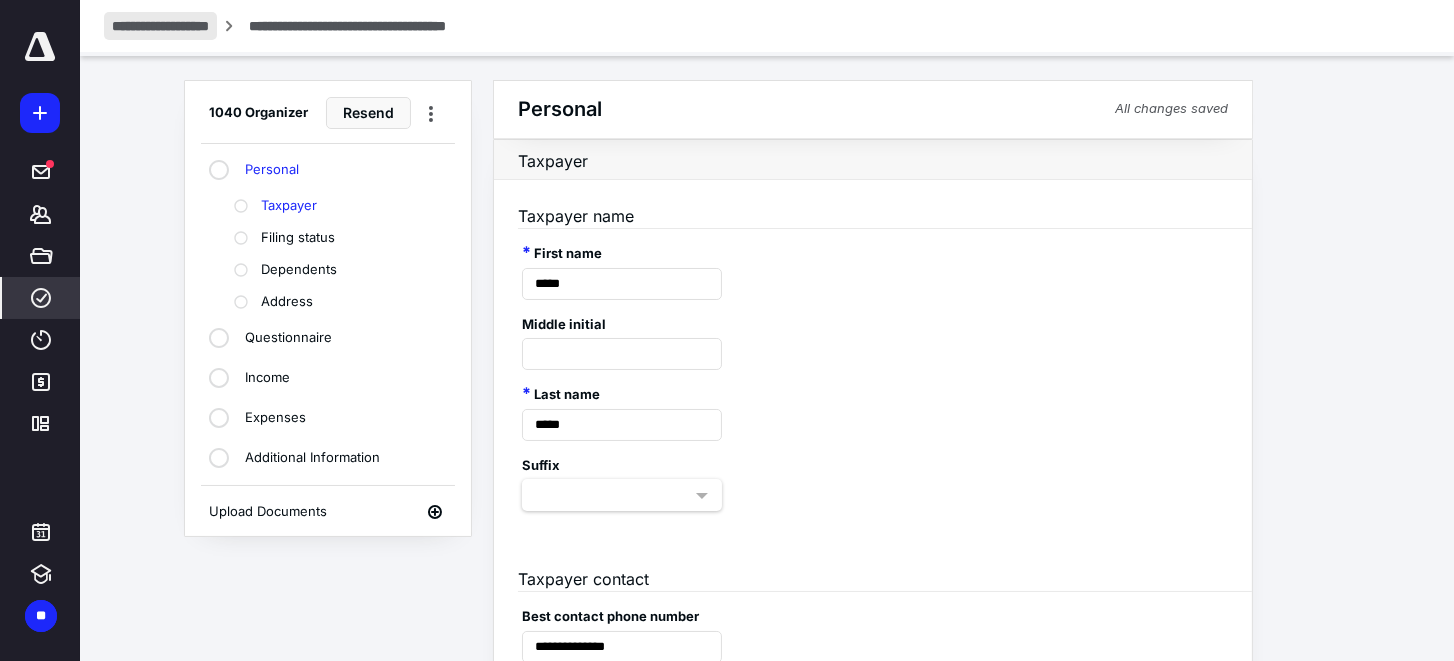click on "**********" at bounding box center [160, 26] 